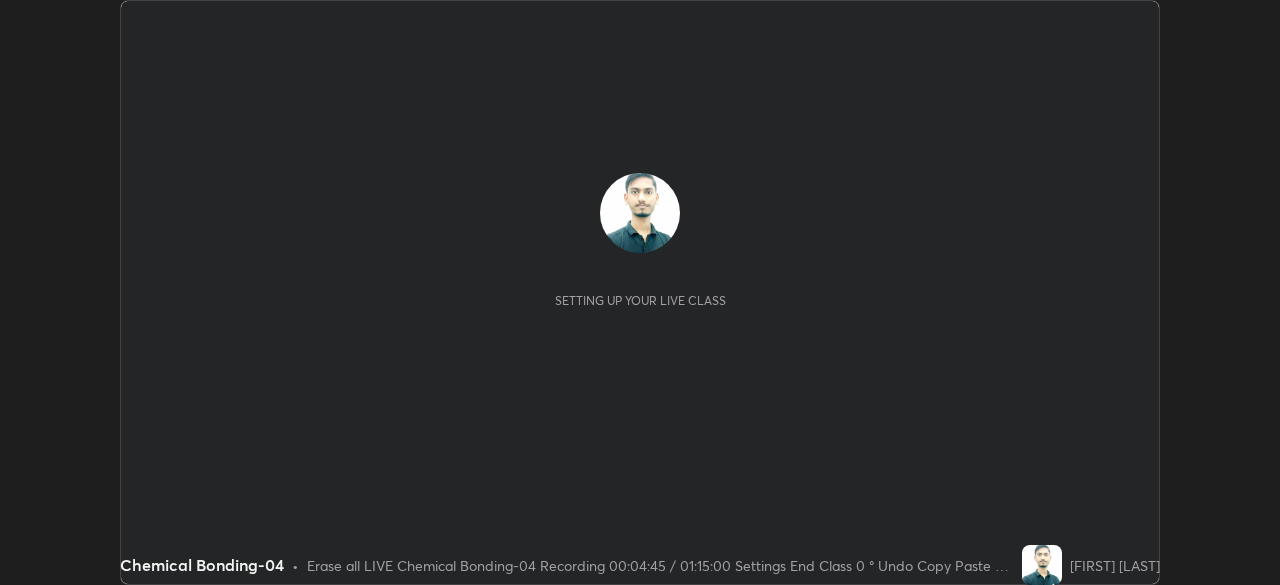 scroll, scrollTop: 0, scrollLeft: 0, axis: both 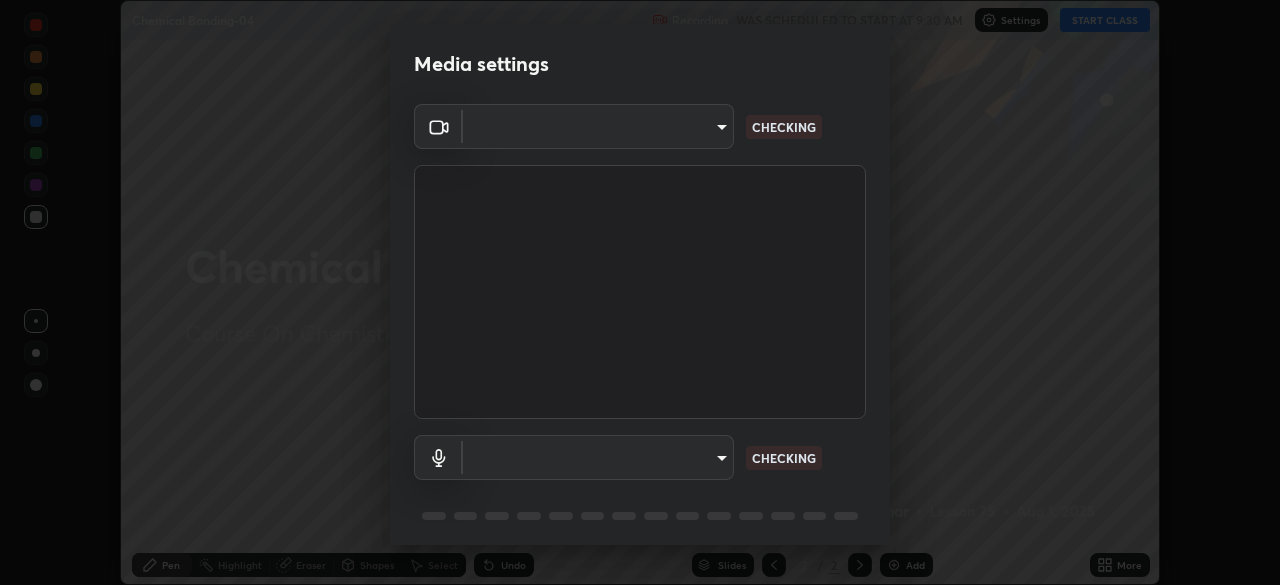 type on "49997c5035a380d1e4bfd67072f4403f37fcfd6159da511fce73e868ba03c42c" 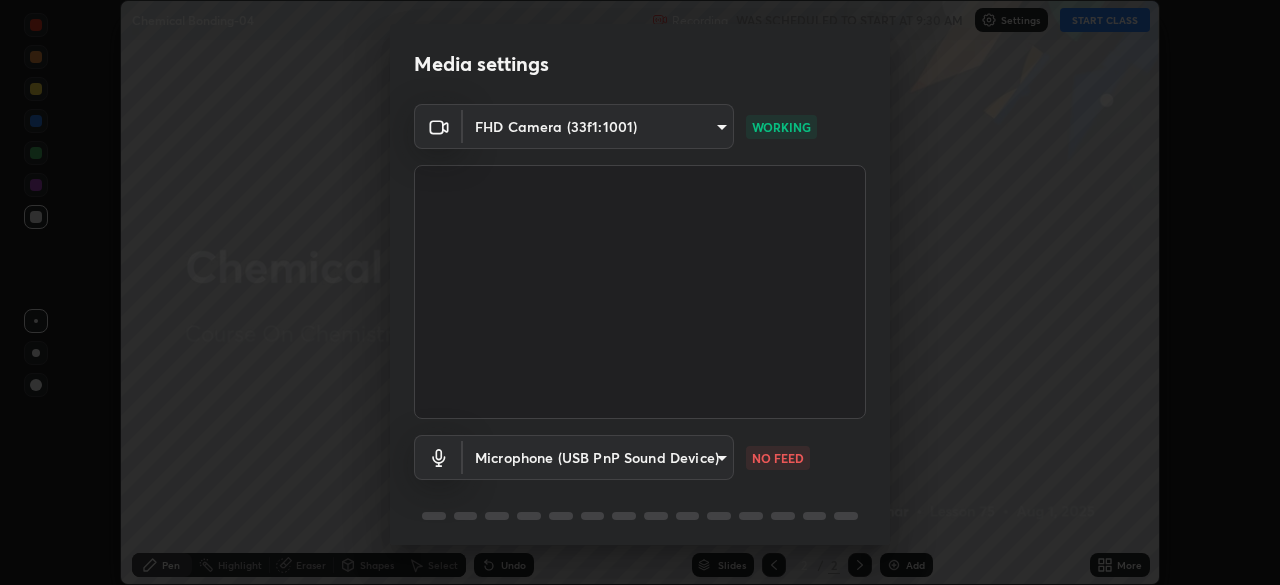 click on "Erase all Chemical Bonding-04 Recording WAS SCHEDULED TO START AT  9:30 AM Settings START CLASS Setting up your live class Chemical Bonding-04 • L75 of Course On Chemistry for NEET Conquer 1 2026 [FIRST] [LAST] Pen Highlight Eraser Shapes Select Undo Slides 2 / 2 Add More No doubts shared Encourage your learners to ask a doubt for better clarity Report an issue Reason for reporting Buffering Chat not working Audio - Video sync issue Educator video quality low ​ Attach an image Report Media settings FHD Camera (33f1:1001) 49997c5035a380d1e4bfd67072f4403f37fcfd6159da511fce73e868ba03c42c WORKING Microphone (USB PnP Sound Device) b93cbfc37ea663615e2a2758e13d6489b429ad874a2ce90456402bbb4f5a5e7c NO FEED 1 / 5 Next" at bounding box center (640, 292) 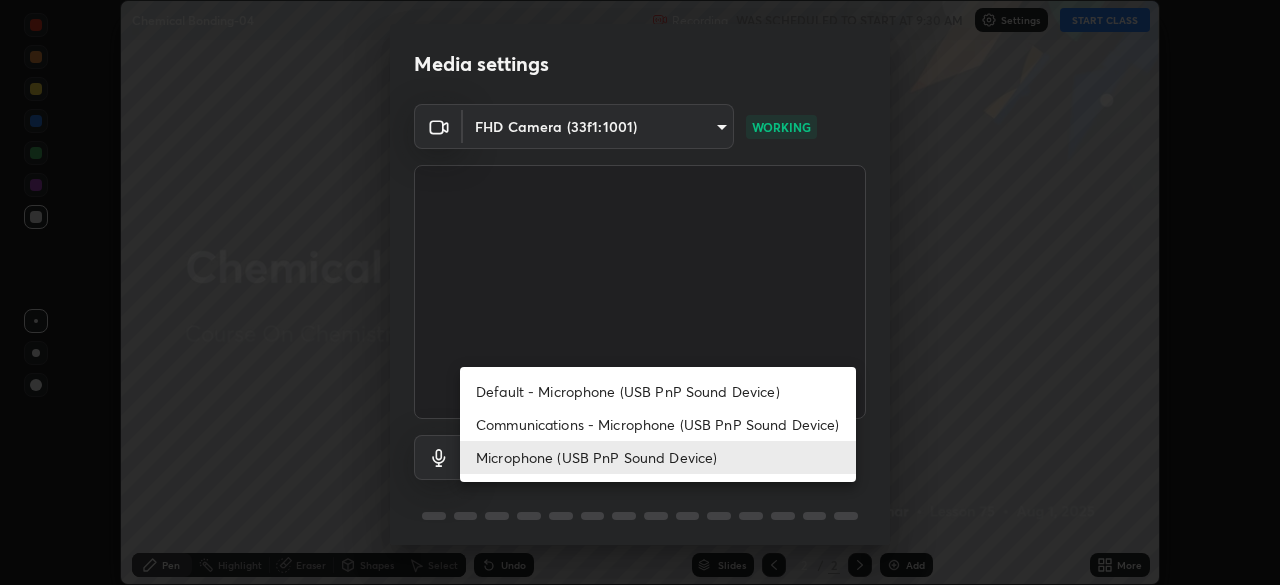 click on "Communications - Microphone (USB PnP Sound Device)" at bounding box center [658, 424] 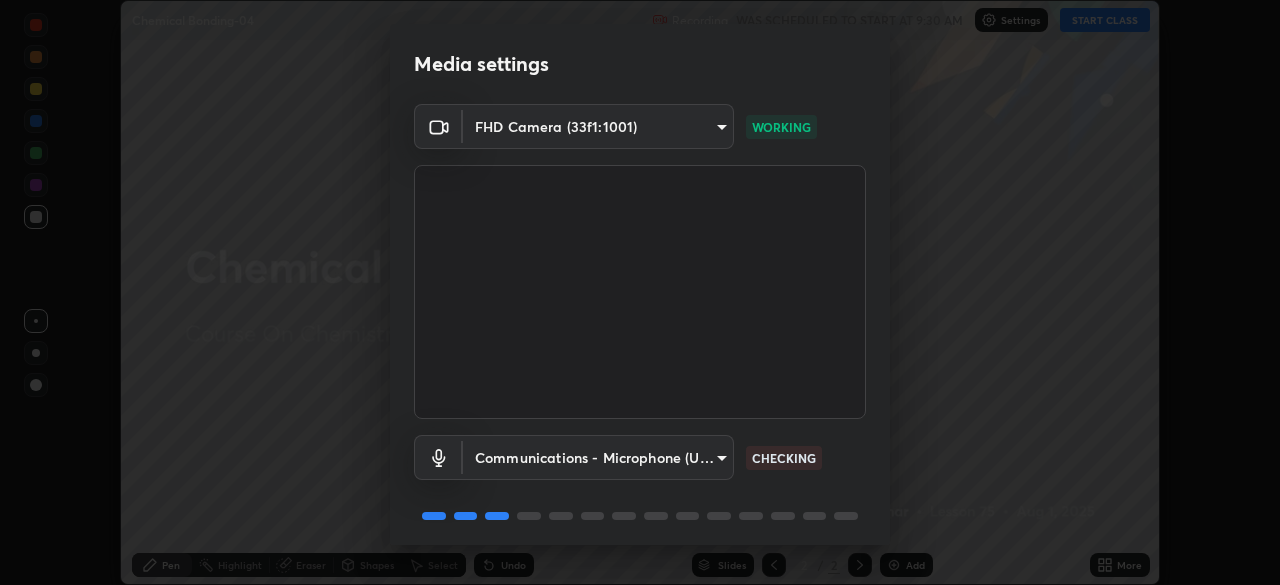 click on "Erase all Chemical Bonding-04 Recording WAS SCHEDULED TO START AT  9:30 AM Settings START CLASS Setting up your live class Chemical Bonding-04 • L75 of Course On Chemistry for NEET Conquer 1 2026 [FIRST] [LAST] Pen Highlight Eraser Shapes Select Undo Slides 2 / 2 Add More No doubts shared Encourage your learners to ask a doubt for better clarity Report an issue Reason for reporting Buffering Chat not working Audio - Video sync issue Educator video quality low ​ Attach an image Report Media settings FHD Camera (33f1:1001) 49997c5035a380d1e4bfd67072f4403f37fcfd6159da511fce73e868ba03c42c WORKING Communications - Microphone (USB PnP Sound Device) communications CHECKING 1 / 5 Next" at bounding box center [640, 292] 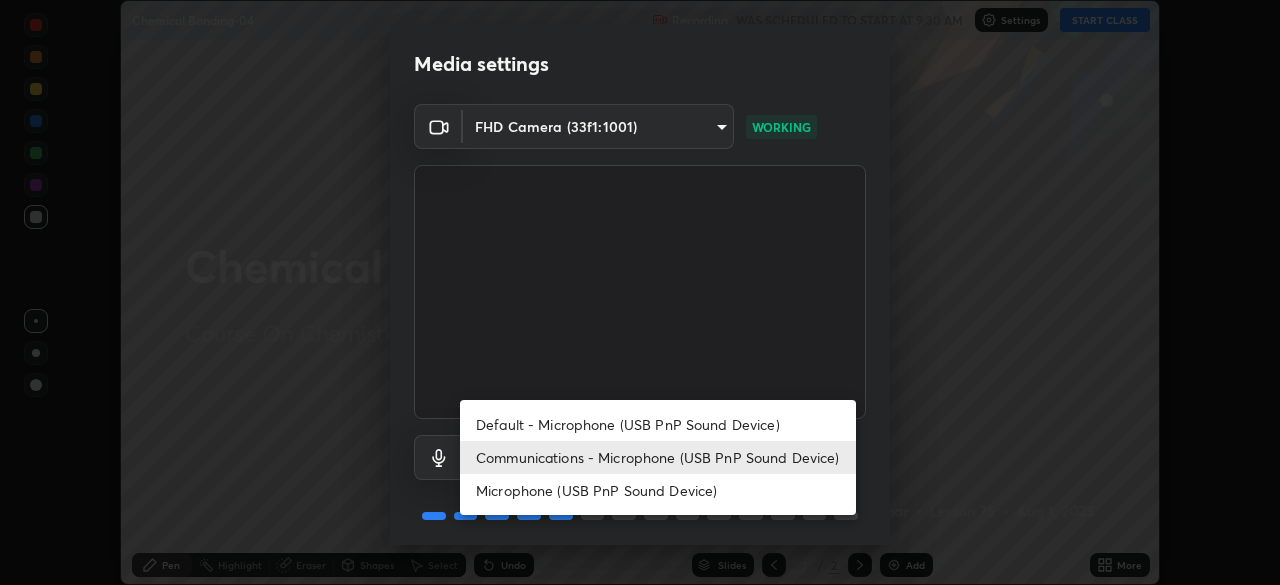 click on "Microphone (USB PnP Sound Device)" at bounding box center [658, 490] 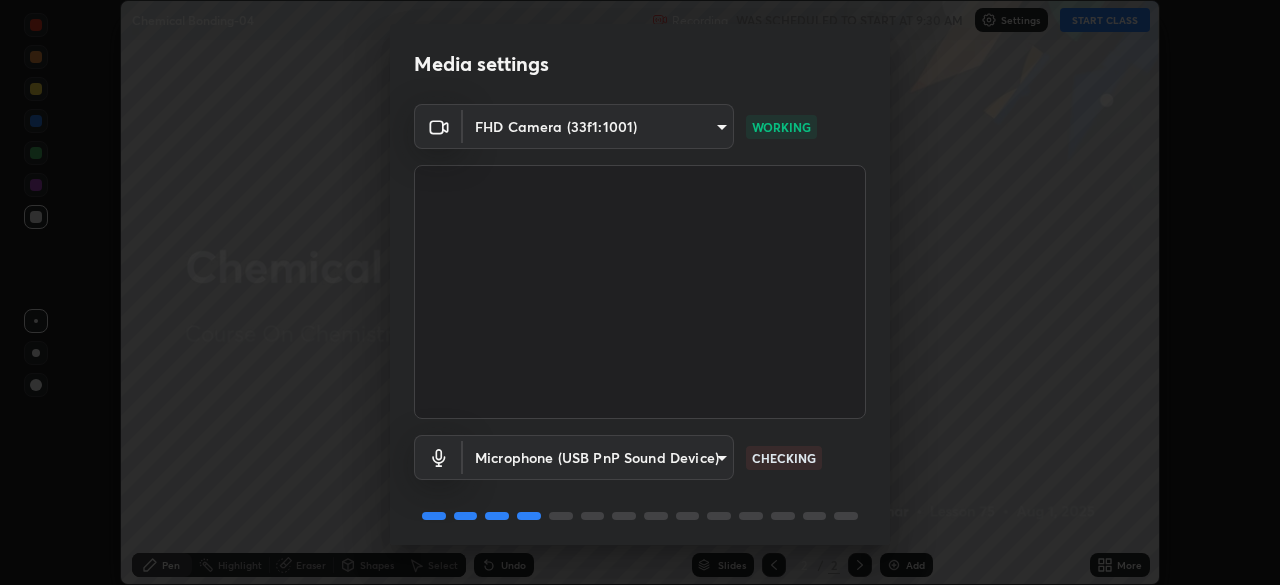 type on "b93cbfc37ea663615e2a2758e13d6489b429ad874a2ce90456402bbb4f5a5e7c" 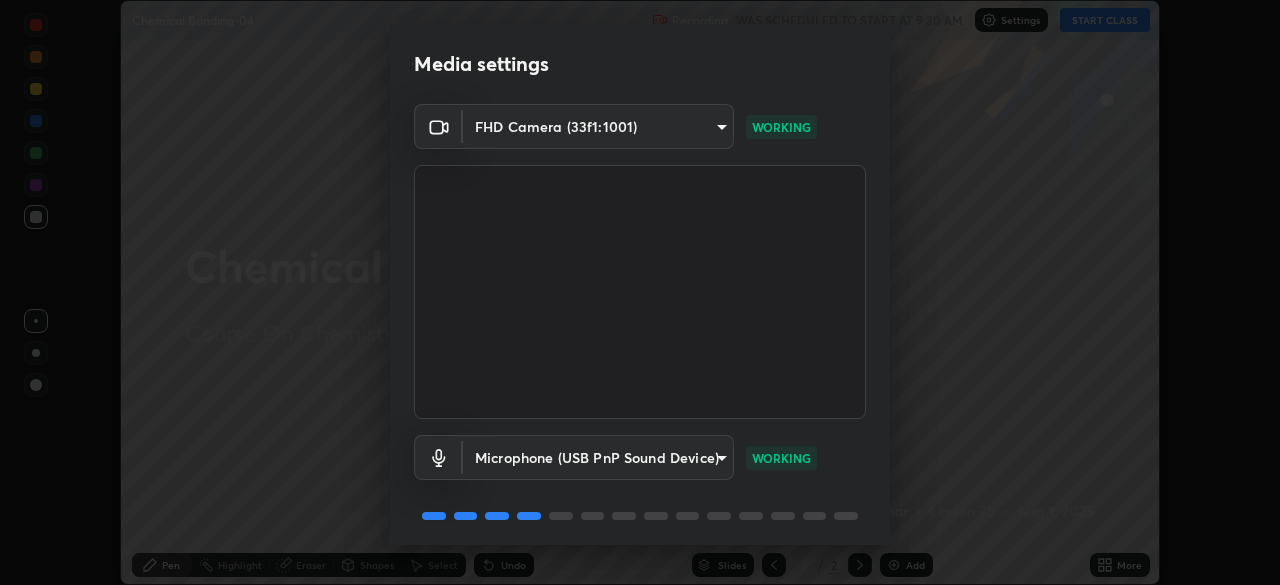scroll, scrollTop: 71, scrollLeft: 0, axis: vertical 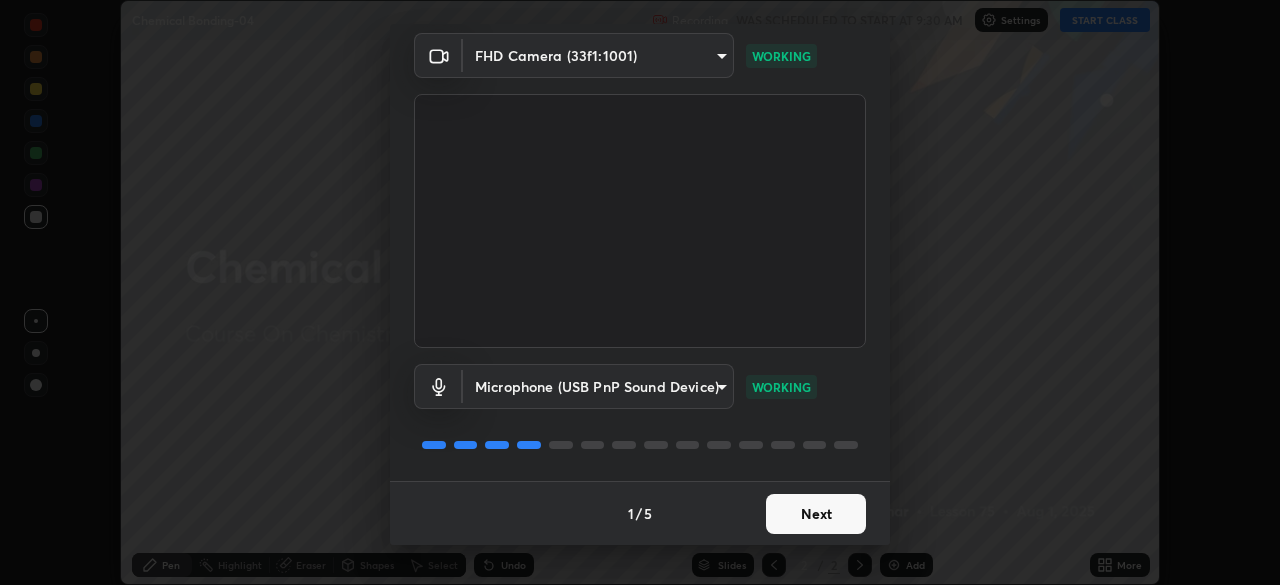 click on "Next" at bounding box center (816, 514) 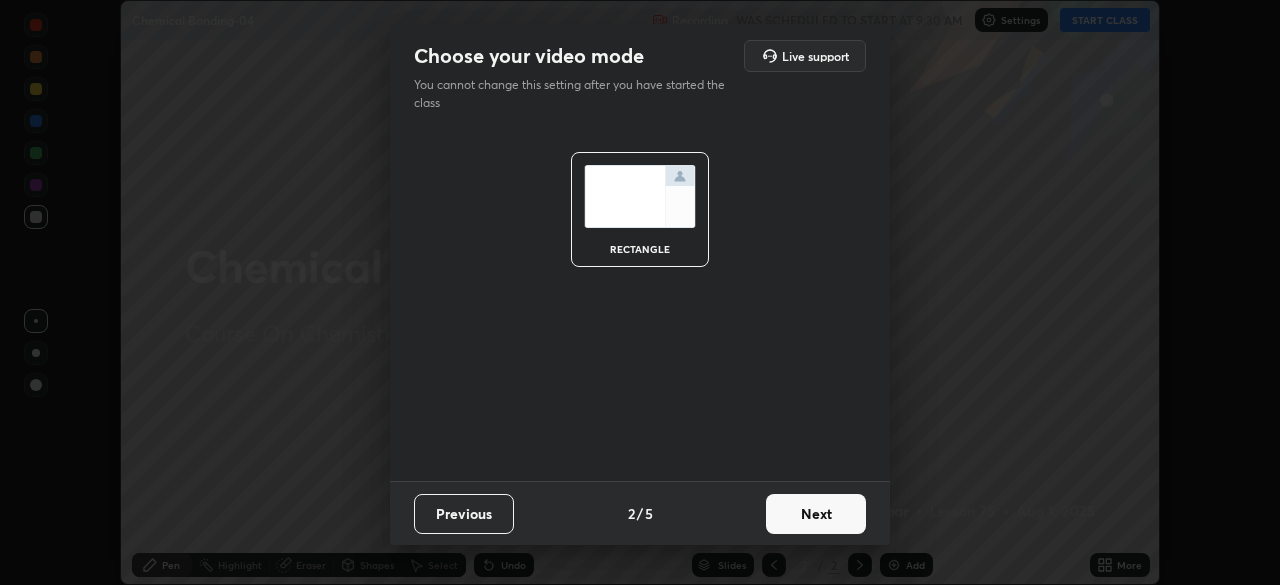 click on "Next" at bounding box center [816, 514] 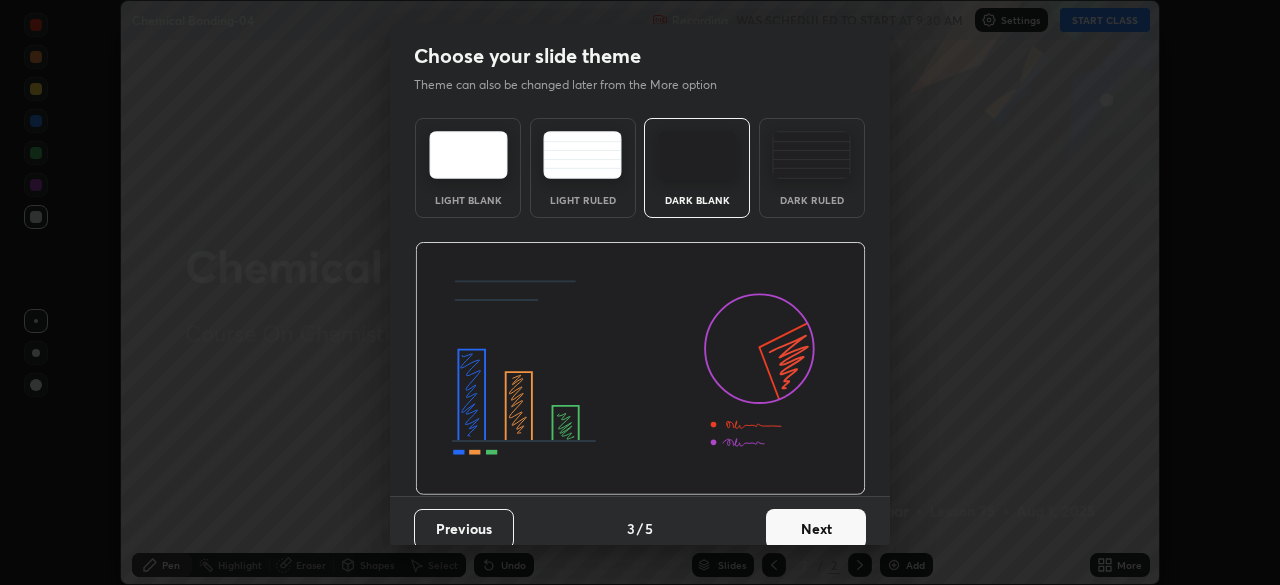 click on "Next" at bounding box center (816, 529) 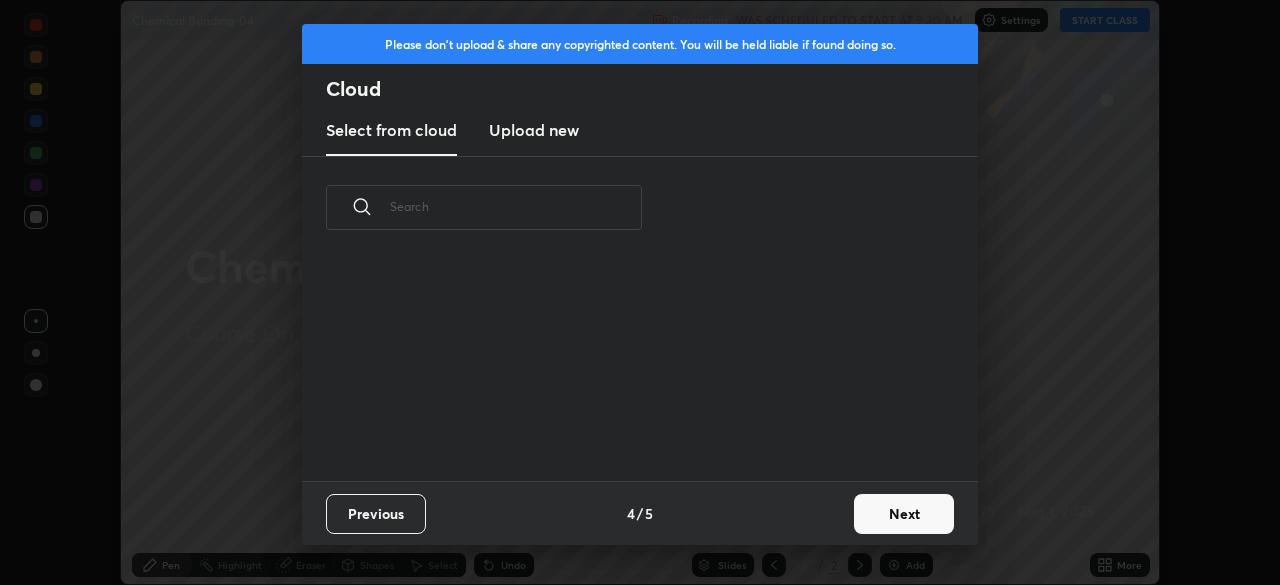 click on "Next" at bounding box center (904, 514) 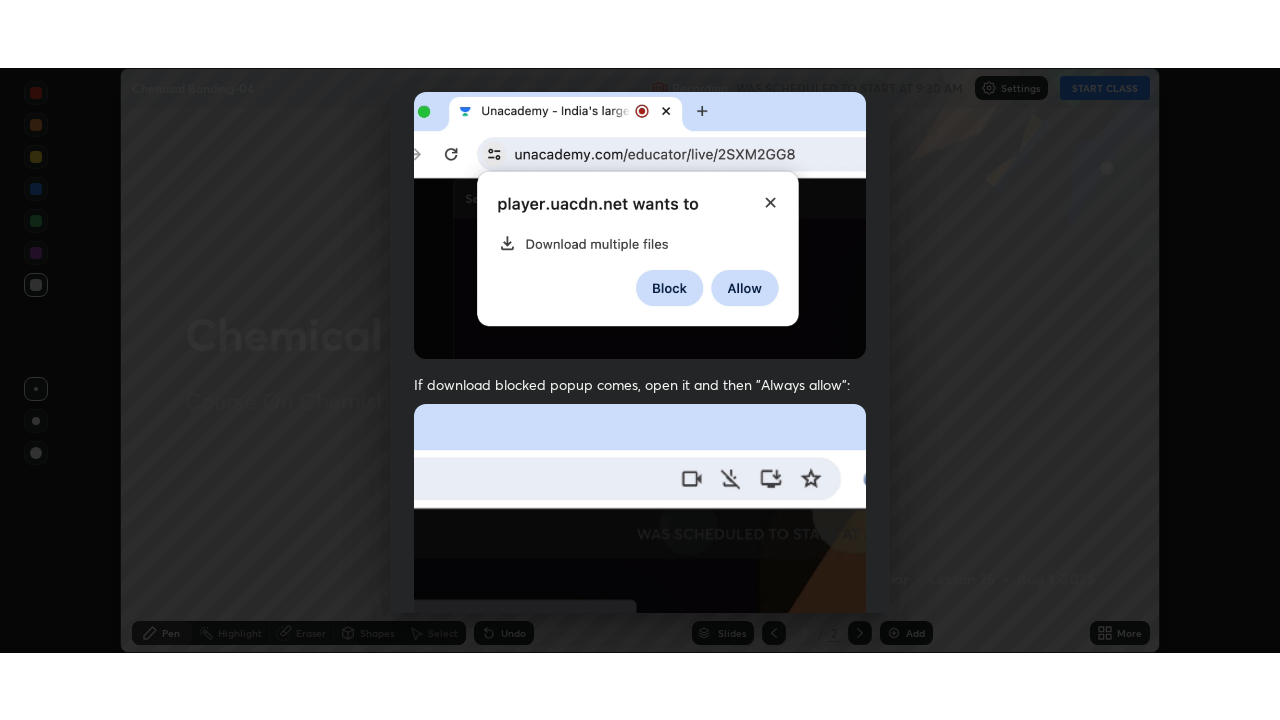scroll, scrollTop: 479, scrollLeft: 0, axis: vertical 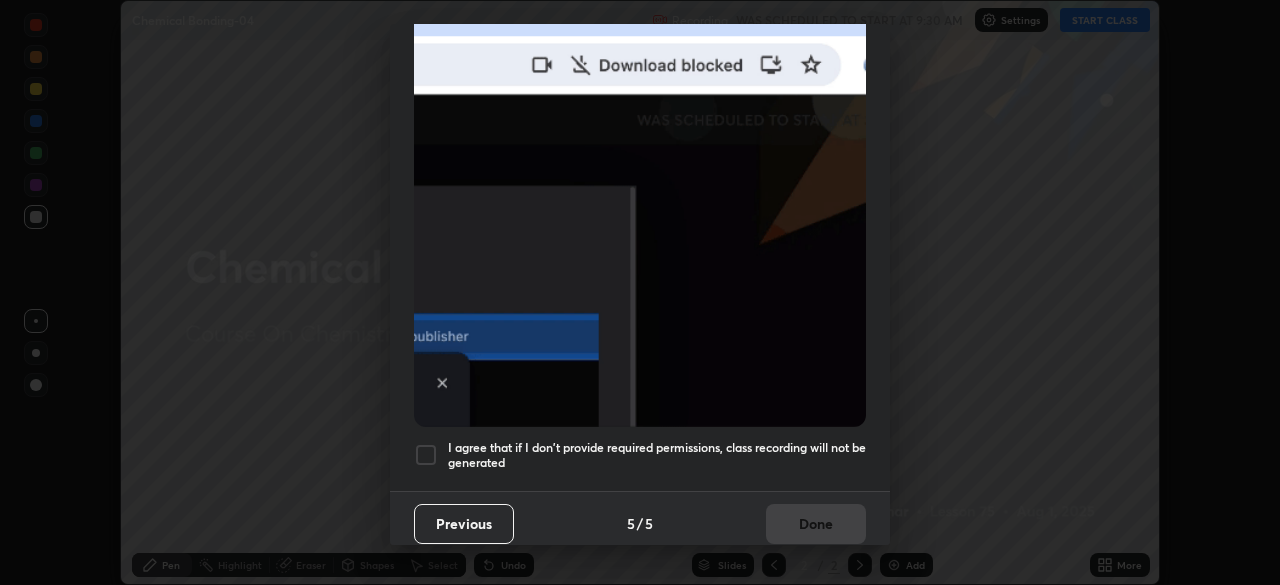 click on "I agree that if I don't provide required permissions, class recording will not be generated" at bounding box center (657, 455) 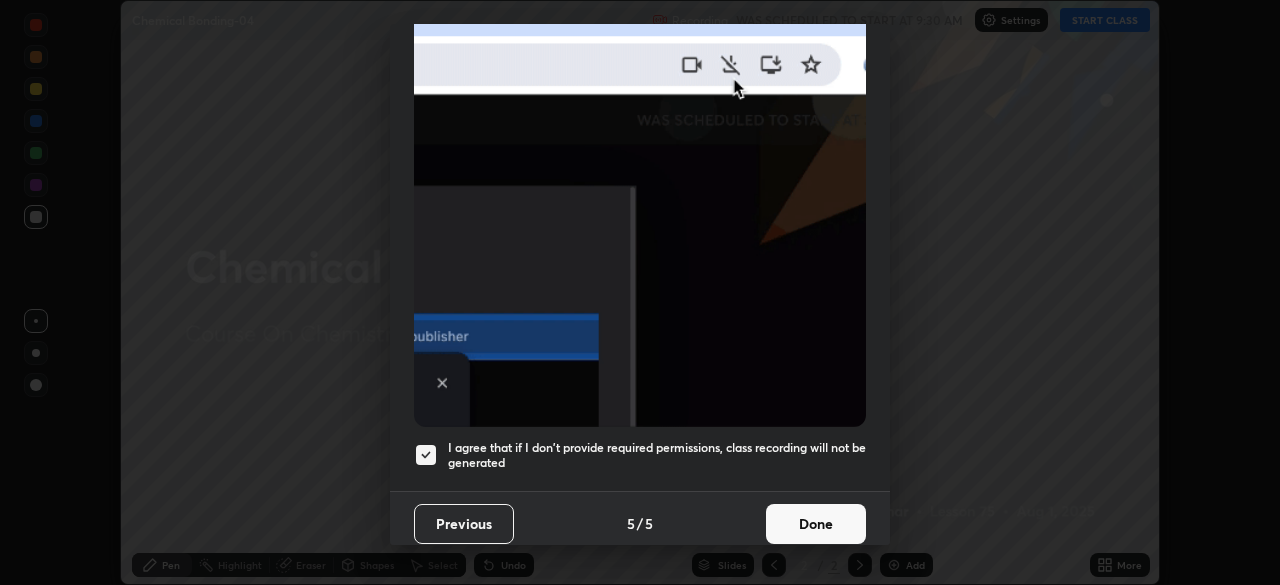 click on "Done" at bounding box center [816, 524] 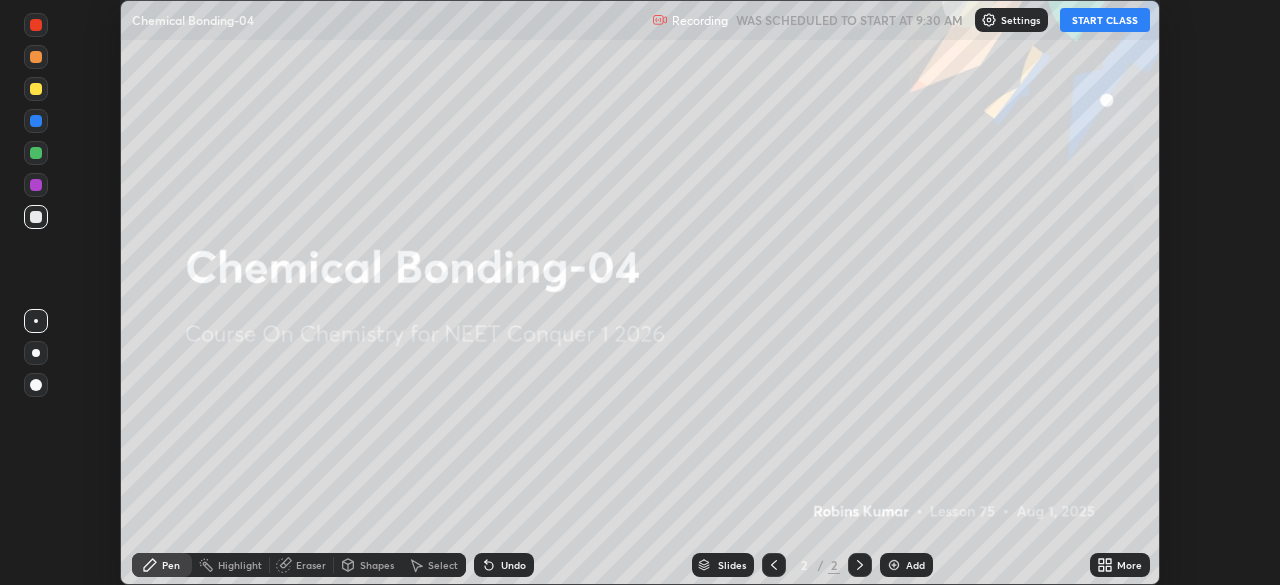 click on "More" at bounding box center (1129, 565) 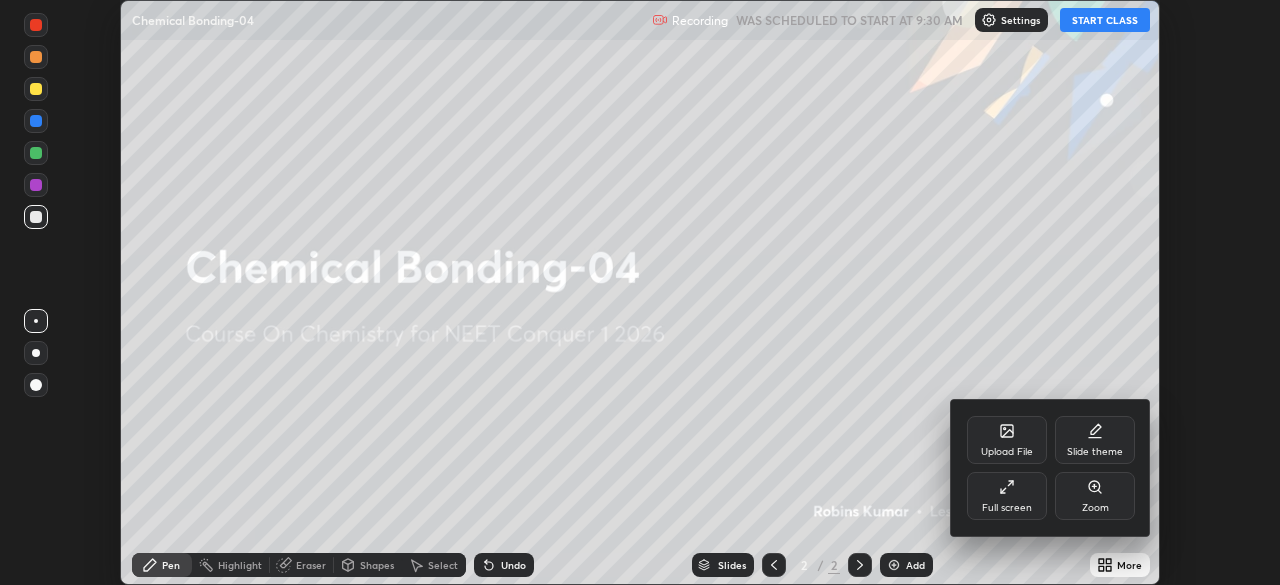 click on "Slide theme" at bounding box center (1095, 440) 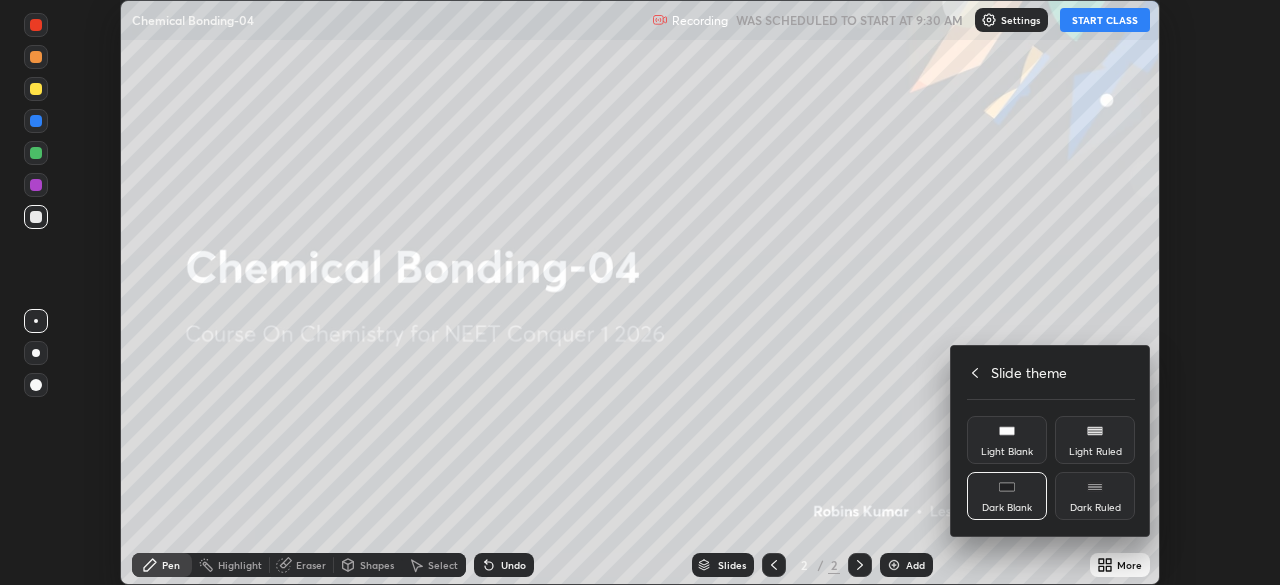 click on "Dark Ruled" at bounding box center [1095, 496] 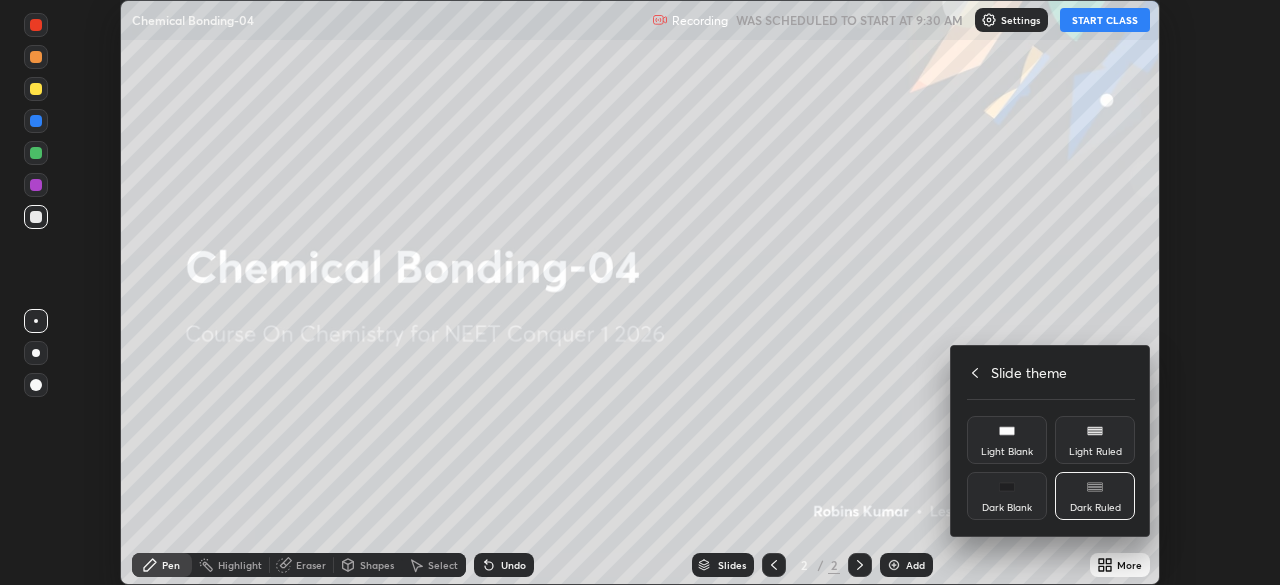 click 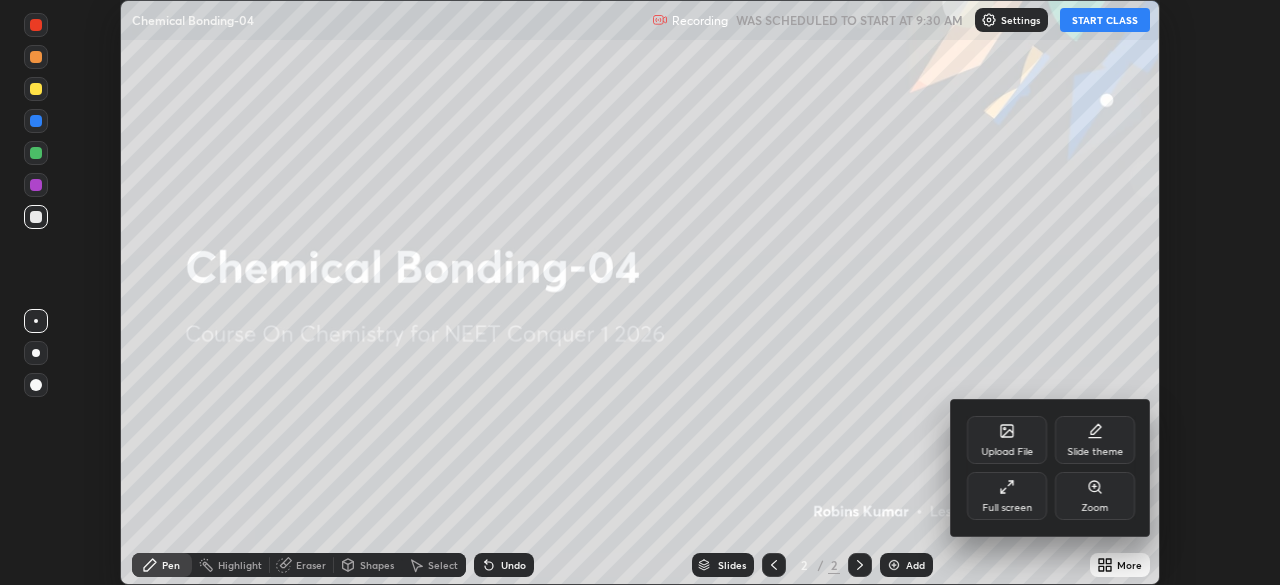 click on "Full screen" at bounding box center [1007, 496] 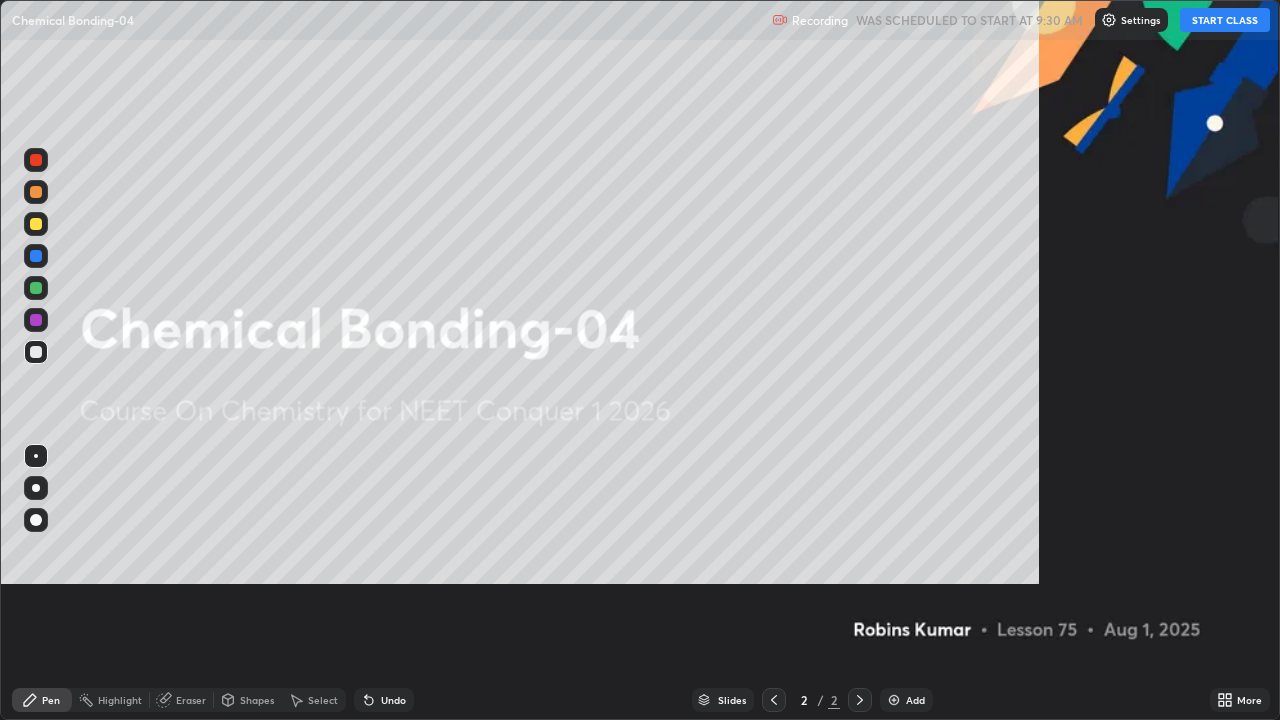 scroll, scrollTop: 99280, scrollLeft: 98720, axis: both 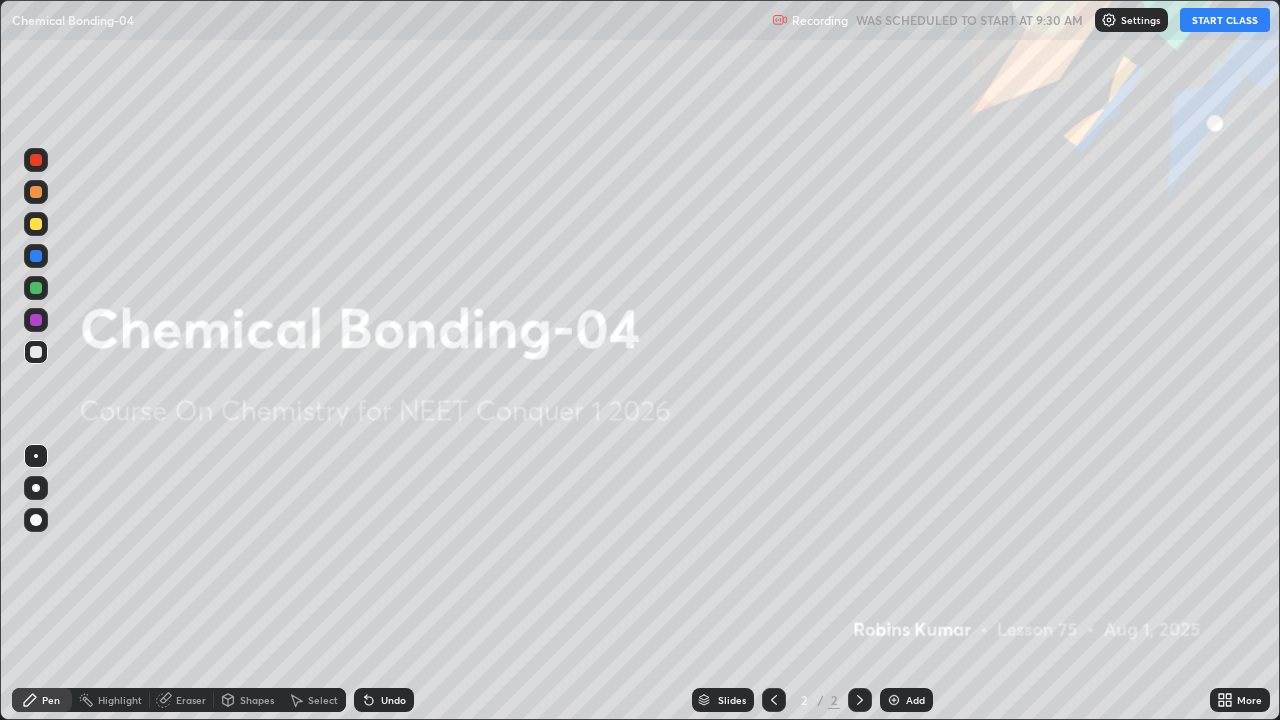 click on "START CLASS" at bounding box center (1225, 20) 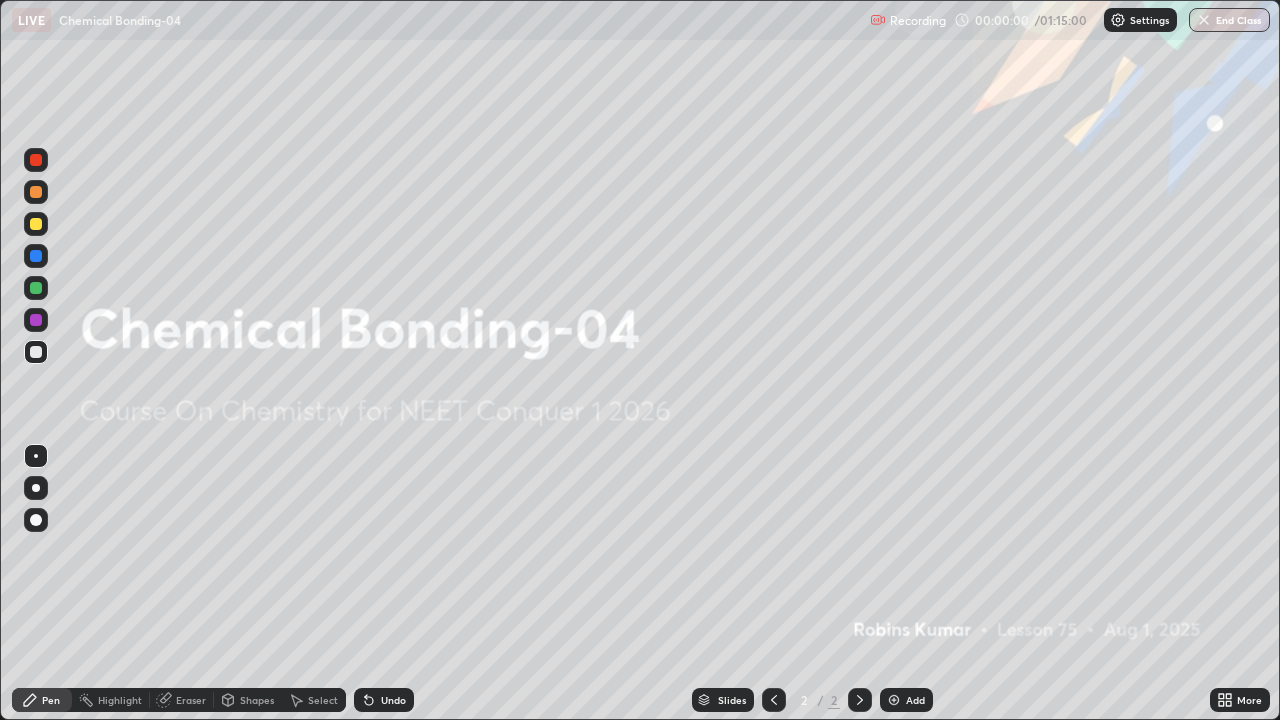 click at bounding box center (894, 700) 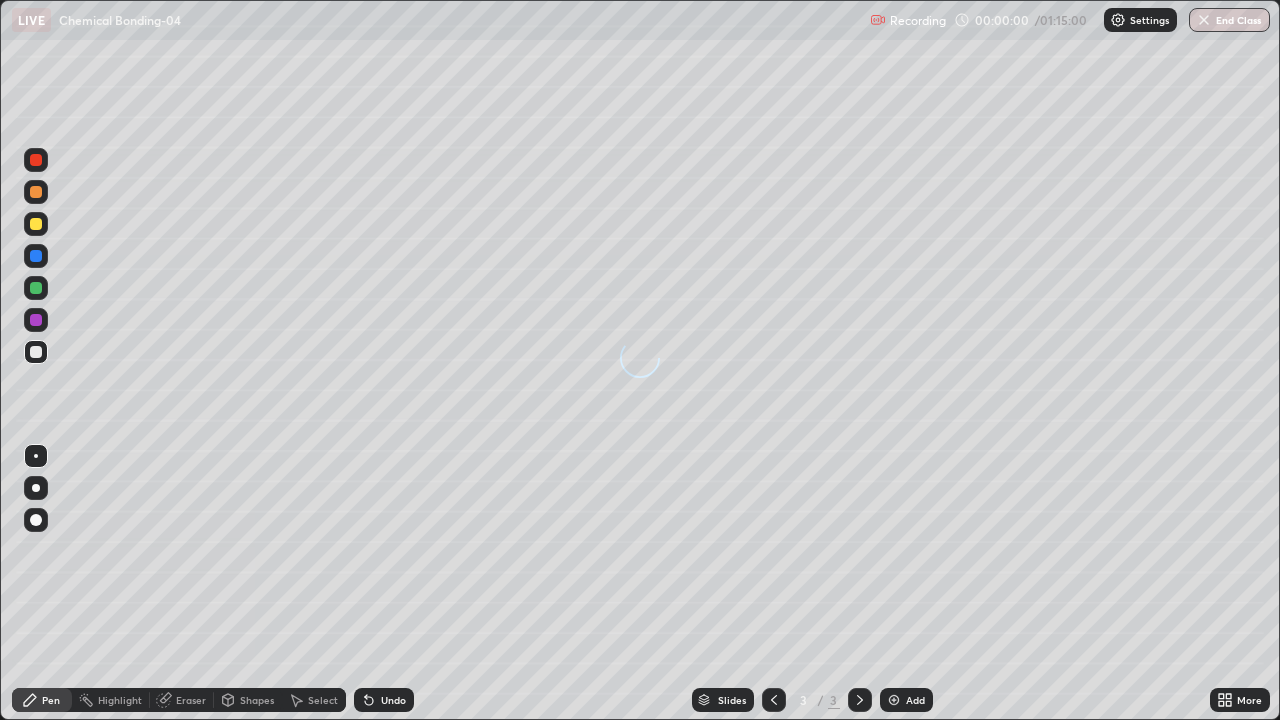 click at bounding box center [894, 700] 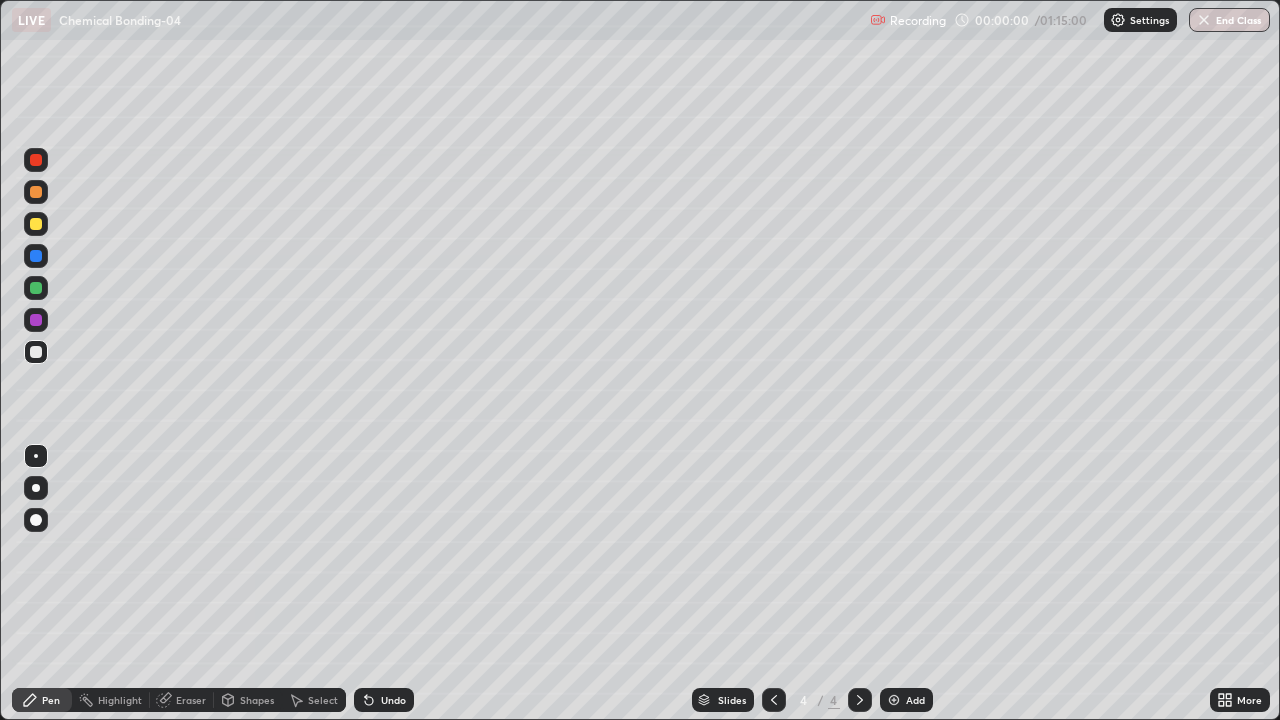 click at bounding box center (894, 700) 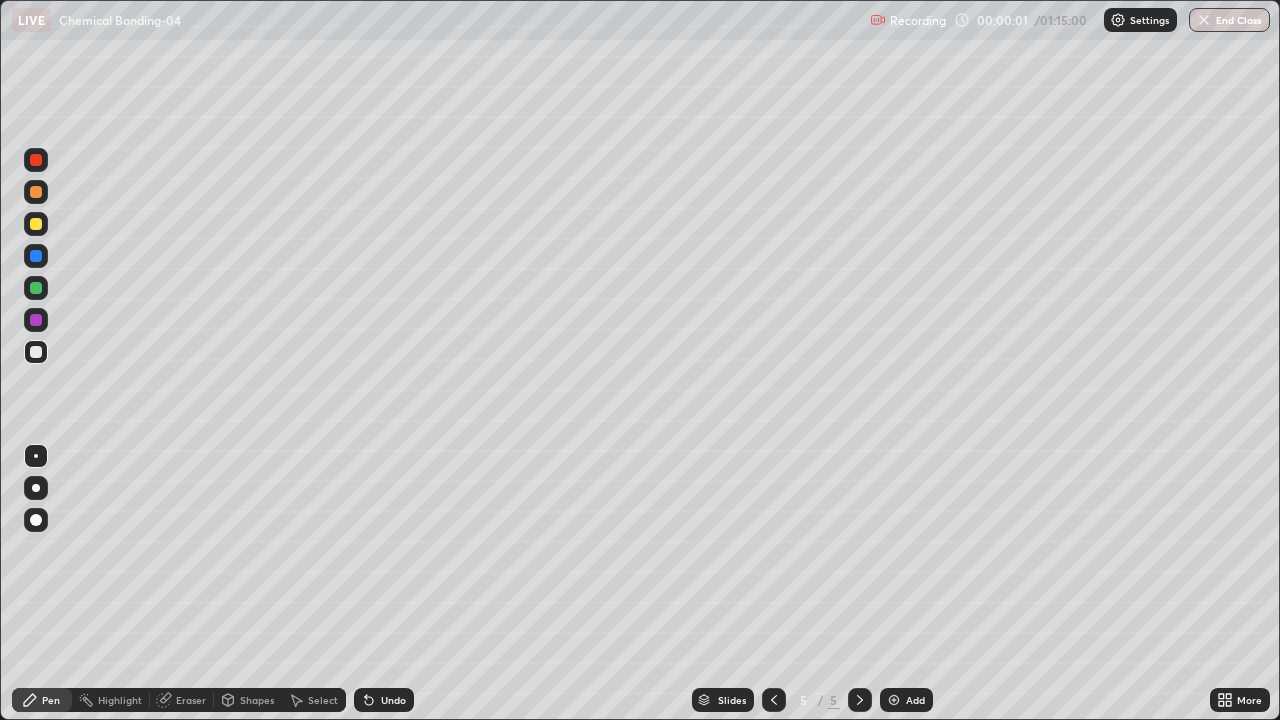 click on "Add" at bounding box center [906, 700] 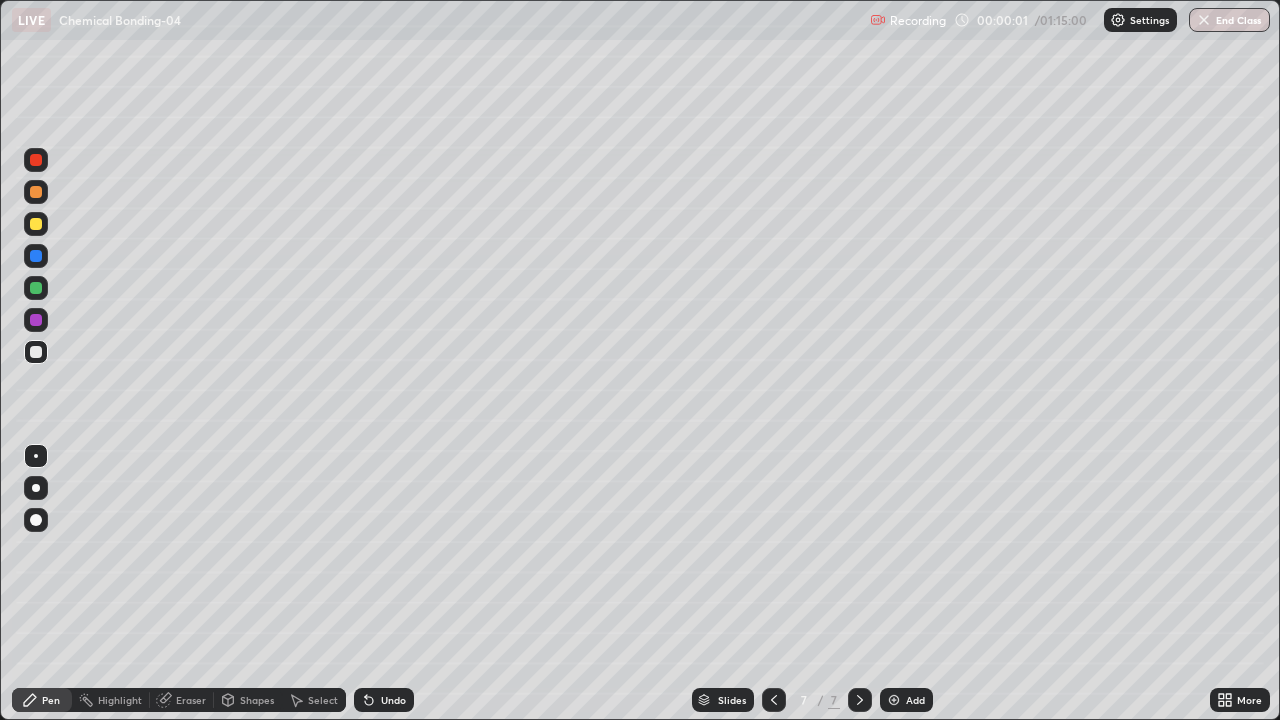 click on "Add" at bounding box center [906, 700] 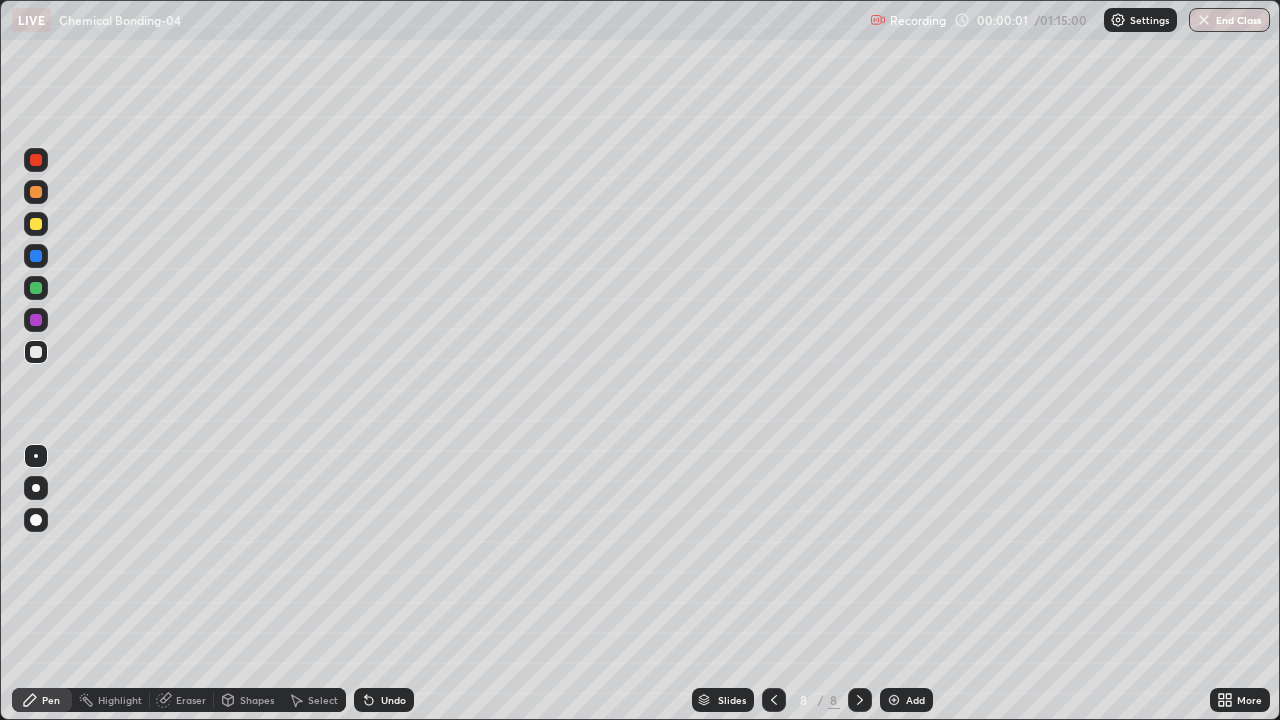 click at bounding box center [894, 700] 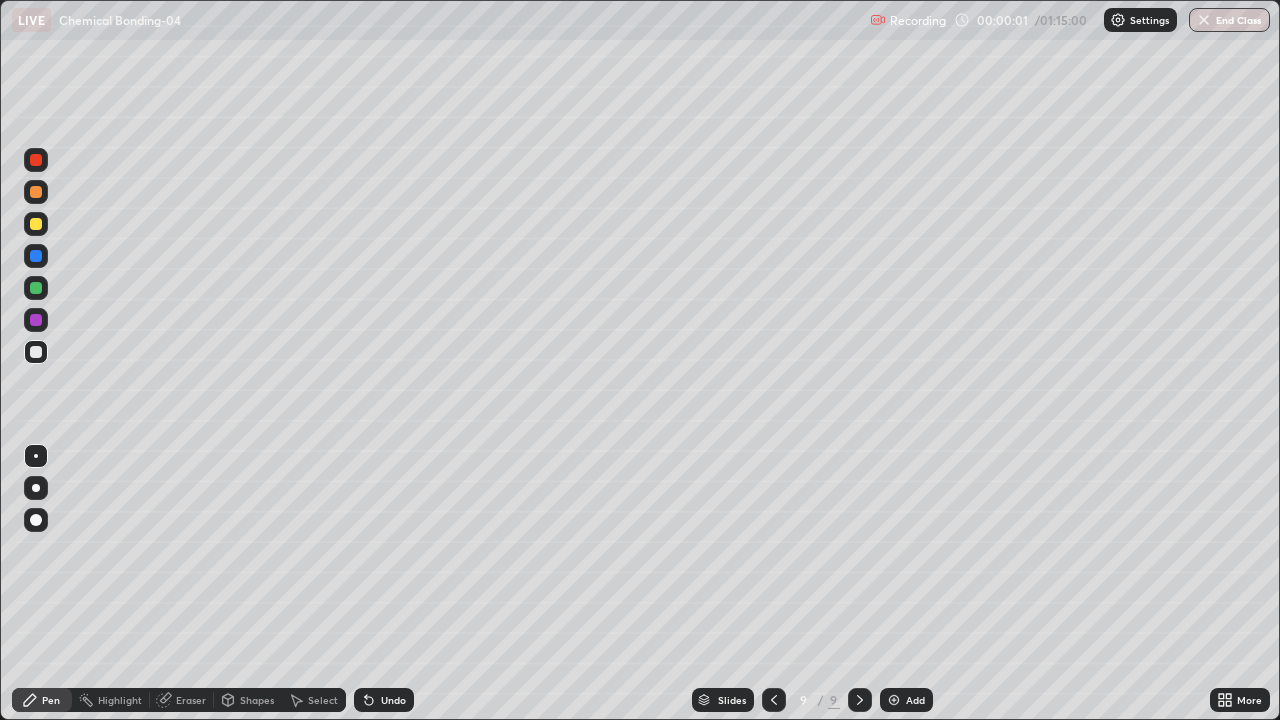 click on "Add" at bounding box center [906, 700] 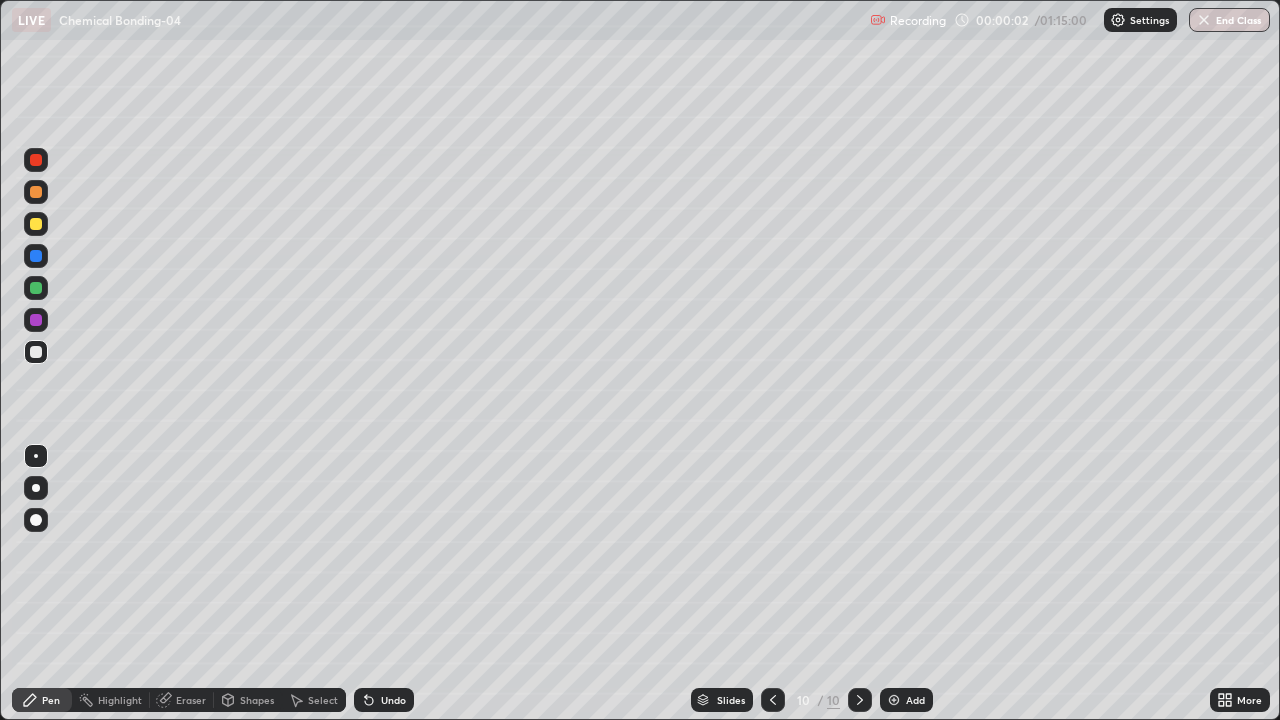 click on "Add" at bounding box center (906, 700) 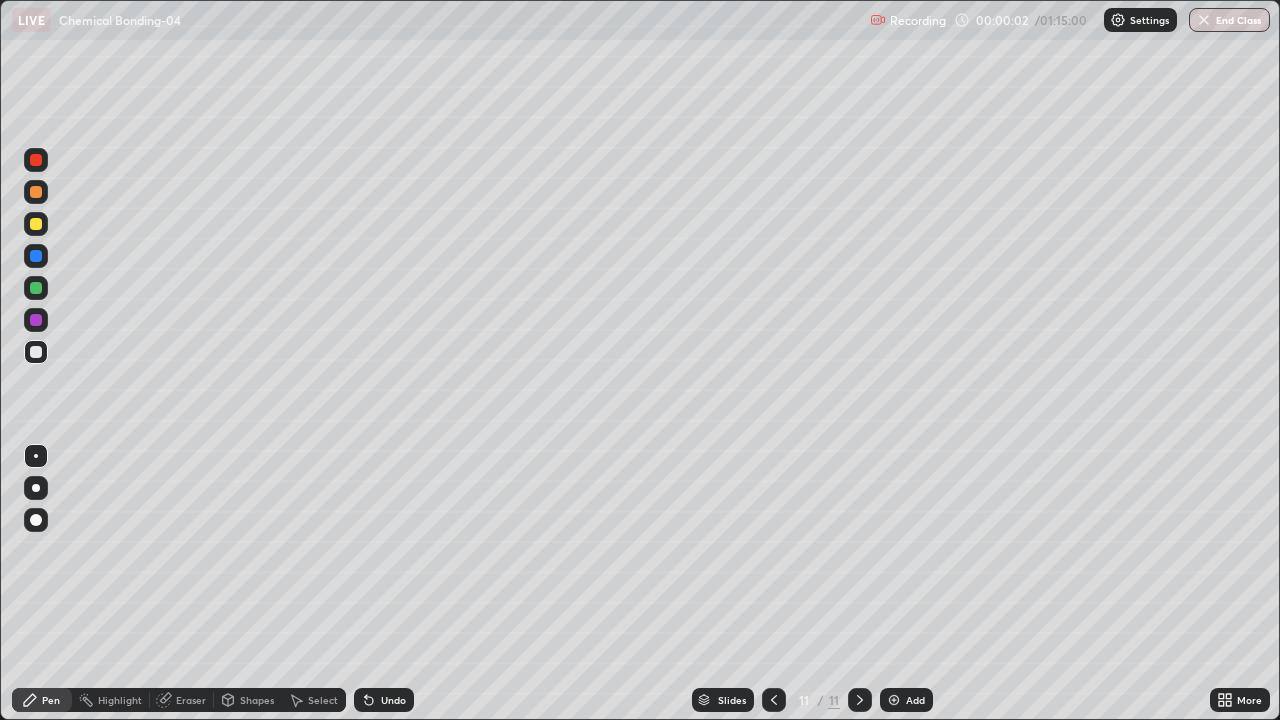 click on "Add" at bounding box center (915, 700) 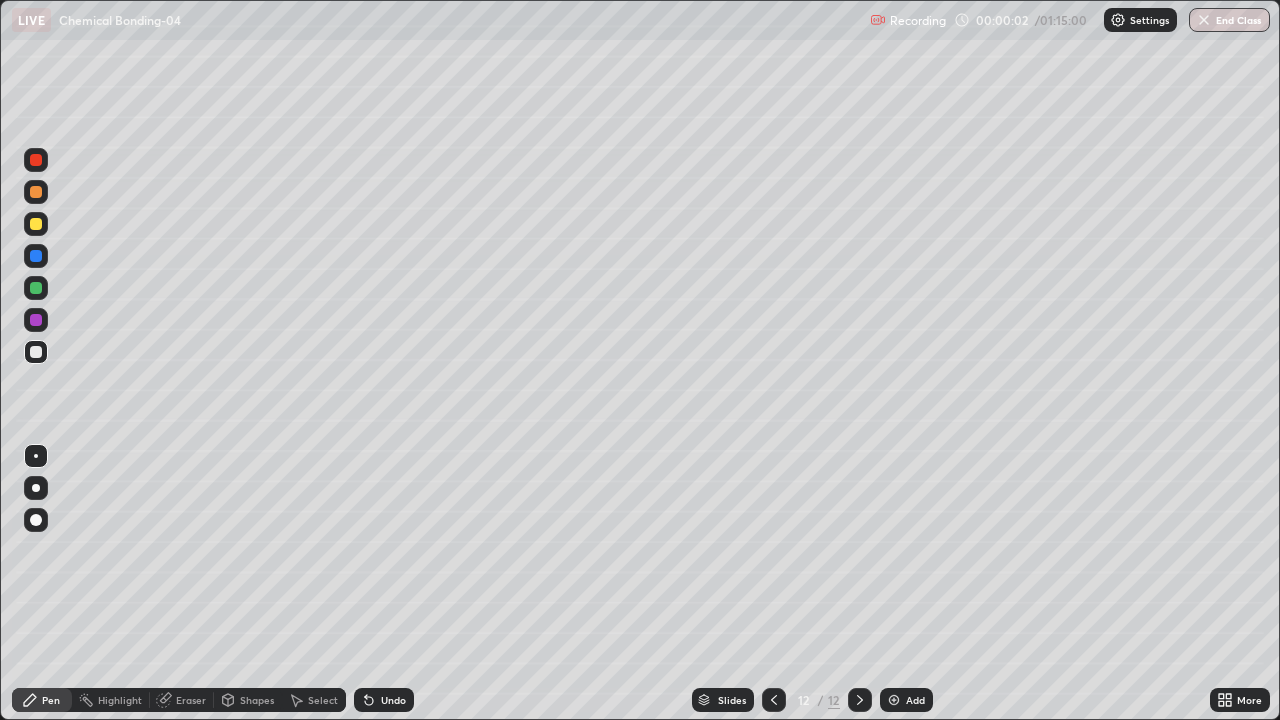 click on "Add" at bounding box center (915, 700) 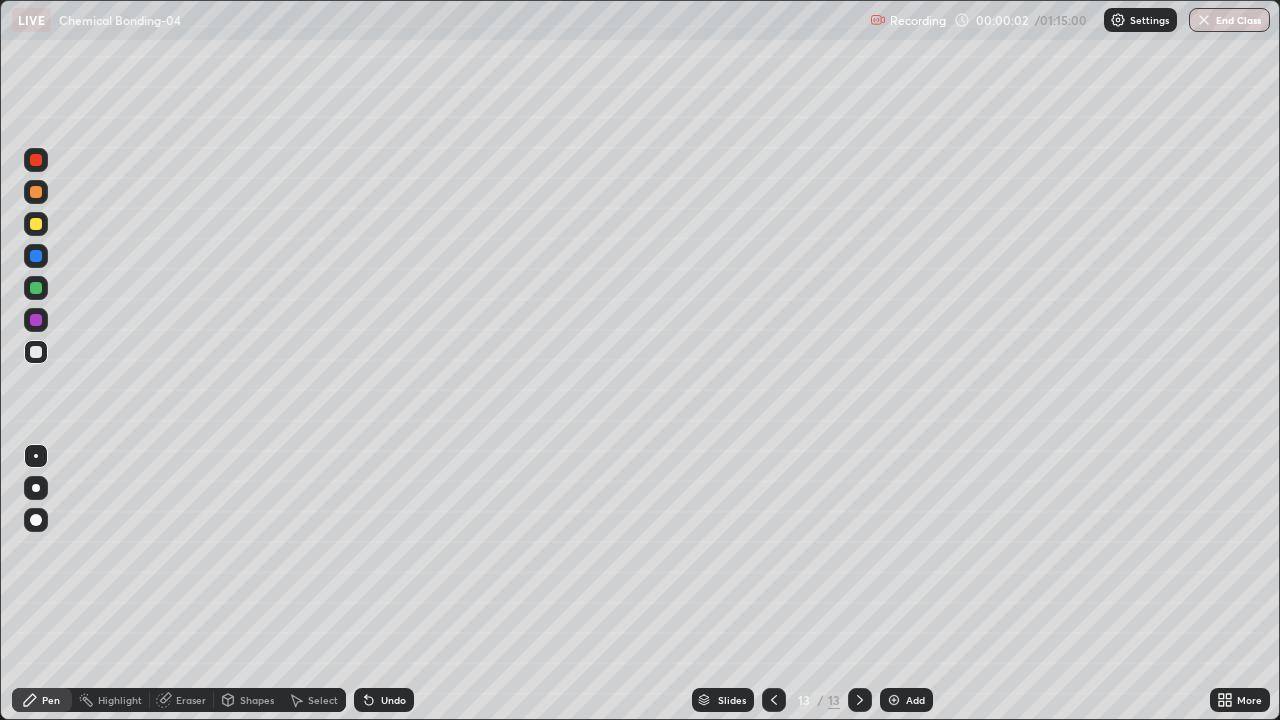 click on "Add" at bounding box center (915, 700) 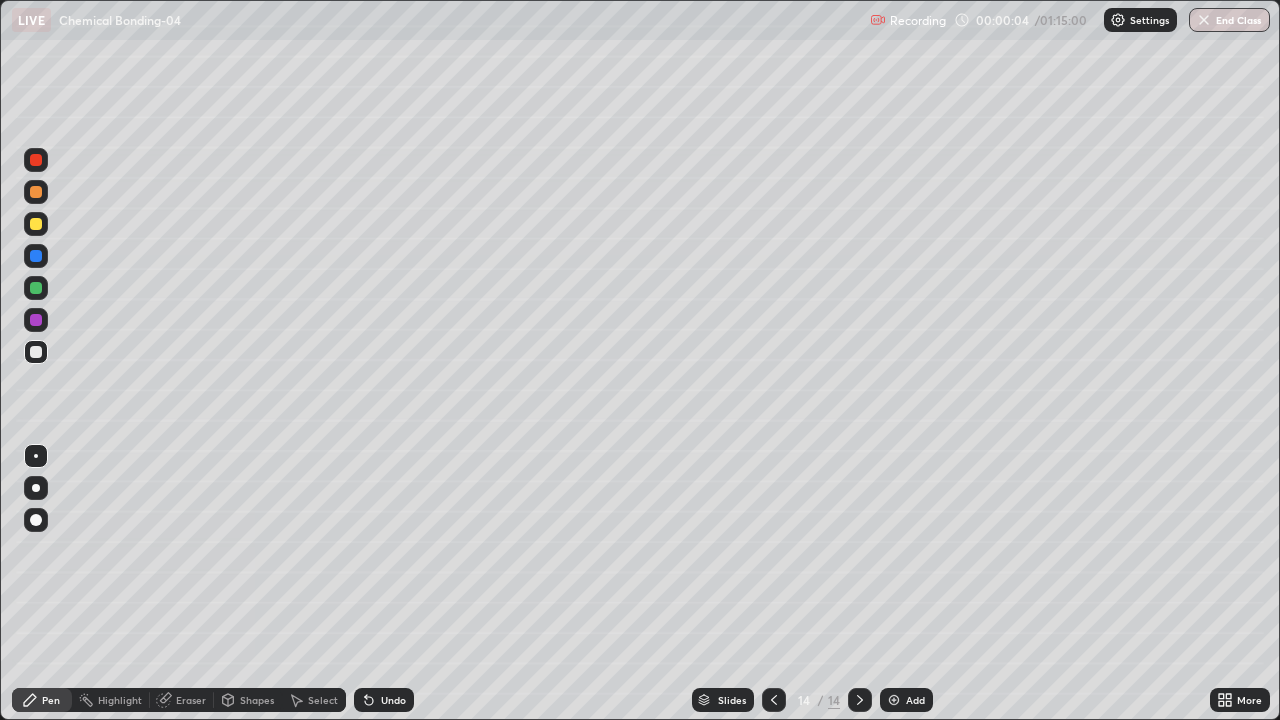 click at bounding box center [774, 700] 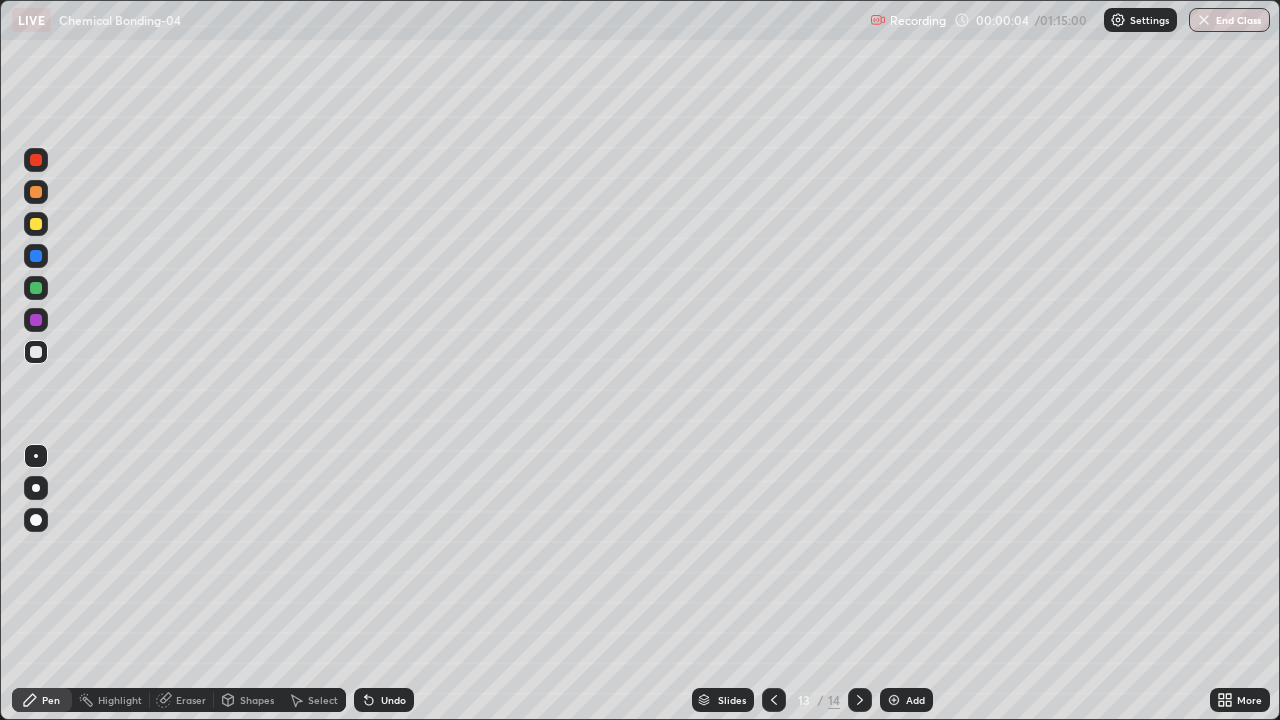 click 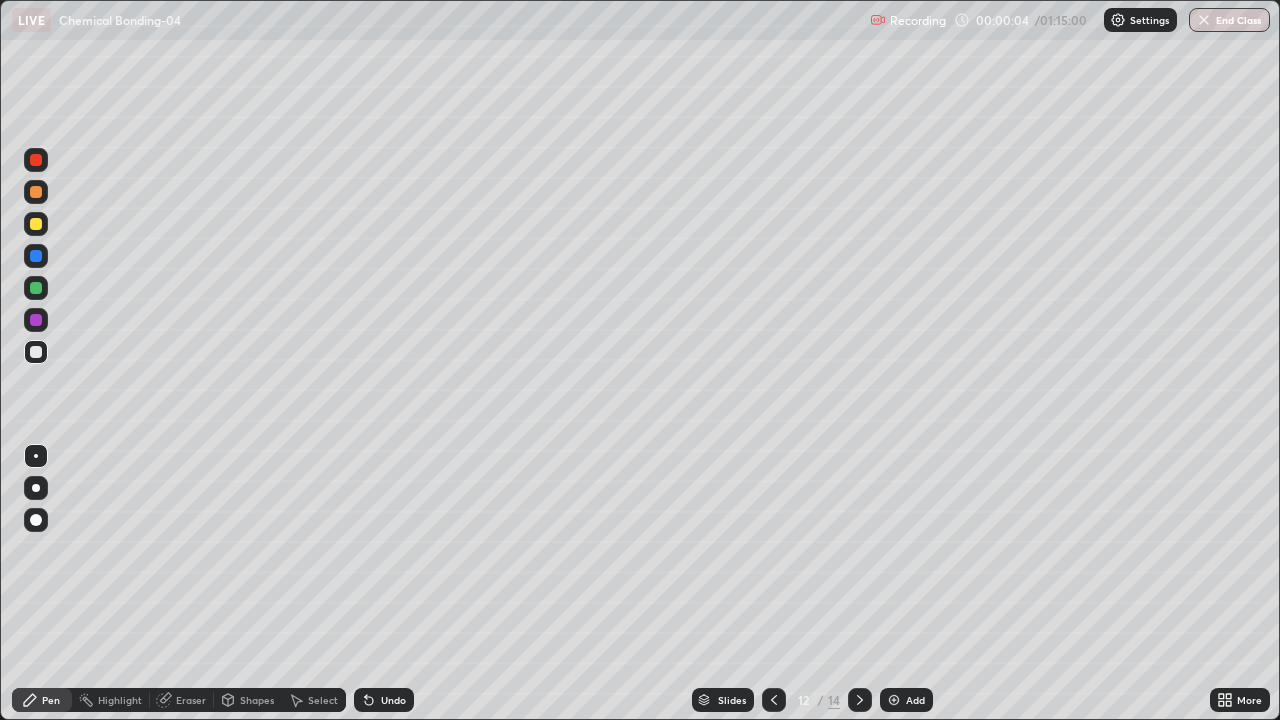 click 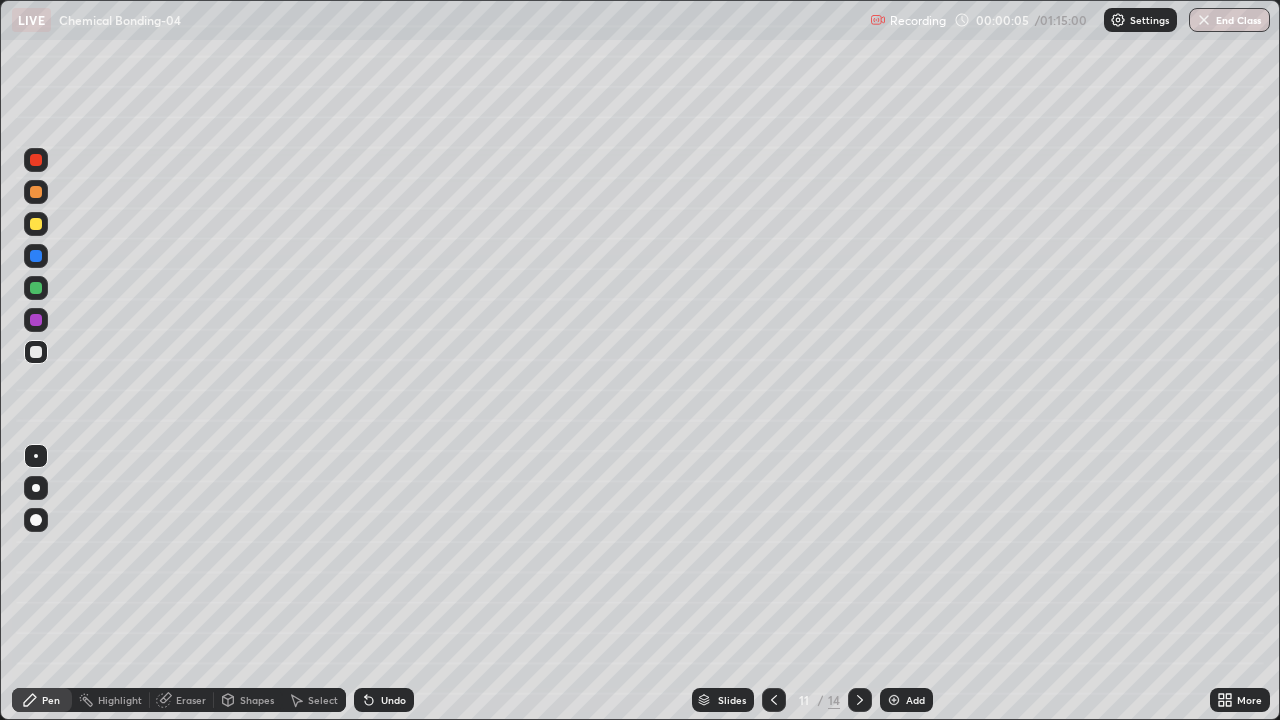 click 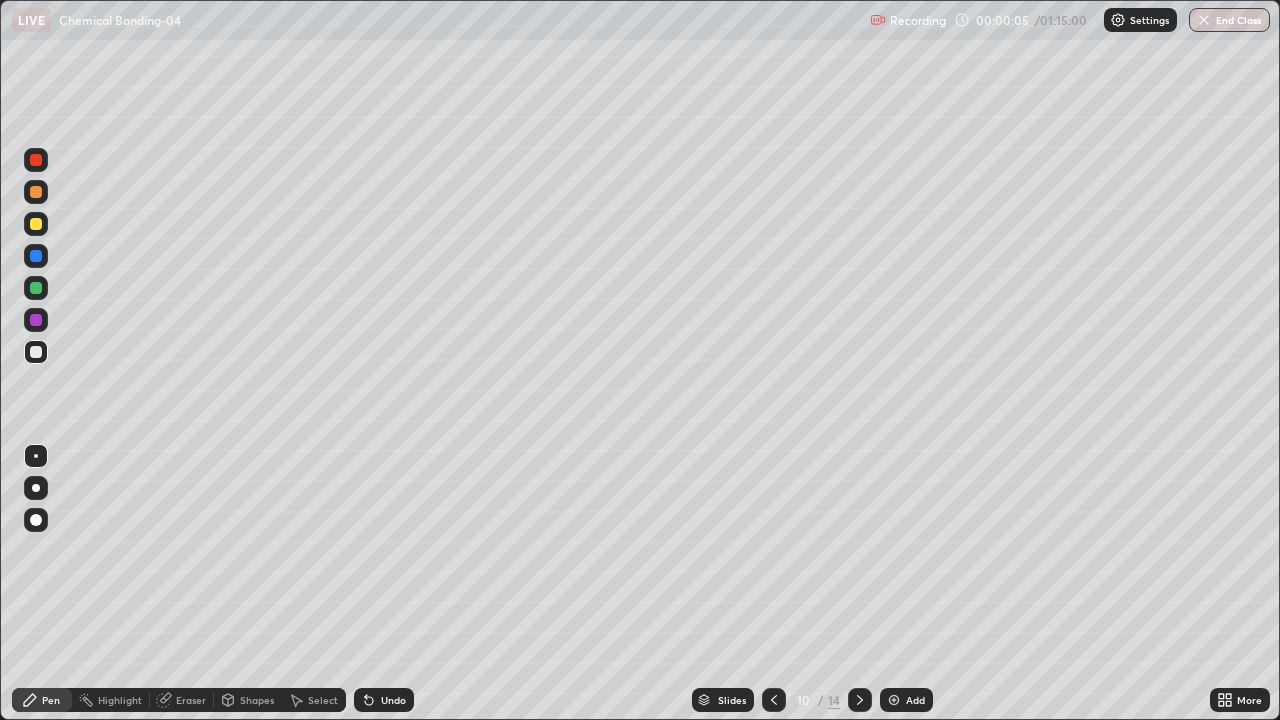 click 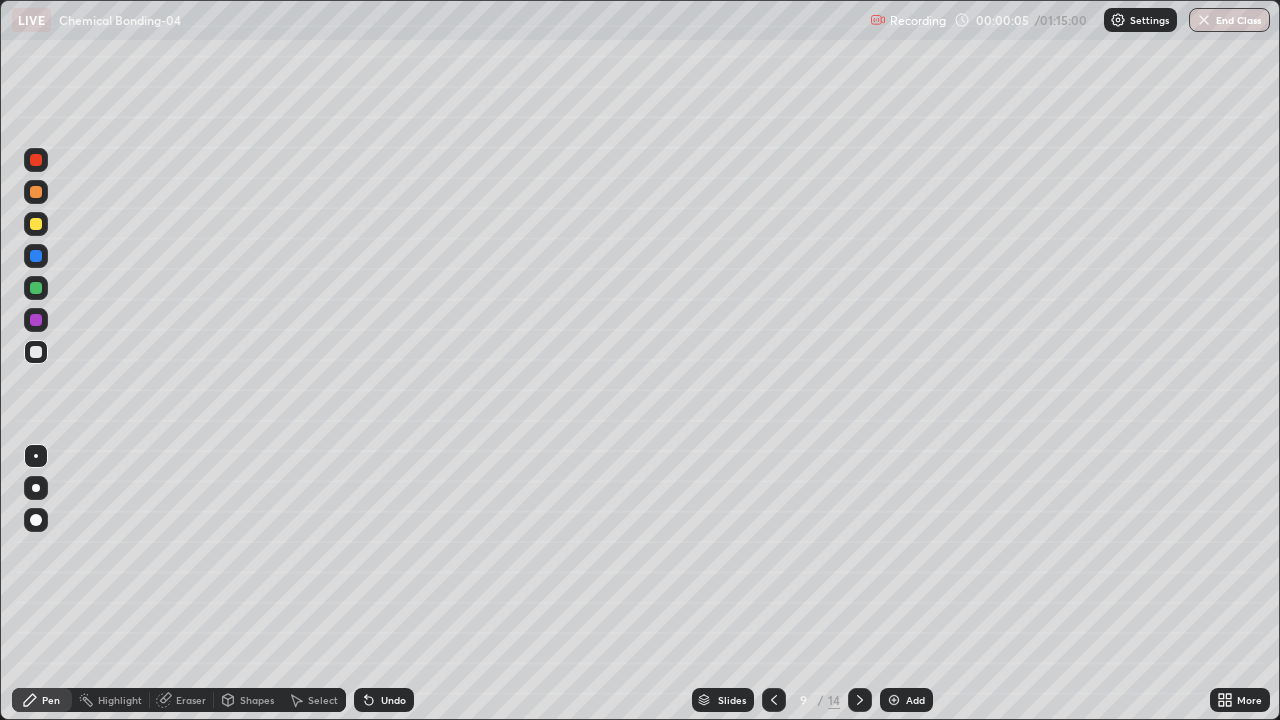 click at bounding box center (774, 700) 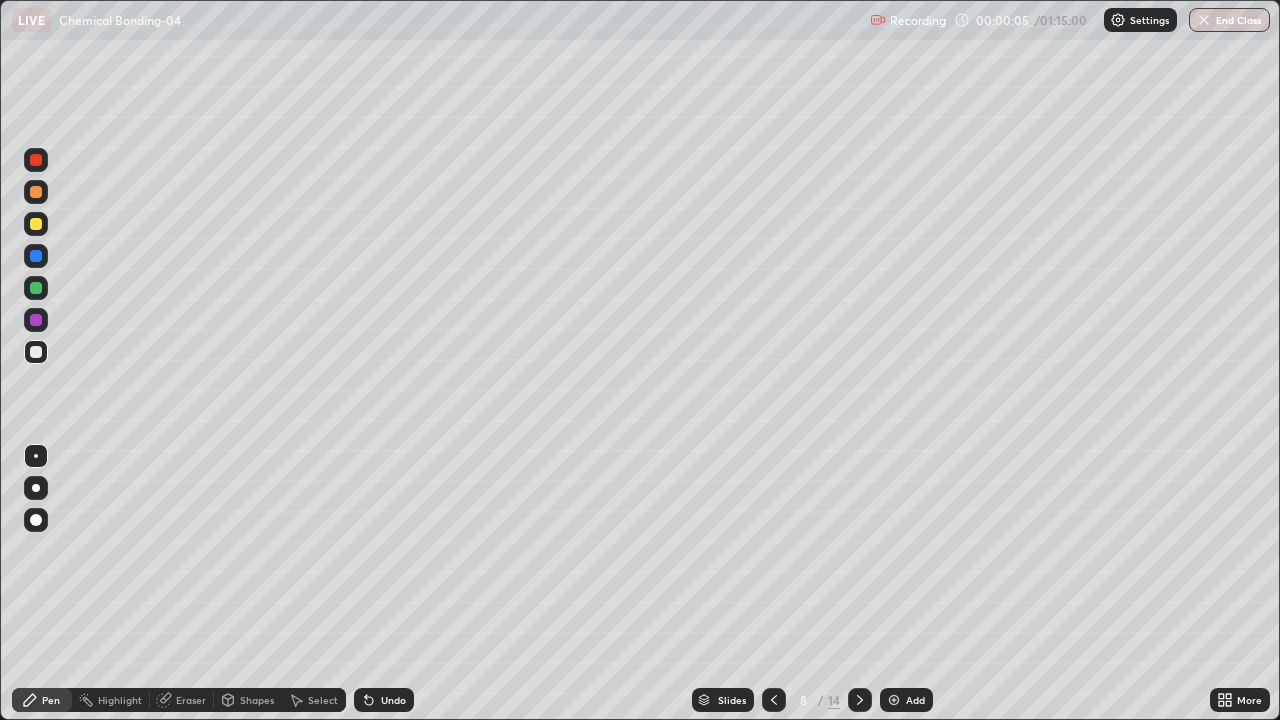 click 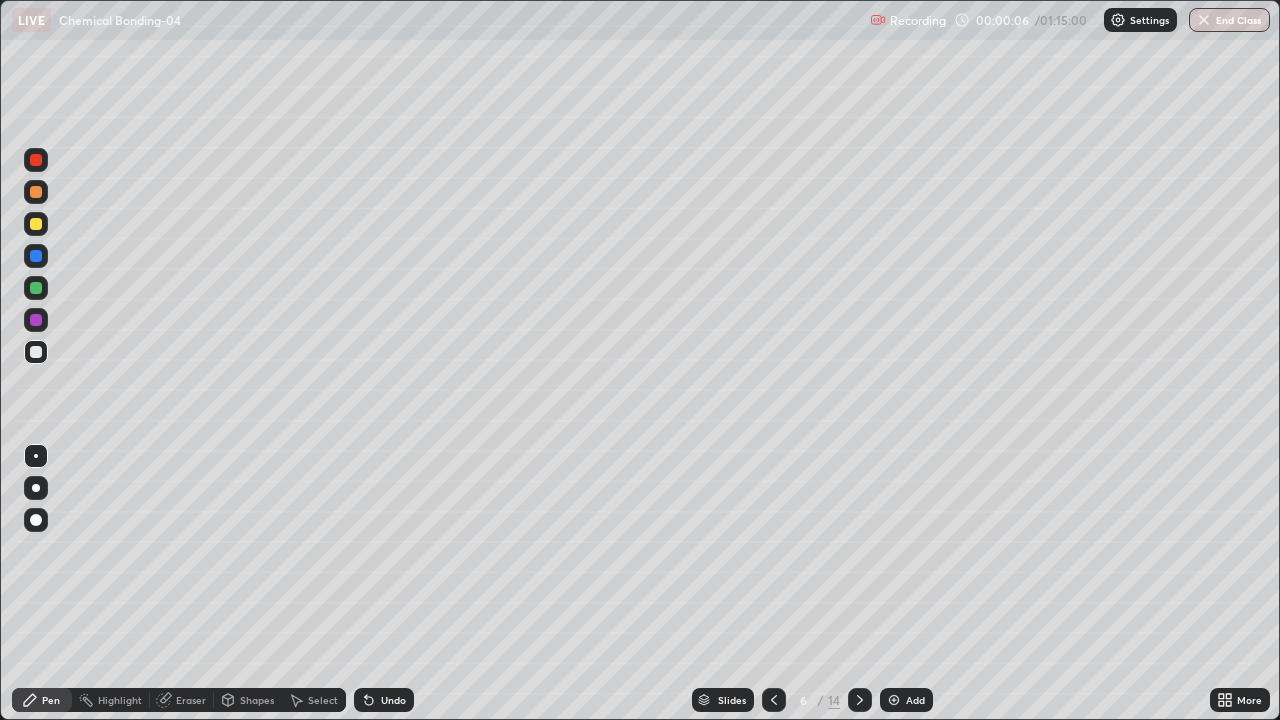 click 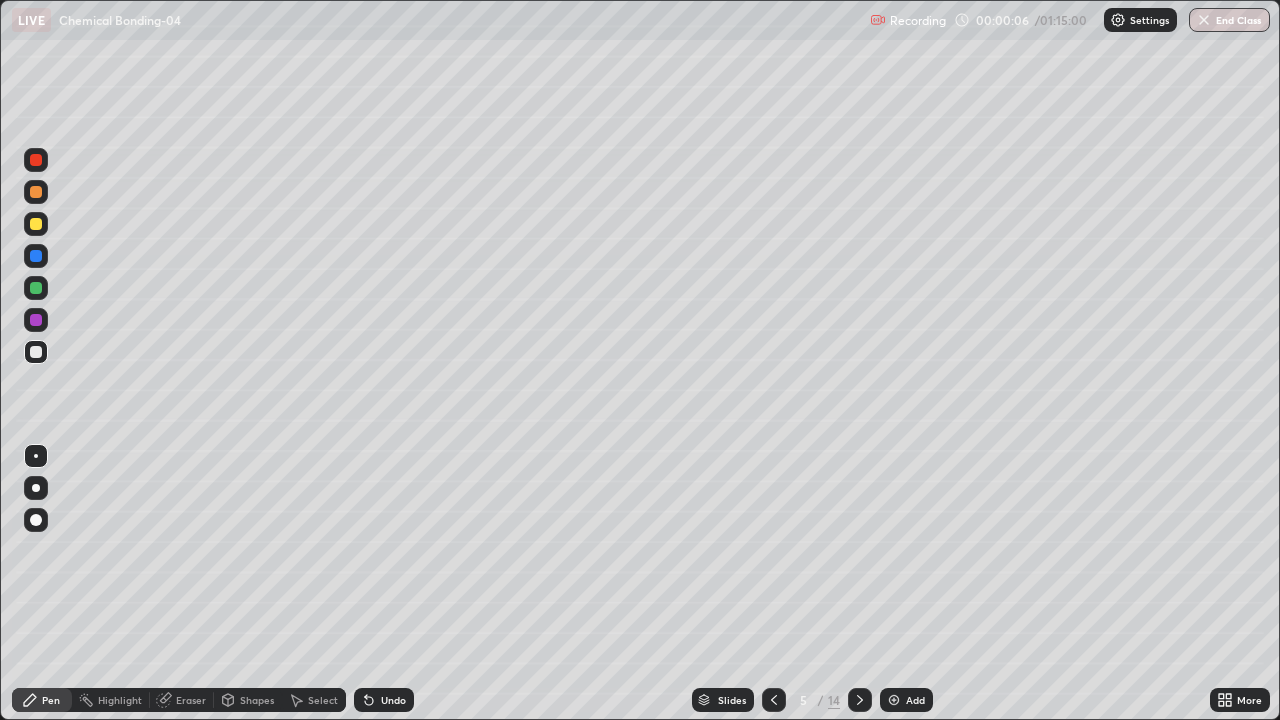 click 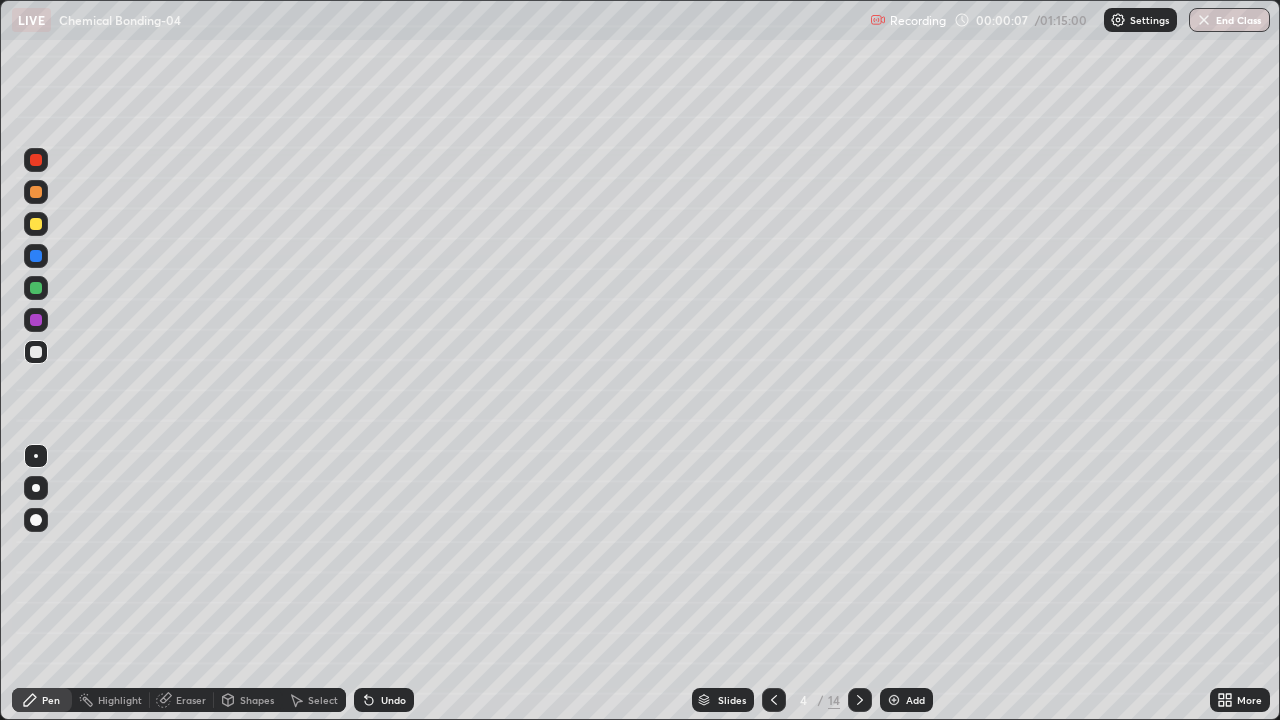 click at bounding box center (774, 700) 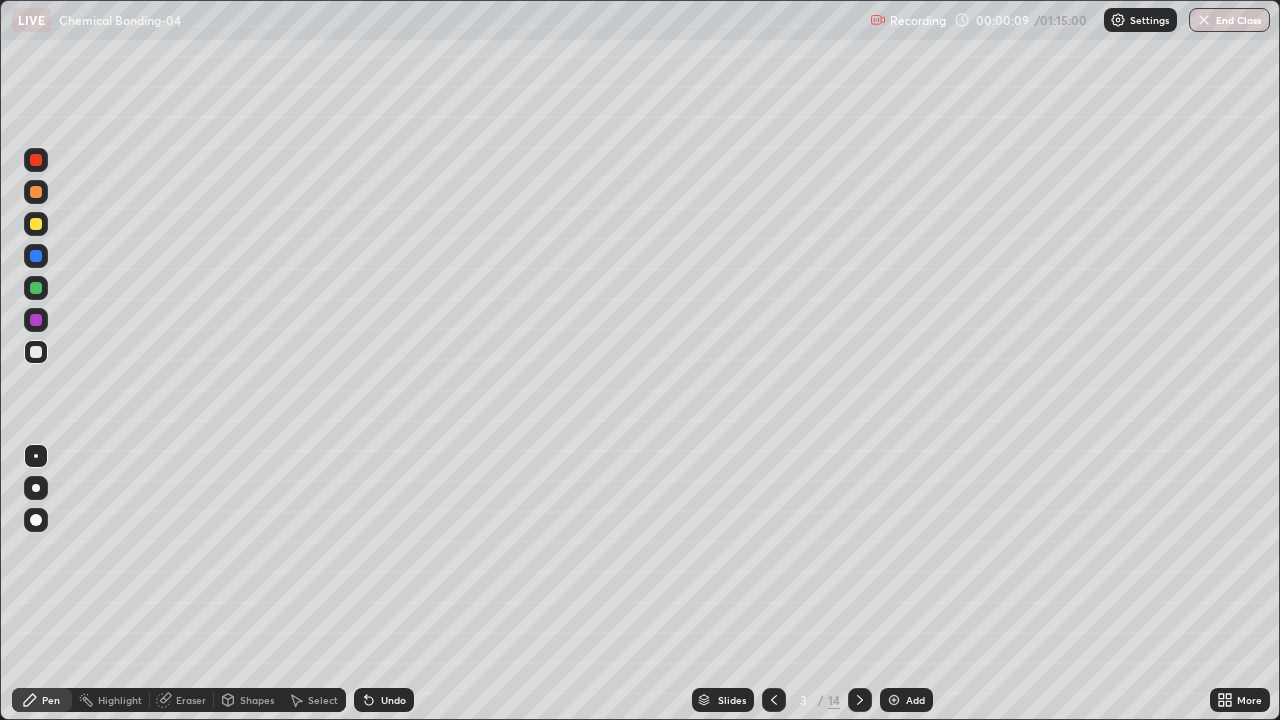 click at bounding box center (36, 192) 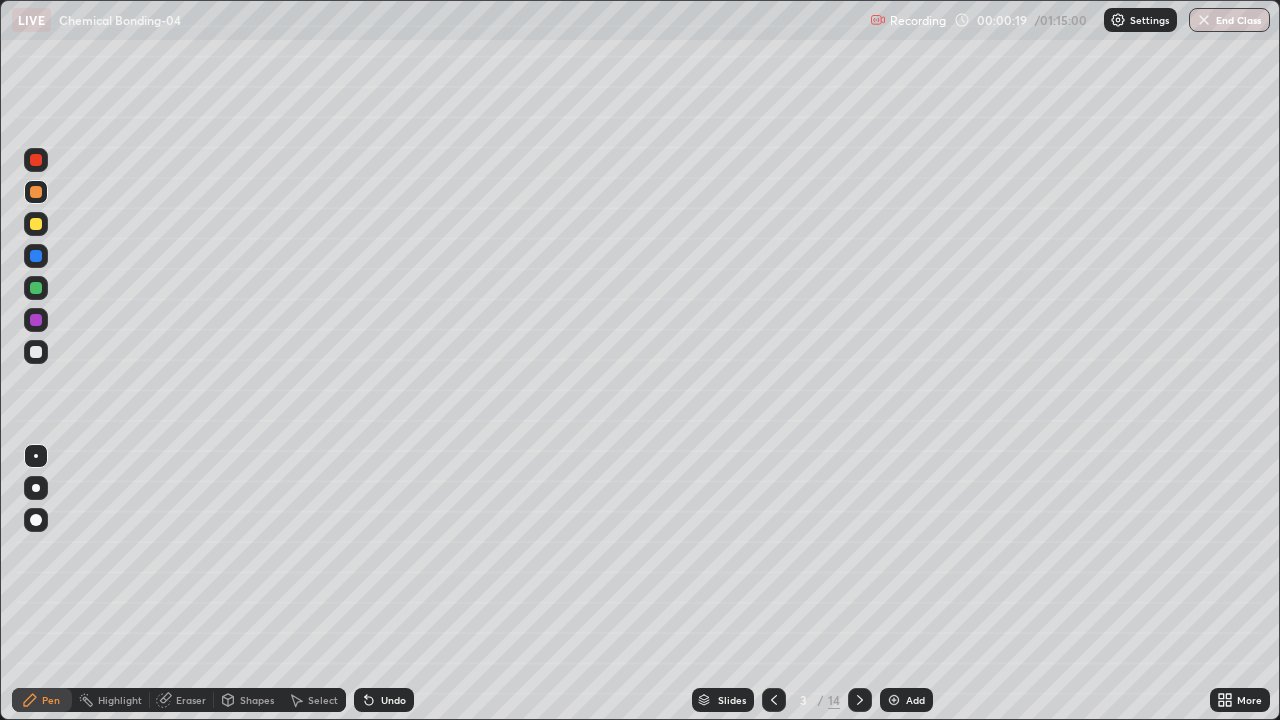 click at bounding box center (36, 224) 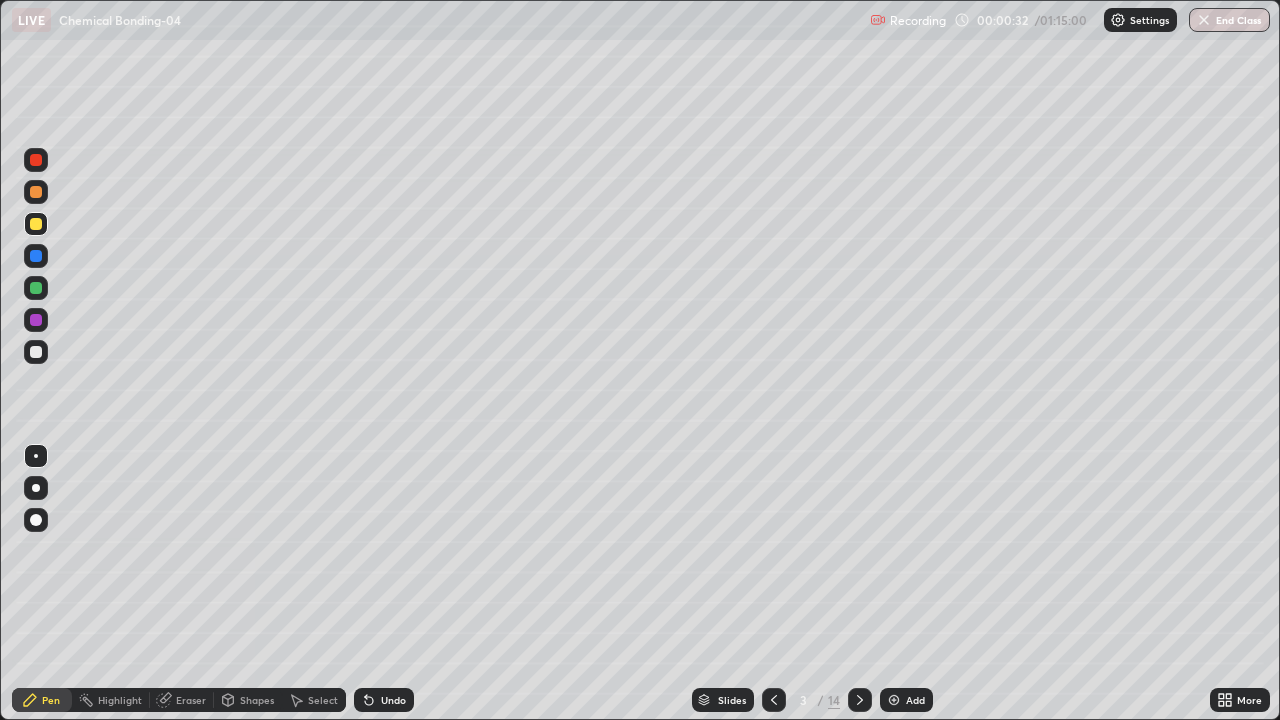 click at bounding box center [36, 352] 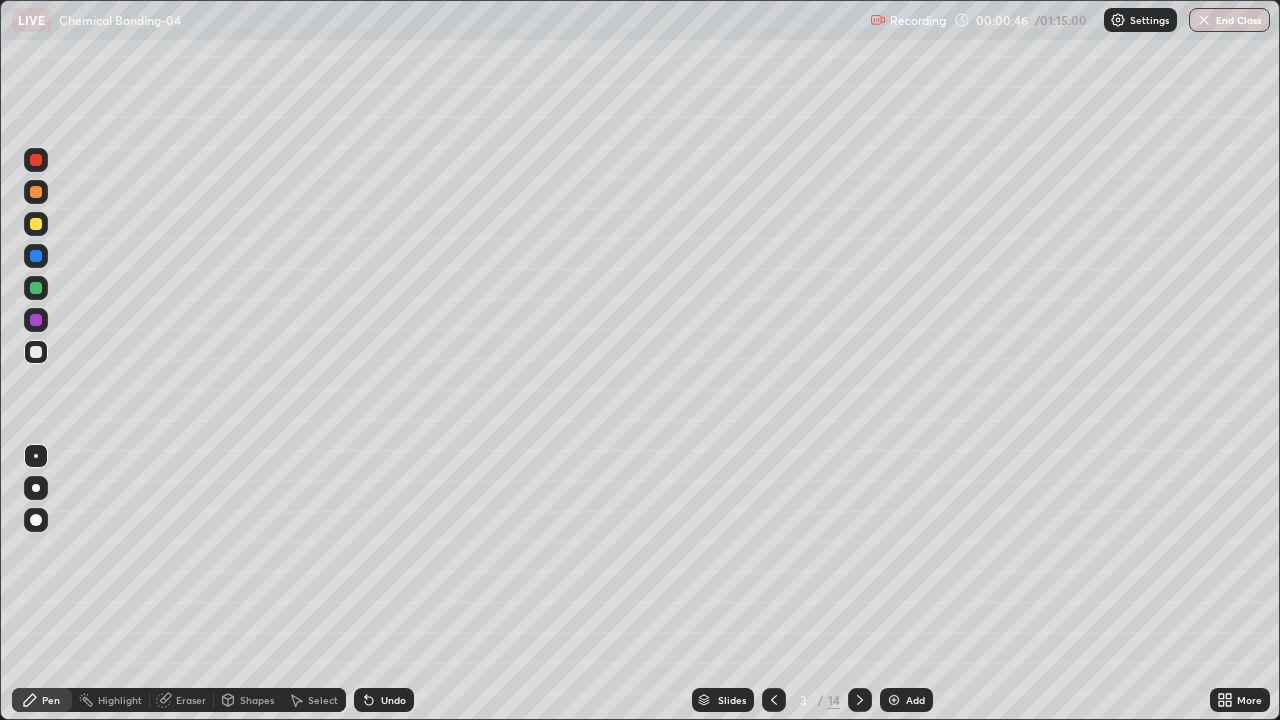 click at bounding box center (36, 288) 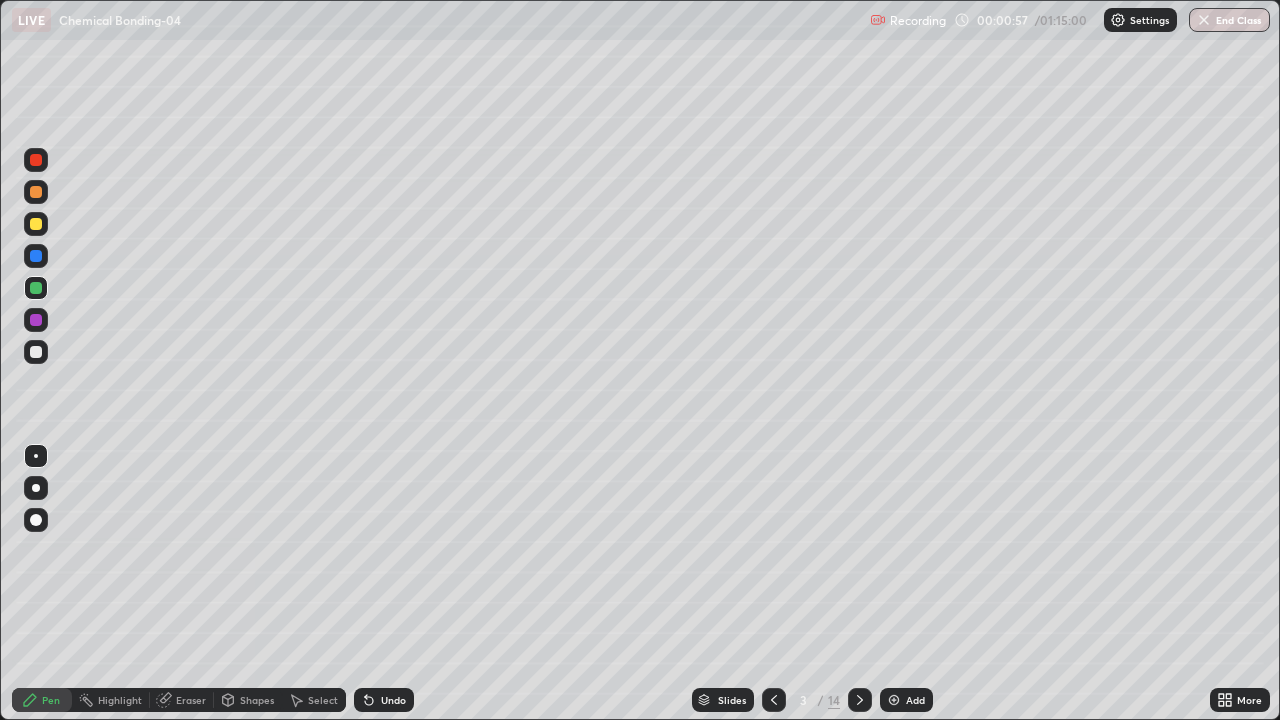click on "Undo" at bounding box center [393, 700] 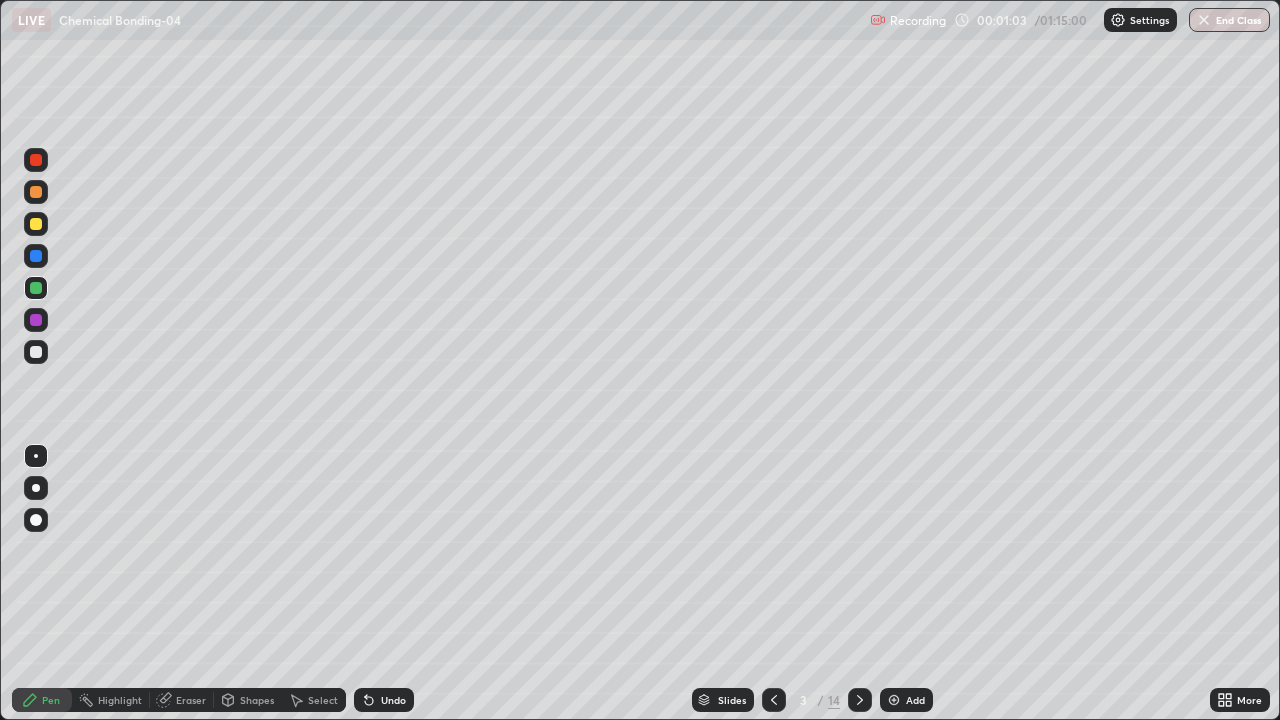 click on "Undo" at bounding box center (384, 700) 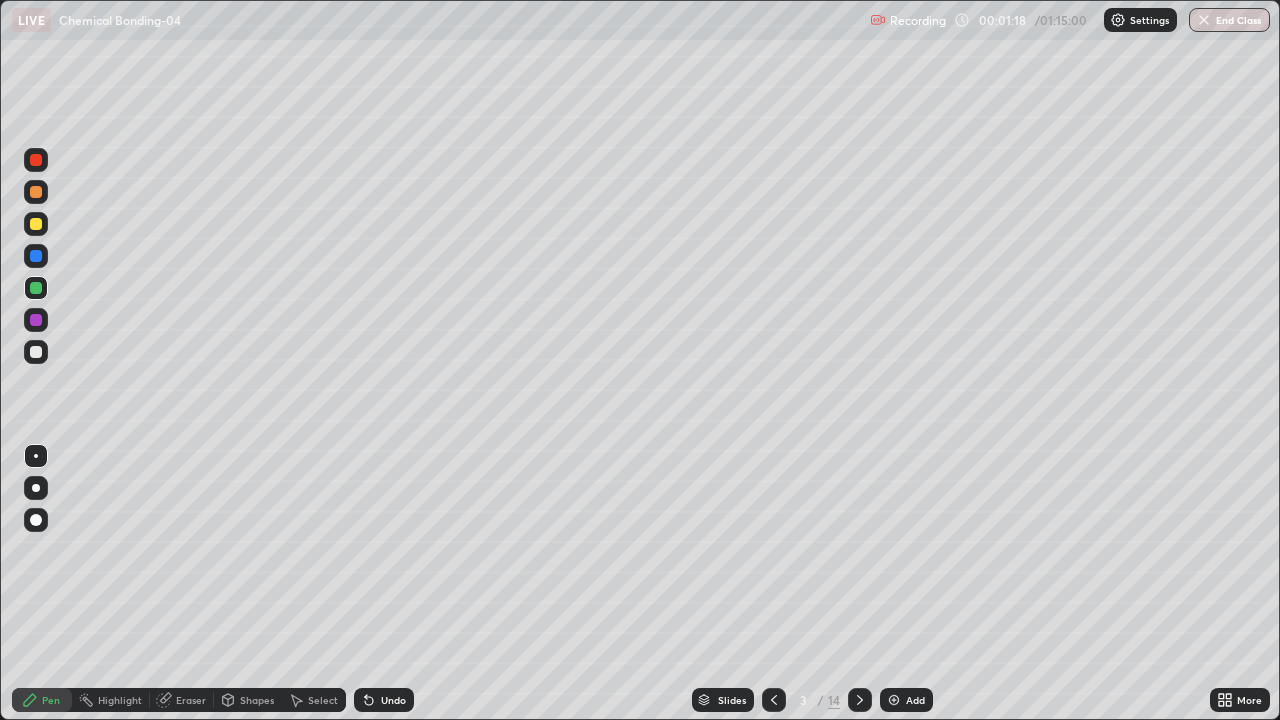 click at bounding box center (860, 700) 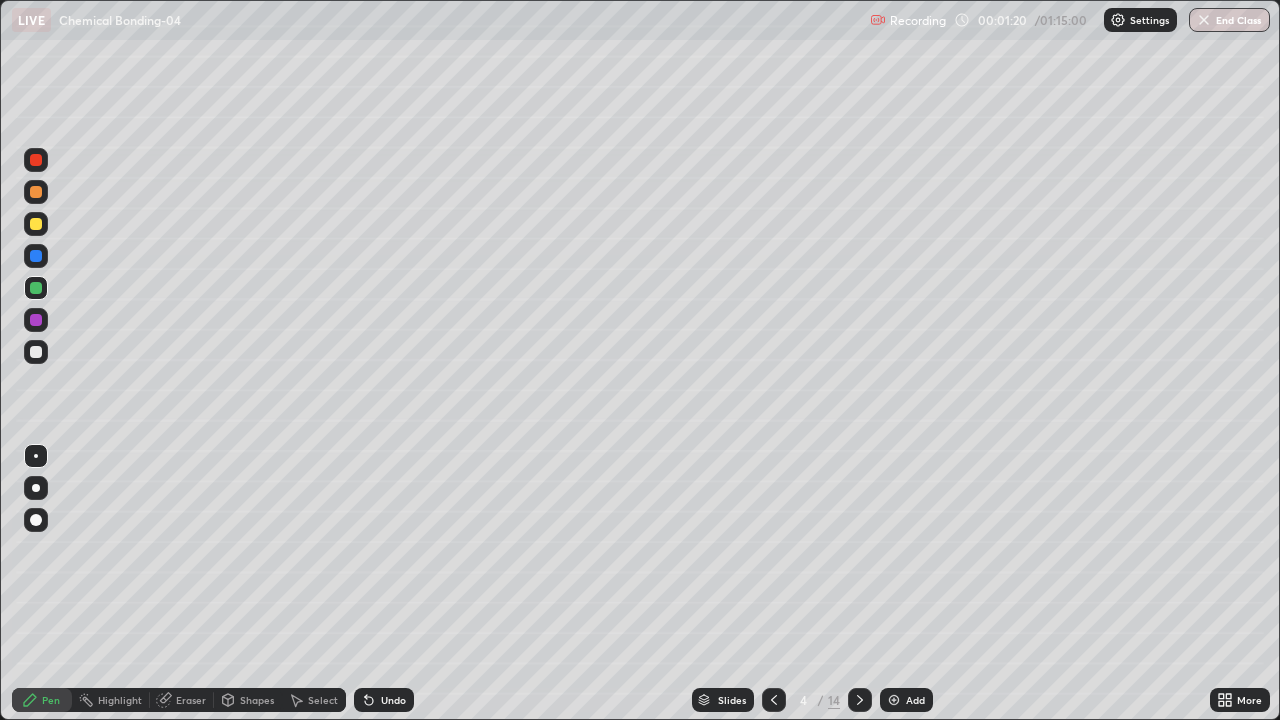 click at bounding box center [36, 192] 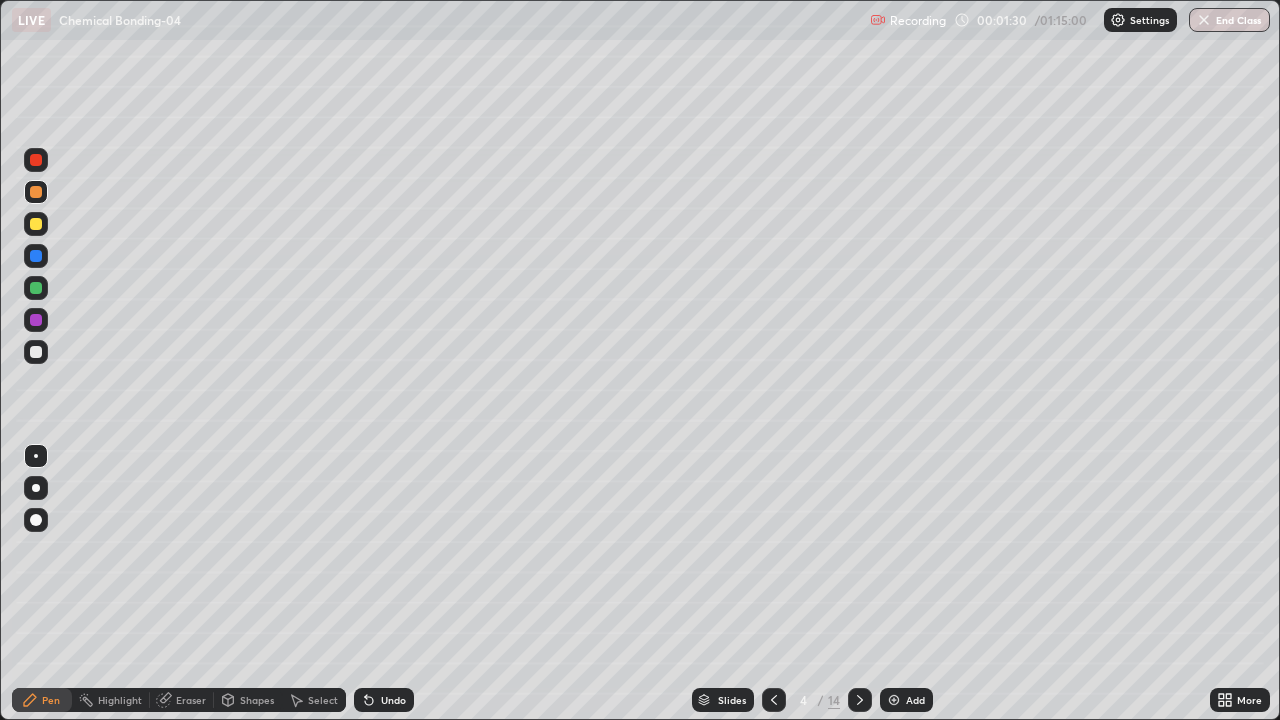 click at bounding box center [36, 224] 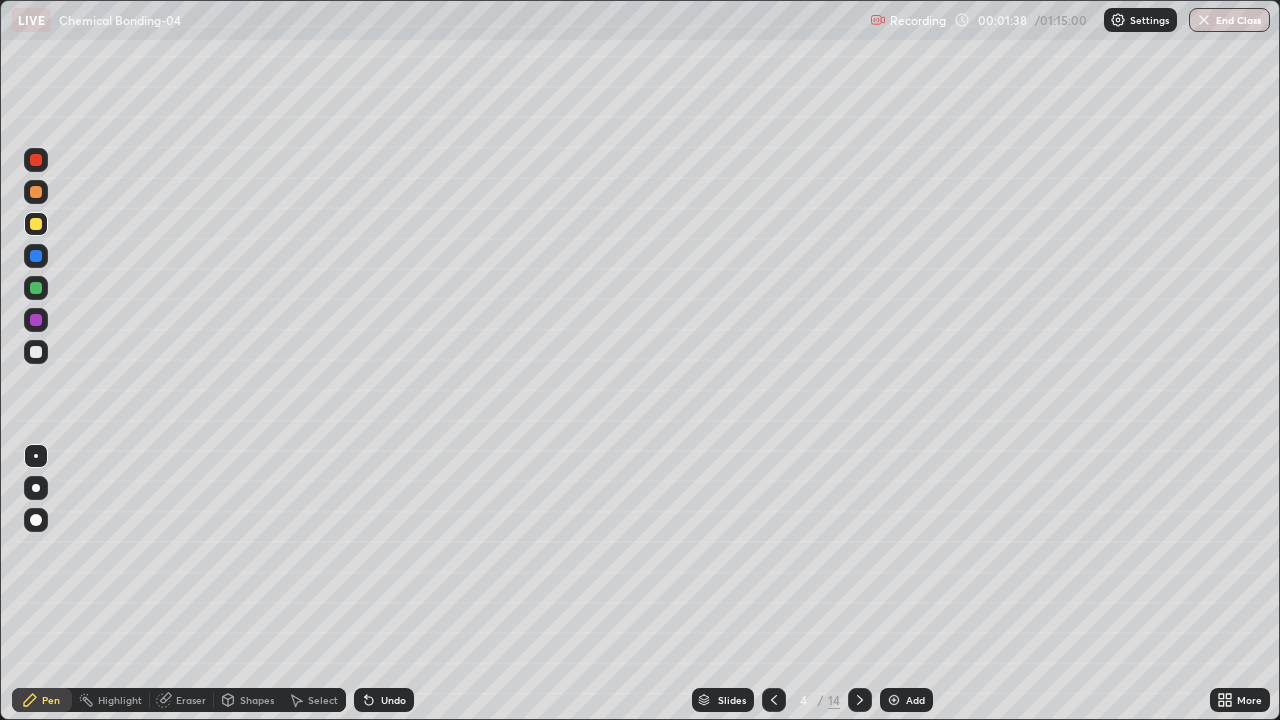 click at bounding box center [36, 352] 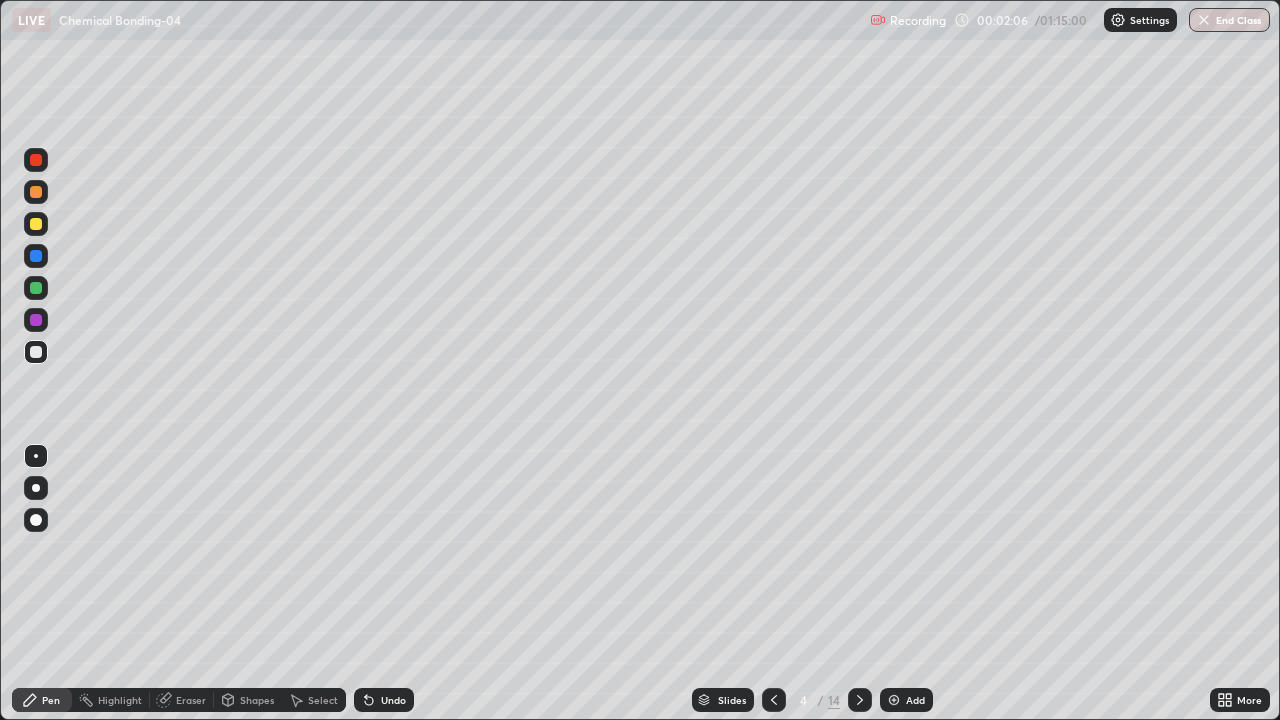 click on "Undo" at bounding box center (393, 700) 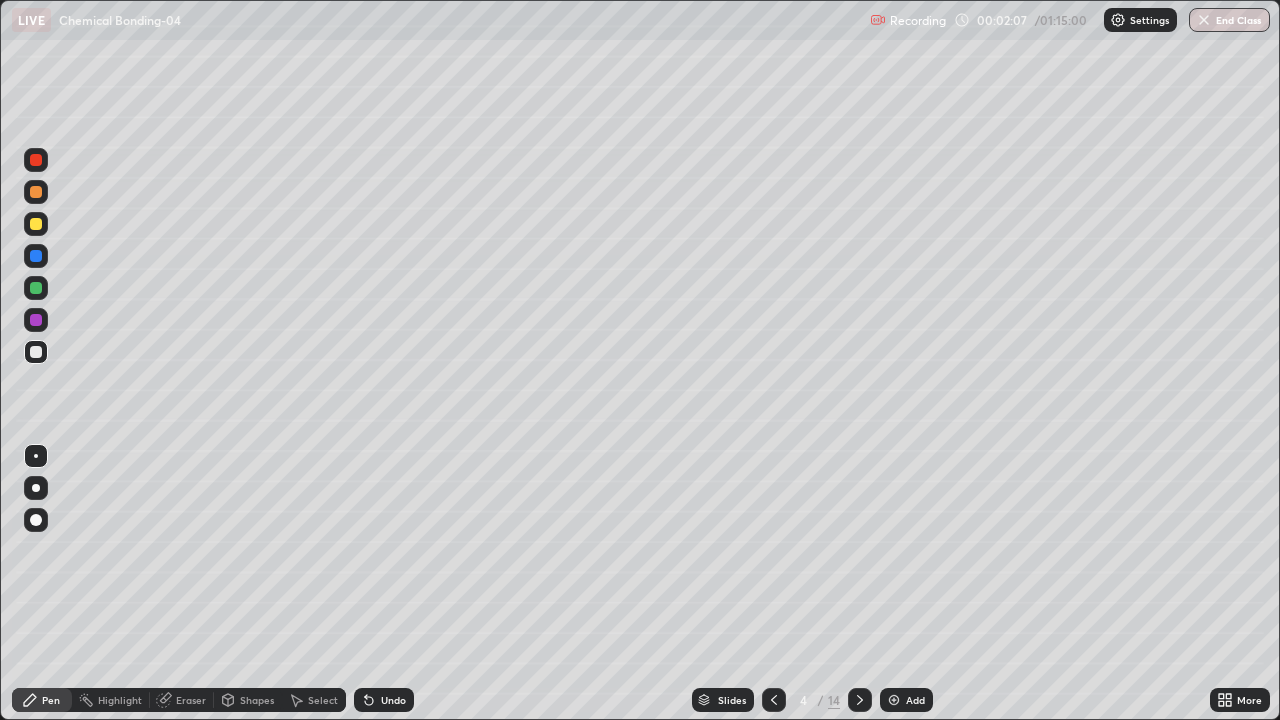 click on "Undo" at bounding box center (393, 700) 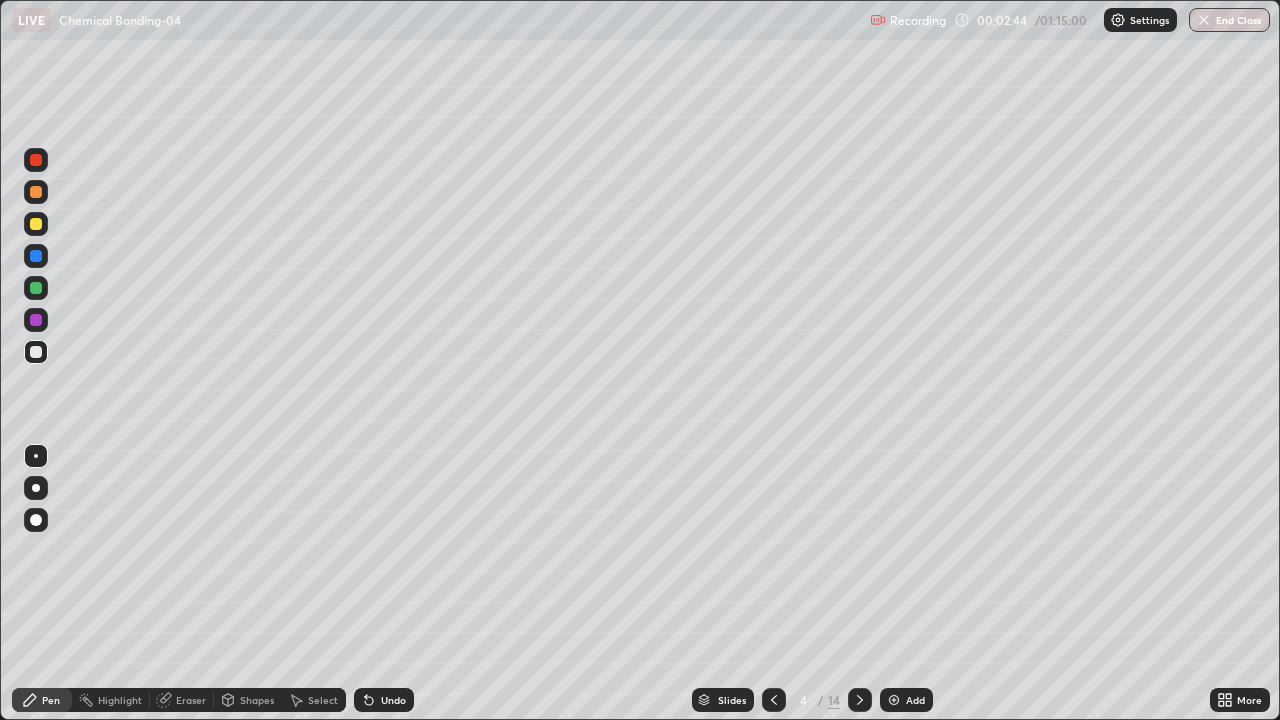 click at bounding box center [36, 320] 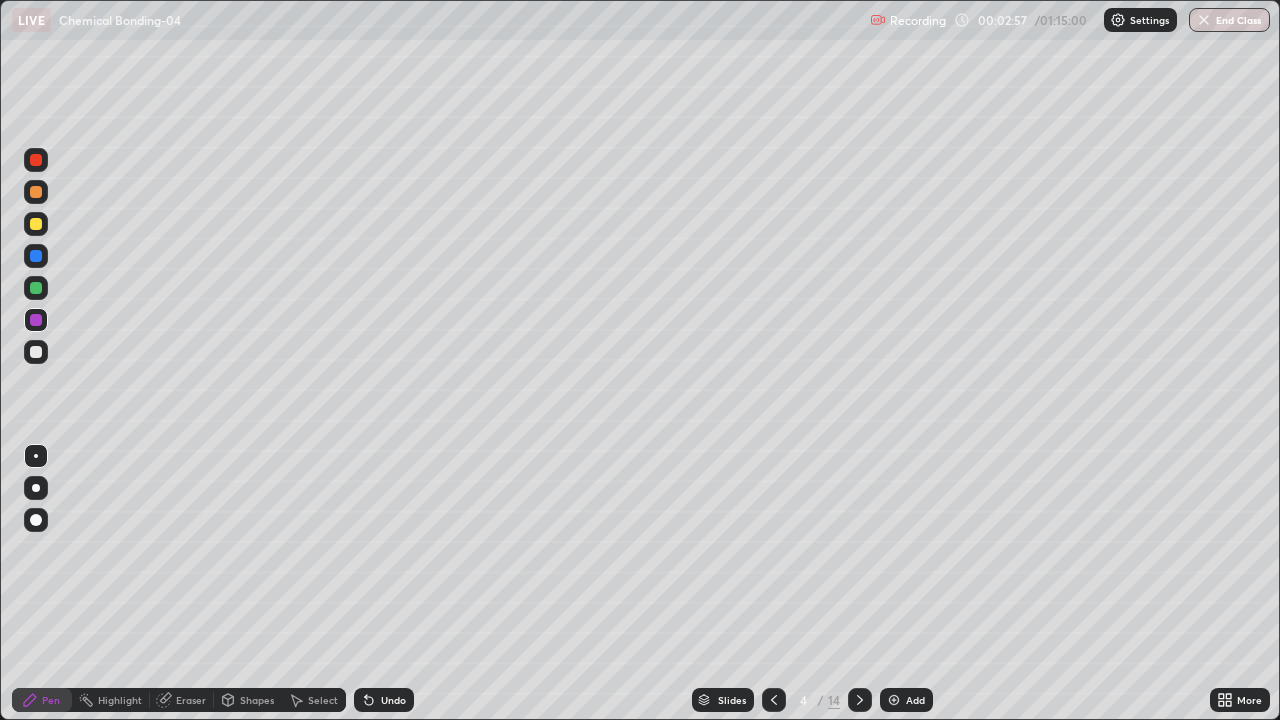 click at bounding box center (36, 256) 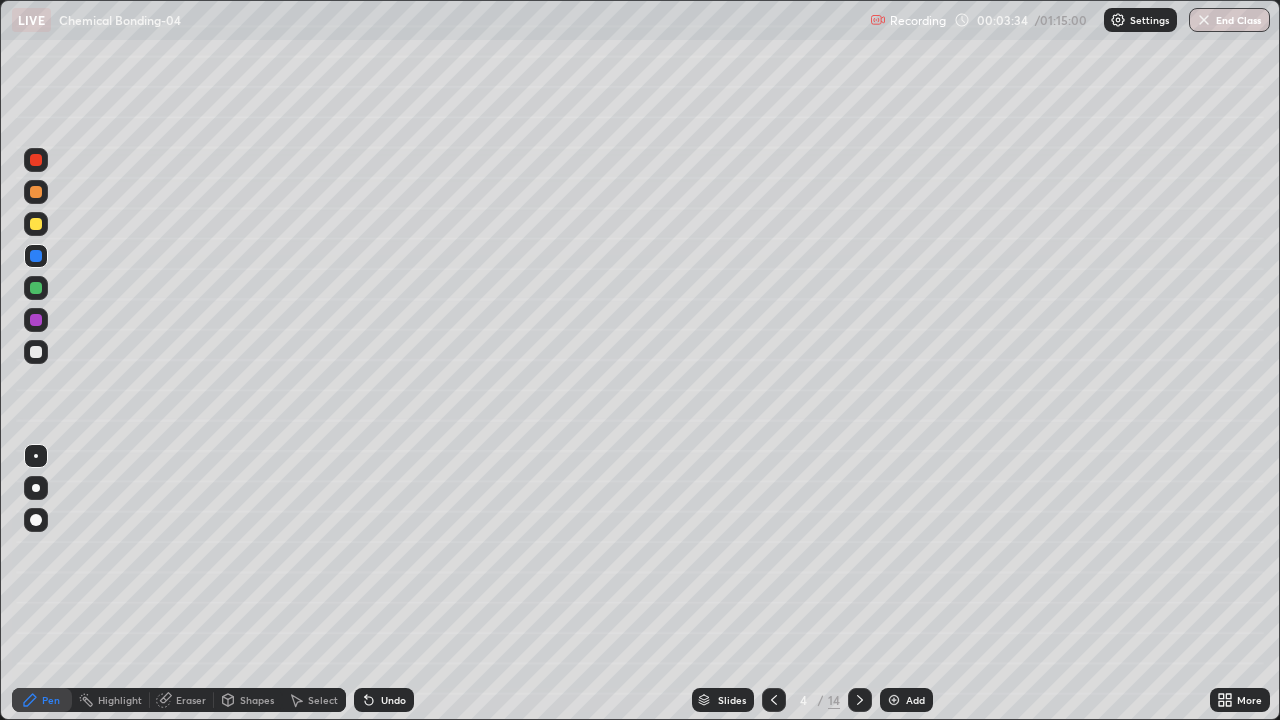 click at bounding box center (36, 320) 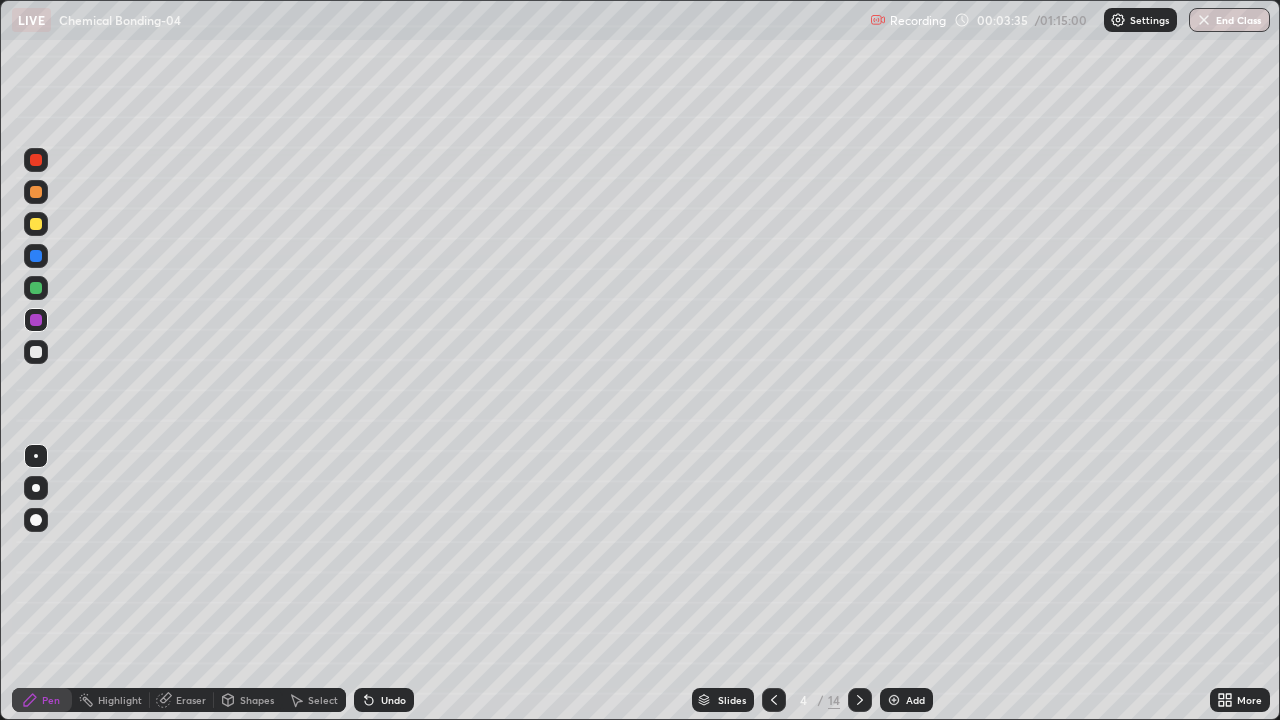 click at bounding box center [36, 352] 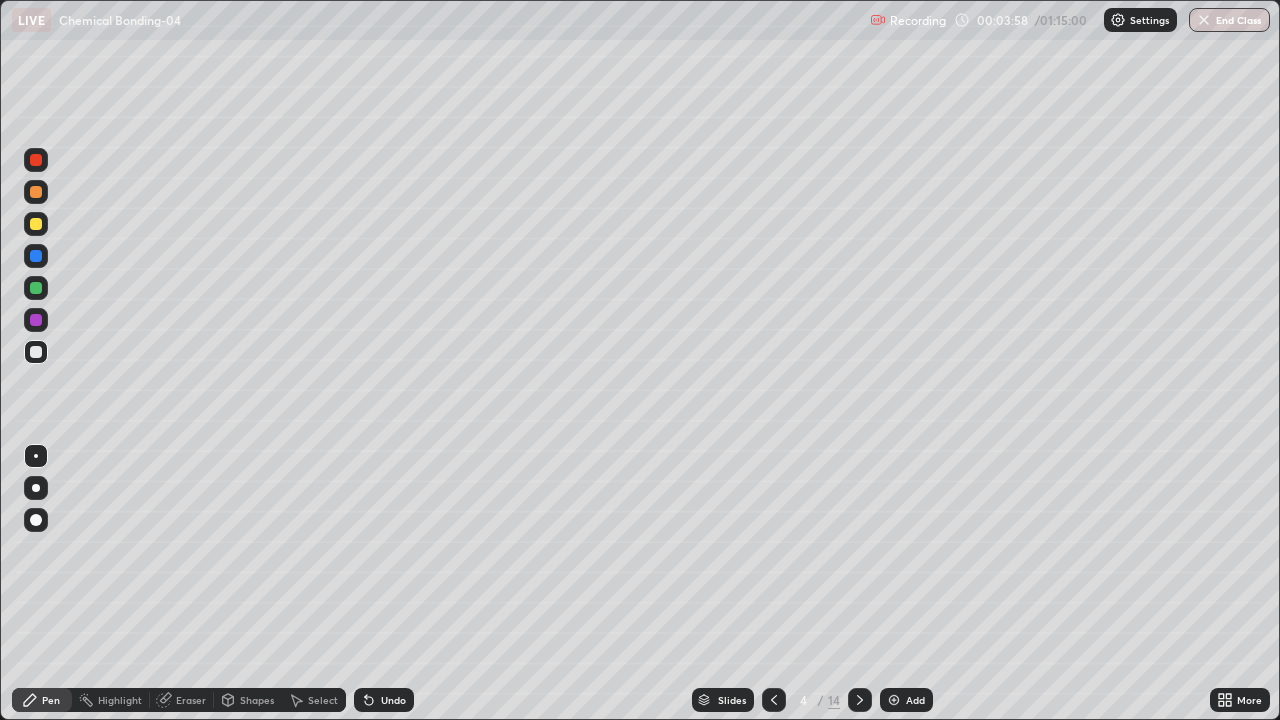 click on "Shapes" at bounding box center [248, 700] 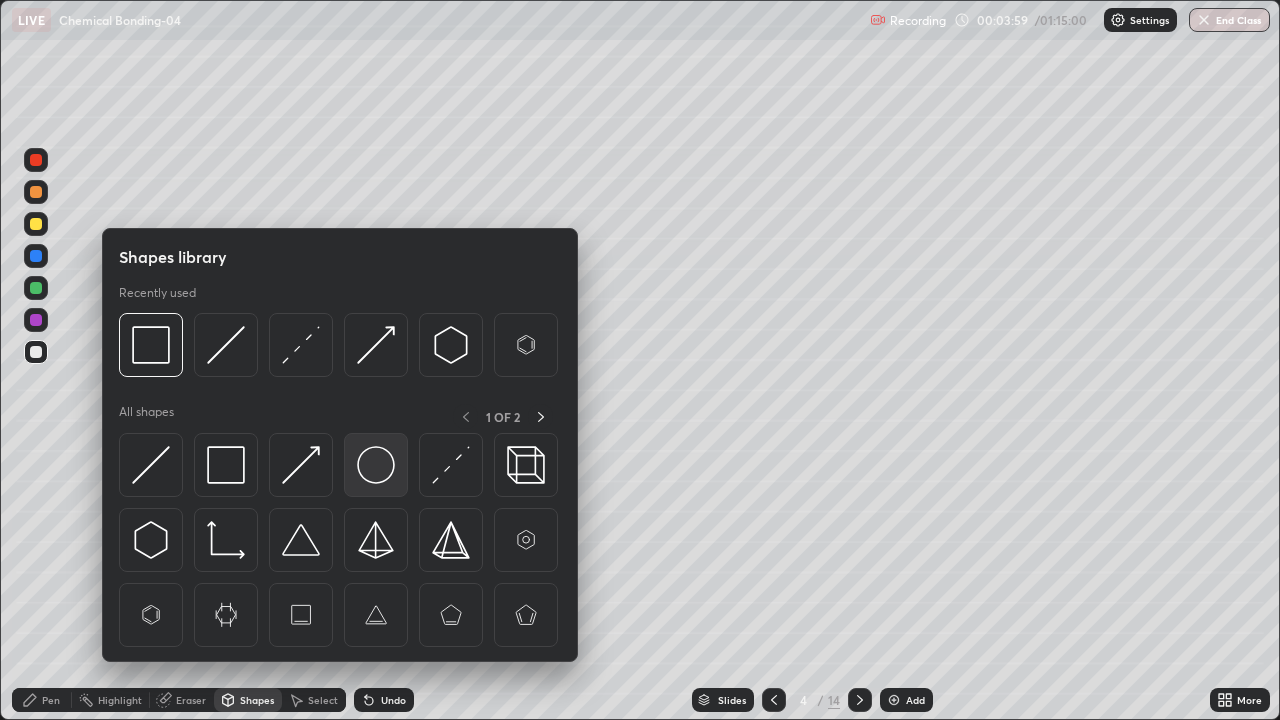 click at bounding box center [376, 465] 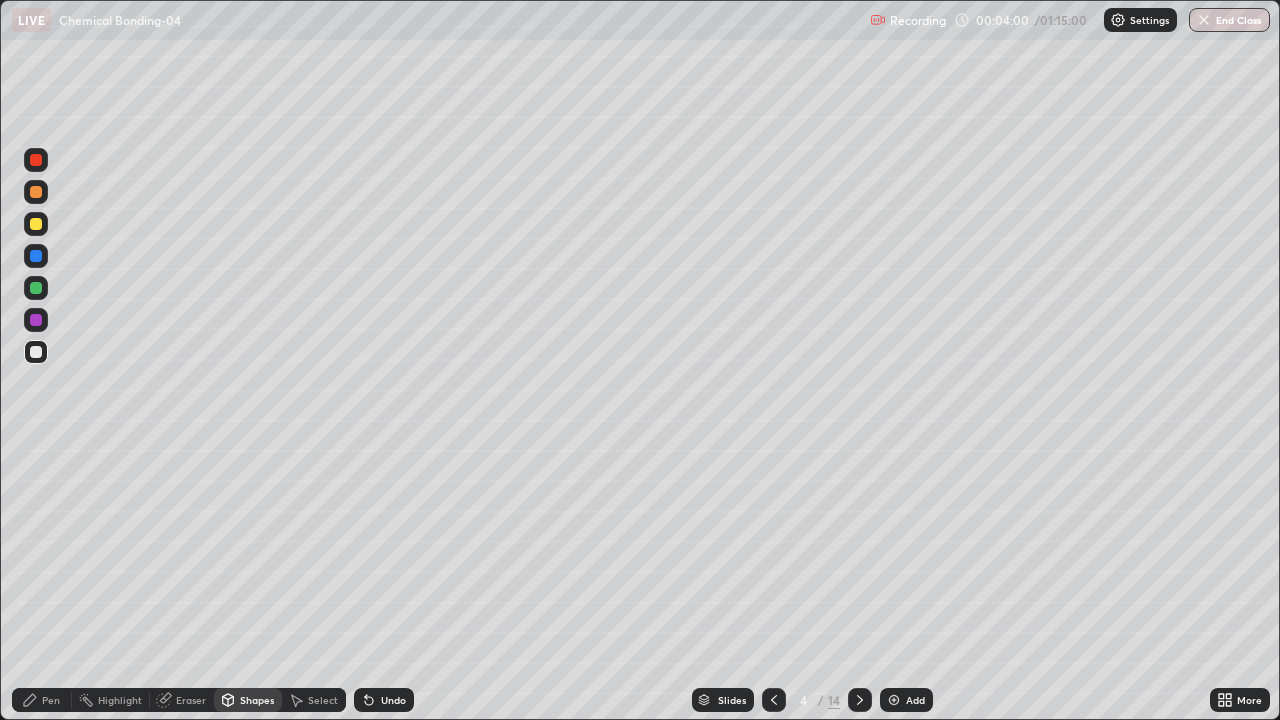 click at bounding box center (36, 288) 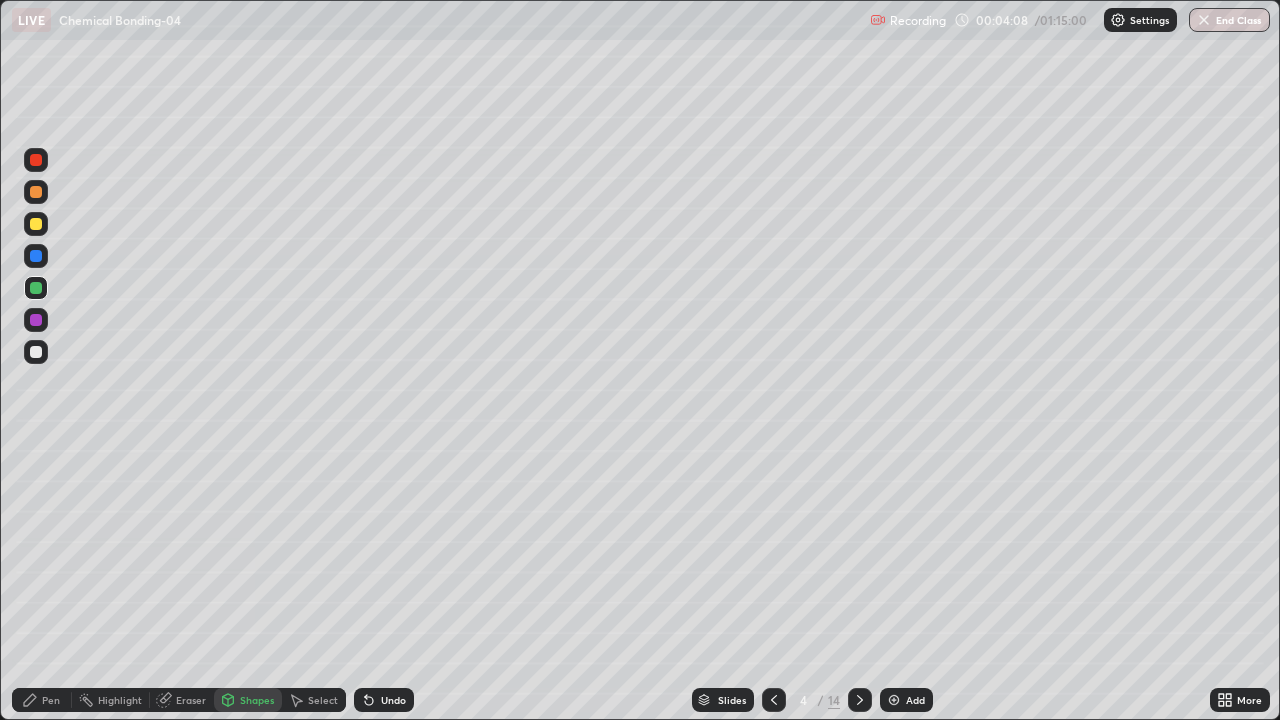 click on "Pen" at bounding box center (51, 700) 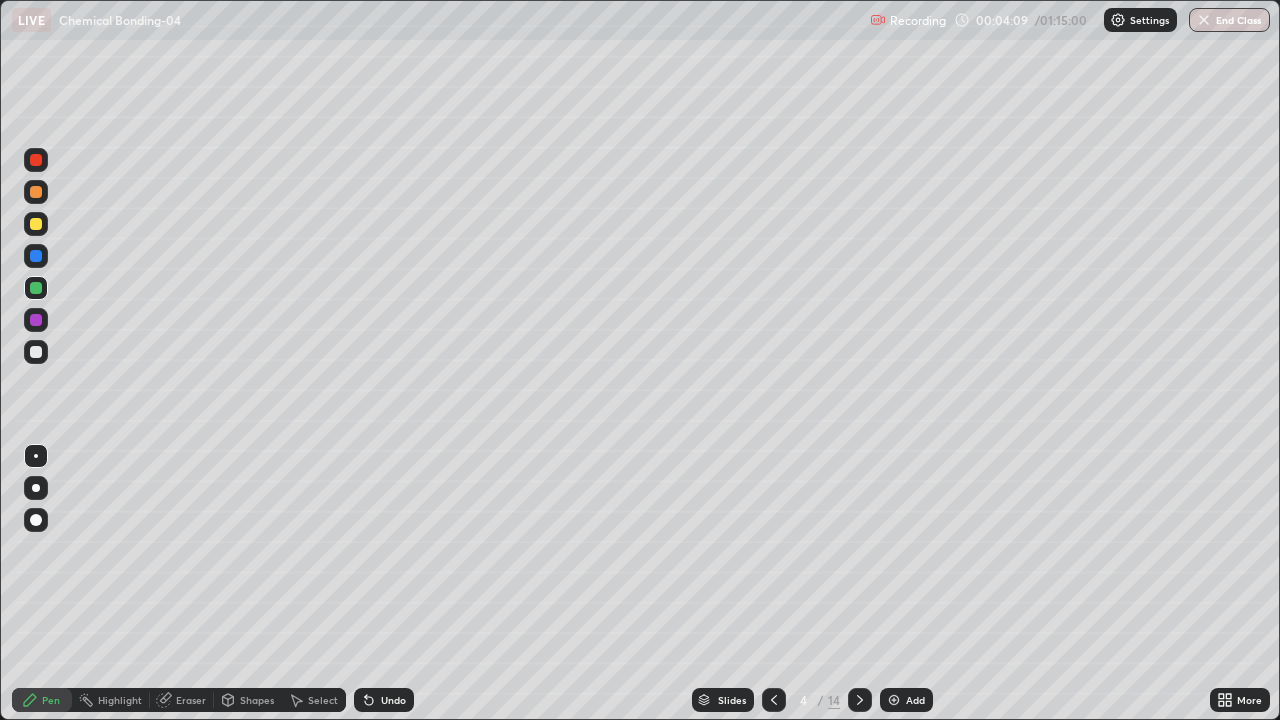 click at bounding box center (36, 352) 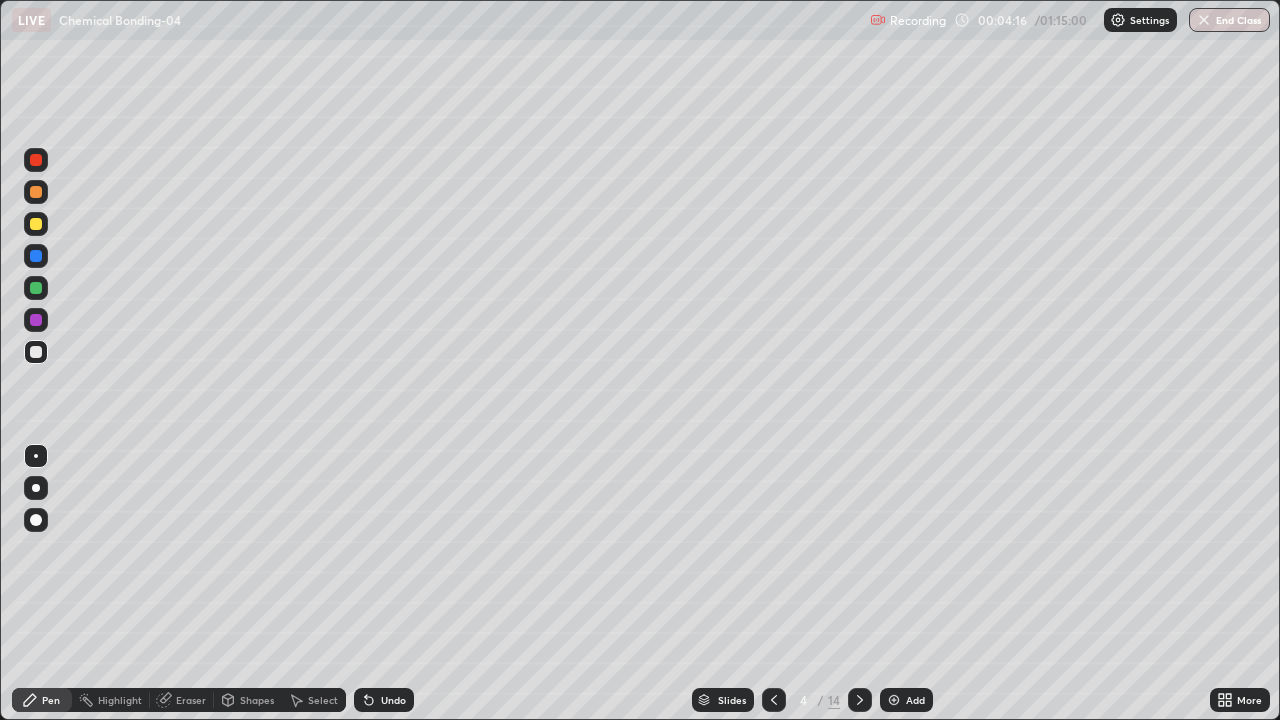 click at bounding box center [36, 320] 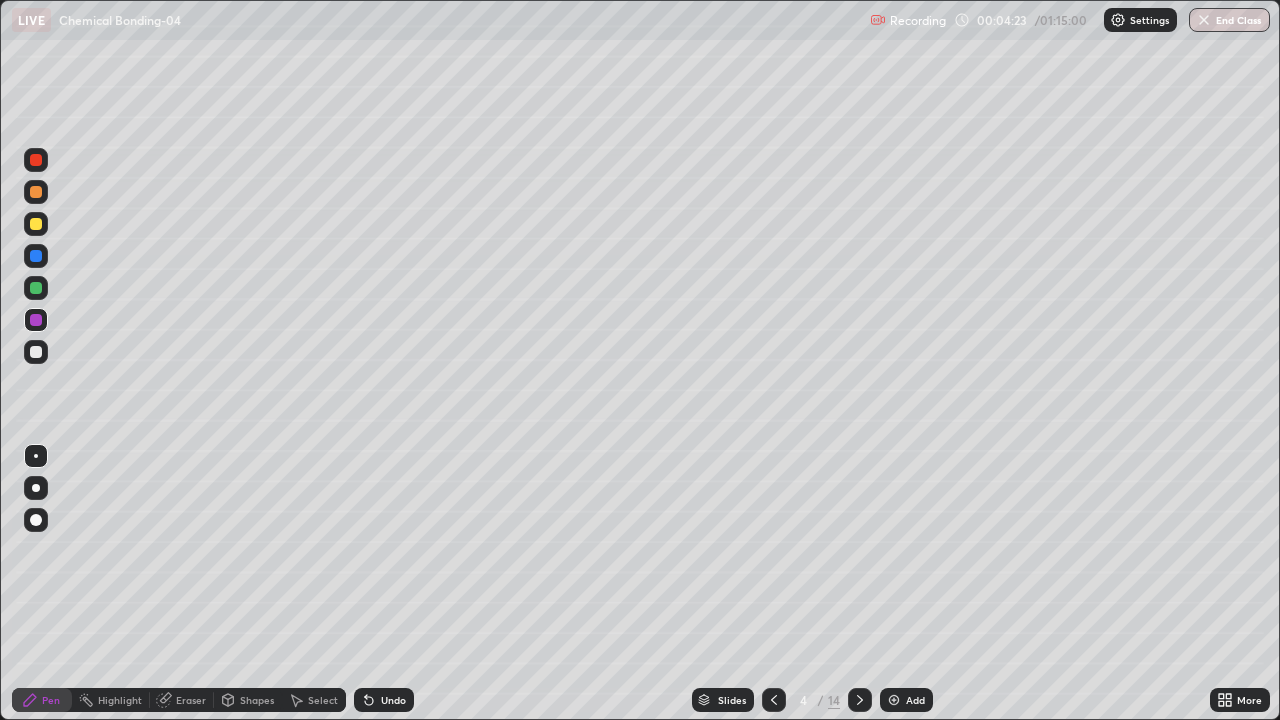 click at bounding box center [36, 224] 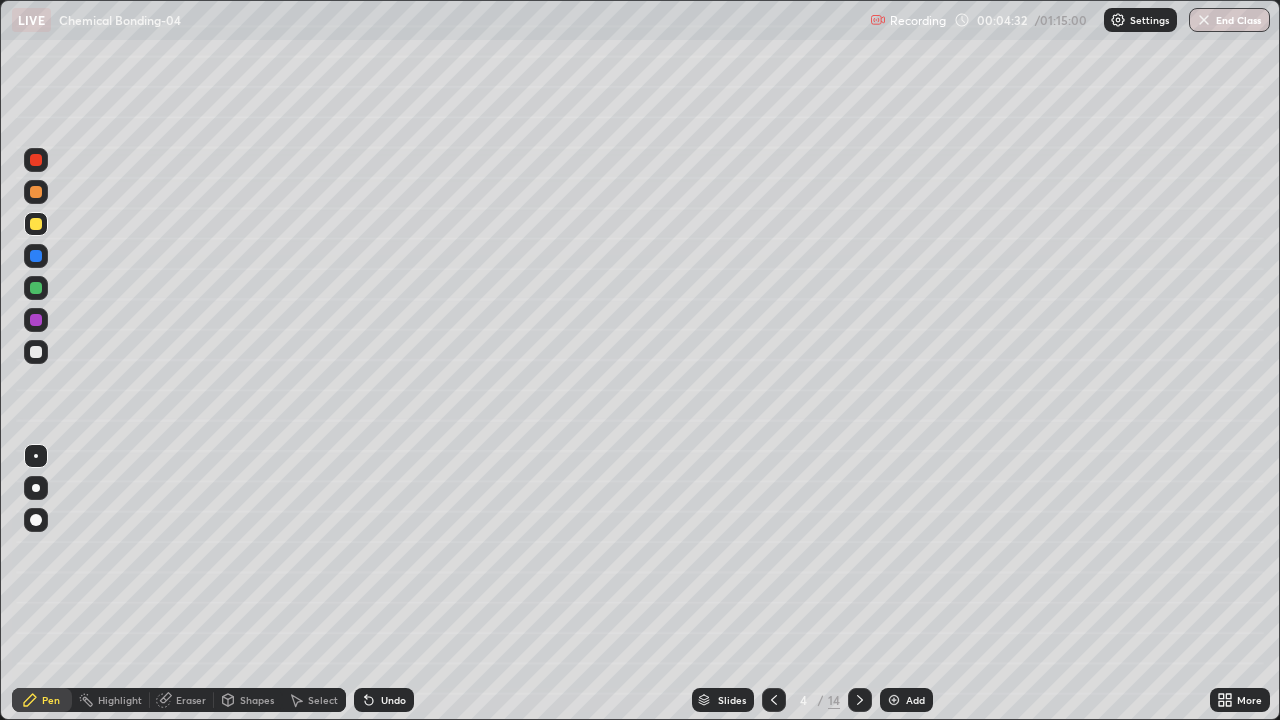 click at bounding box center (36, 160) 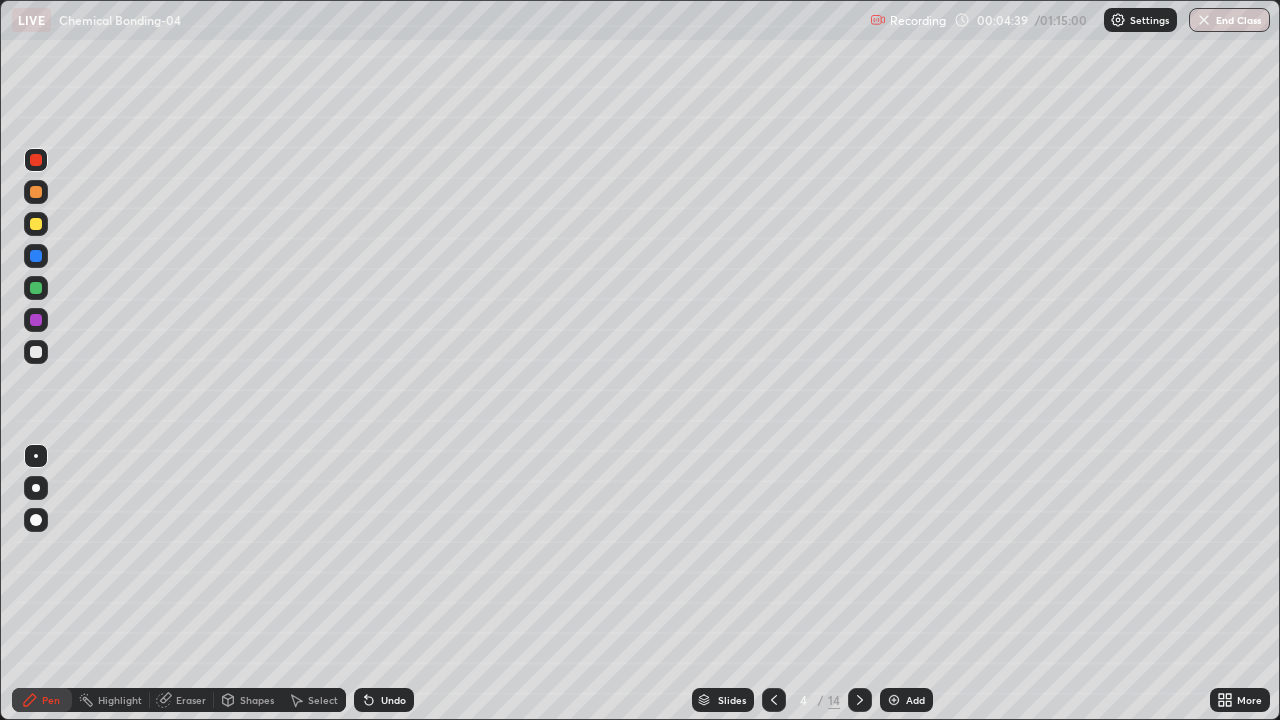 click on "Select" at bounding box center [323, 700] 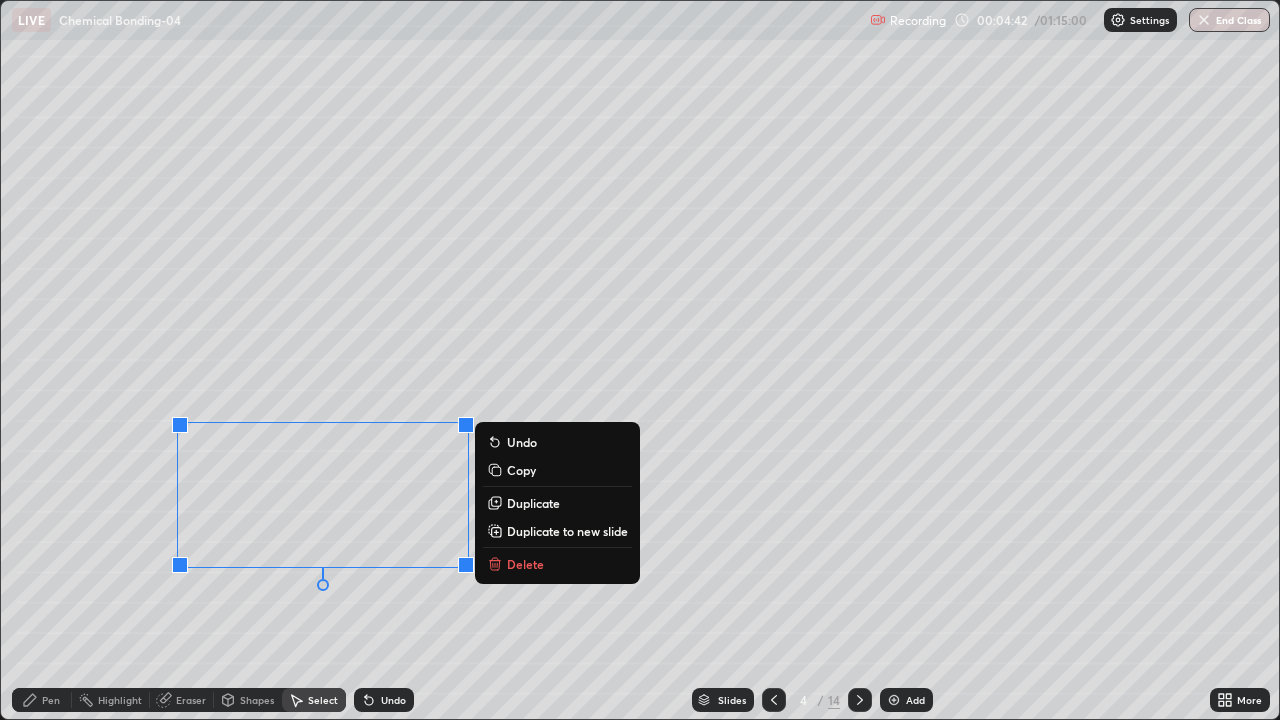 click 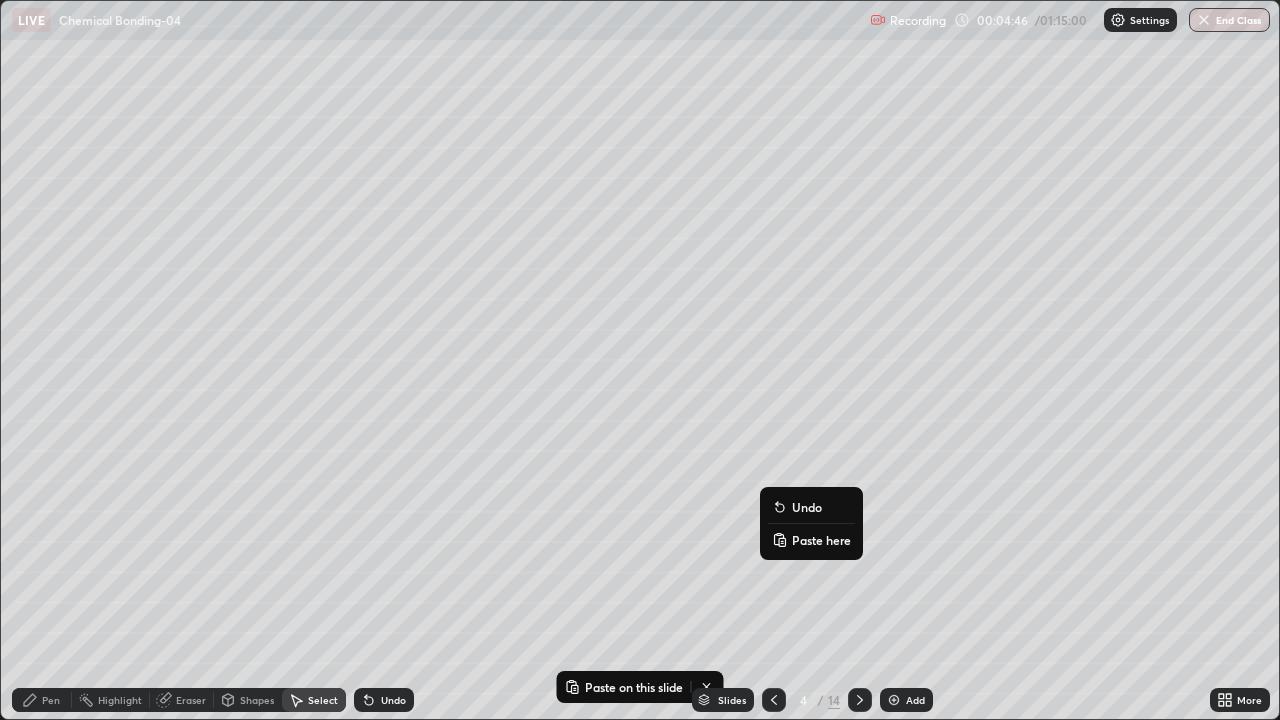 click on "Paste here" at bounding box center [821, 540] 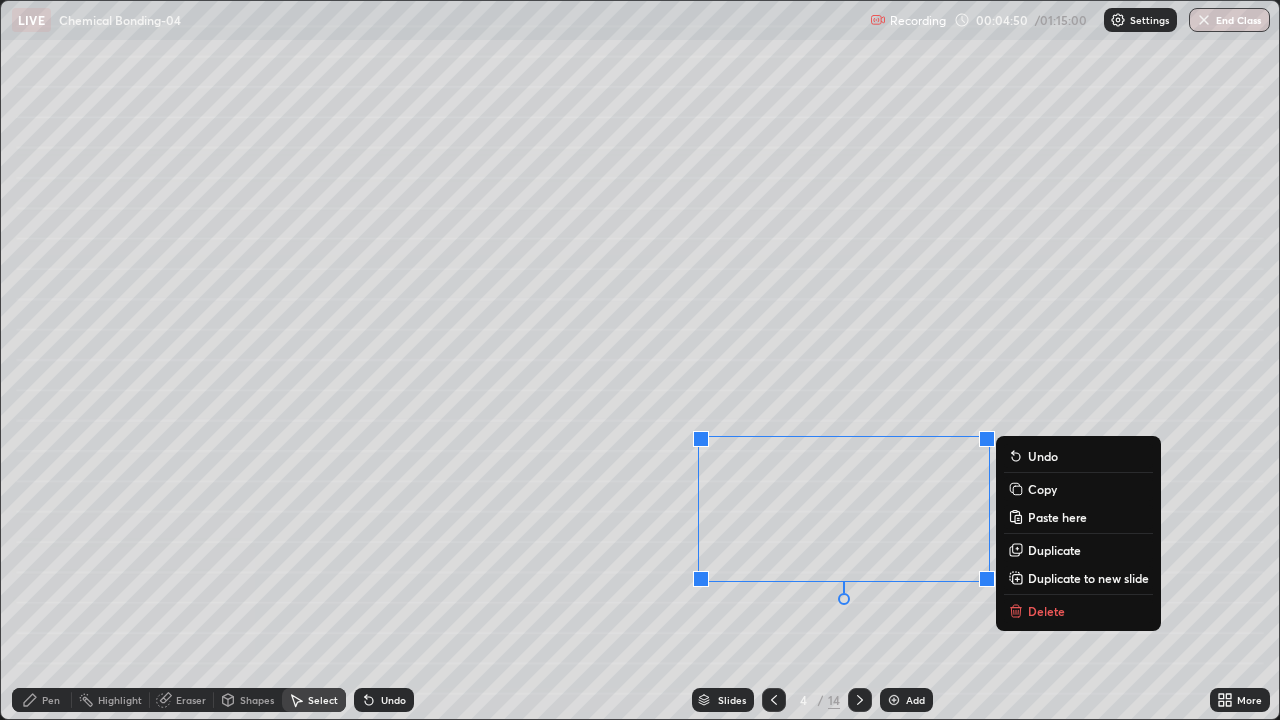 click on "0 ° Undo Copy Paste here Duplicate Duplicate to new slide Delete" at bounding box center (640, 360) 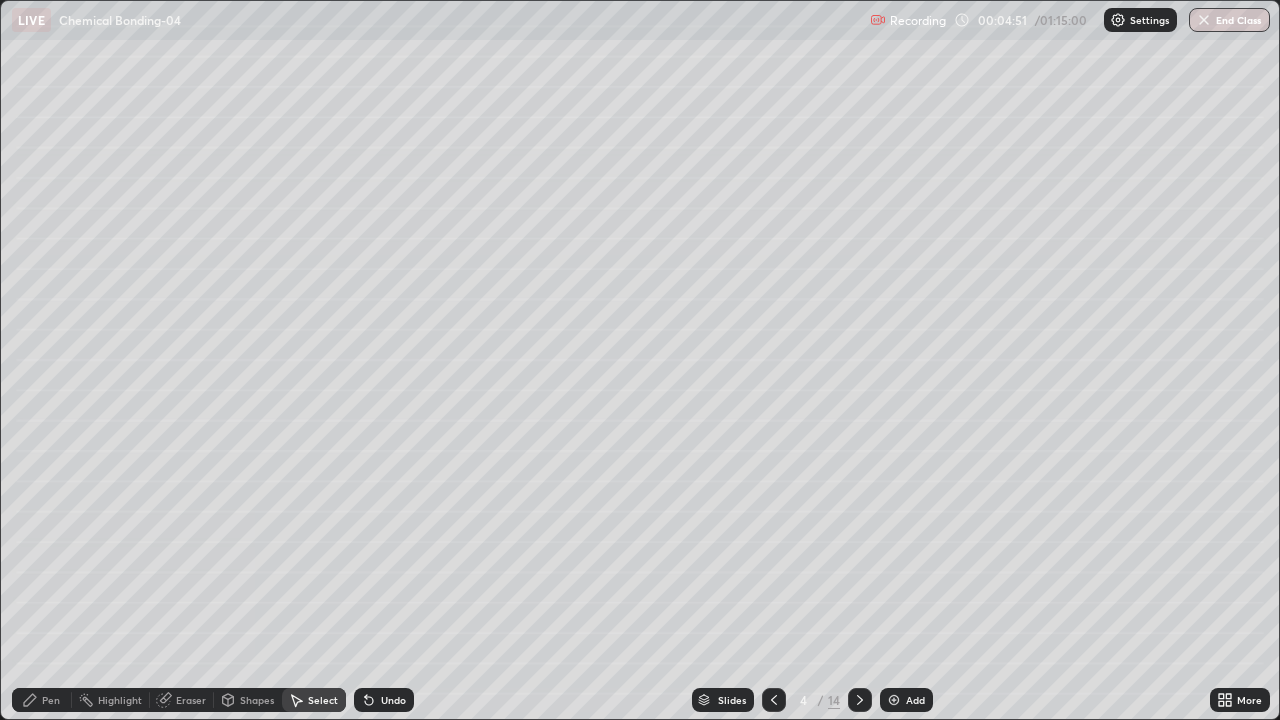 click on "Eraser" at bounding box center (191, 700) 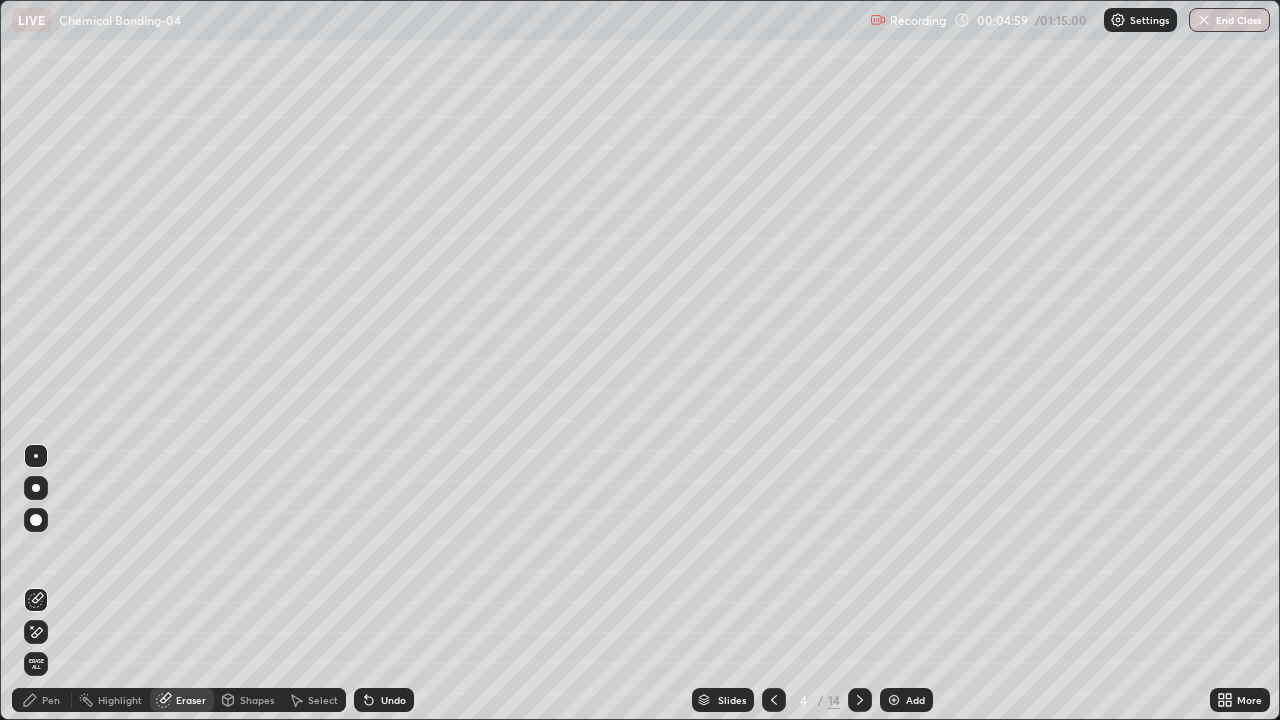 click on "Pen" at bounding box center (42, 700) 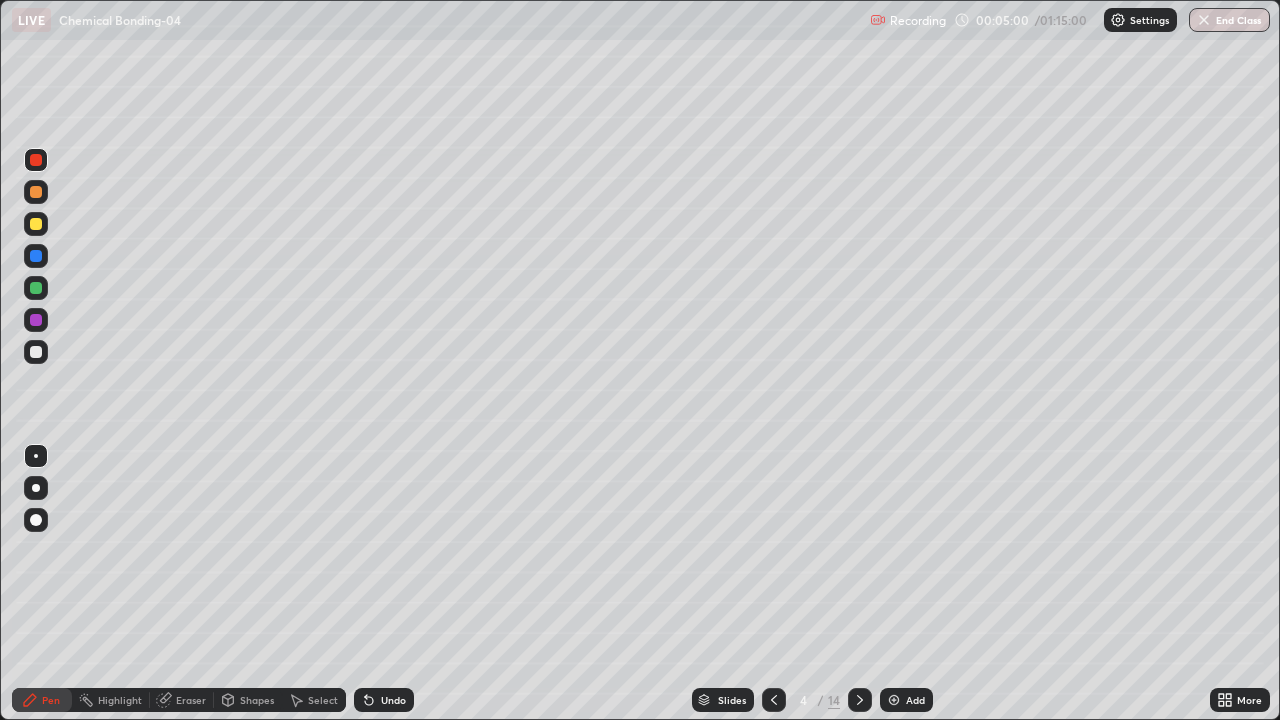 click at bounding box center [36, 288] 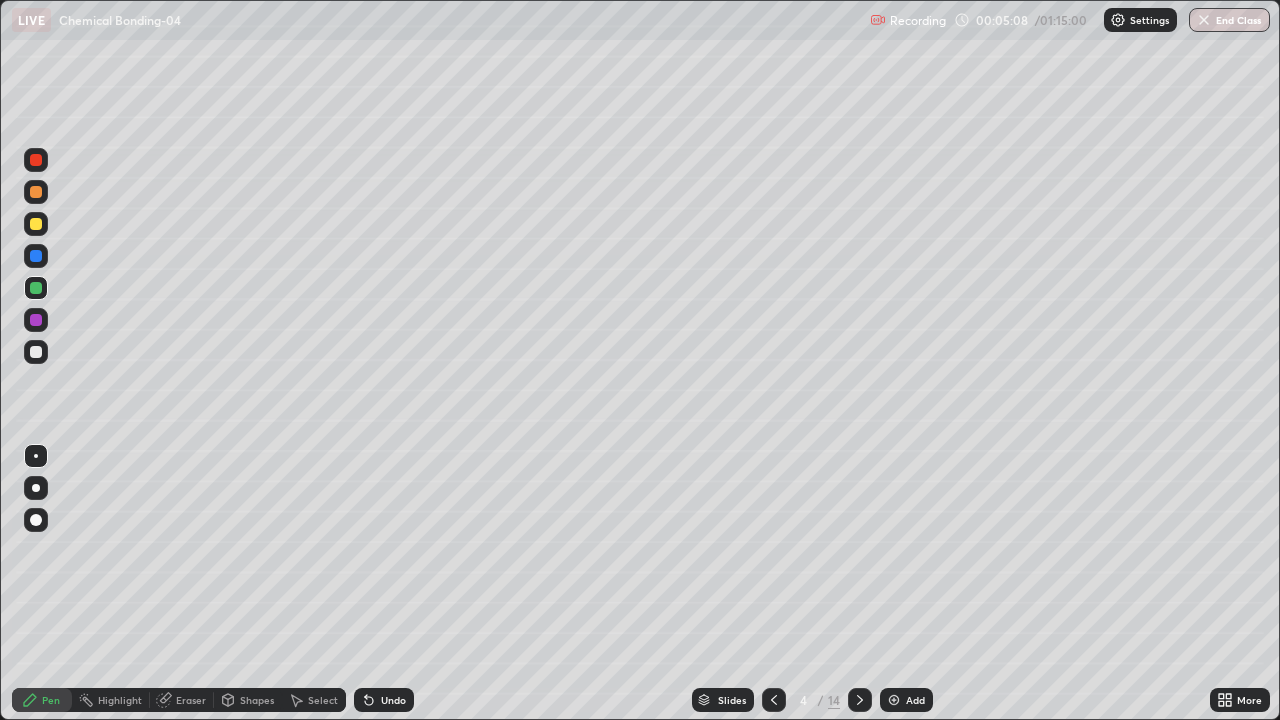 click at bounding box center (36, 160) 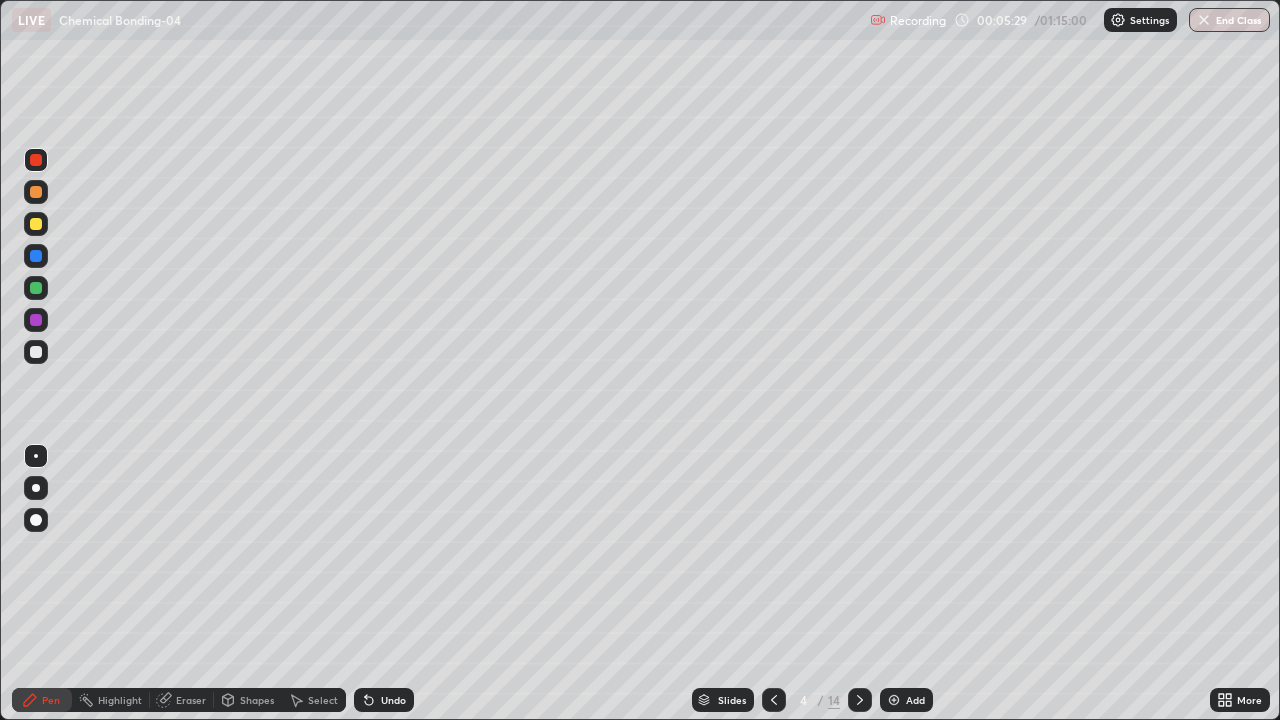 click at bounding box center [36, 224] 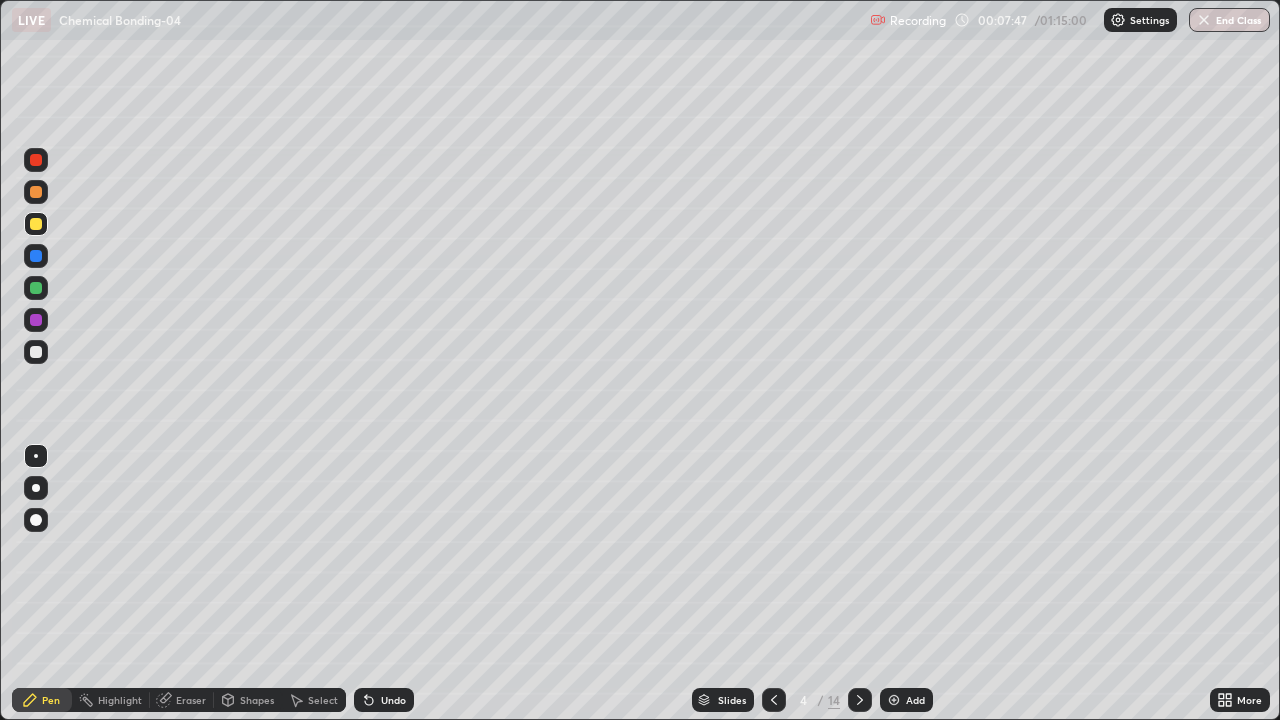 click 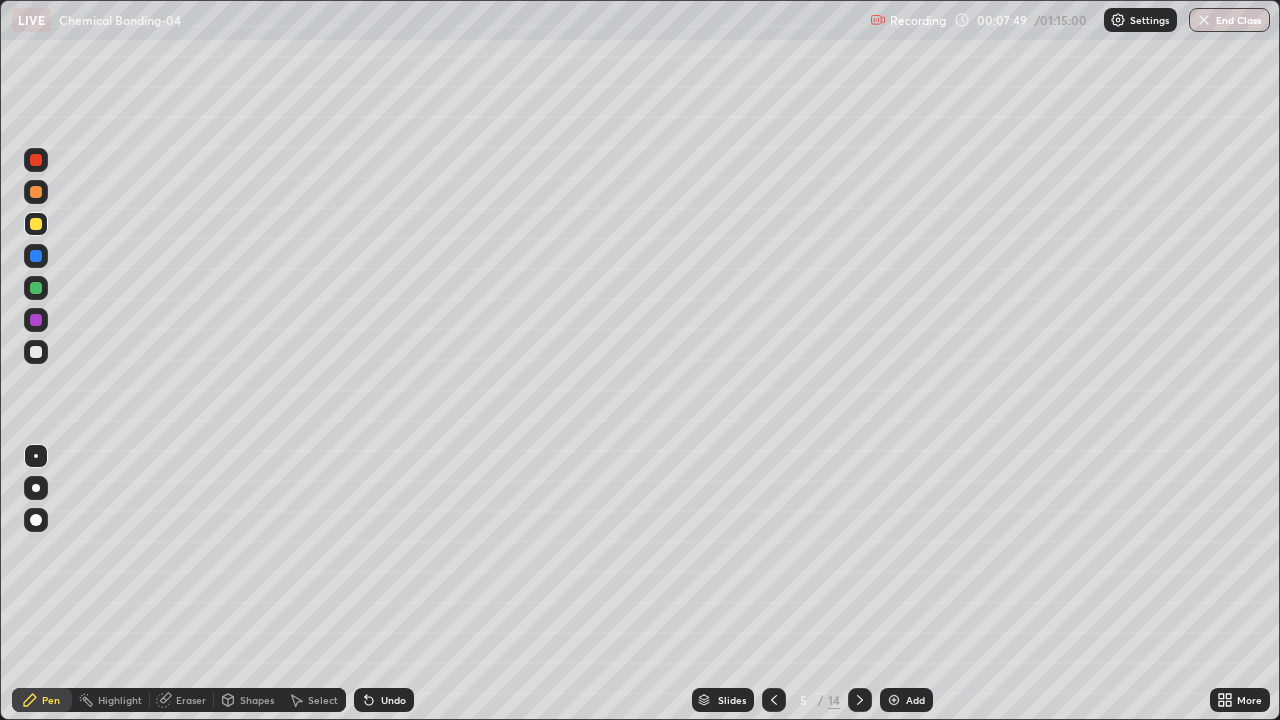 click 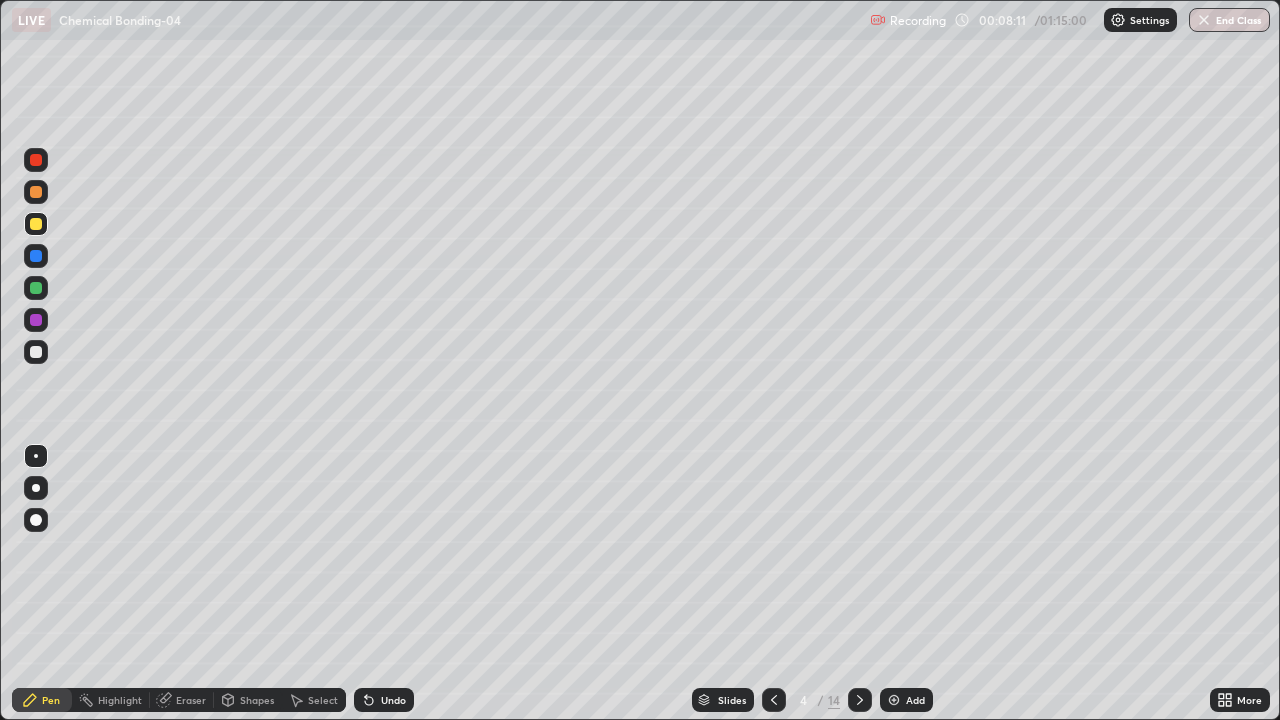 click 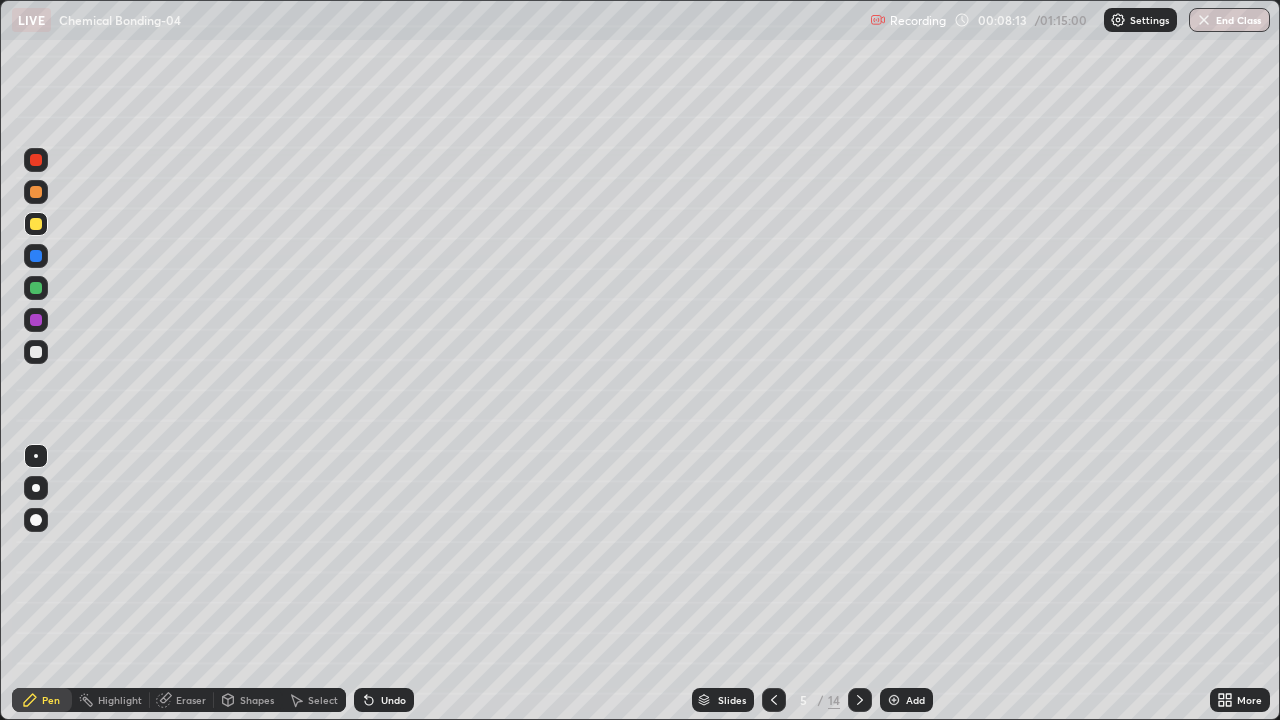 click at bounding box center [36, 192] 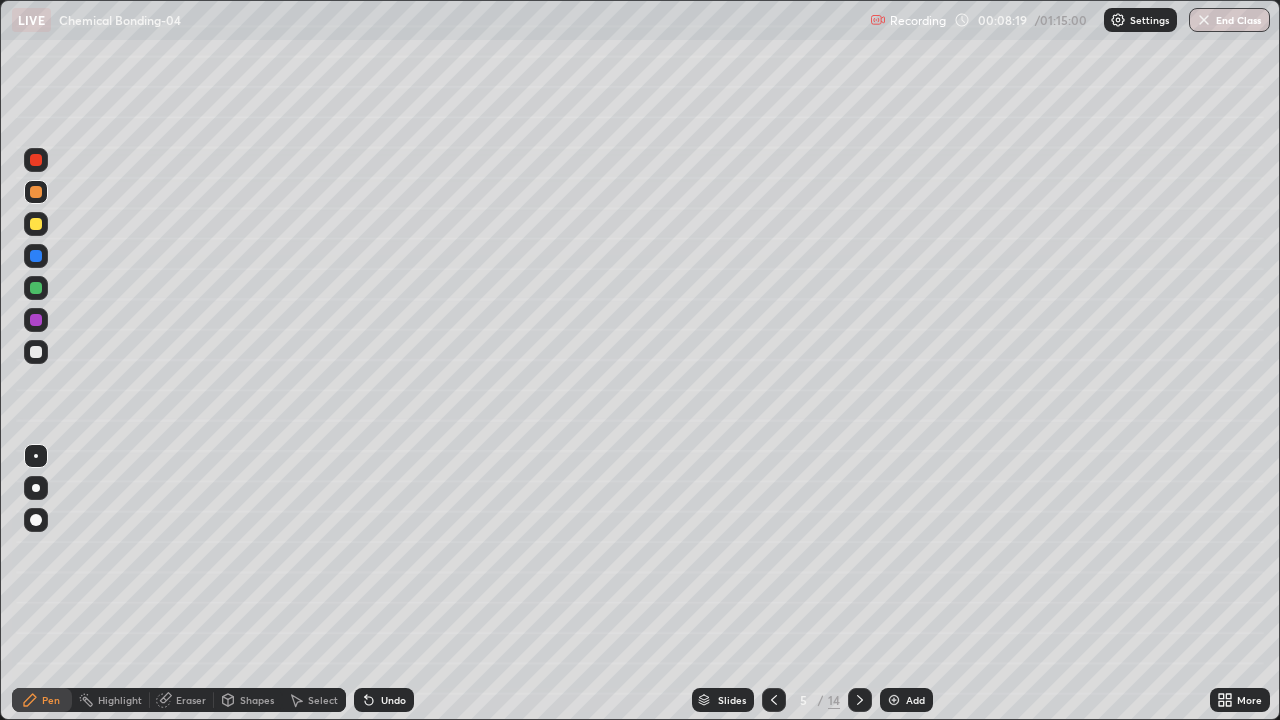 click at bounding box center (36, 288) 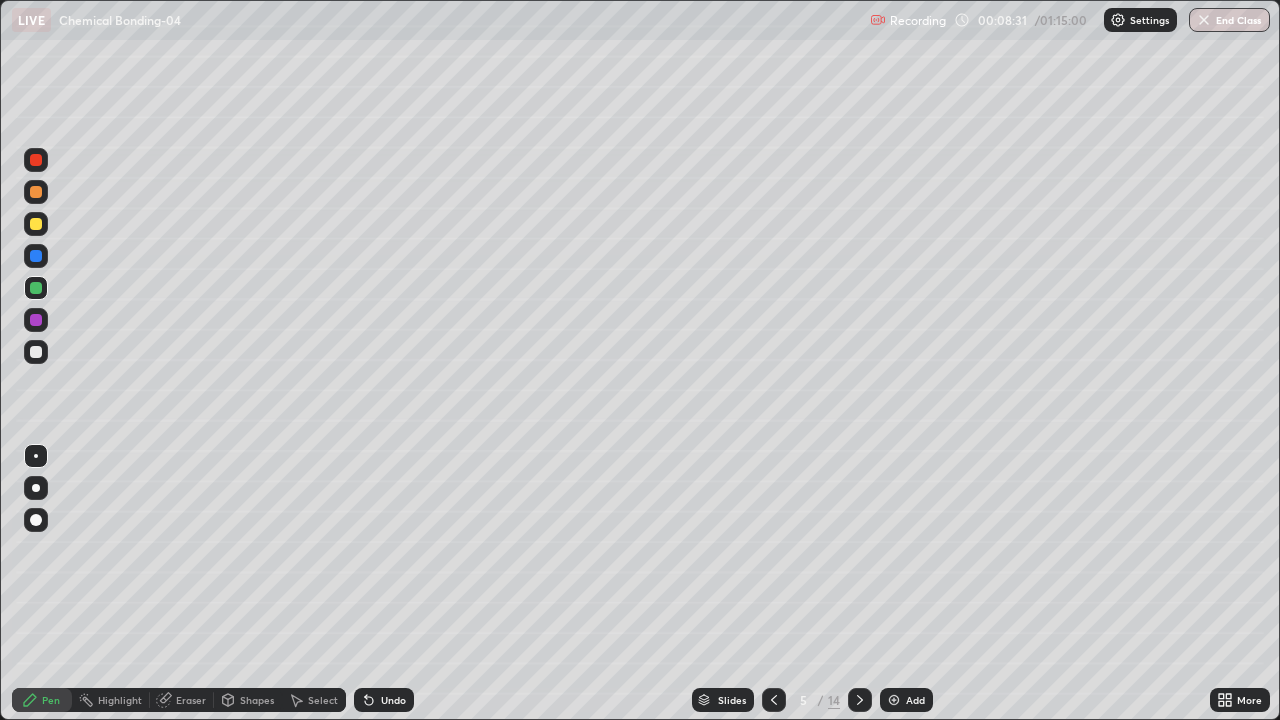 click at bounding box center [36, 192] 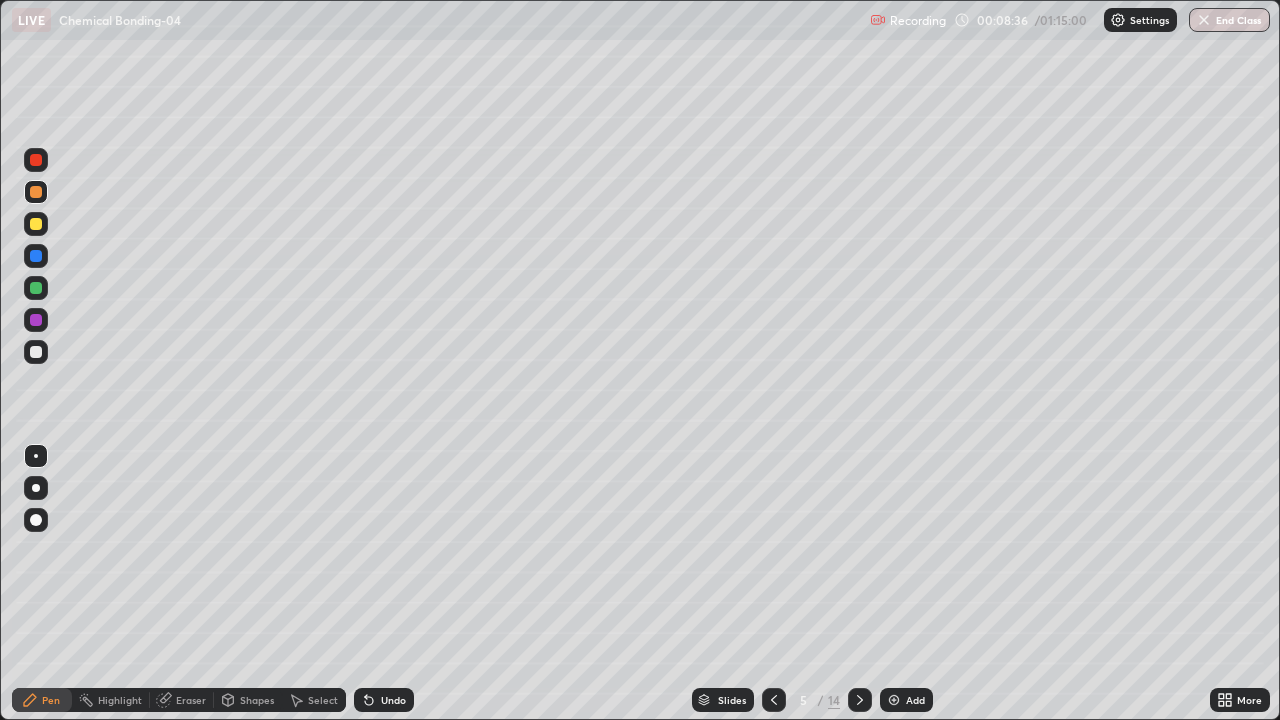 click at bounding box center (36, 288) 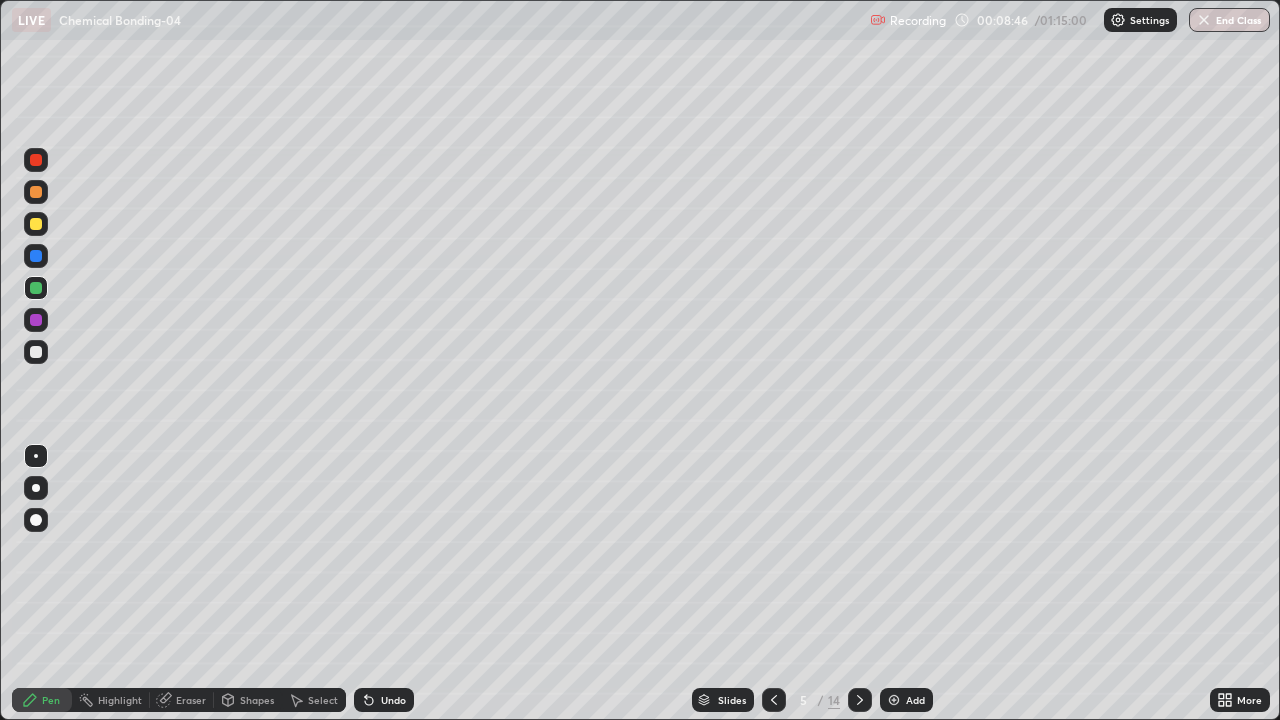 click at bounding box center (36, 224) 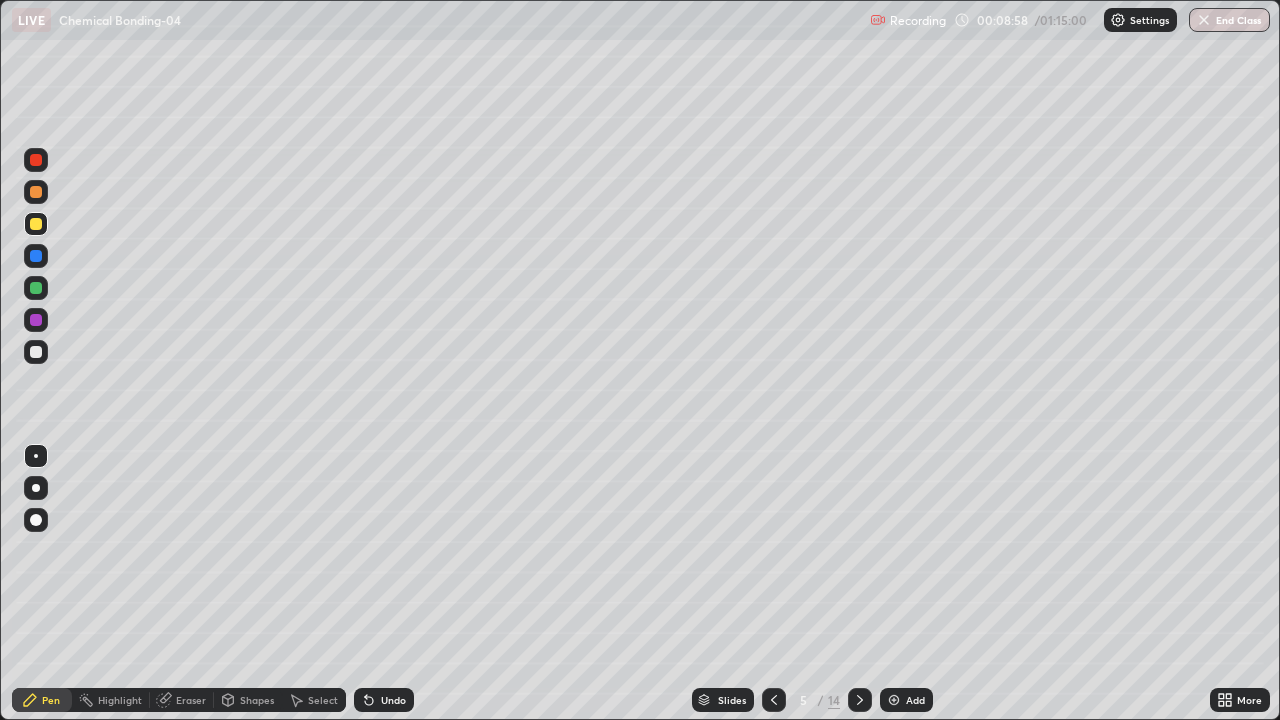 click at bounding box center (36, 352) 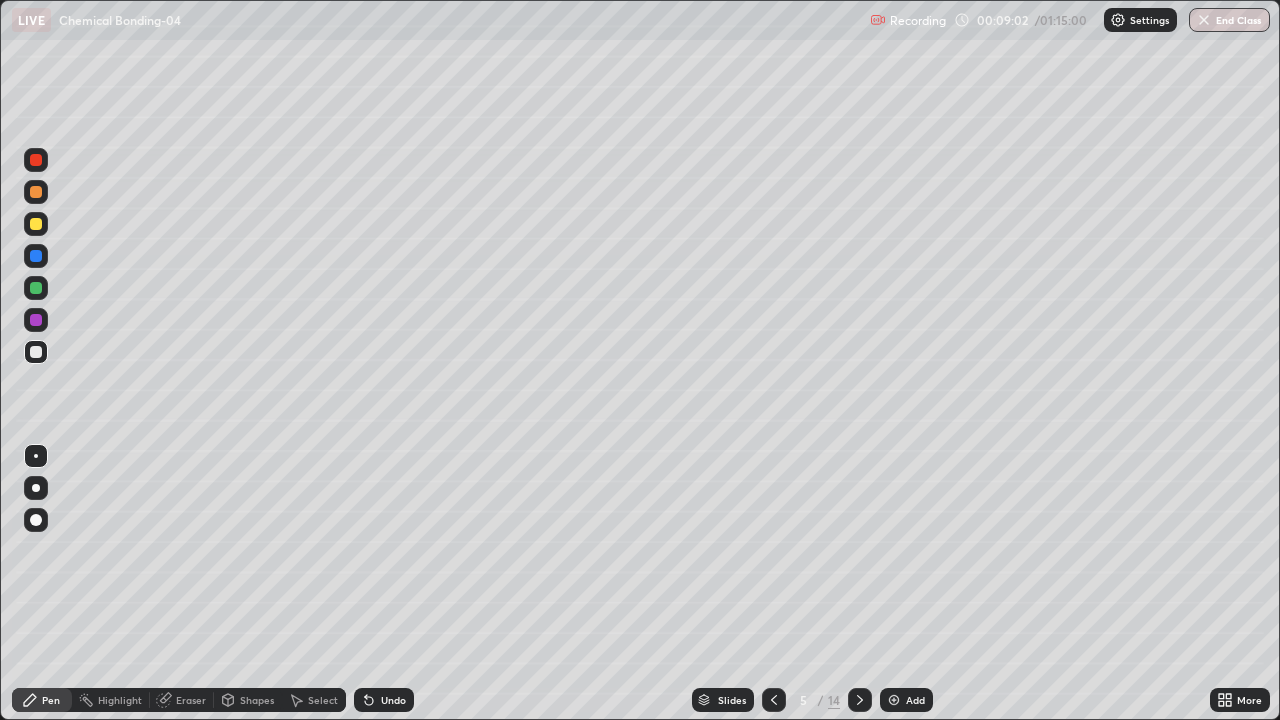 click on "Undo" at bounding box center [393, 700] 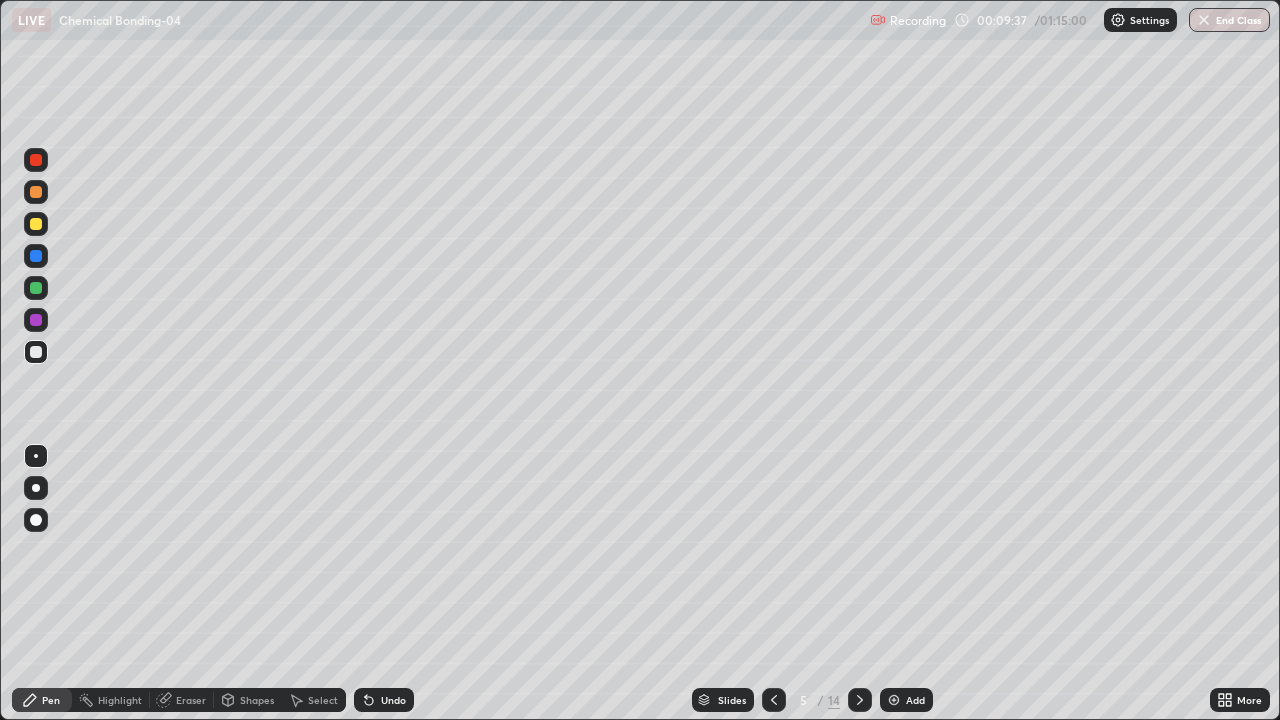 click at bounding box center [36, 288] 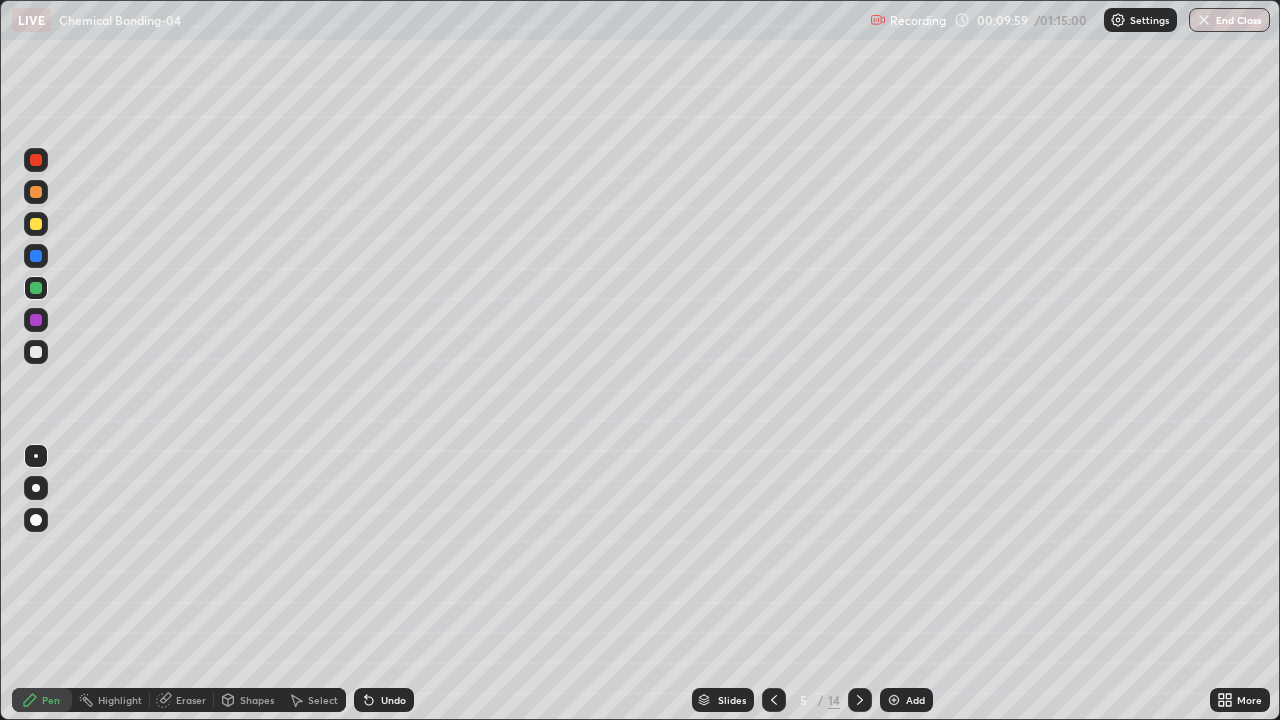 click at bounding box center [36, 320] 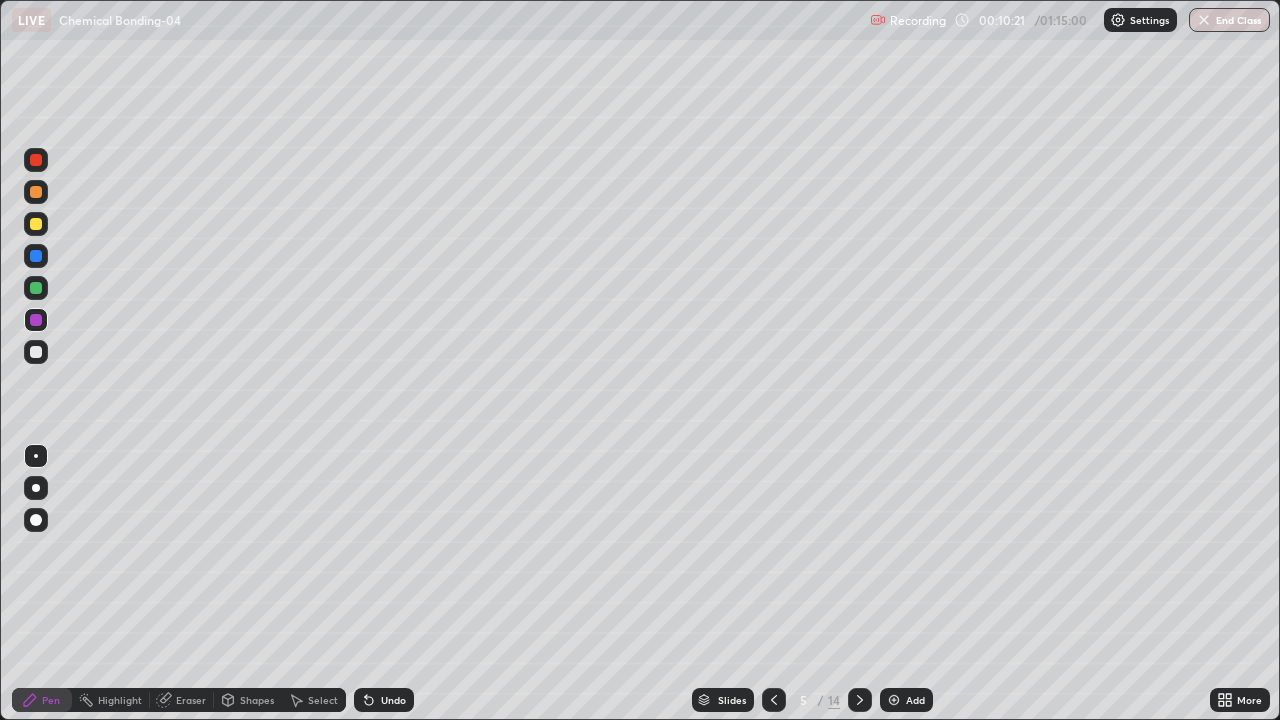 click at bounding box center [36, 352] 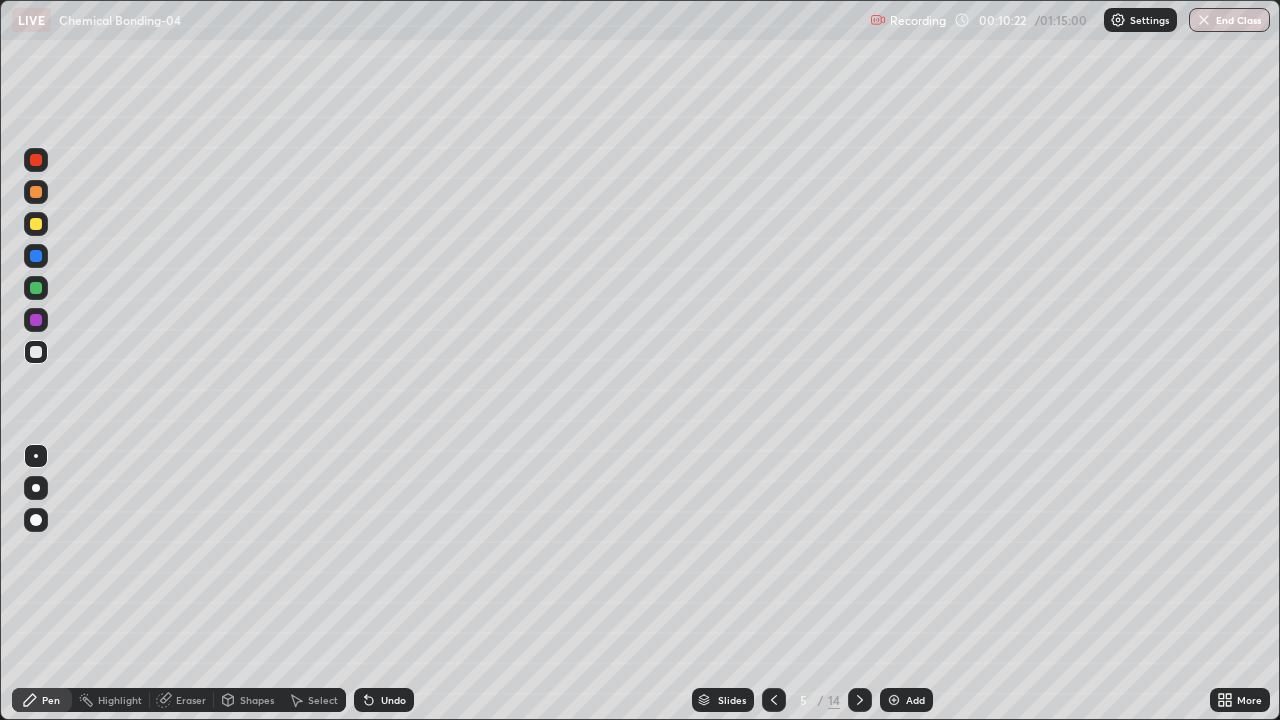 click at bounding box center (36, 160) 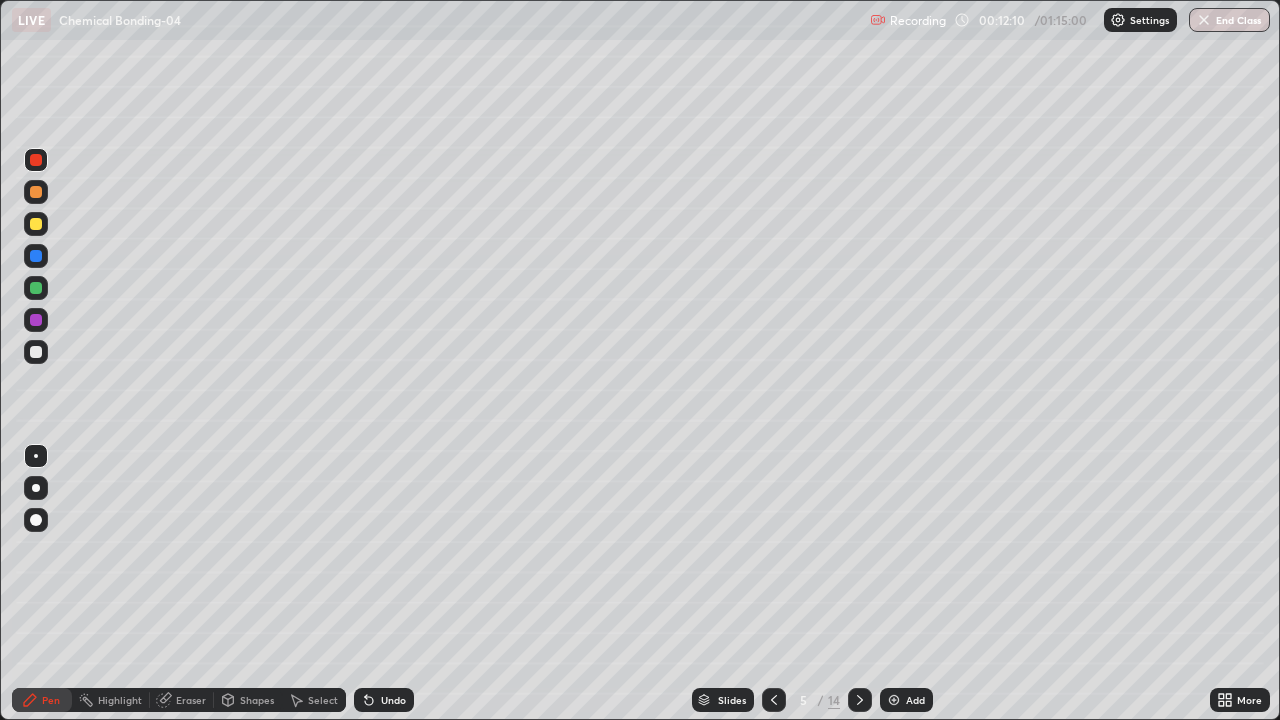 click at bounding box center [860, 700] 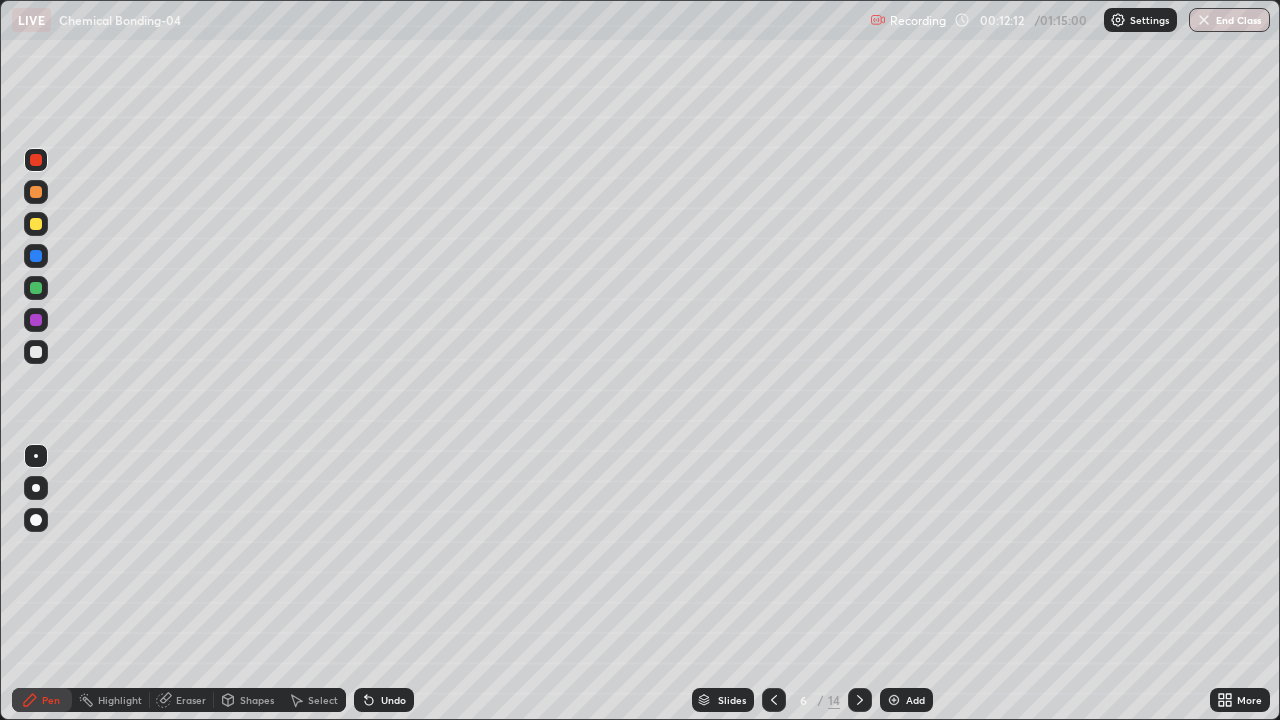 click at bounding box center (36, 224) 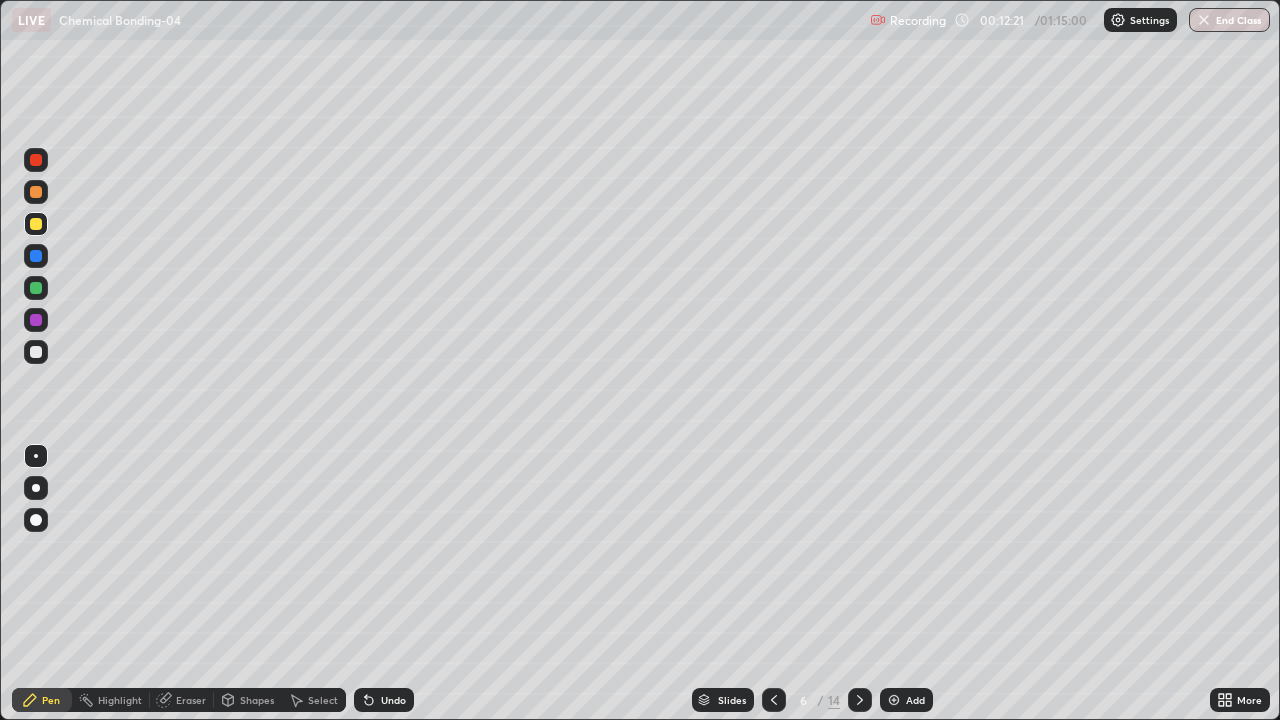click at bounding box center [36, 352] 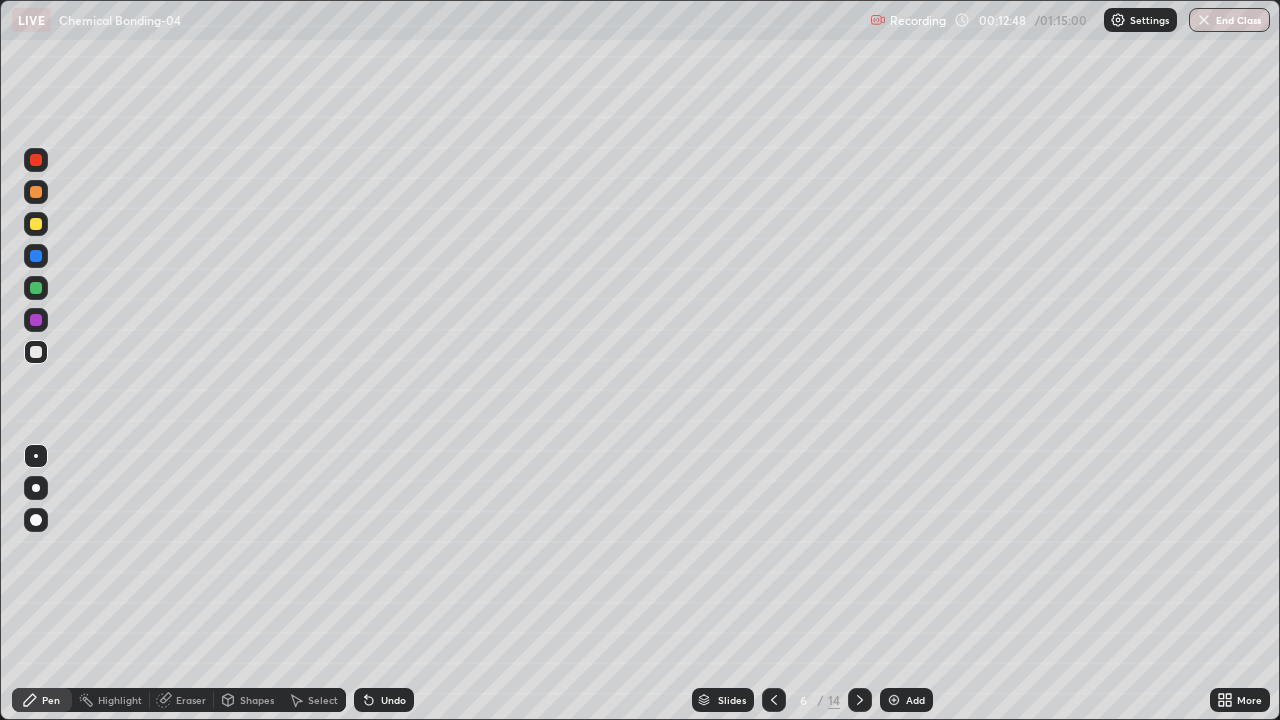 click at bounding box center [36, 288] 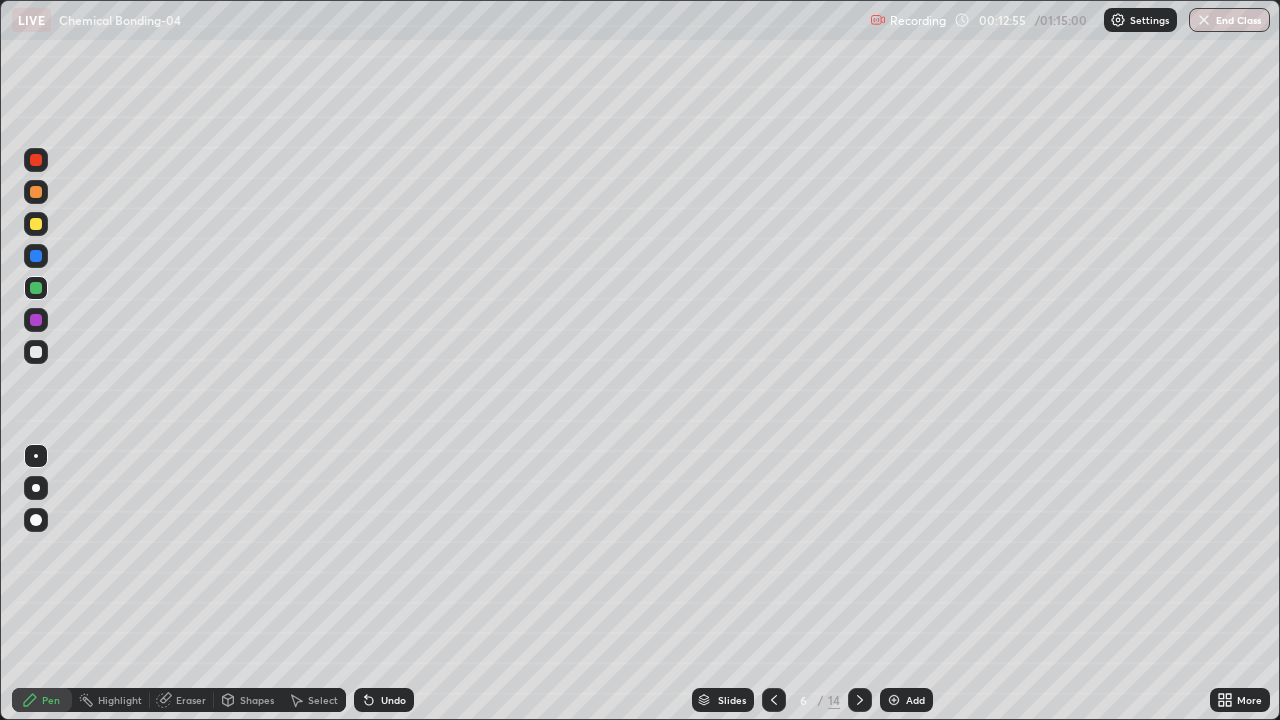 click at bounding box center (36, 256) 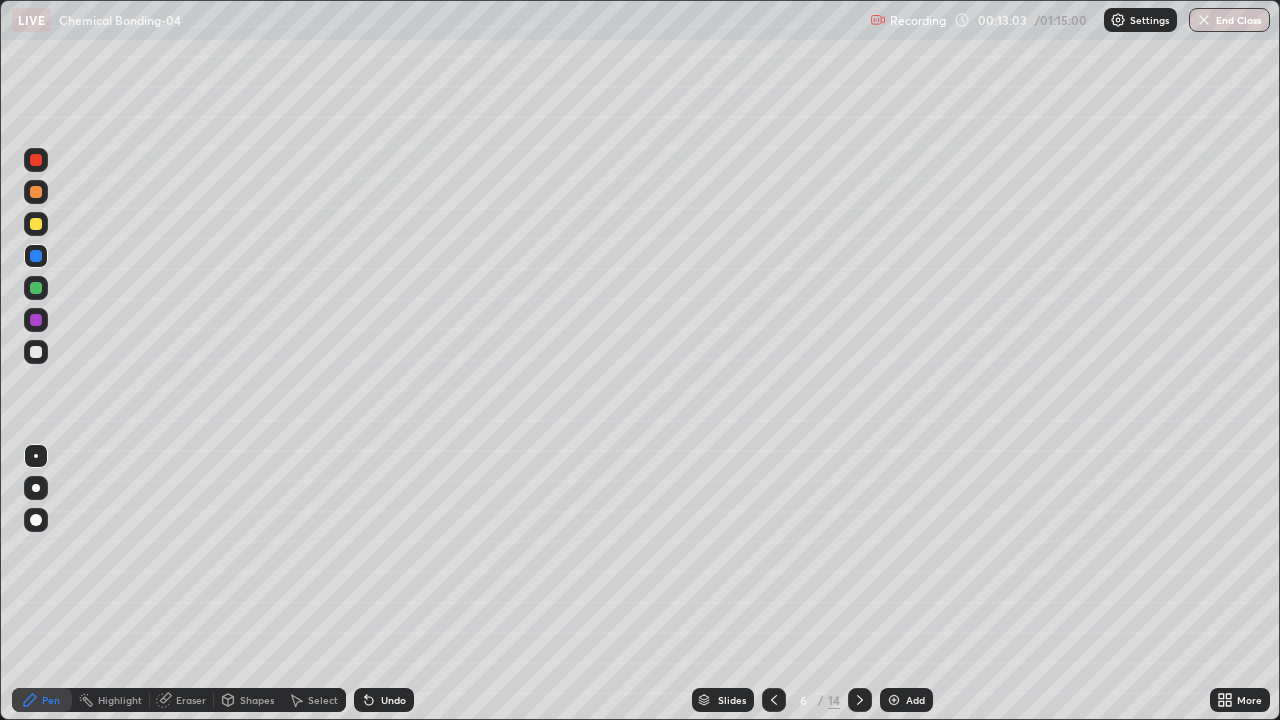 click at bounding box center (36, 288) 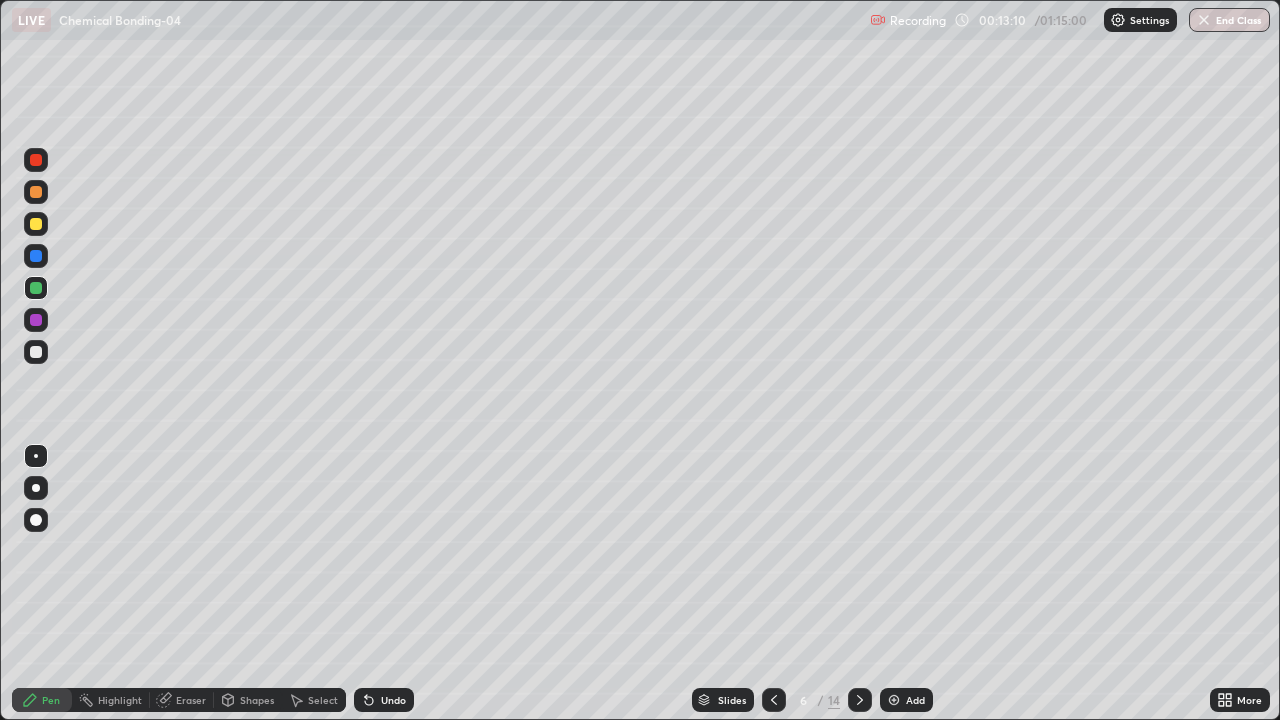 click at bounding box center [36, 256] 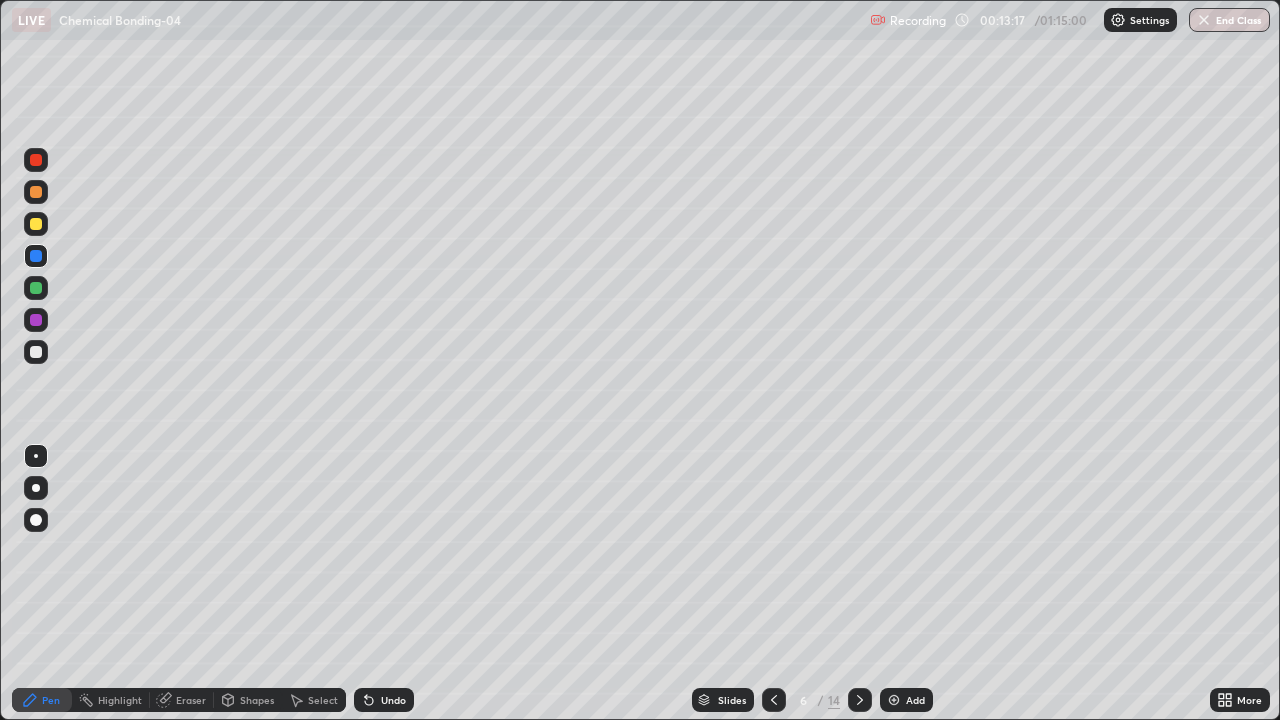 click at bounding box center [36, 192] 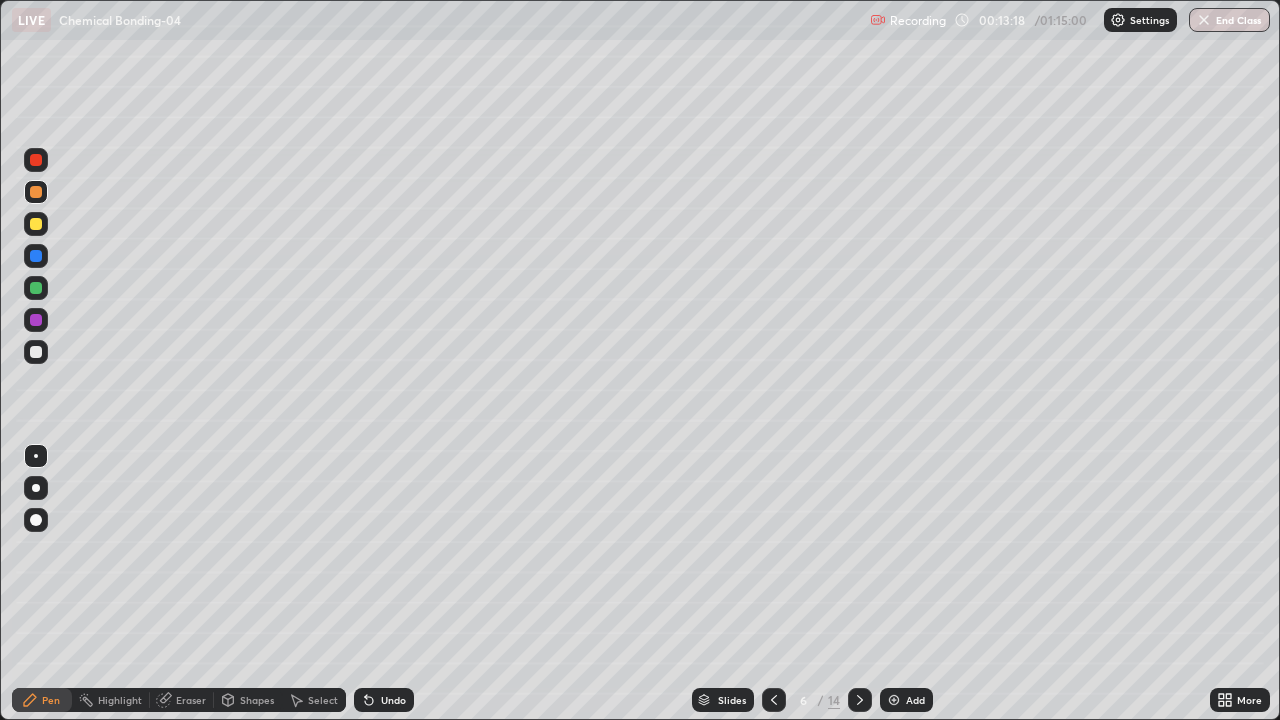 click on "Select" at bounding box center [323, 700] 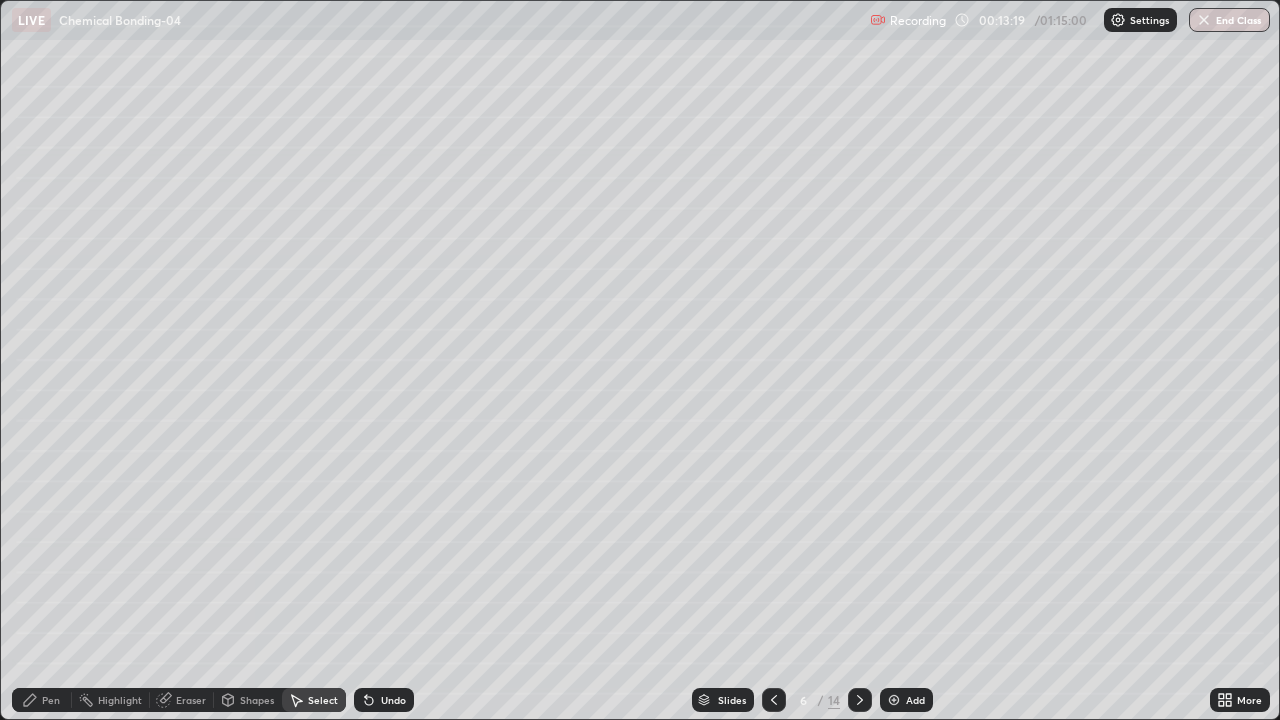 click on "Shapes" at bounding box center [257, 700] 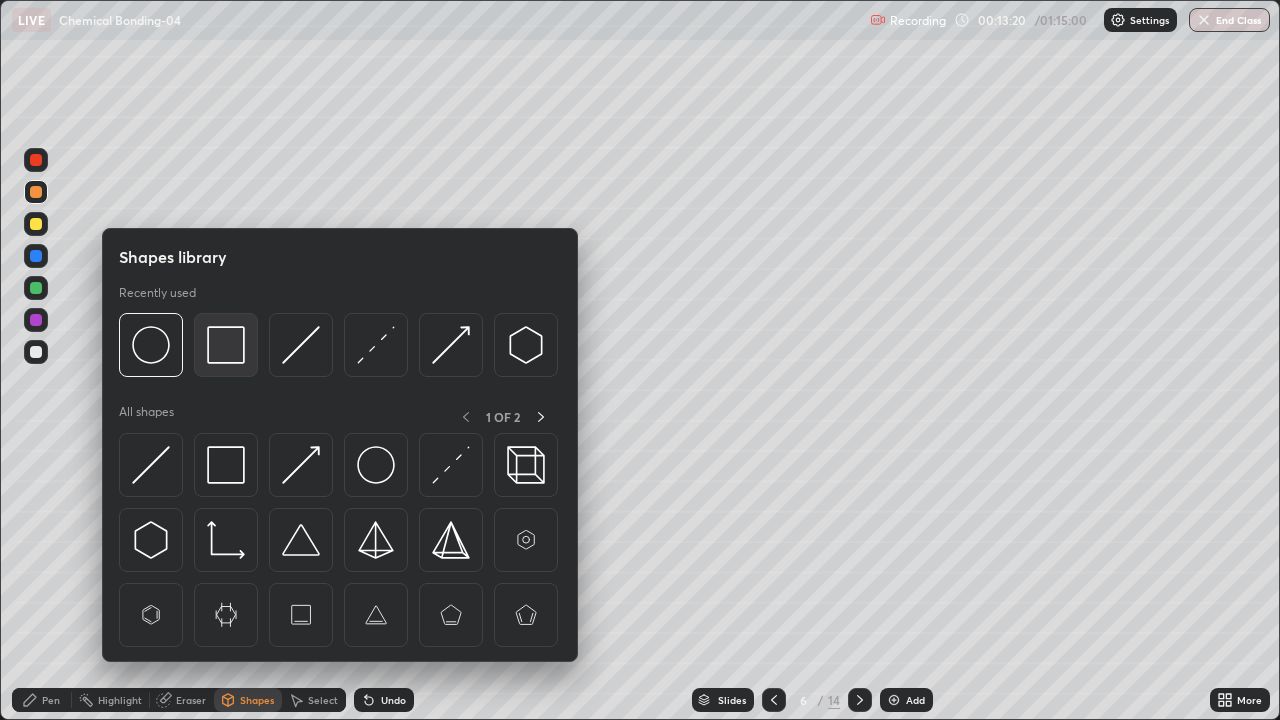 click at bounding box center (226, 345) 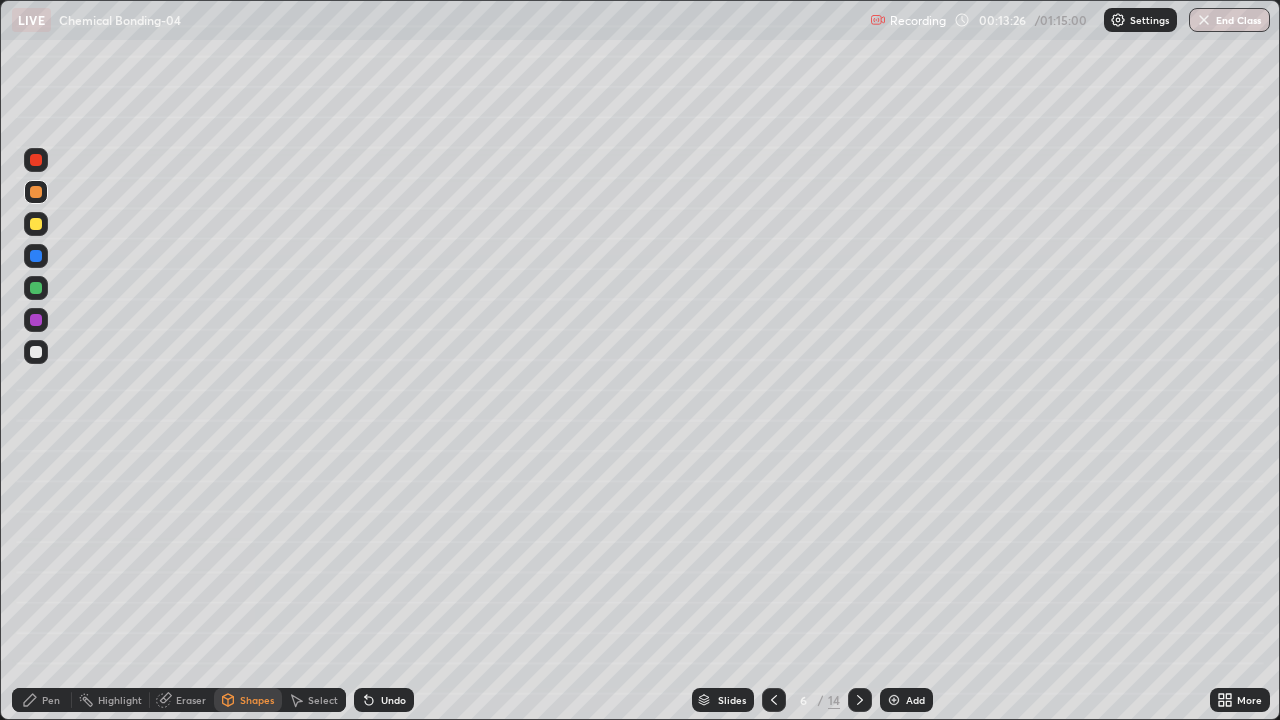 click 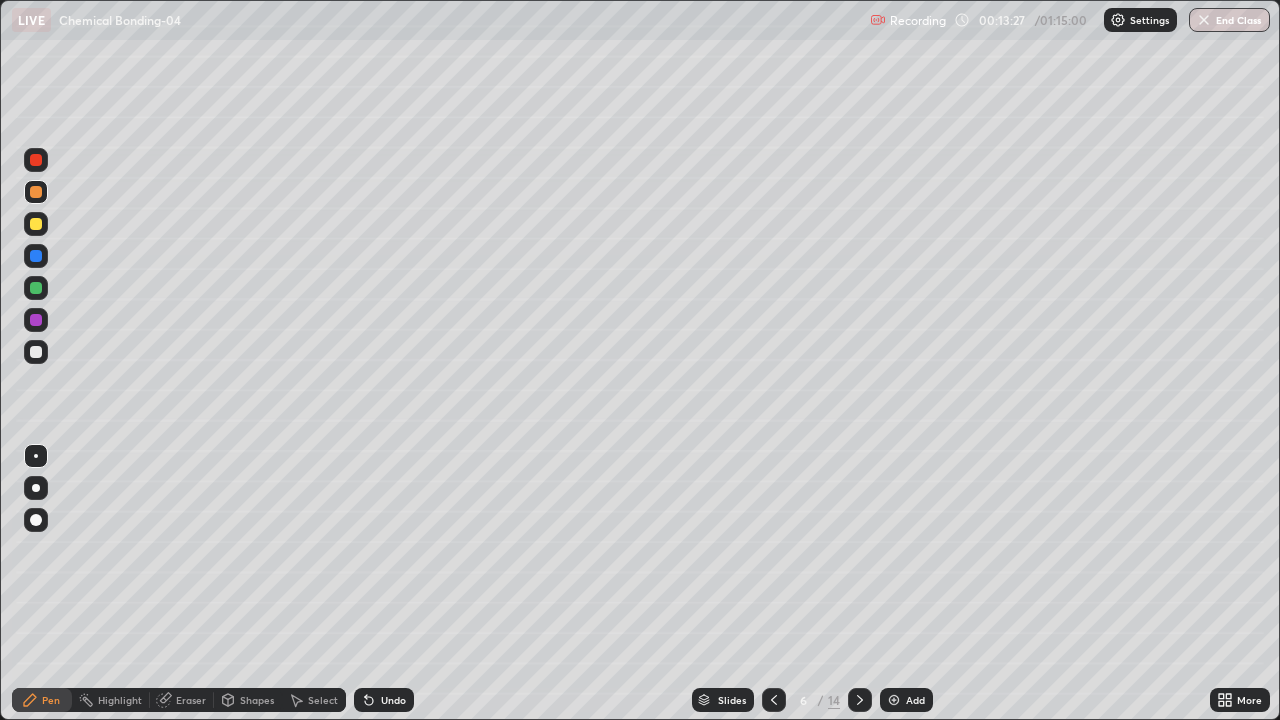 click at bounding box center (36, 256) 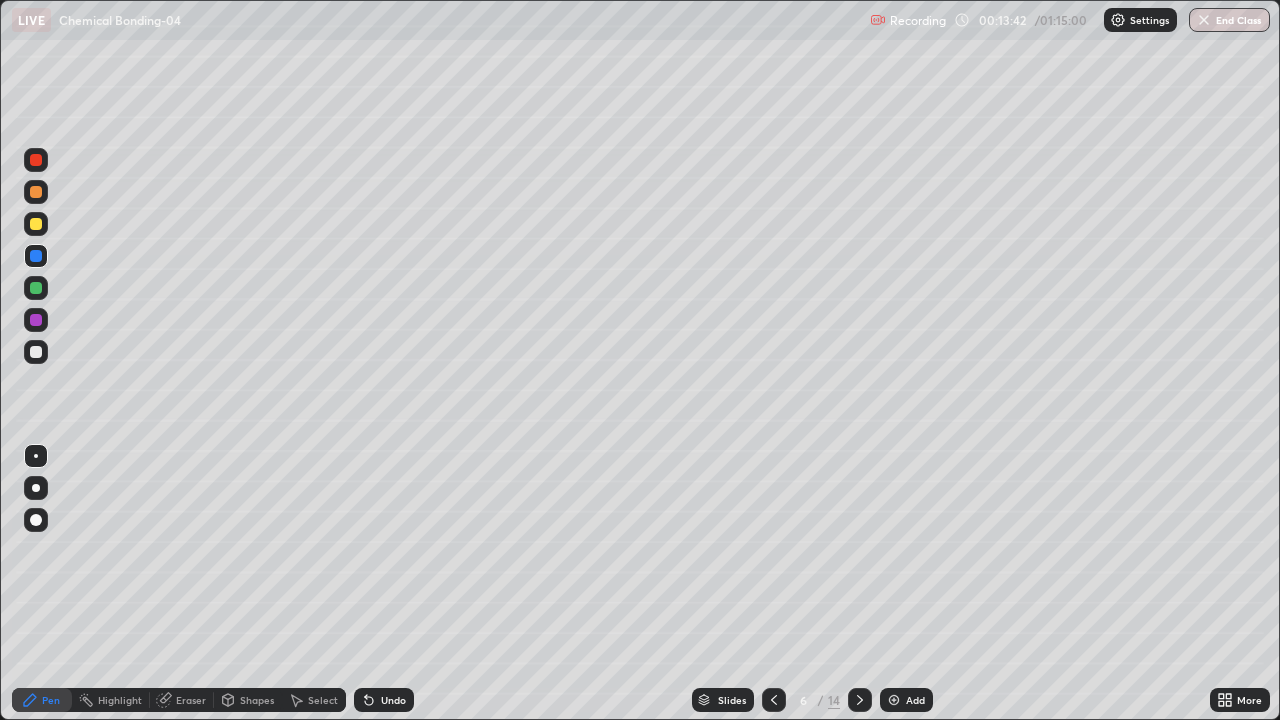 click at bounding box center (36, 352) 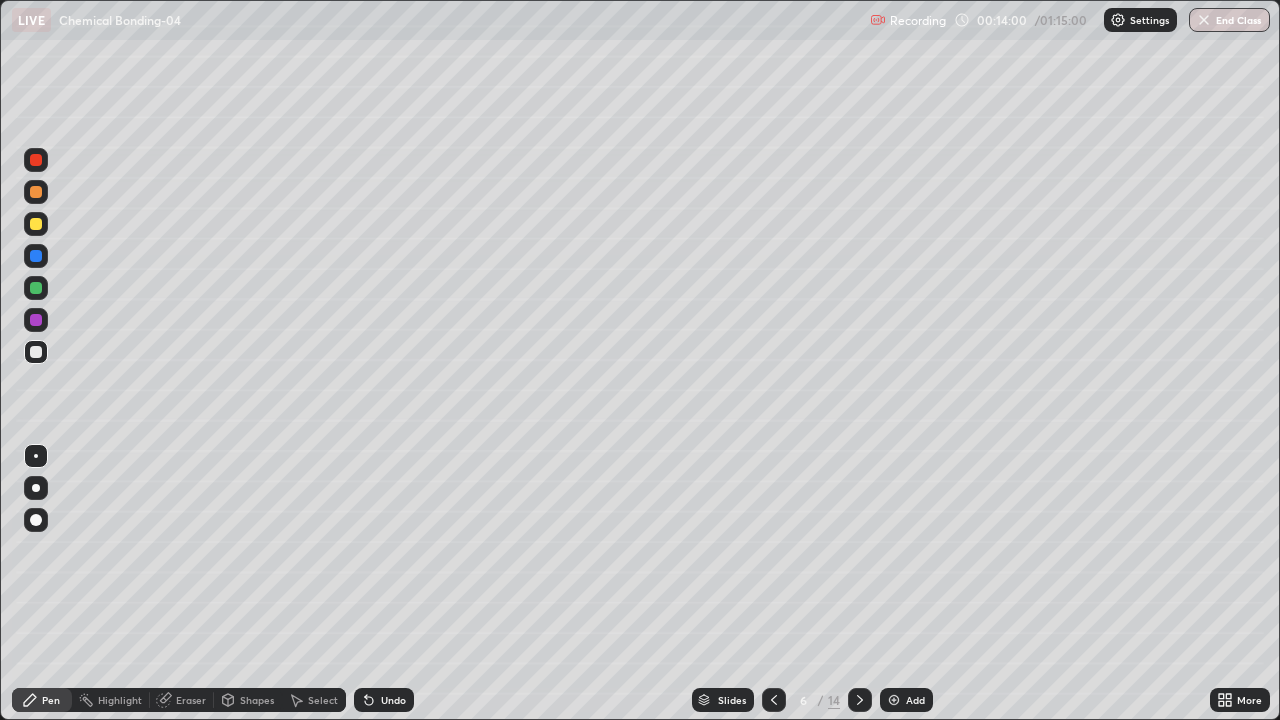 click 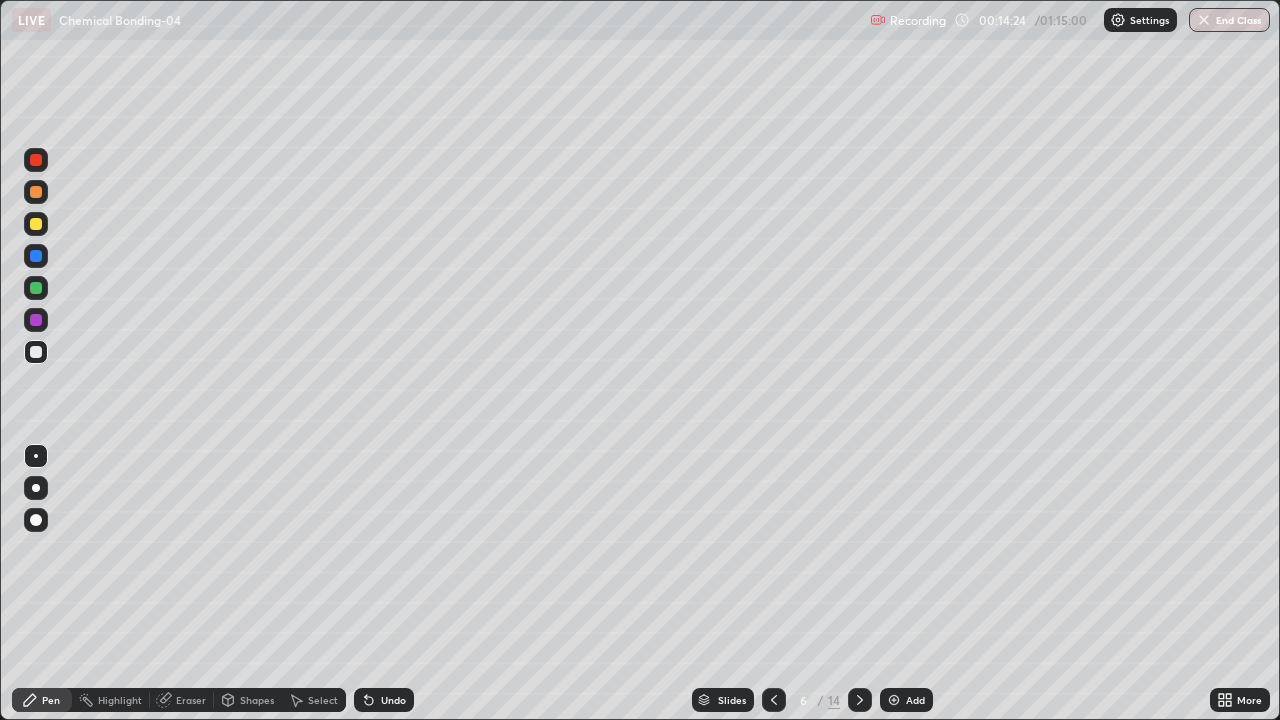 click at bounding box center (36, 192) 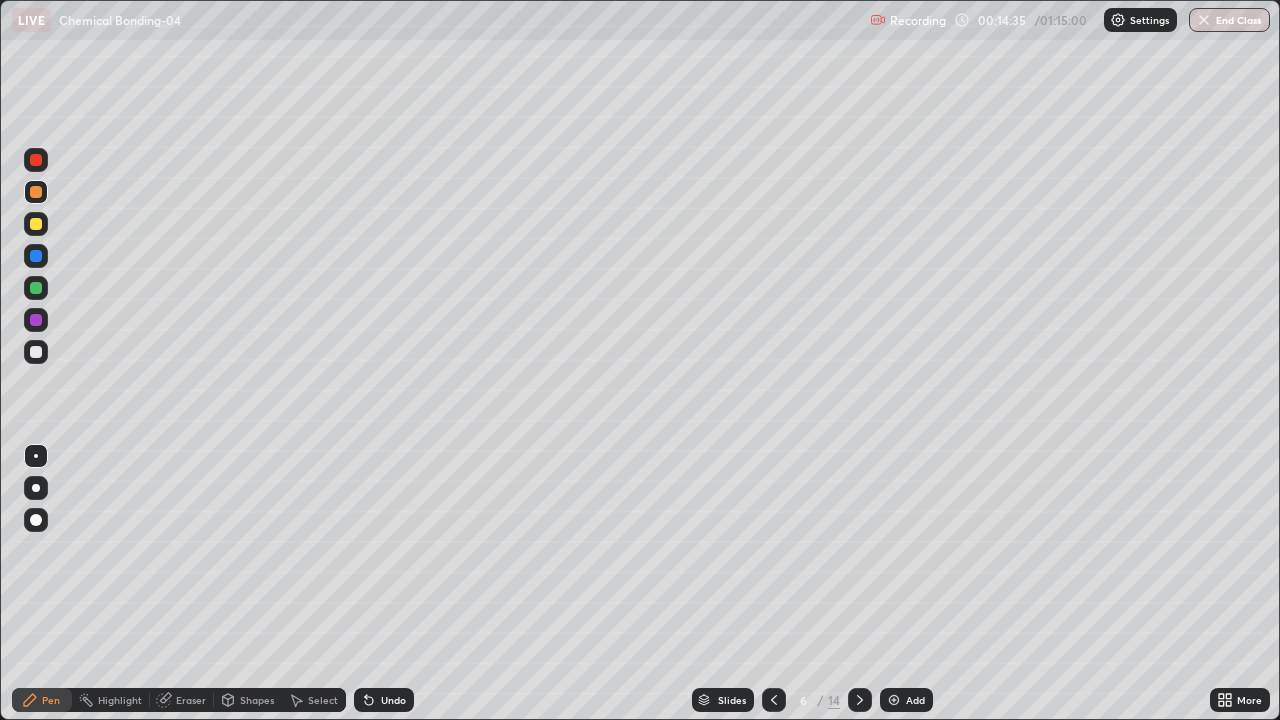 click at bounding box center [36, 352] 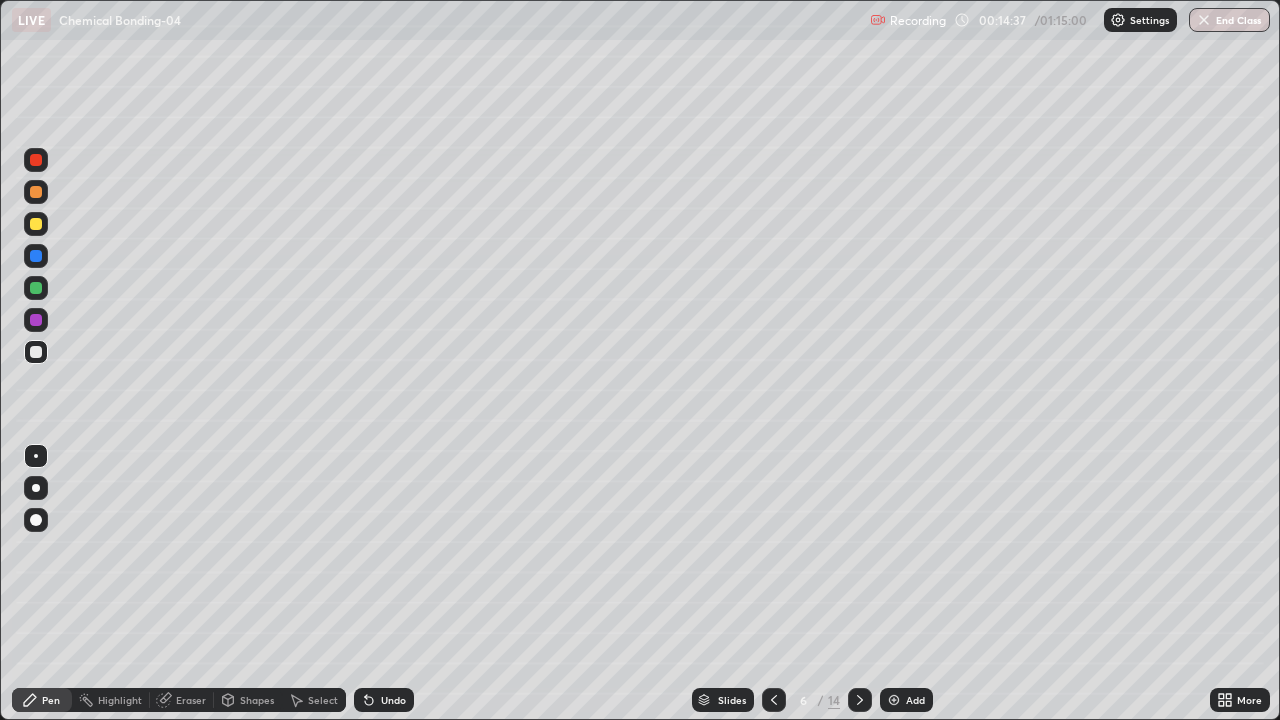 click at bounding box center (36, 160) 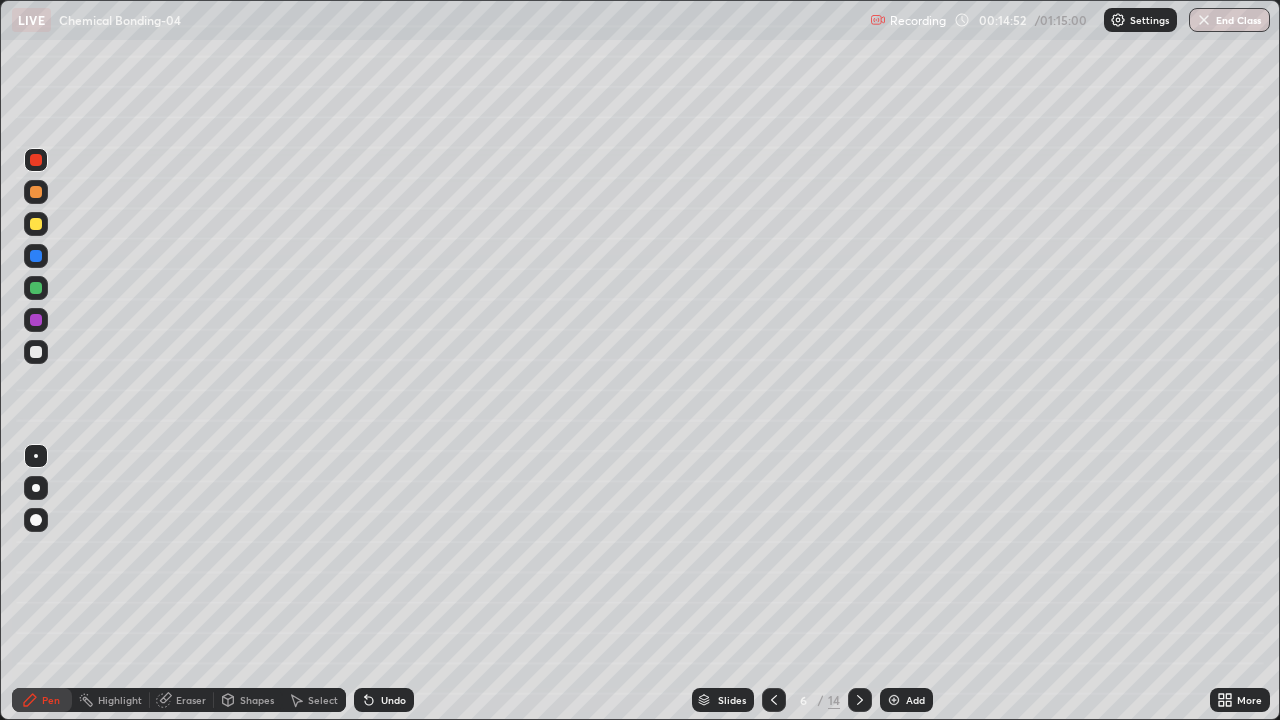 click on "Undo" at bounding box center (384, 700) 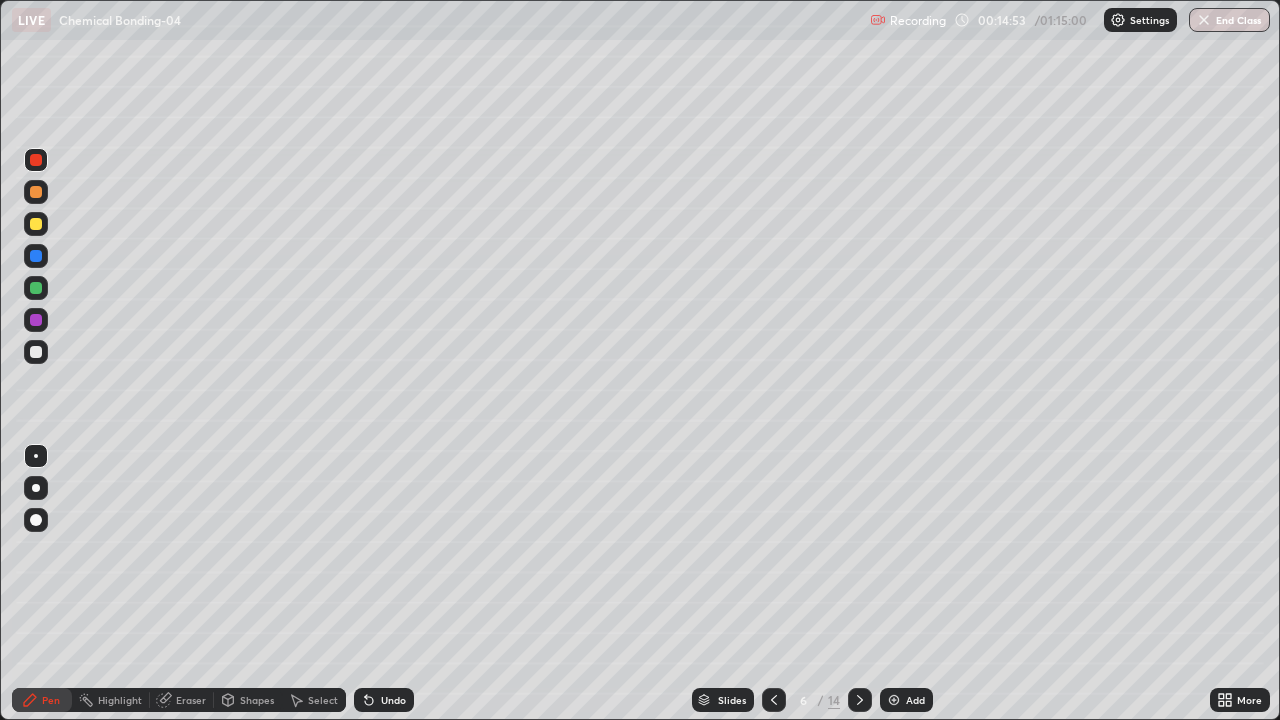 click at bounding box center [36, 320] 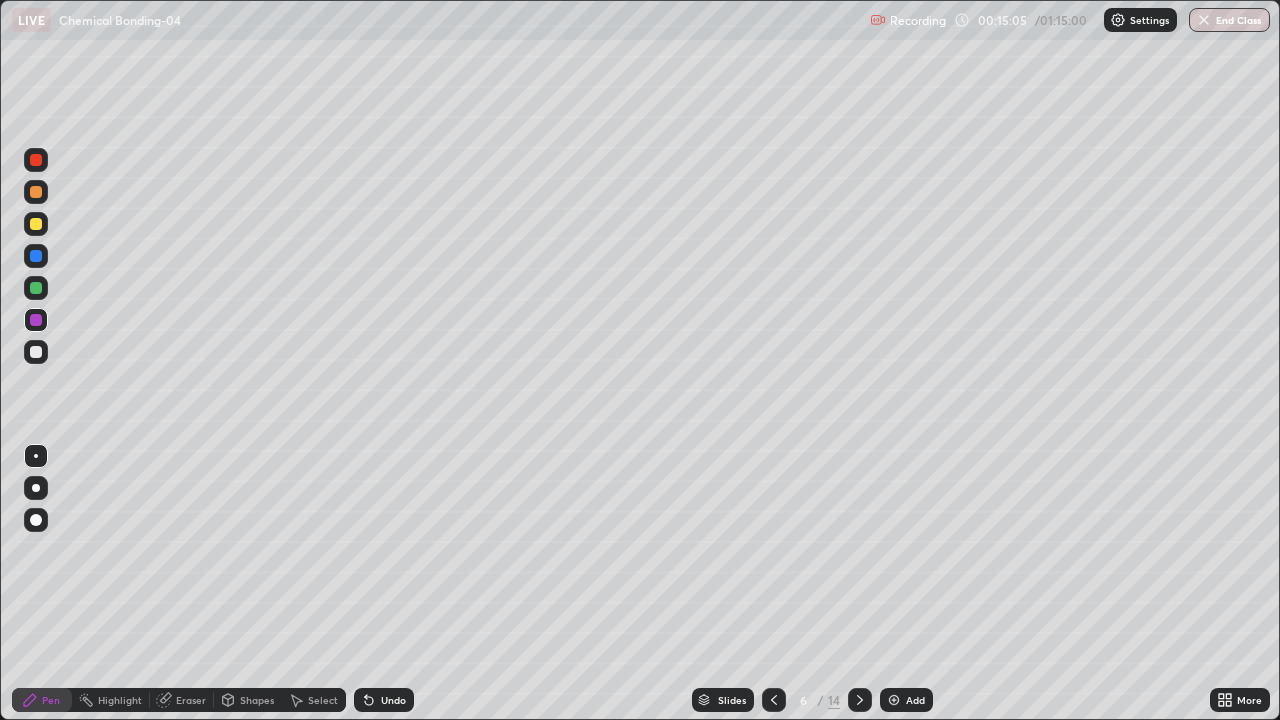 click at bounding box center [36, 224] 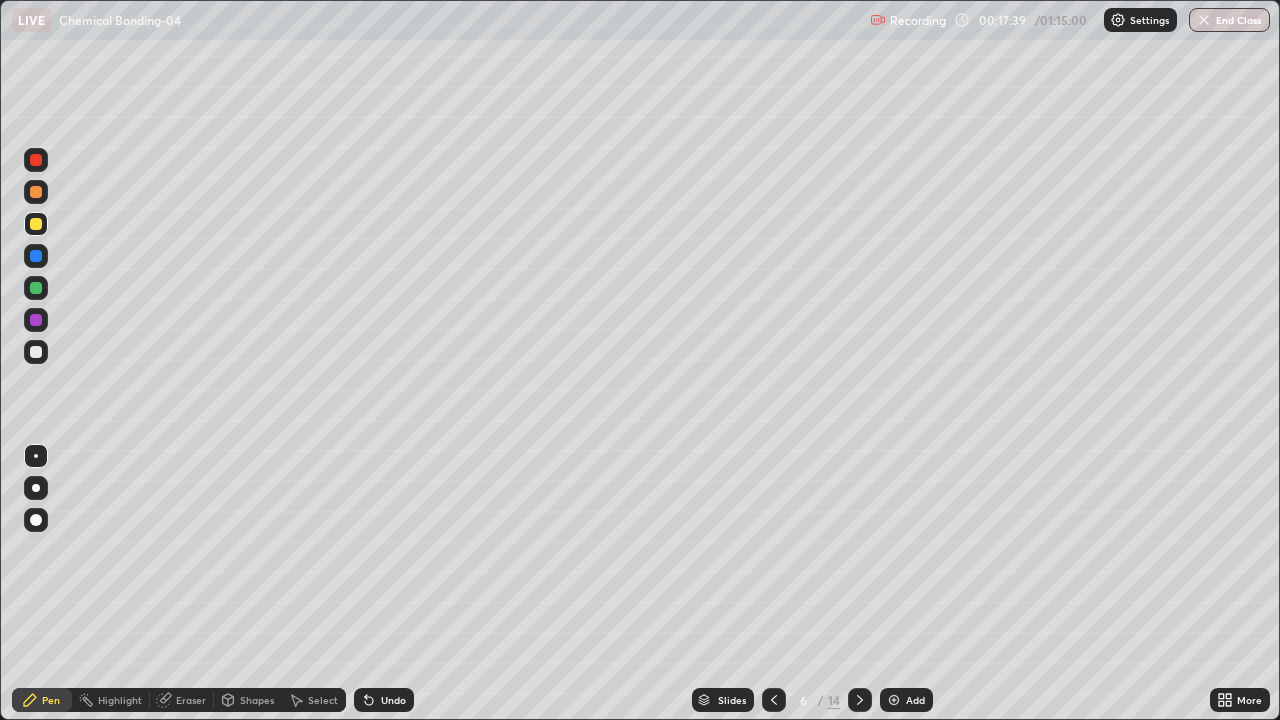 click at bounding box center (36, 320) 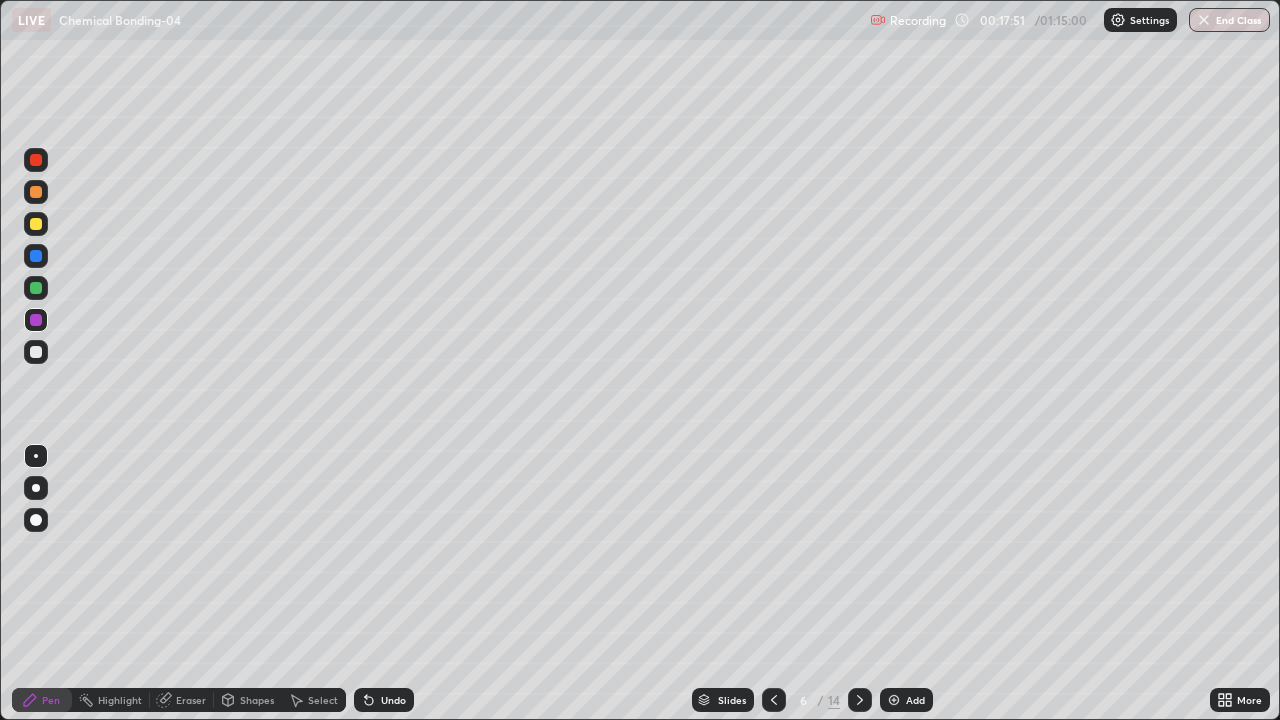 click at bounding box center [774, 700] 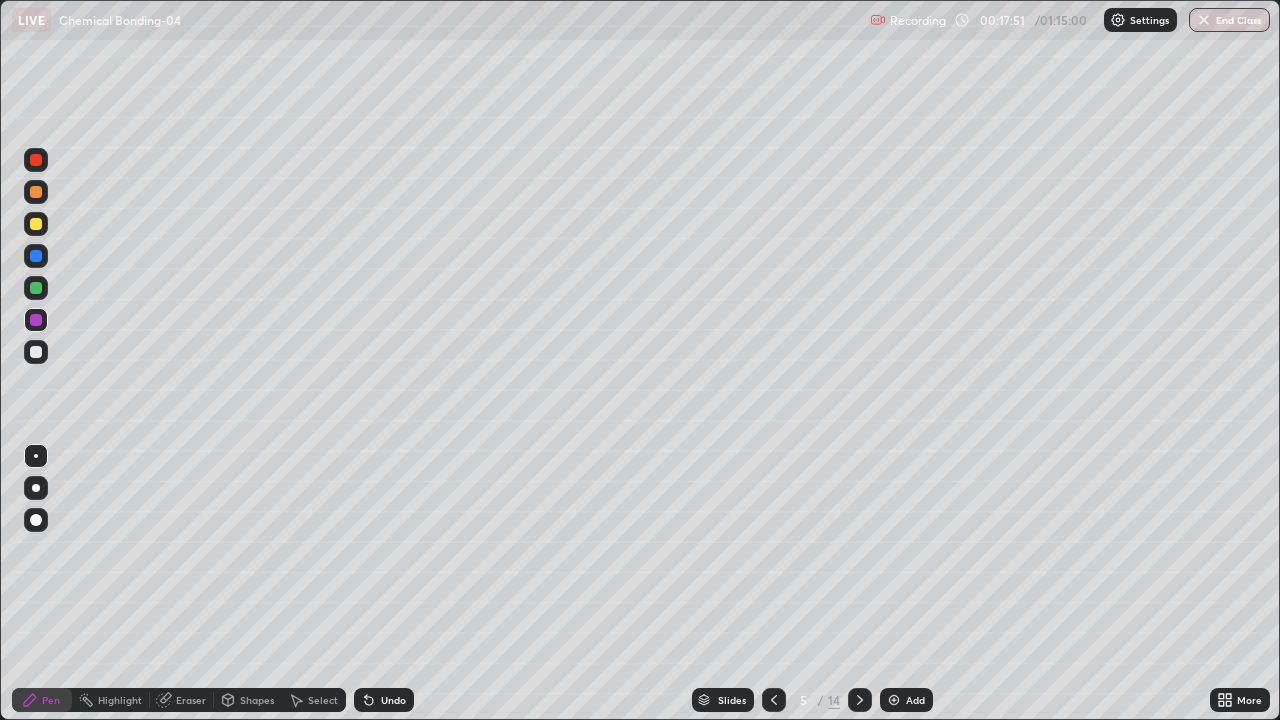 click at bounding box center [774, 700] 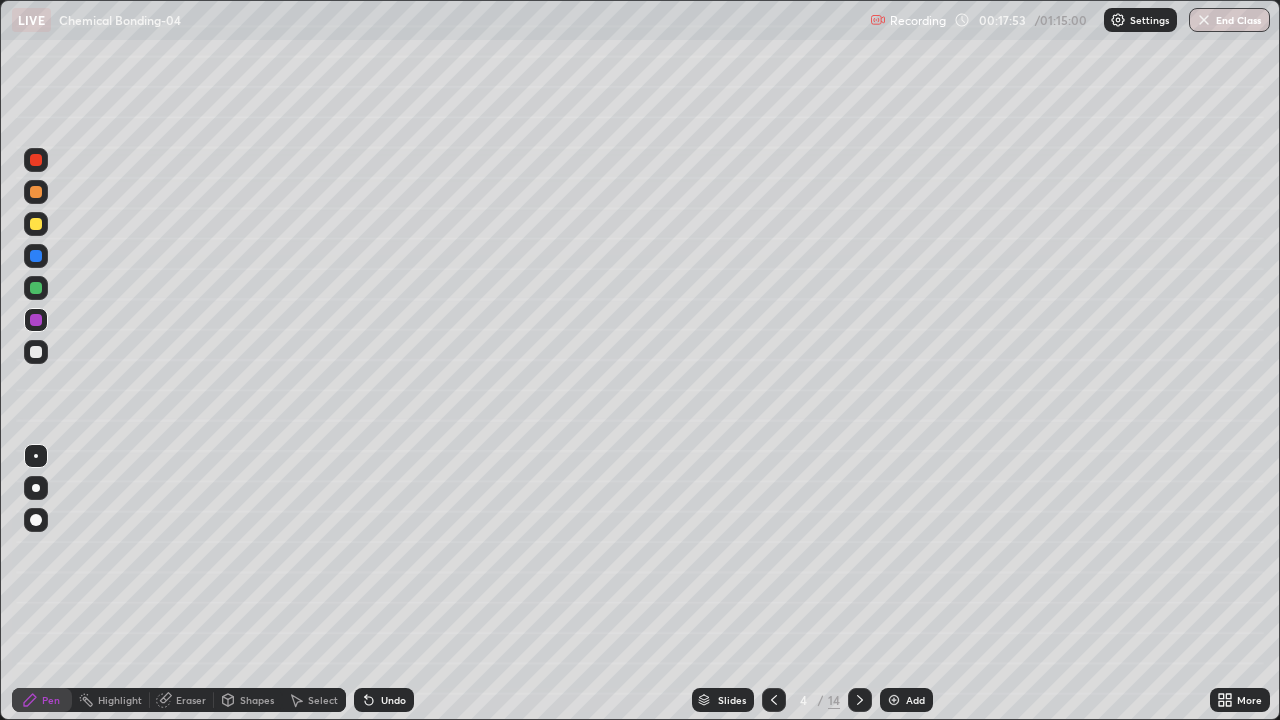 click at bounding box center (774, 700) 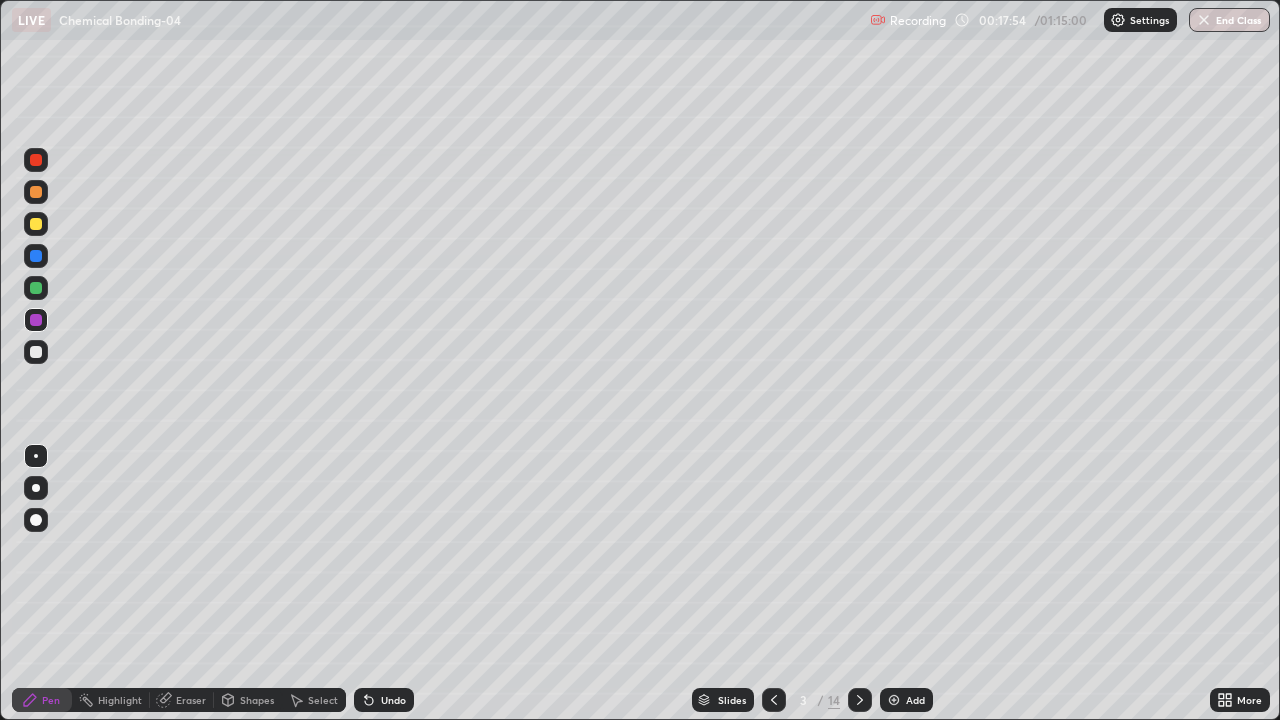 click 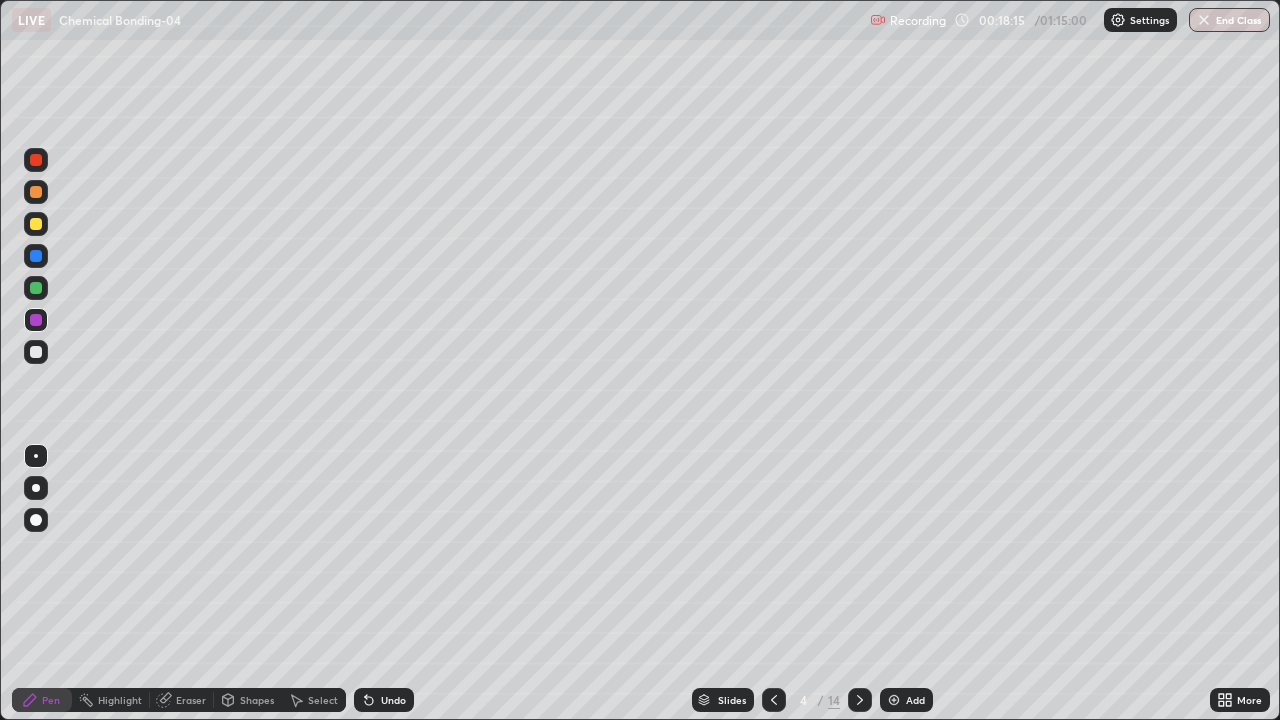 click on "Highlight" at bounding box center [120, 700] 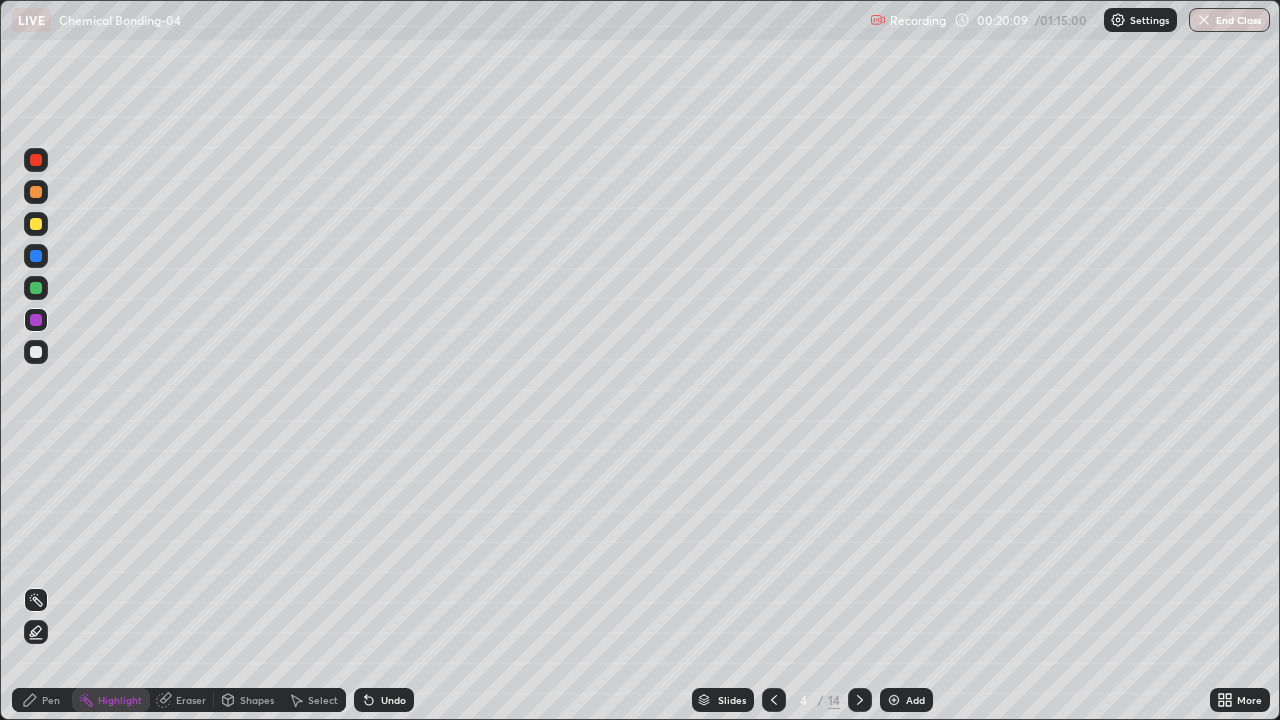 click 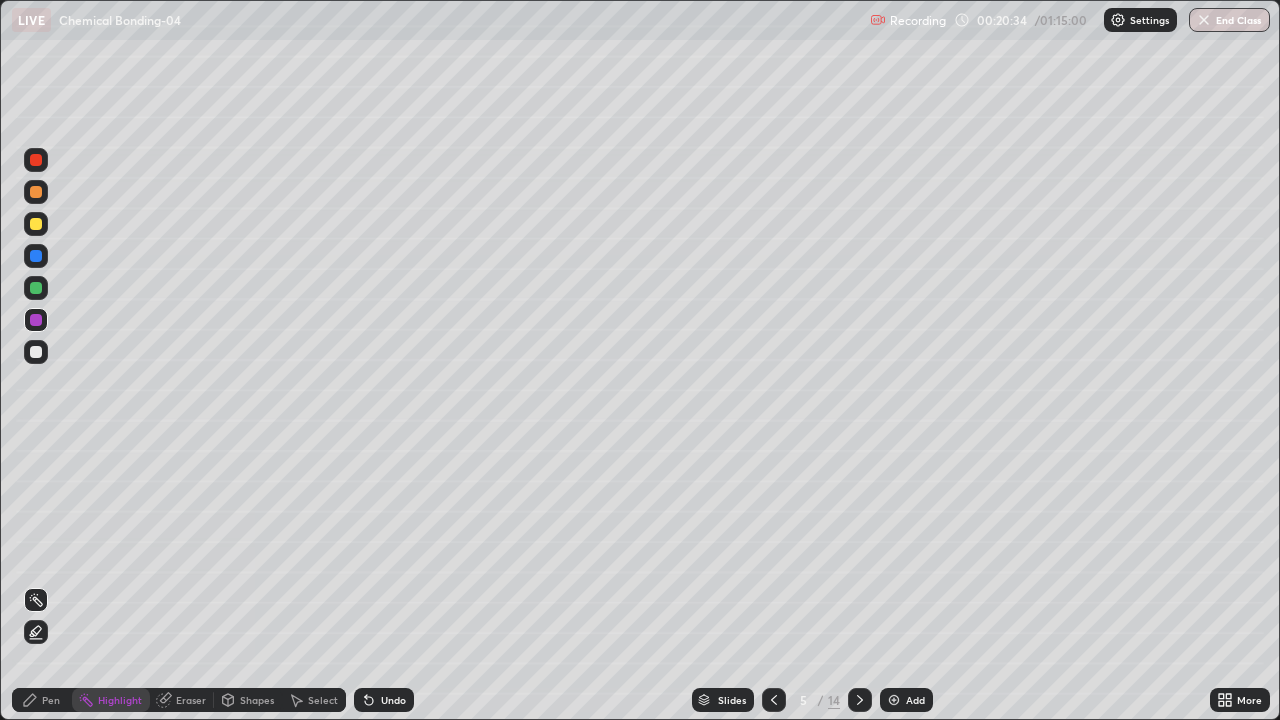 click 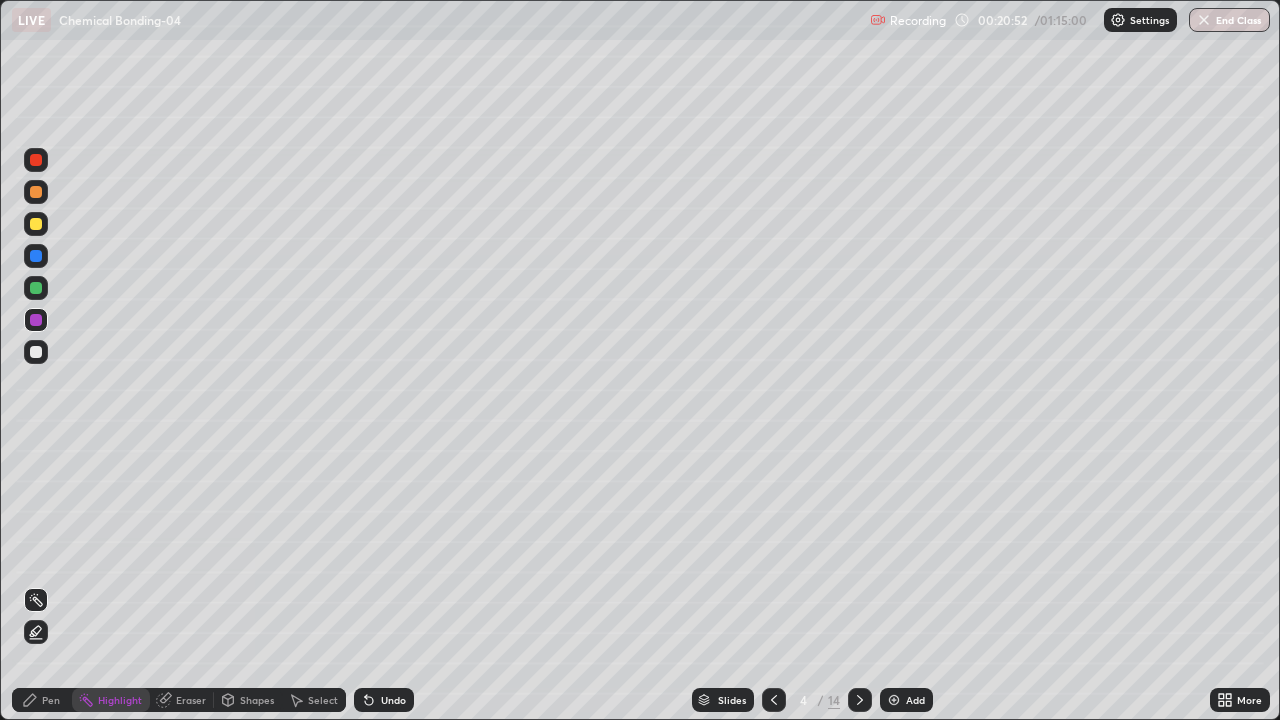 click 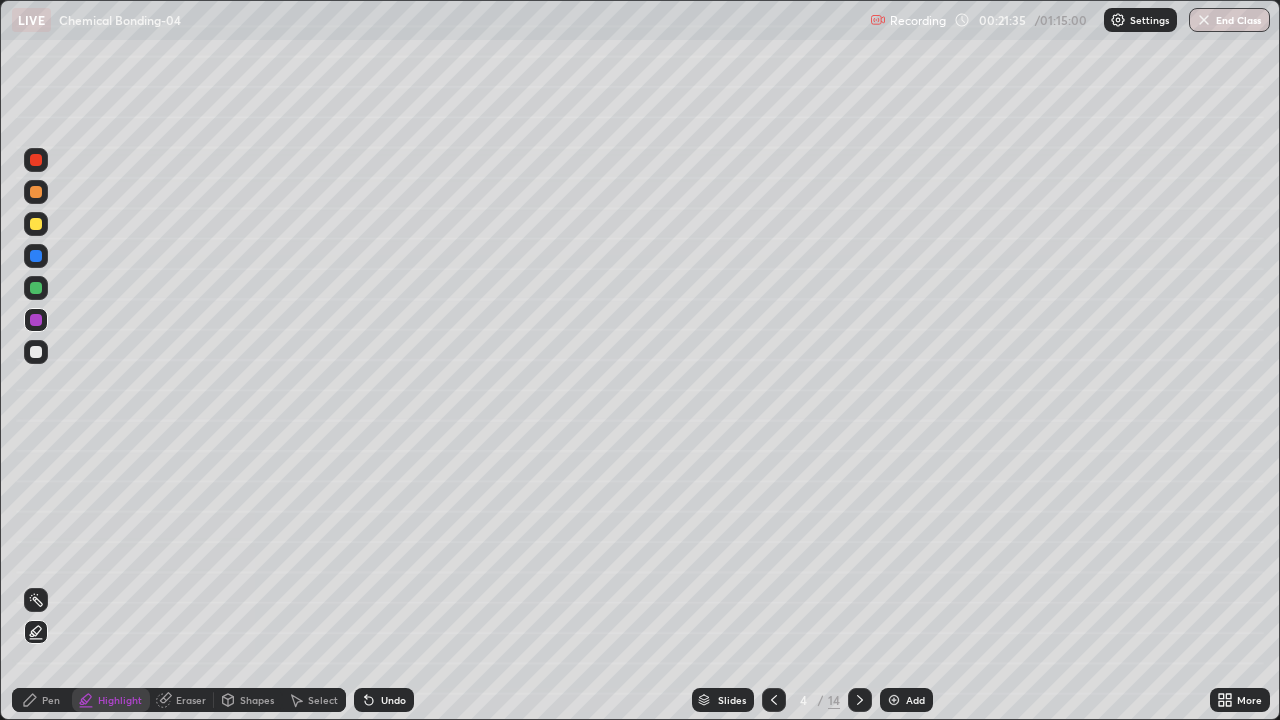click on "Undo" at bounding box center (384, 700) 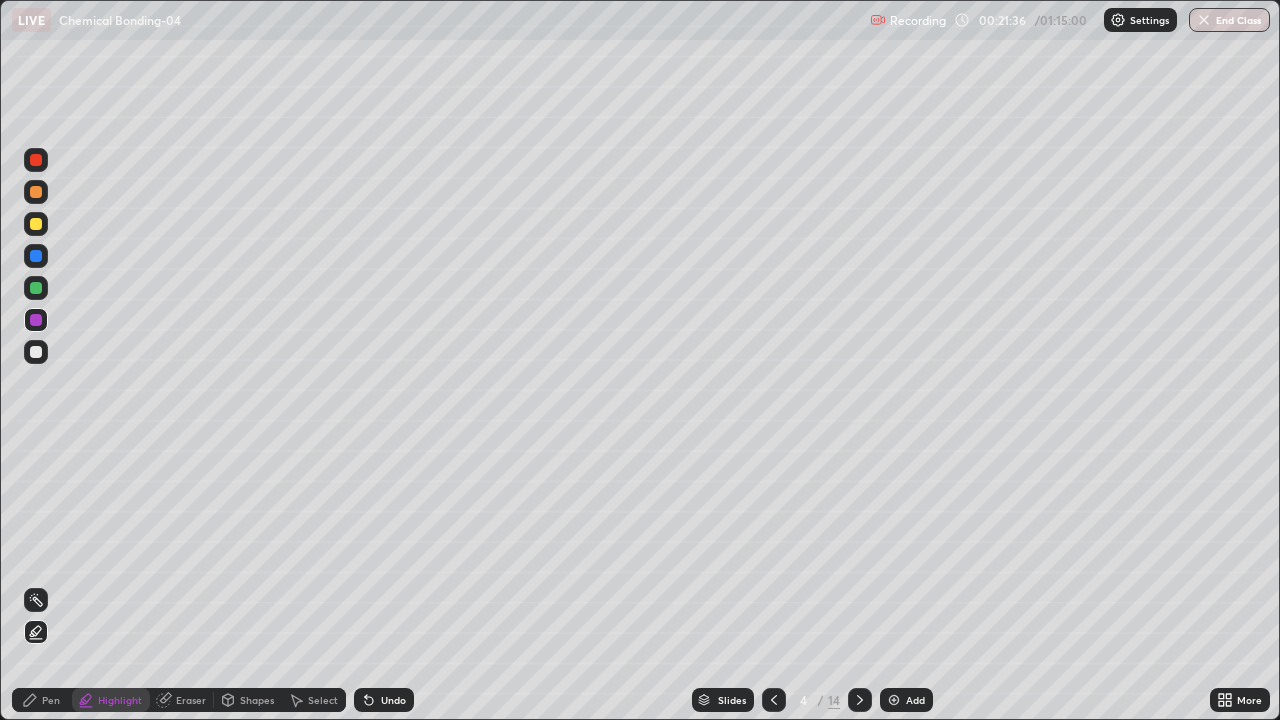 click on "Undo" at bounding box center [384, 700] 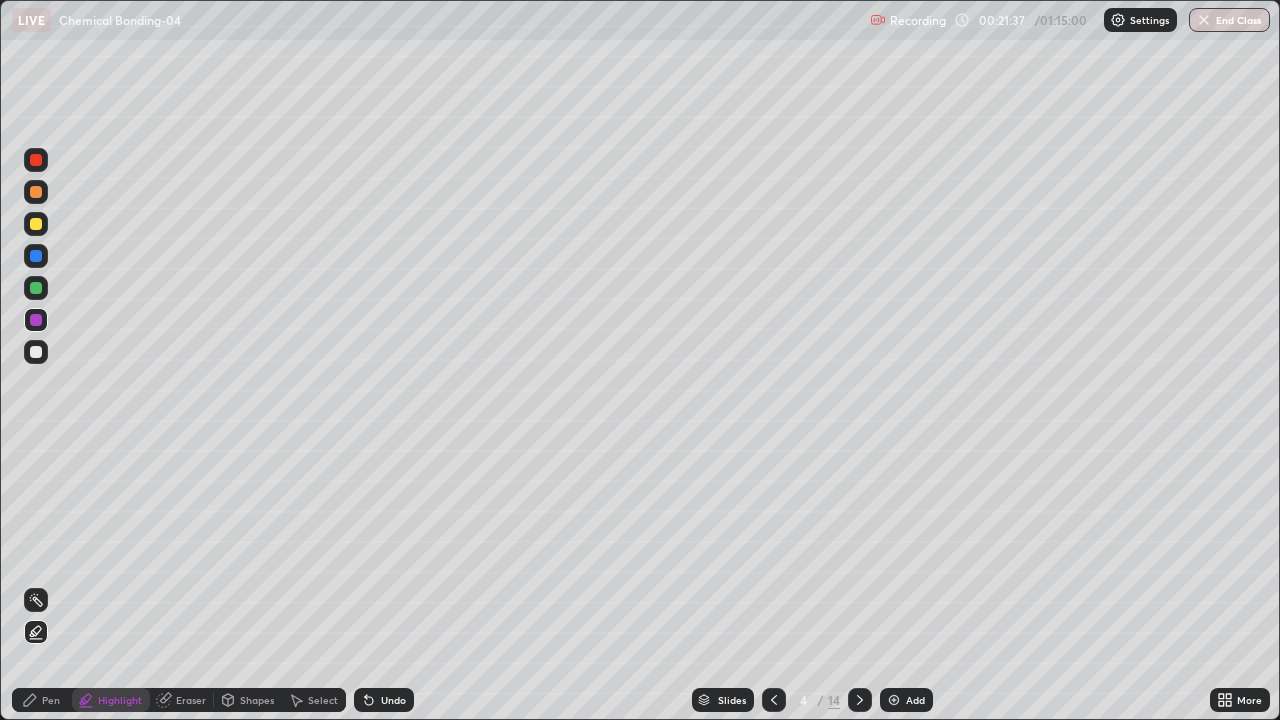 click on "Undo" at bounding box center [384, 700] 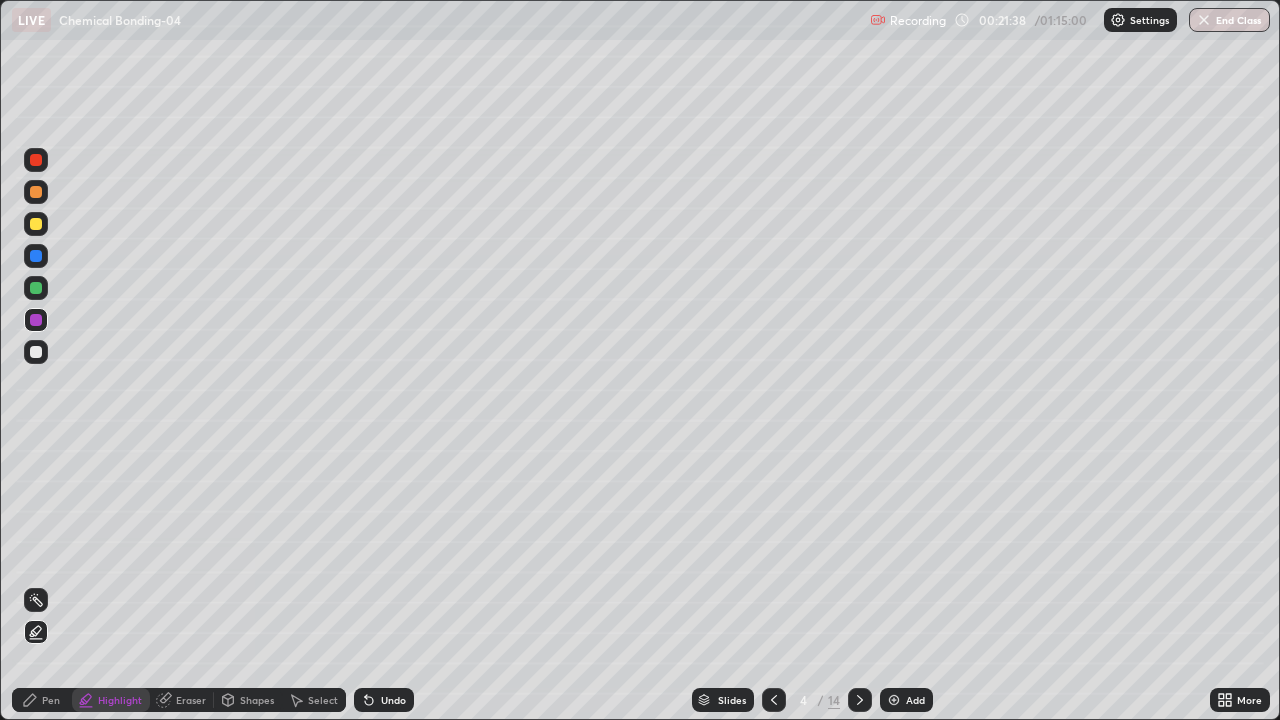 click on "Undo" at bounding box center [384, 700] 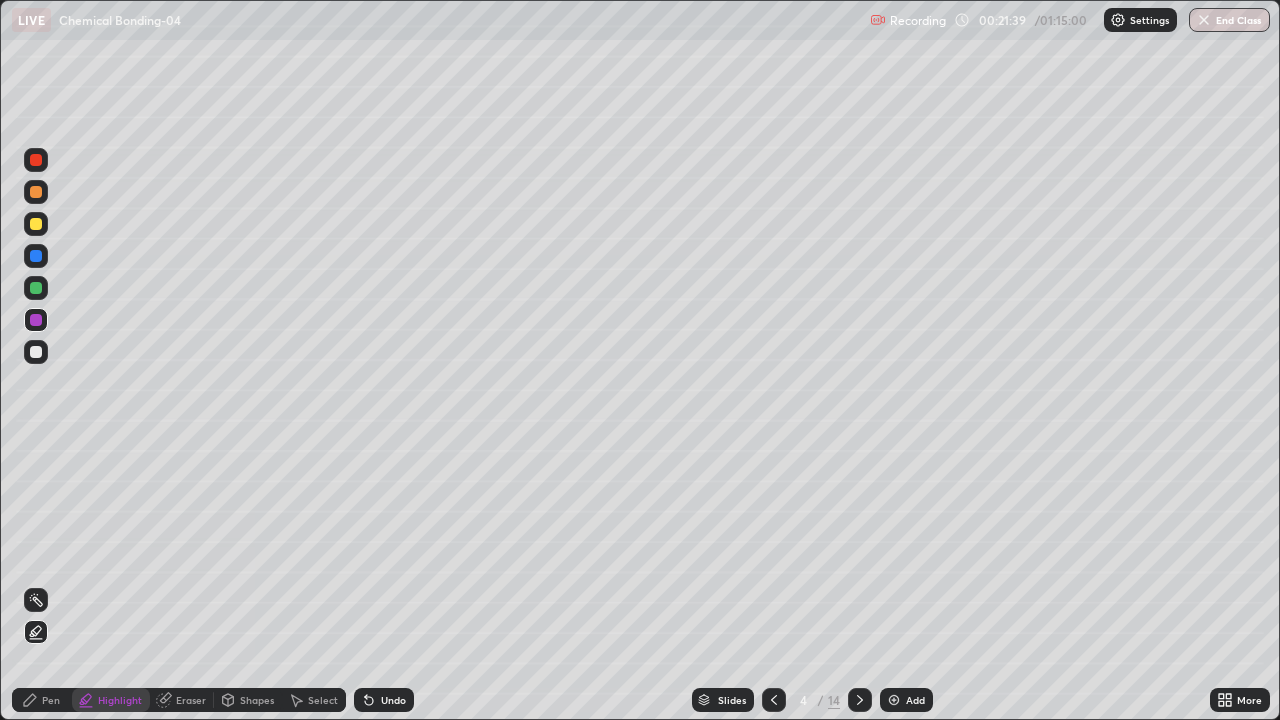 click on "Undo" at bounding box center (384, 700) 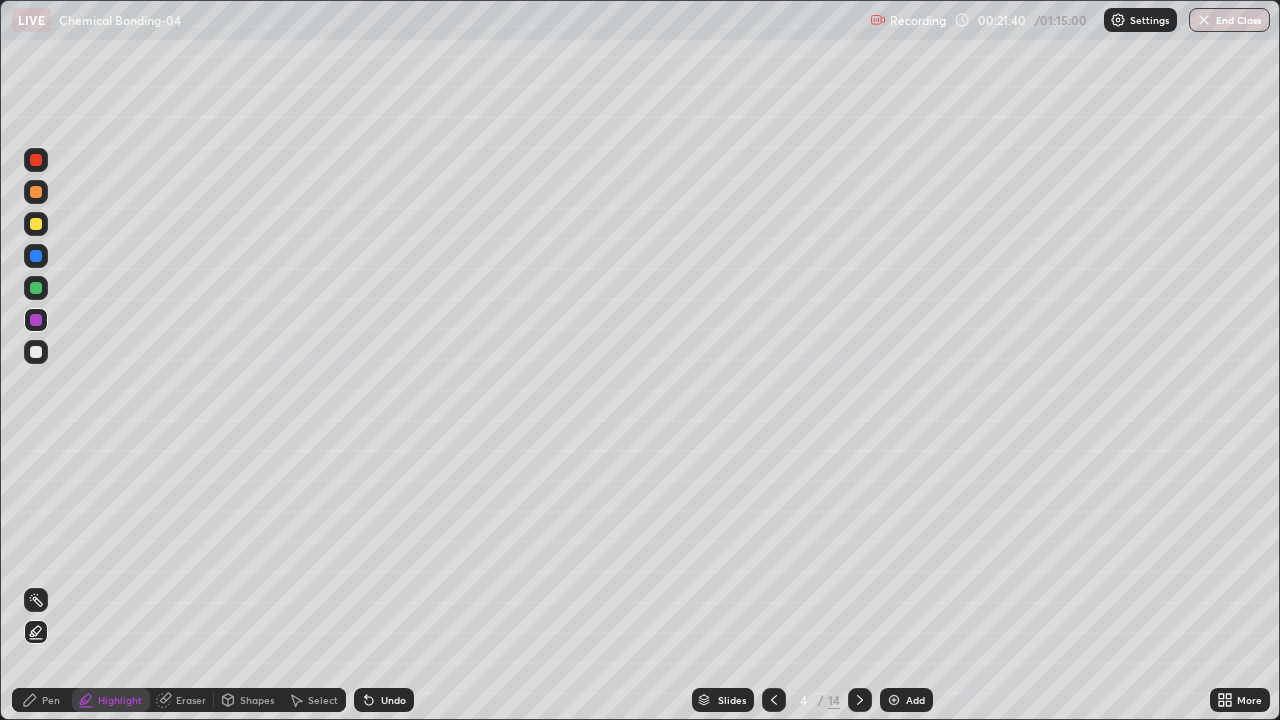 click 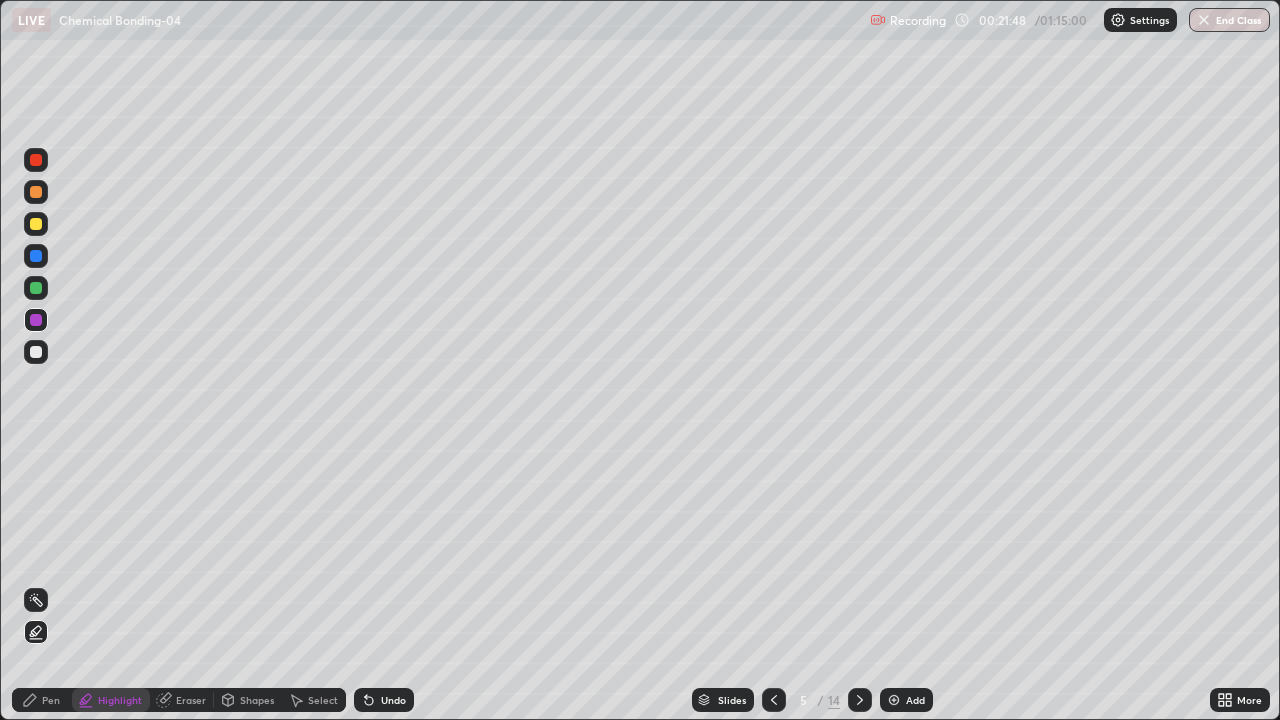 click at bounding box center [774, 700] 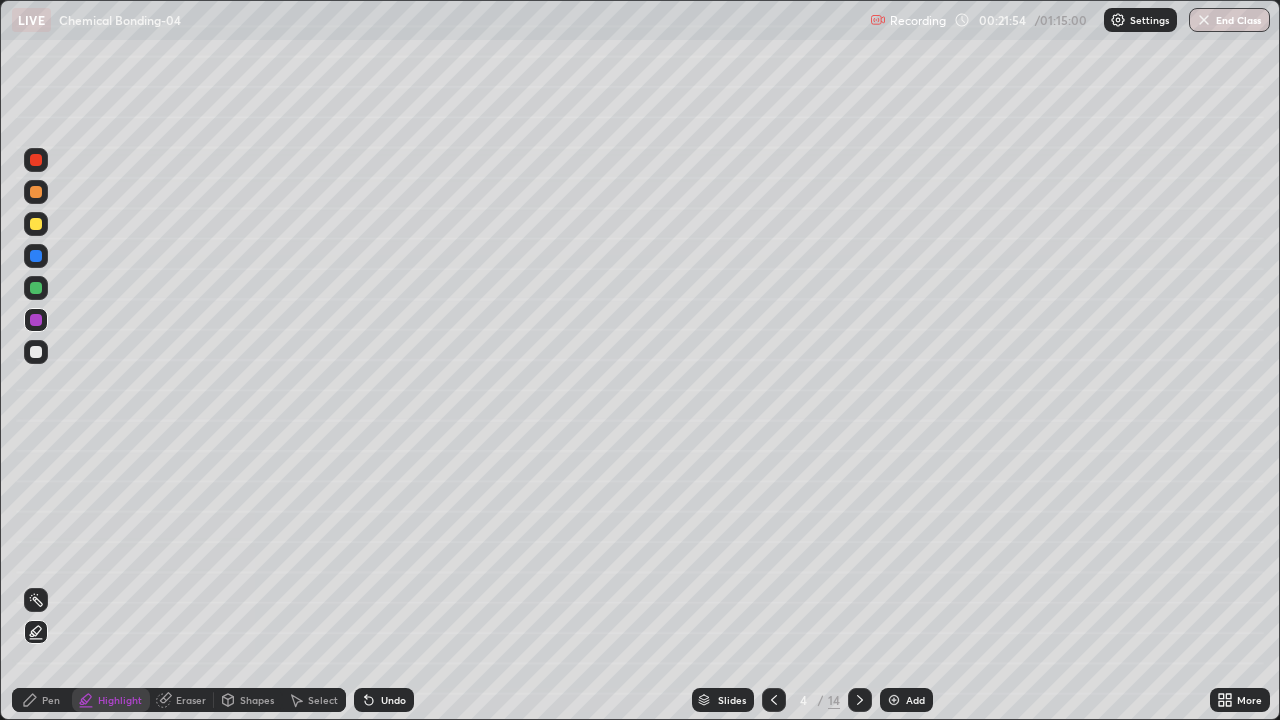 click 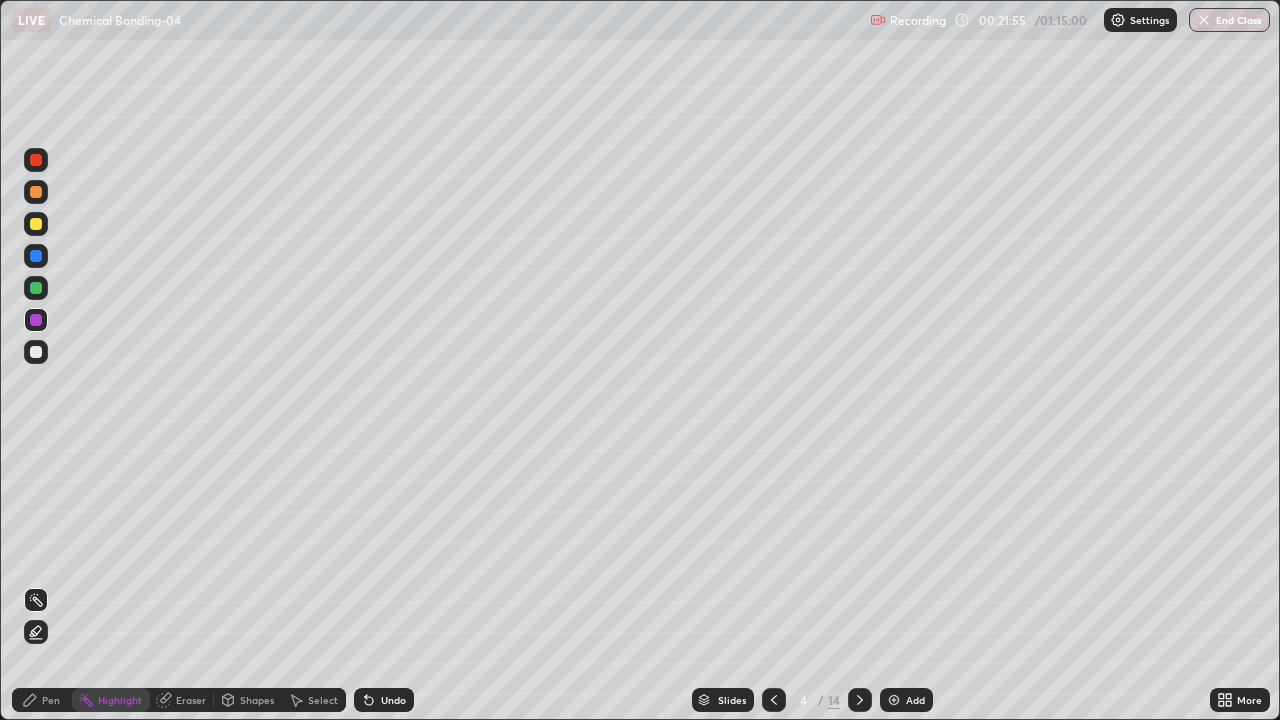 click 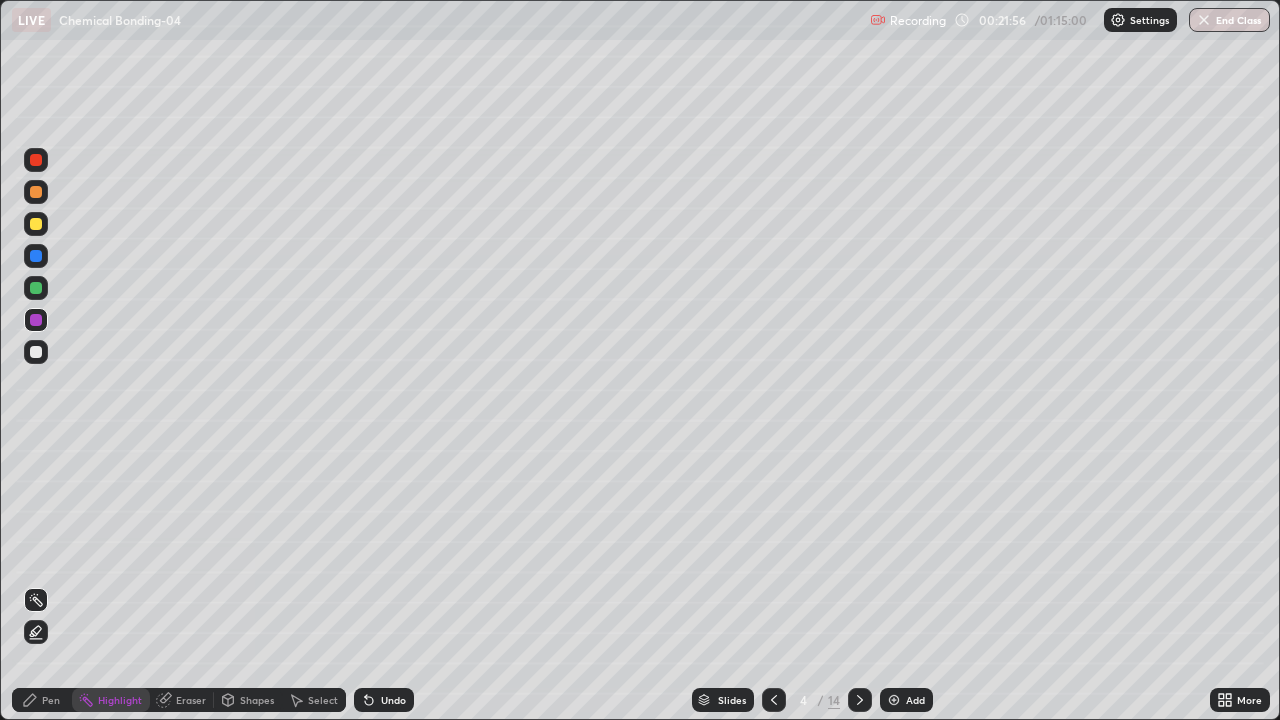 click 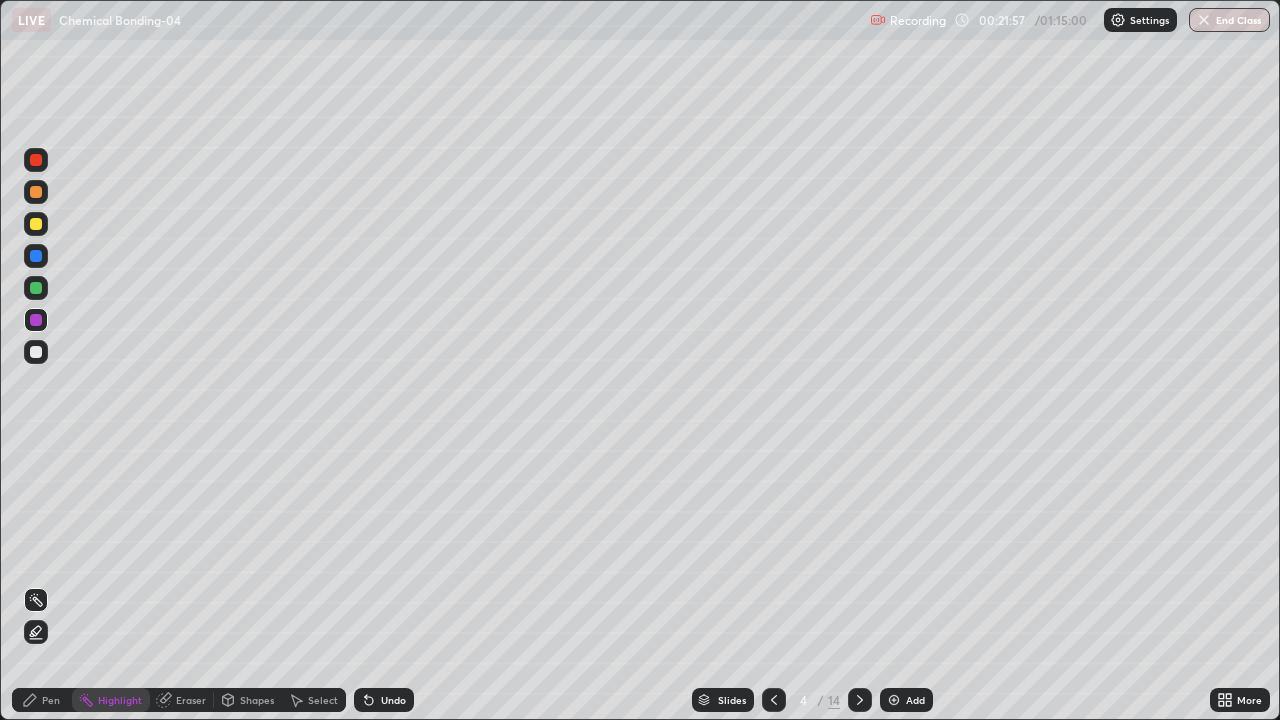click 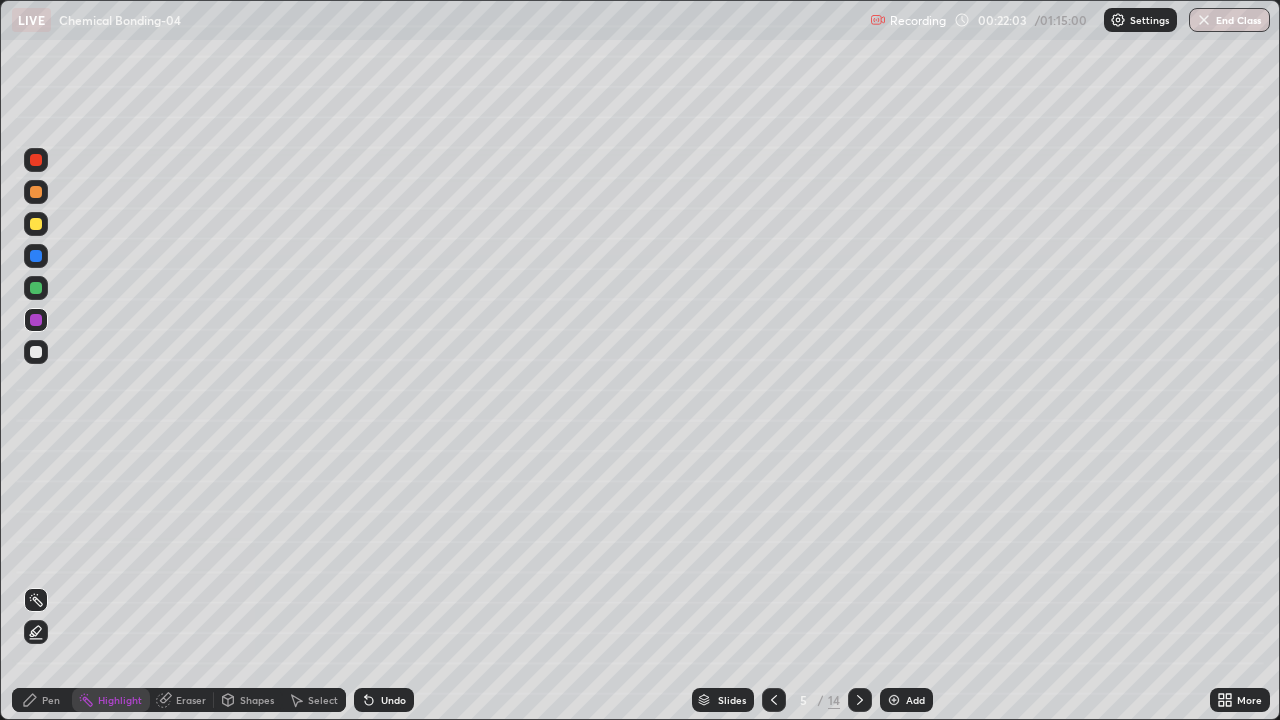 click 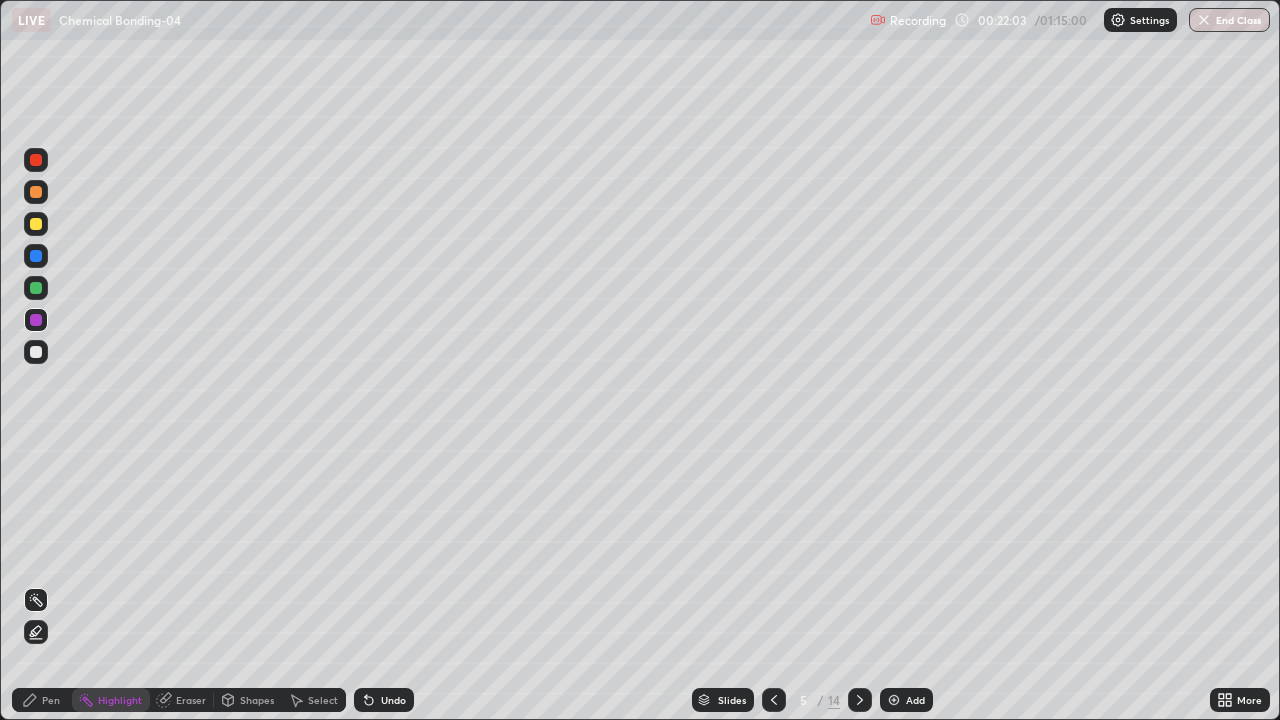 click 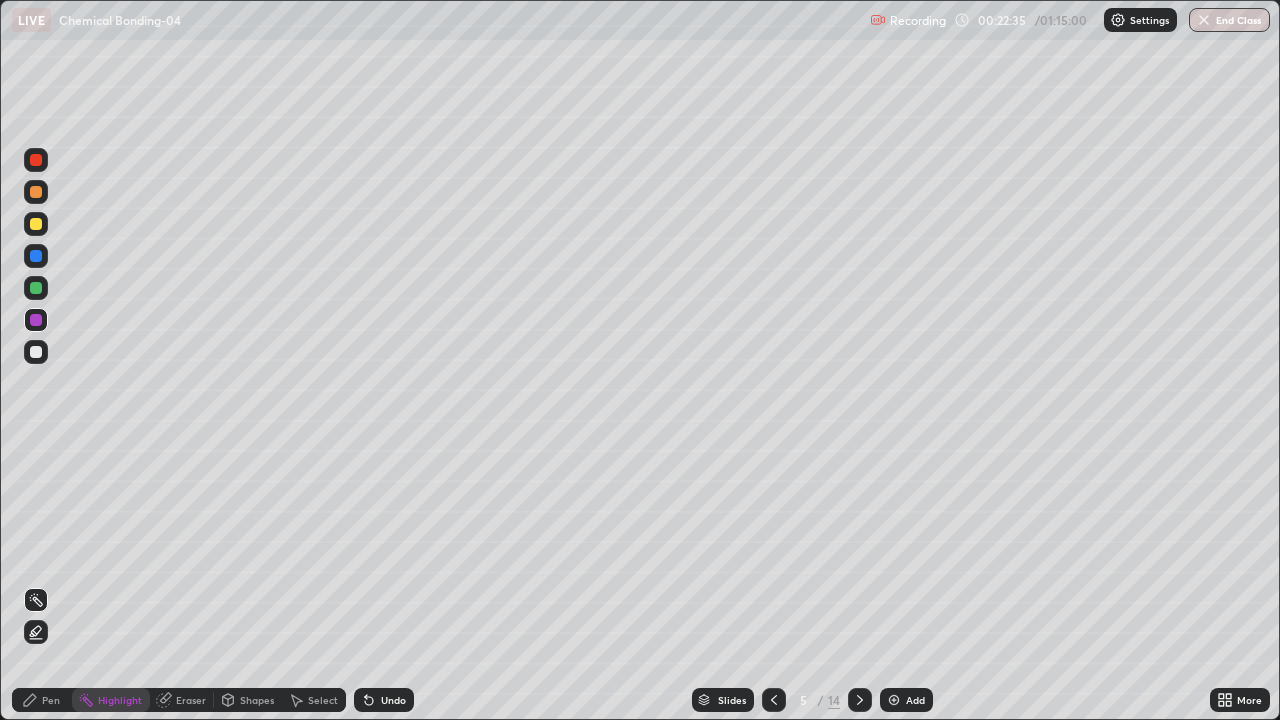 click 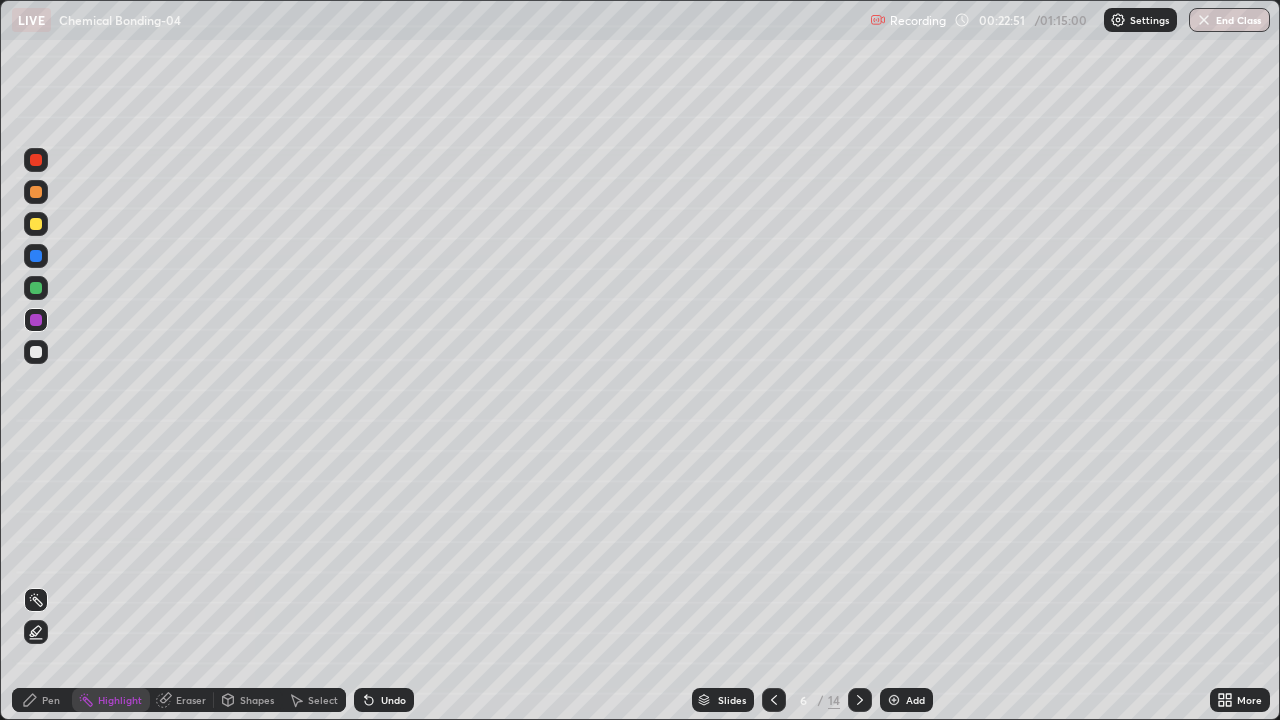click 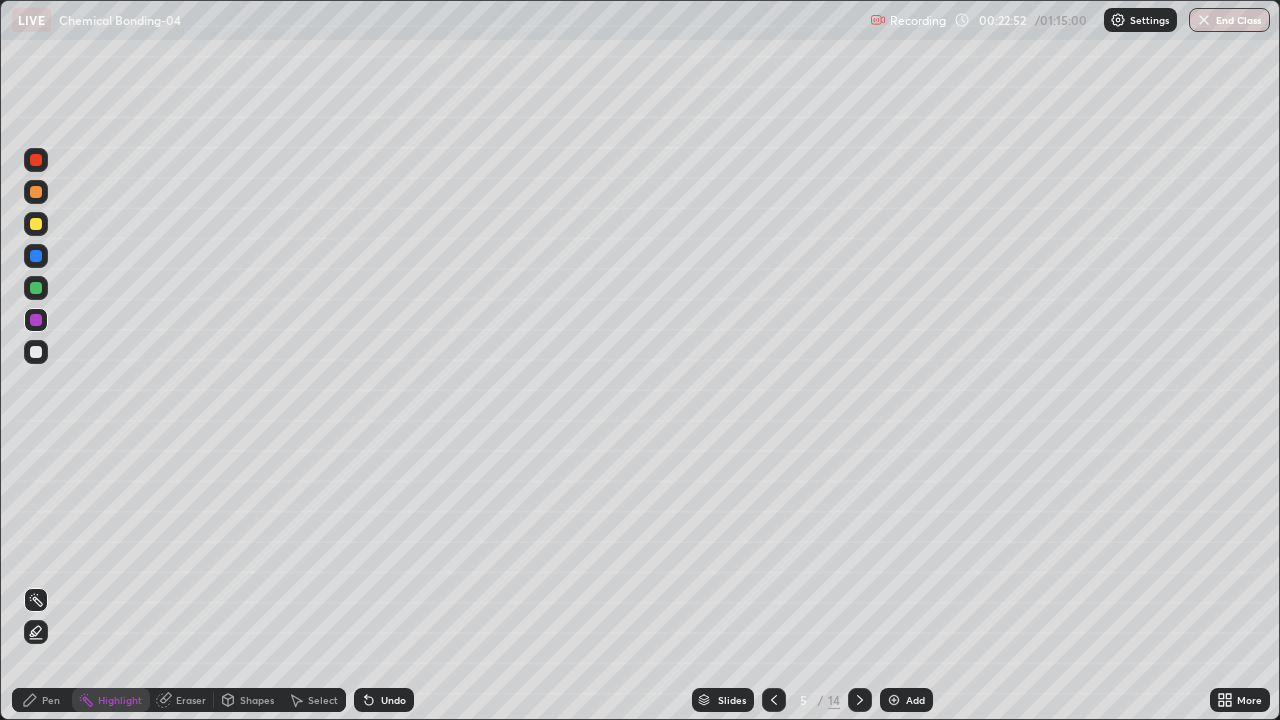 click 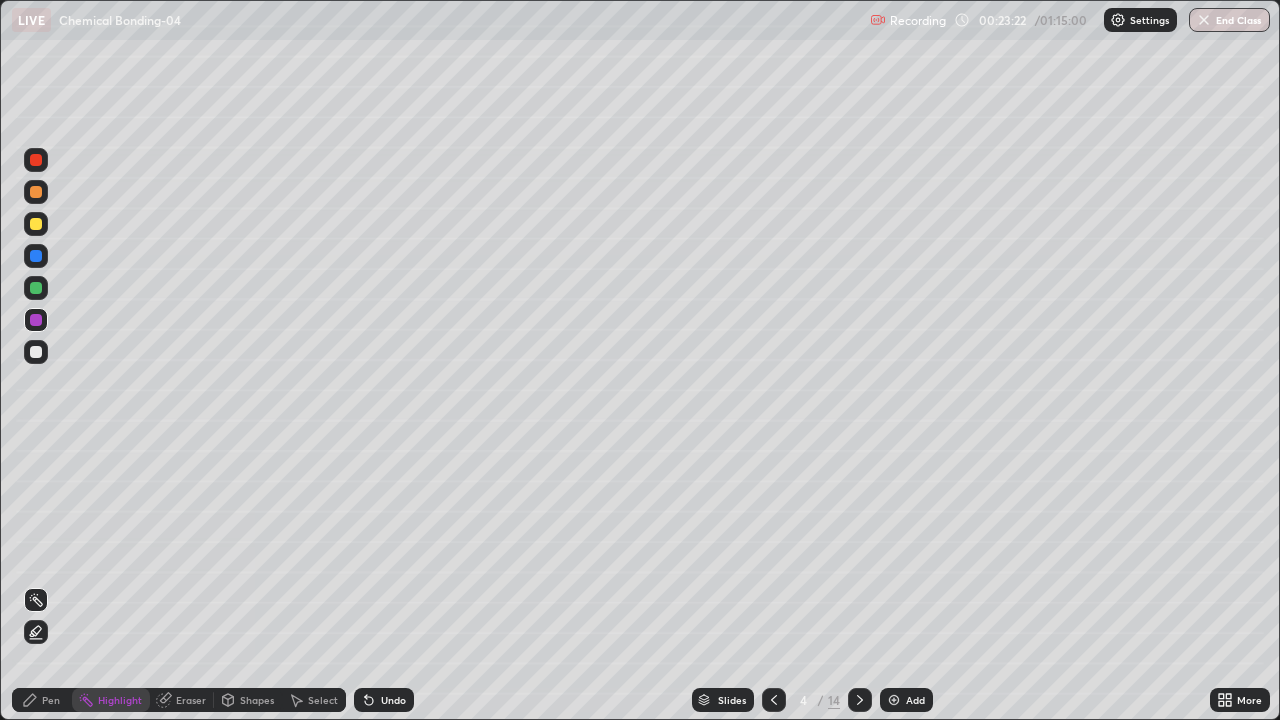 click at bounding box center [860, 700] 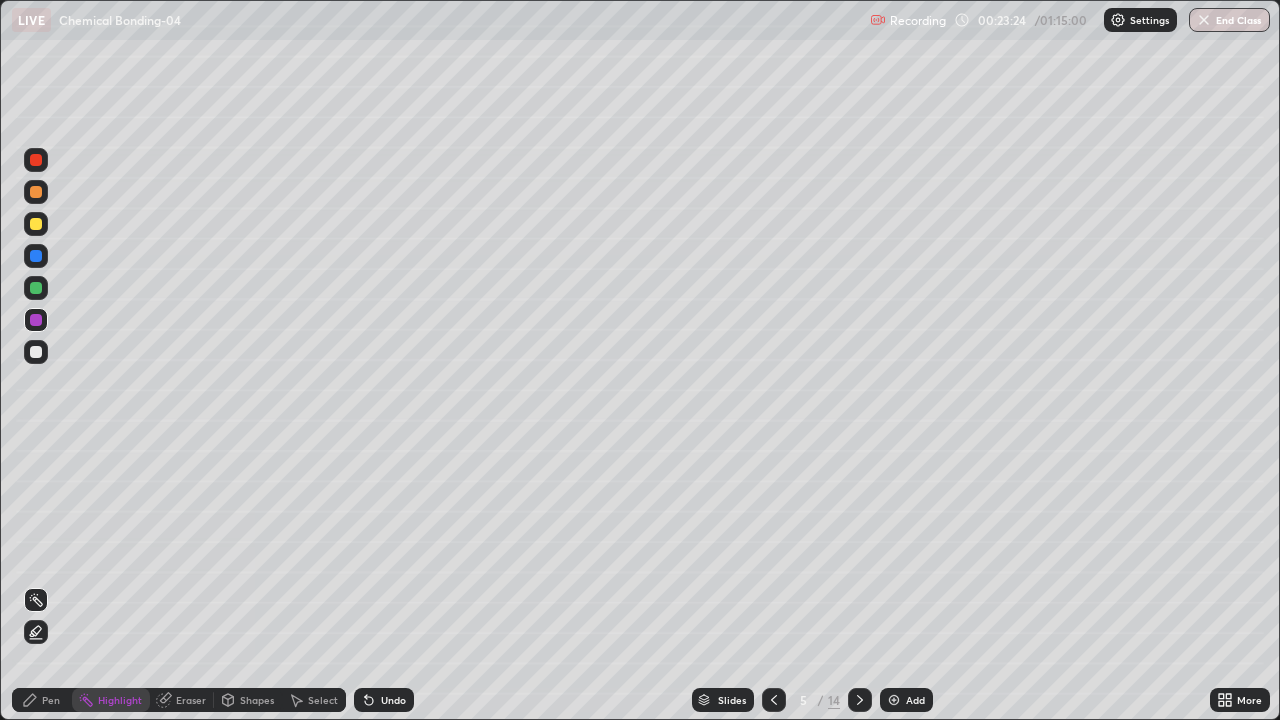 click 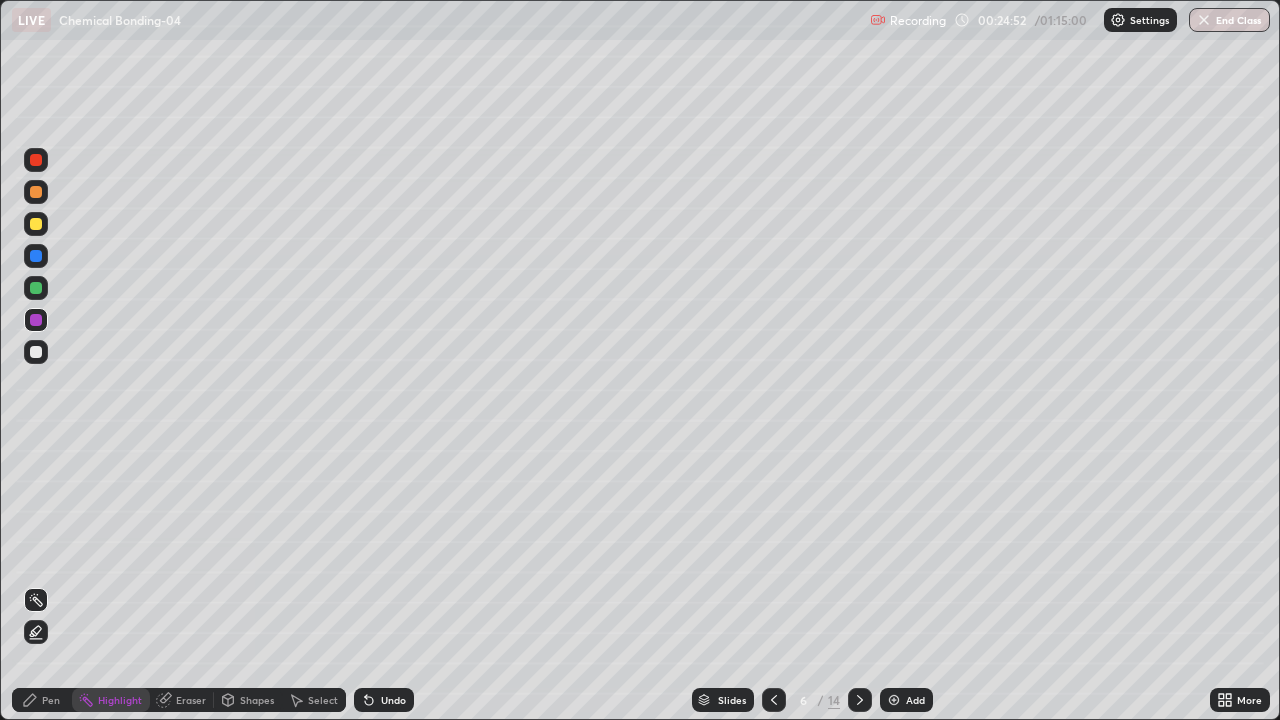 click 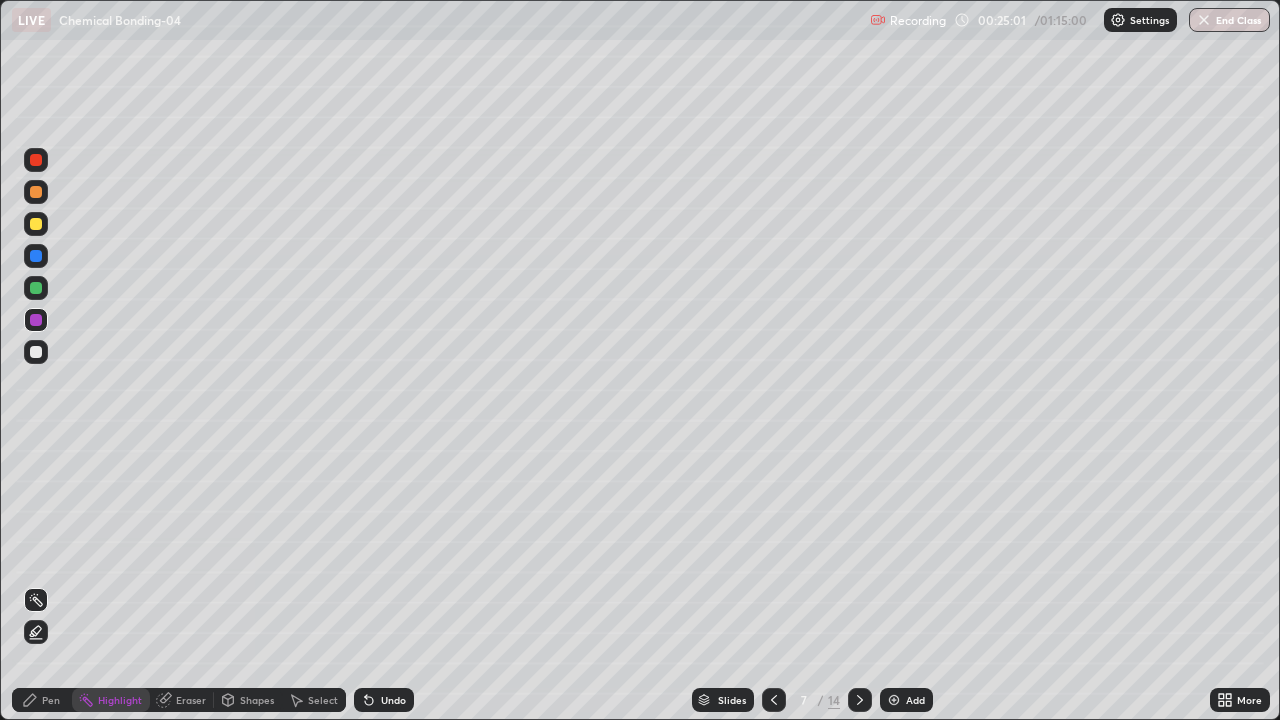 click on "Pen" at bounding box center [42, 700] 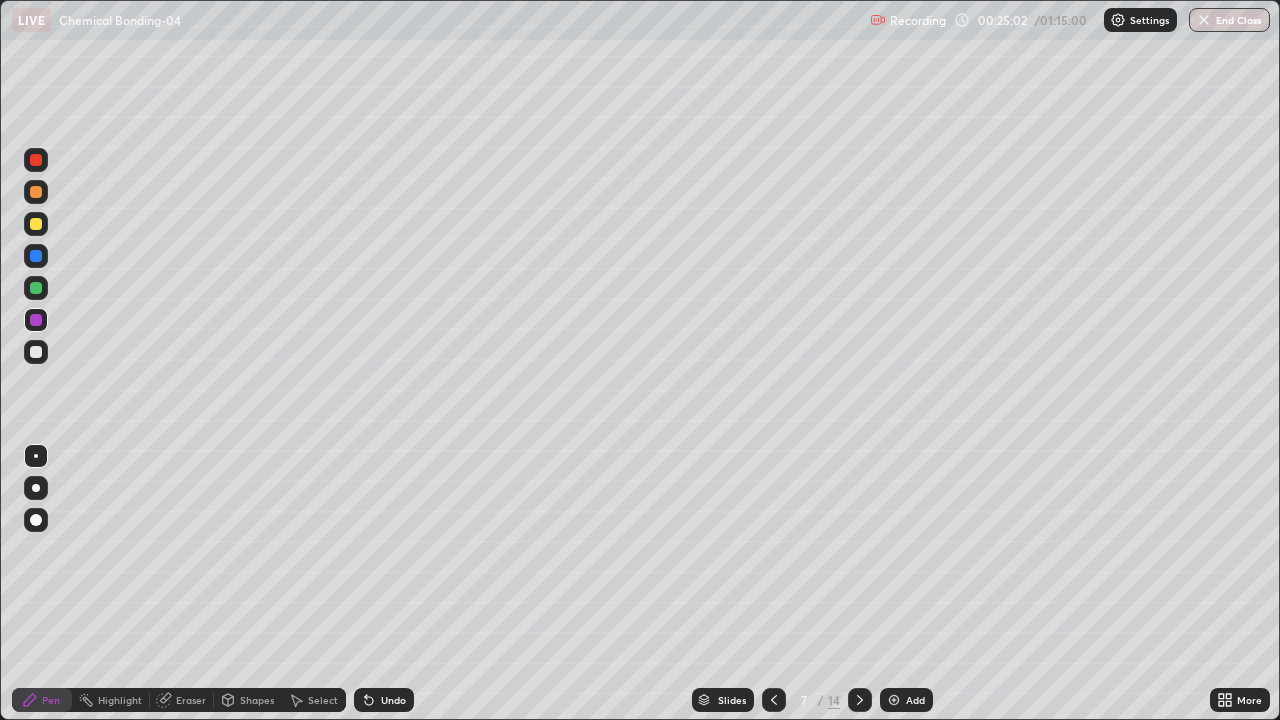 click at bounding box center (36, 224) 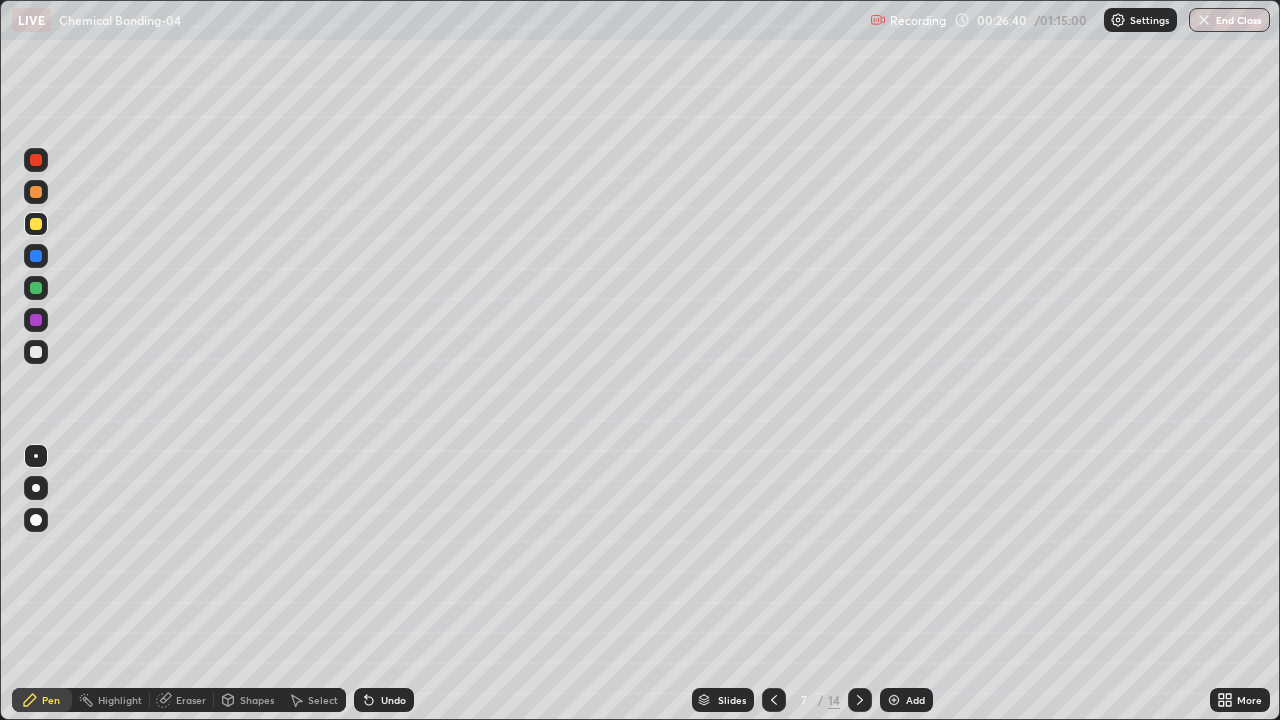 click on "Undo" at bounding box center [393, 700] 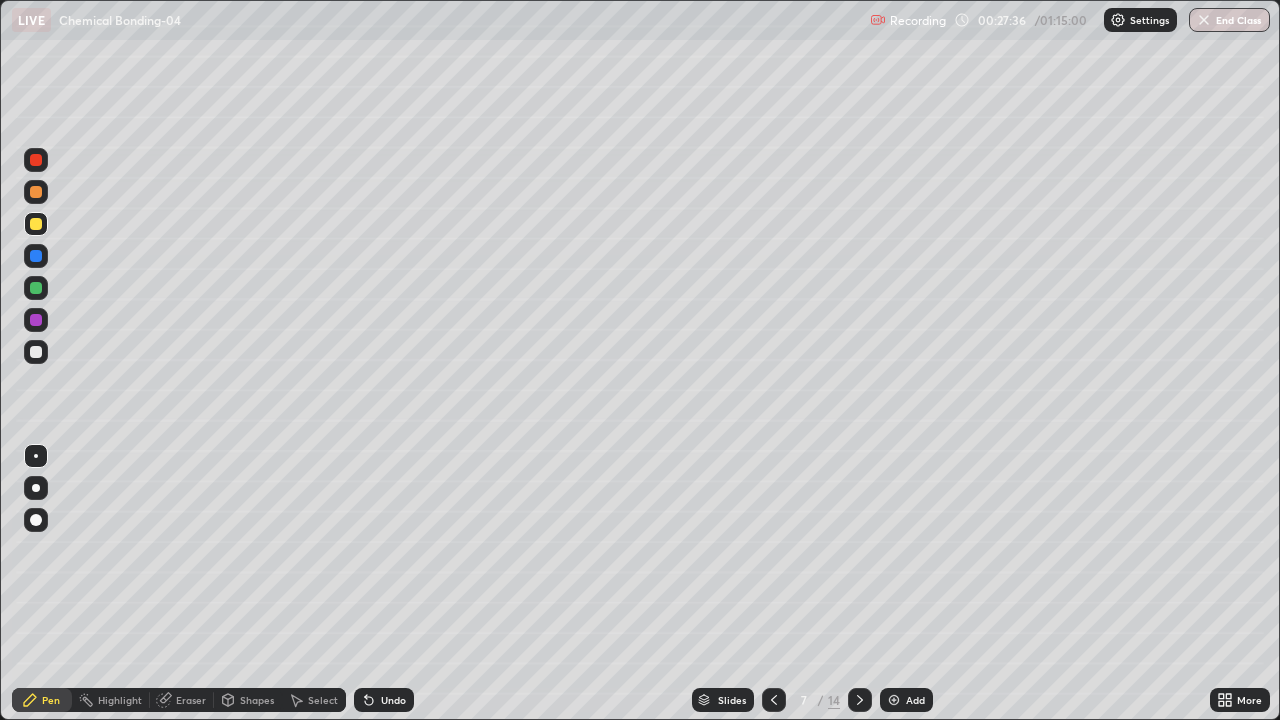 click at bounding box center (36, 352) 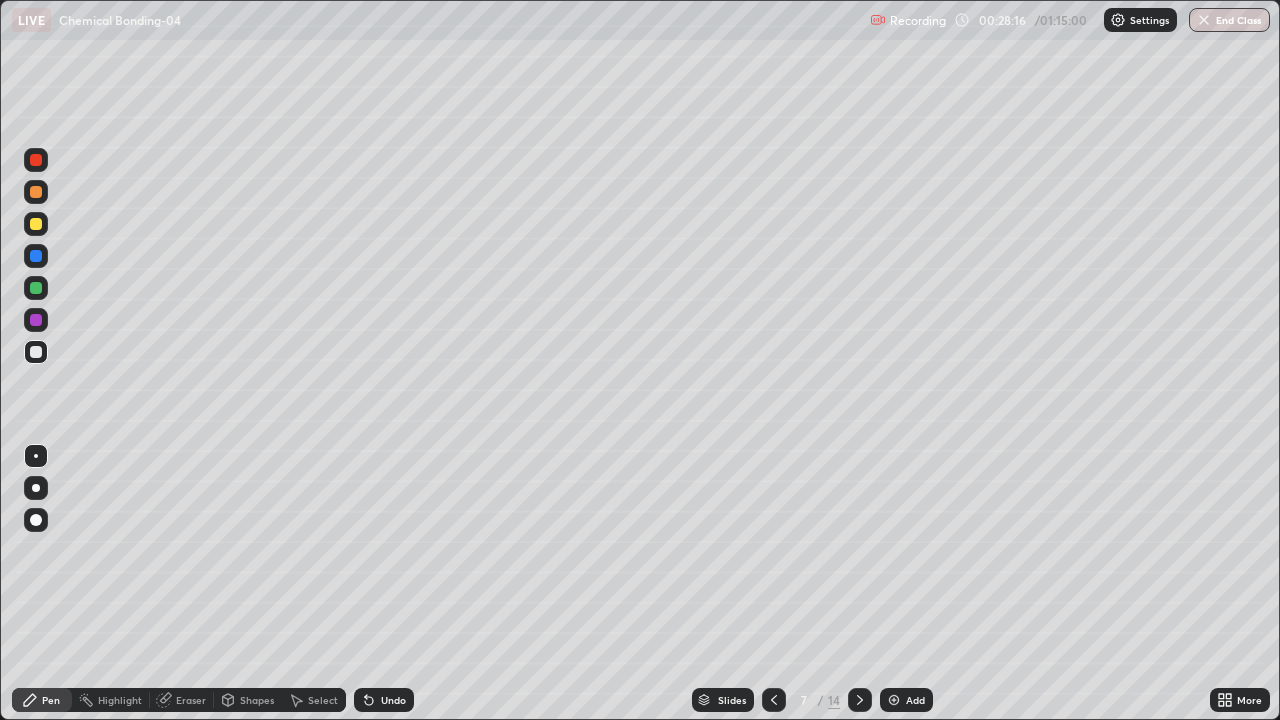 click at bounding box center [36, 256] 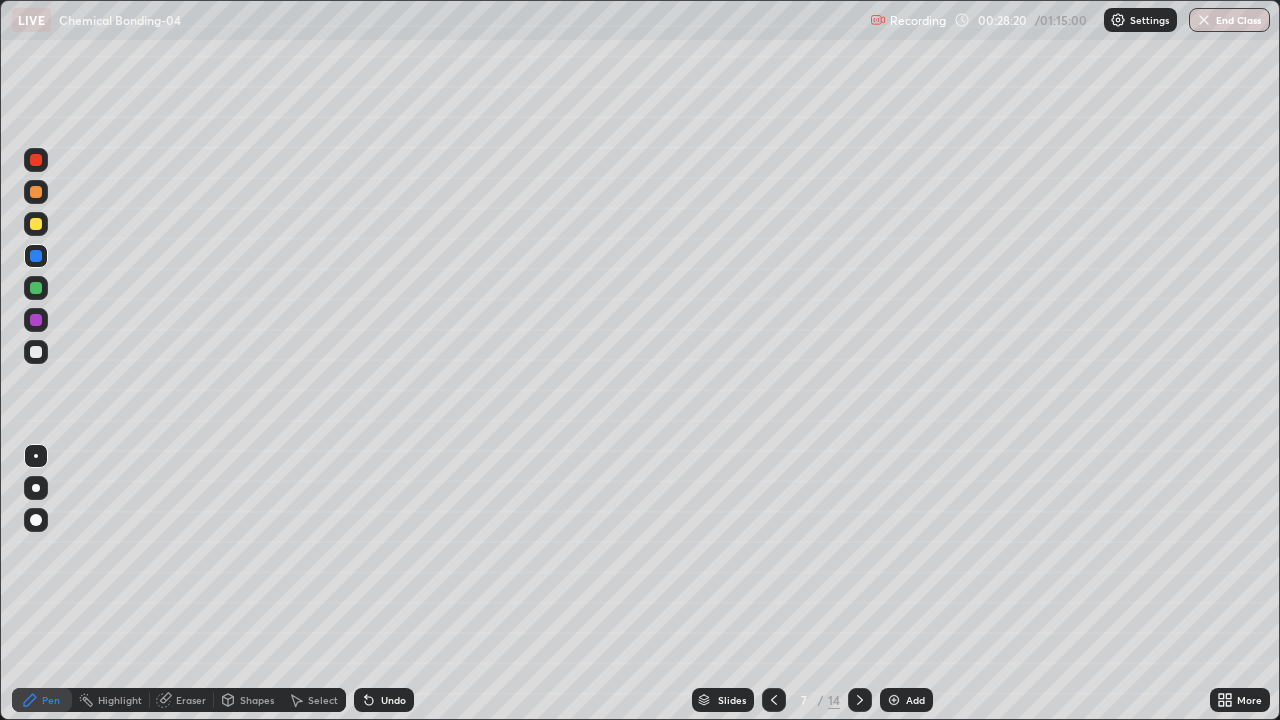 click at bounding box center [36, 288] 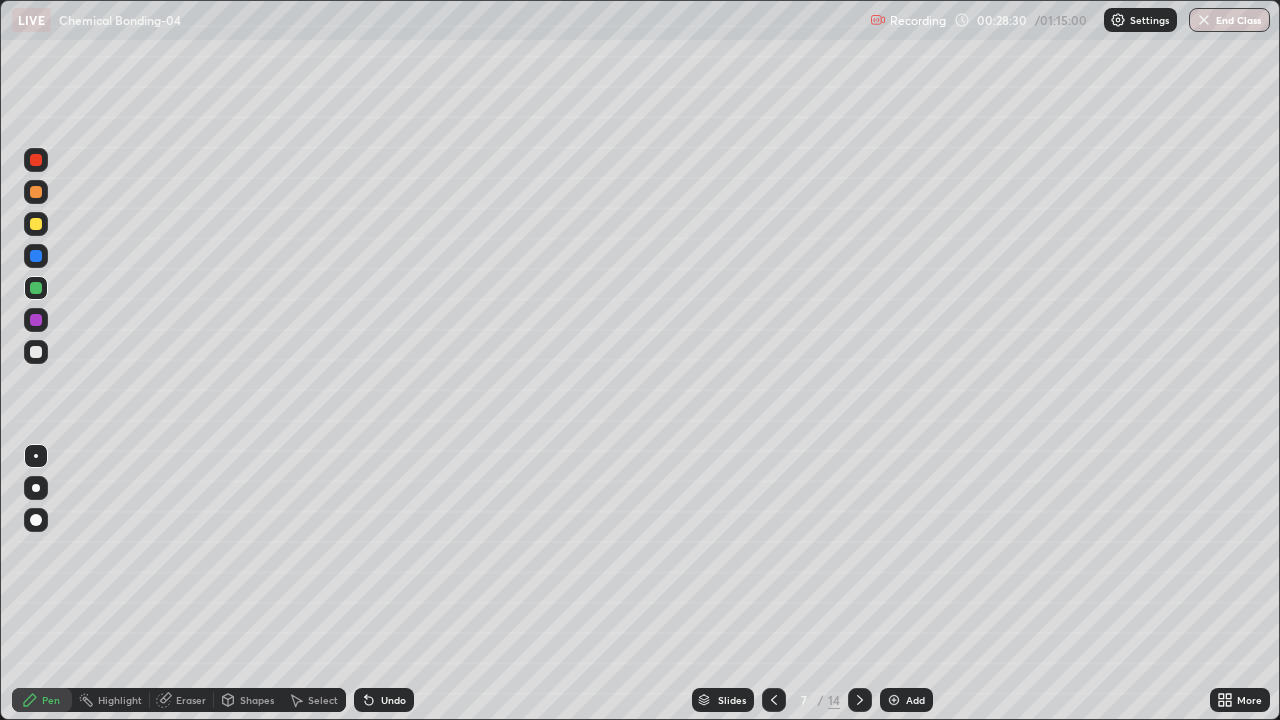 click on "Undo" at bounding box center [384, 700] 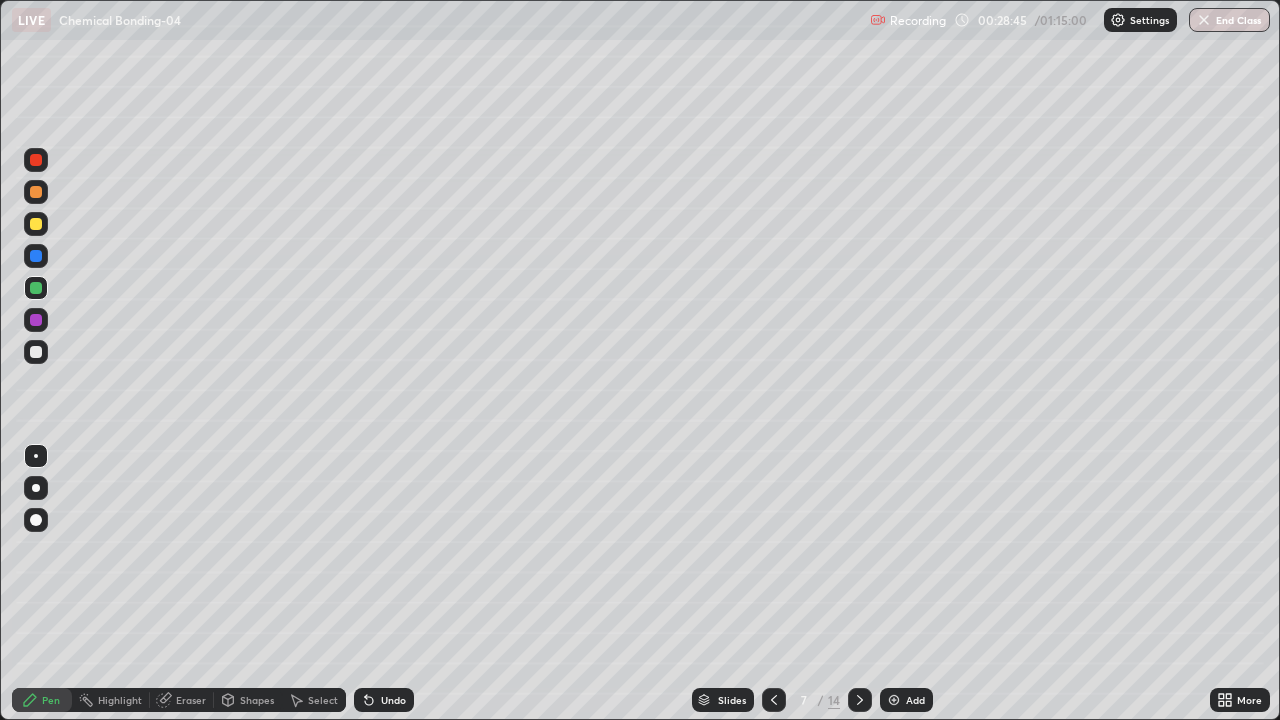 click at bounding box center (36, 352) 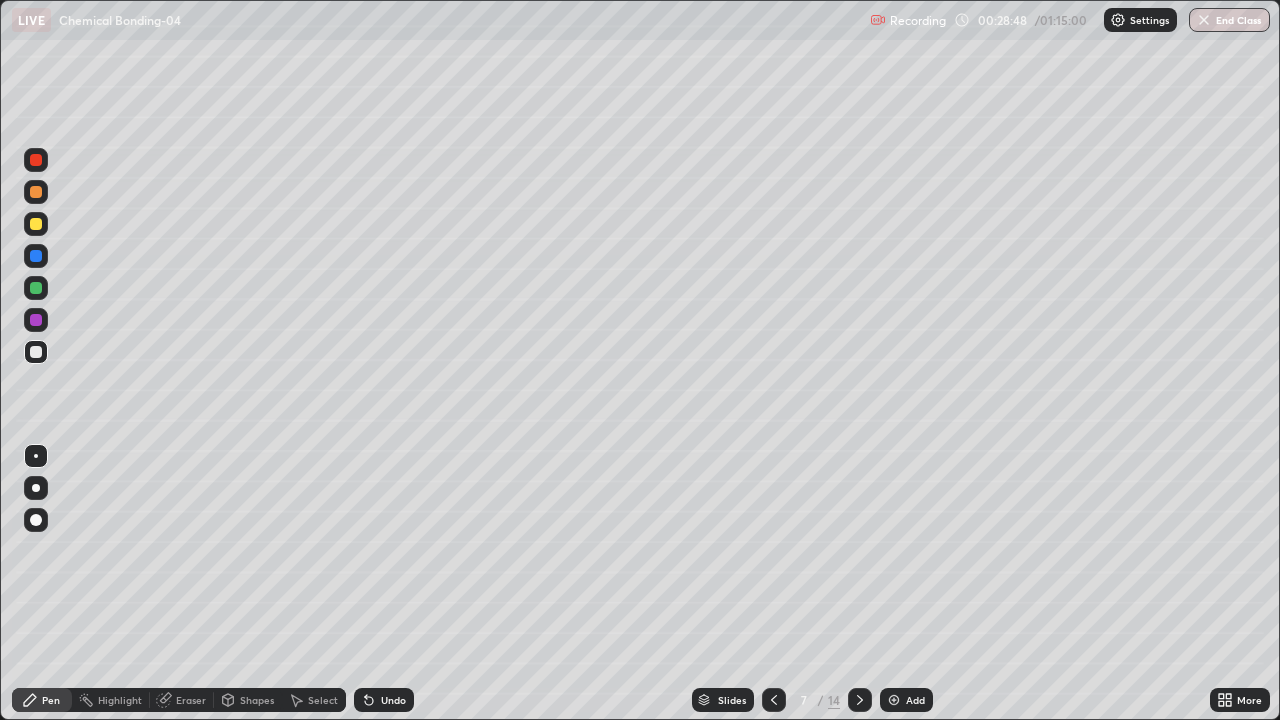click on "Undo" at bounding box center [384, 700] 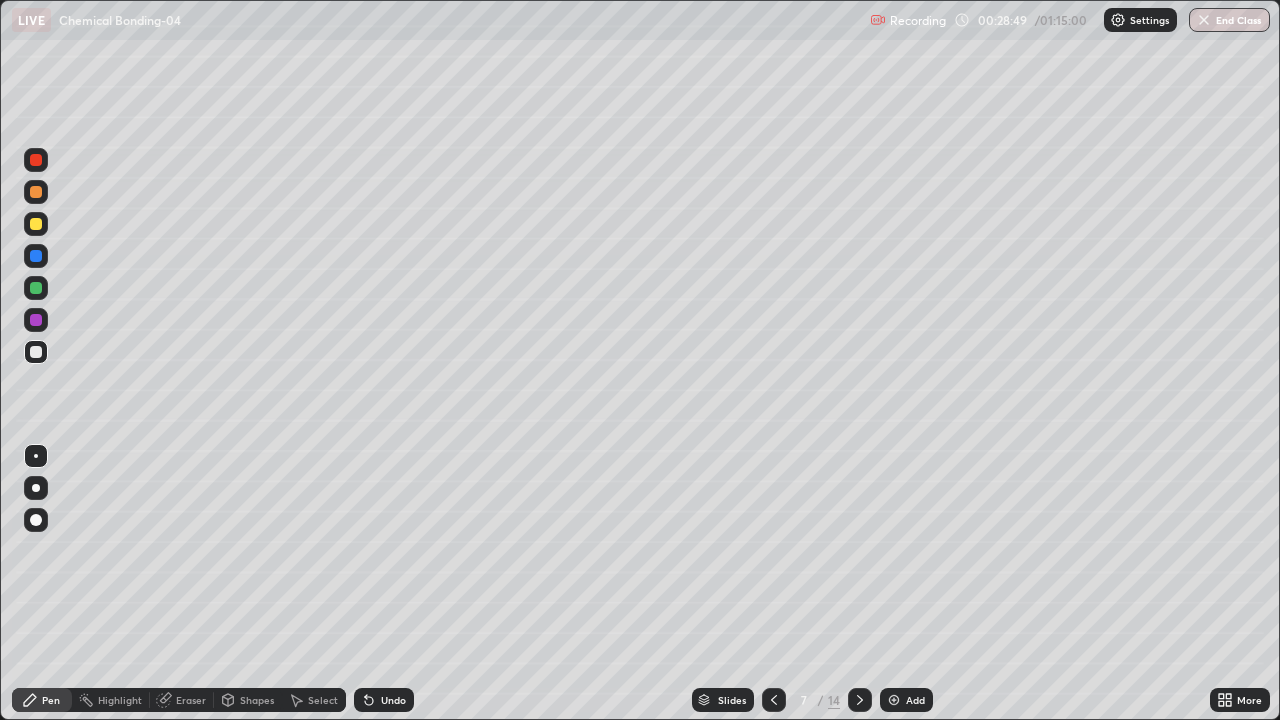 click at bounding box center (36, 320) 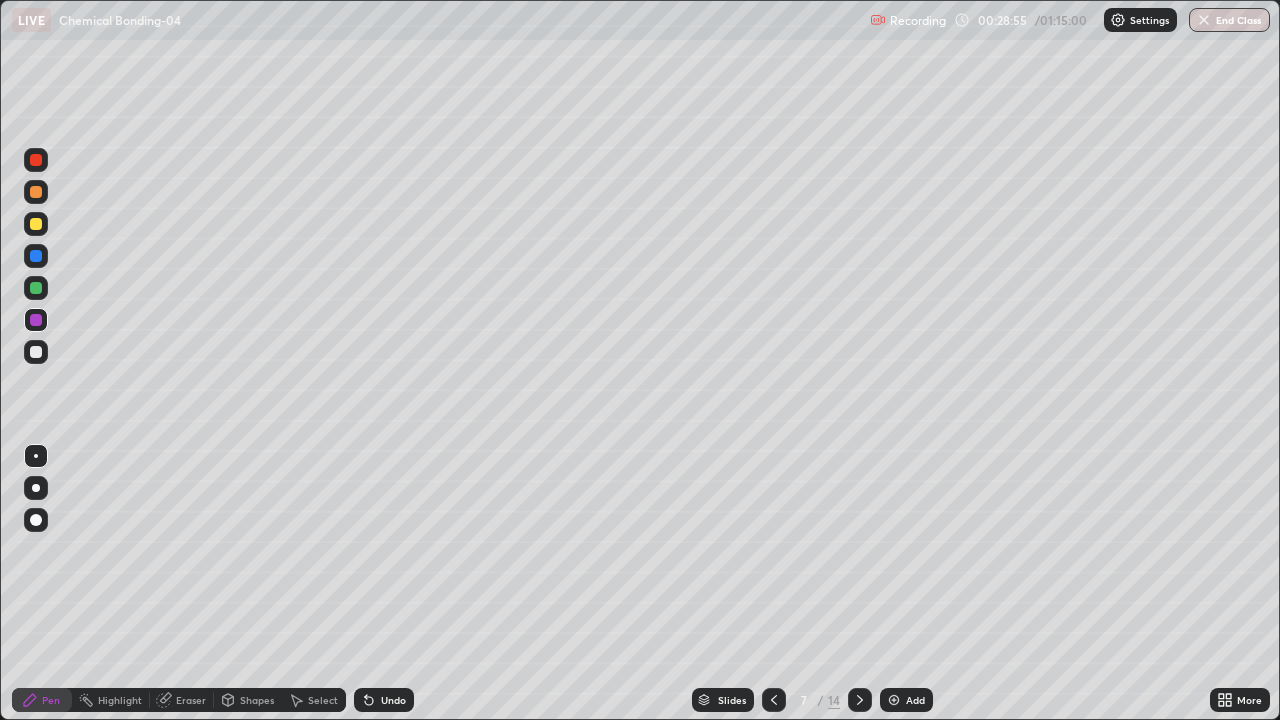 click at bounding box center (36, 352) 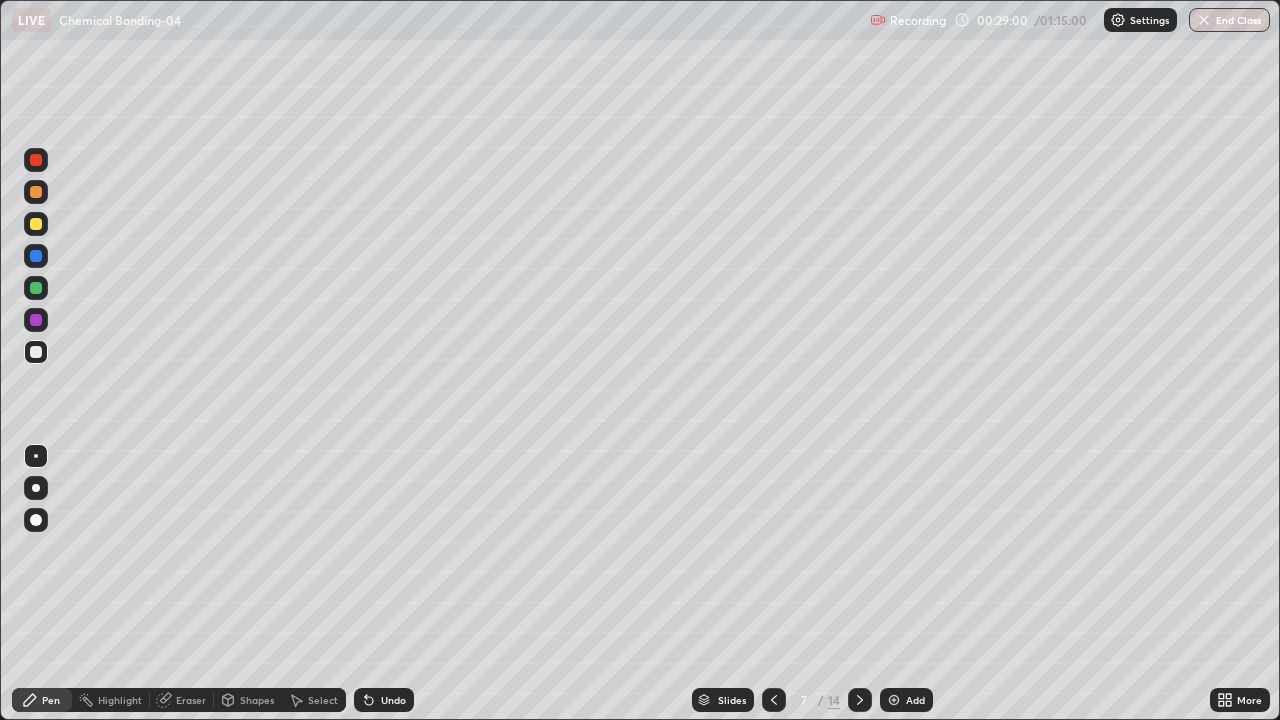 click on "Undo" at bounding box center (384, 700) 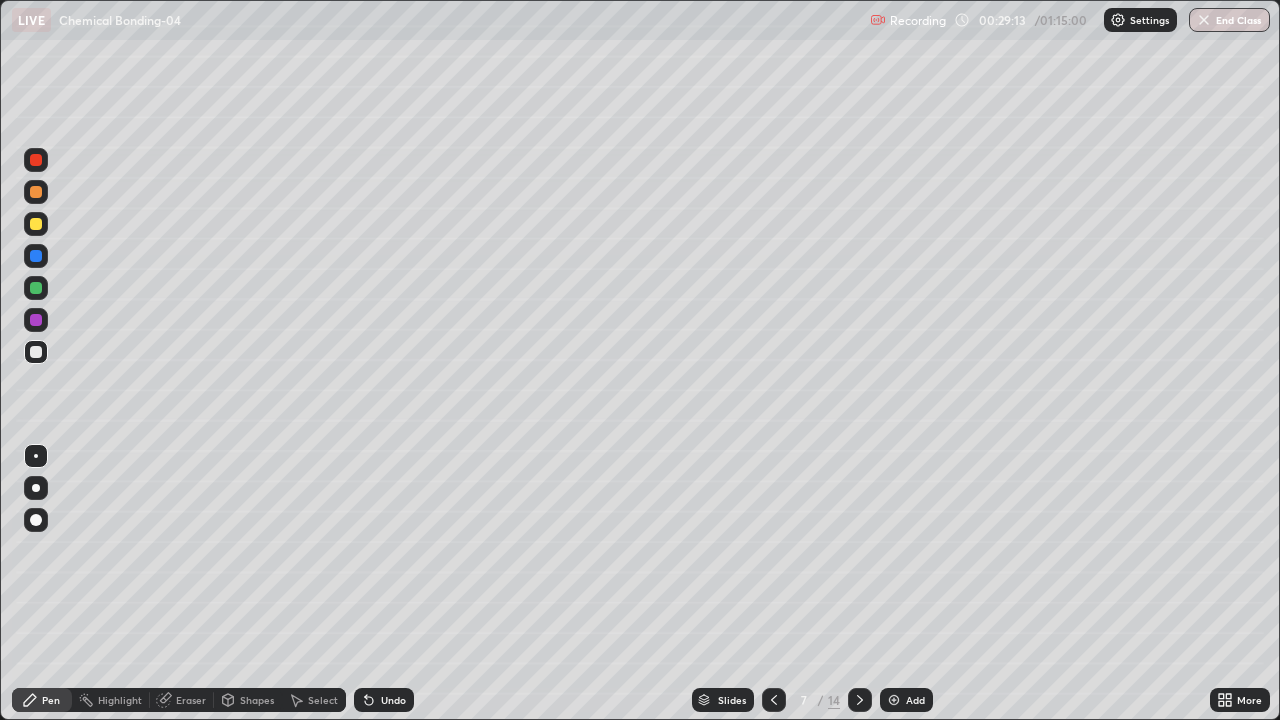 click at bounding box center [36, 320] 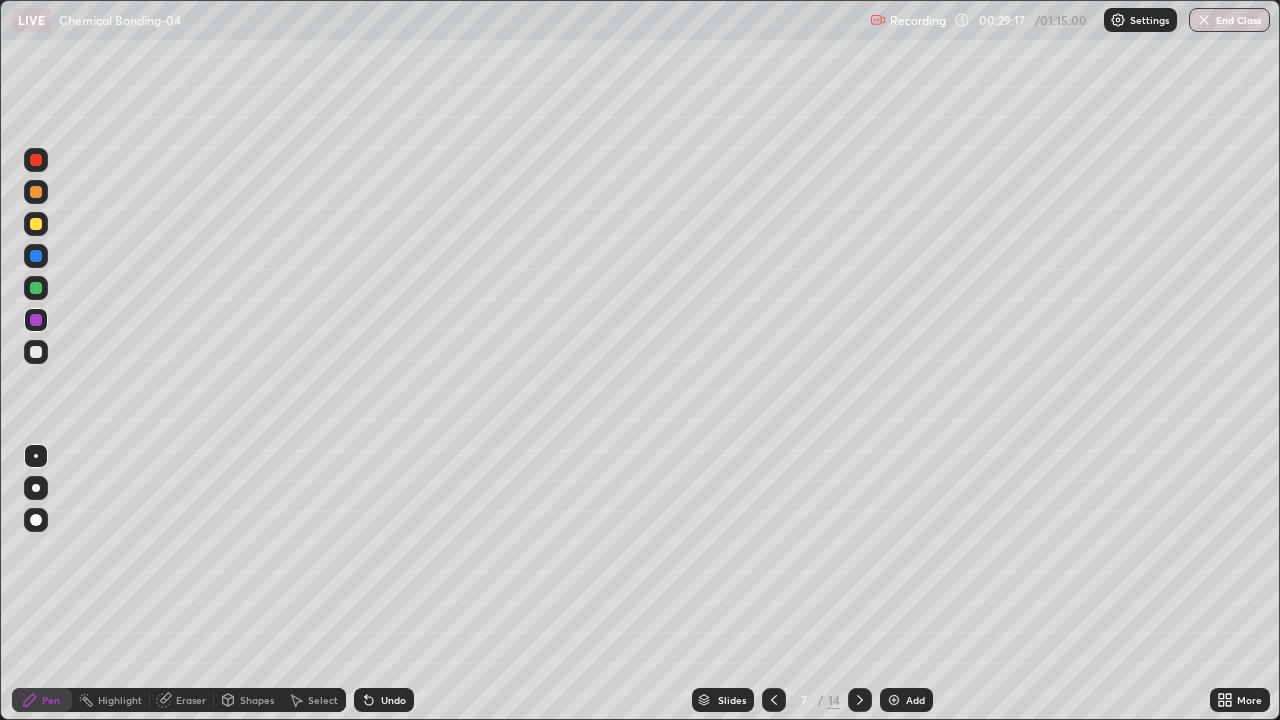 click at bounding box center (36, 256) 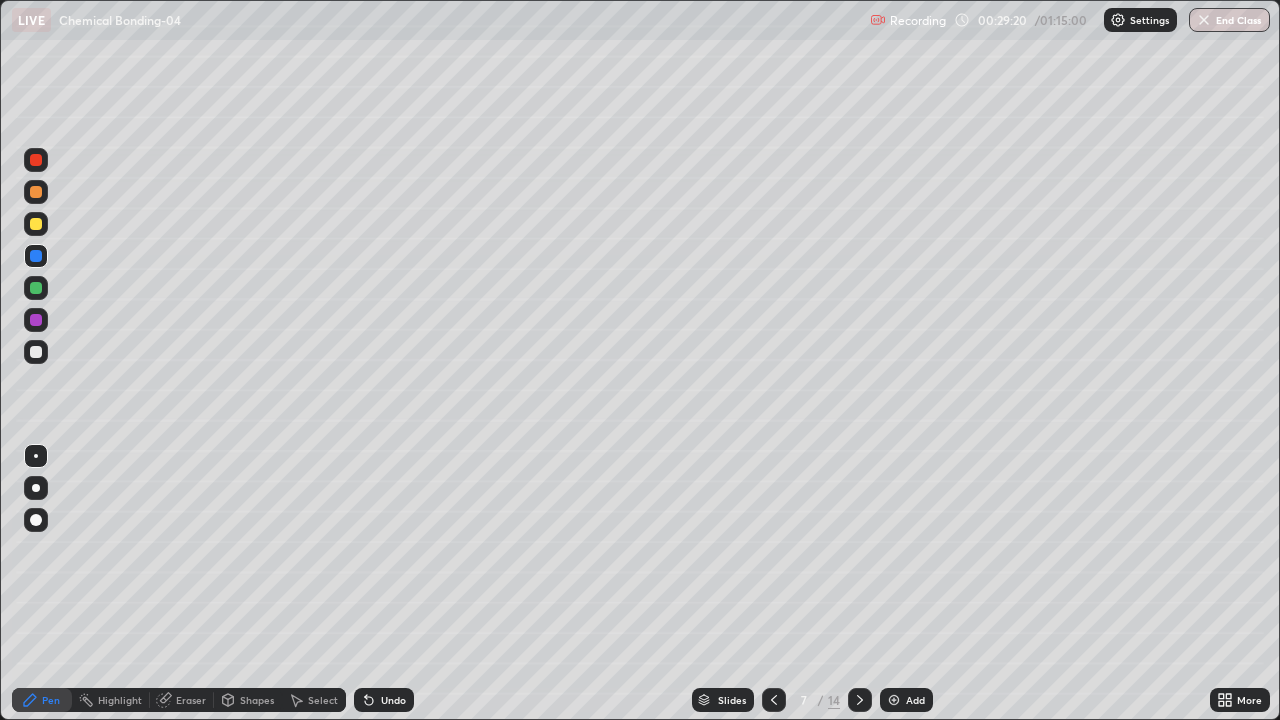 click at bounding box center [36, 288] 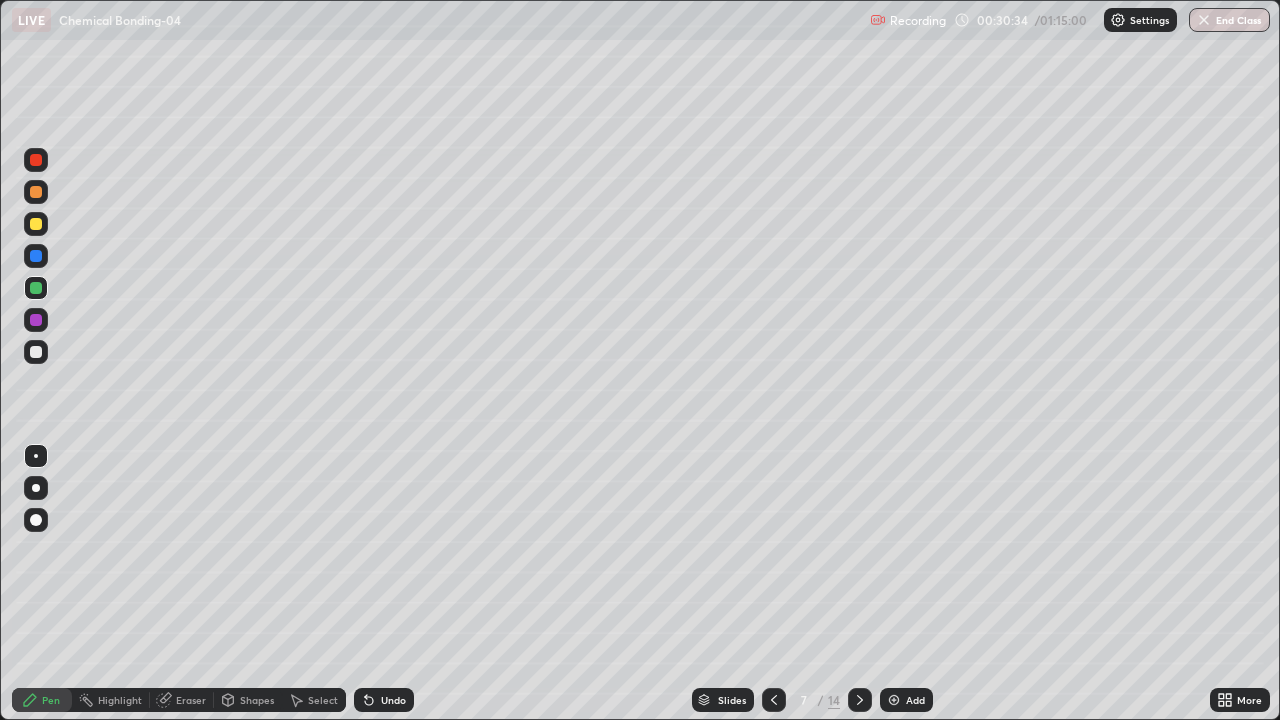 click on "Select" at bounding box center (323, 700) 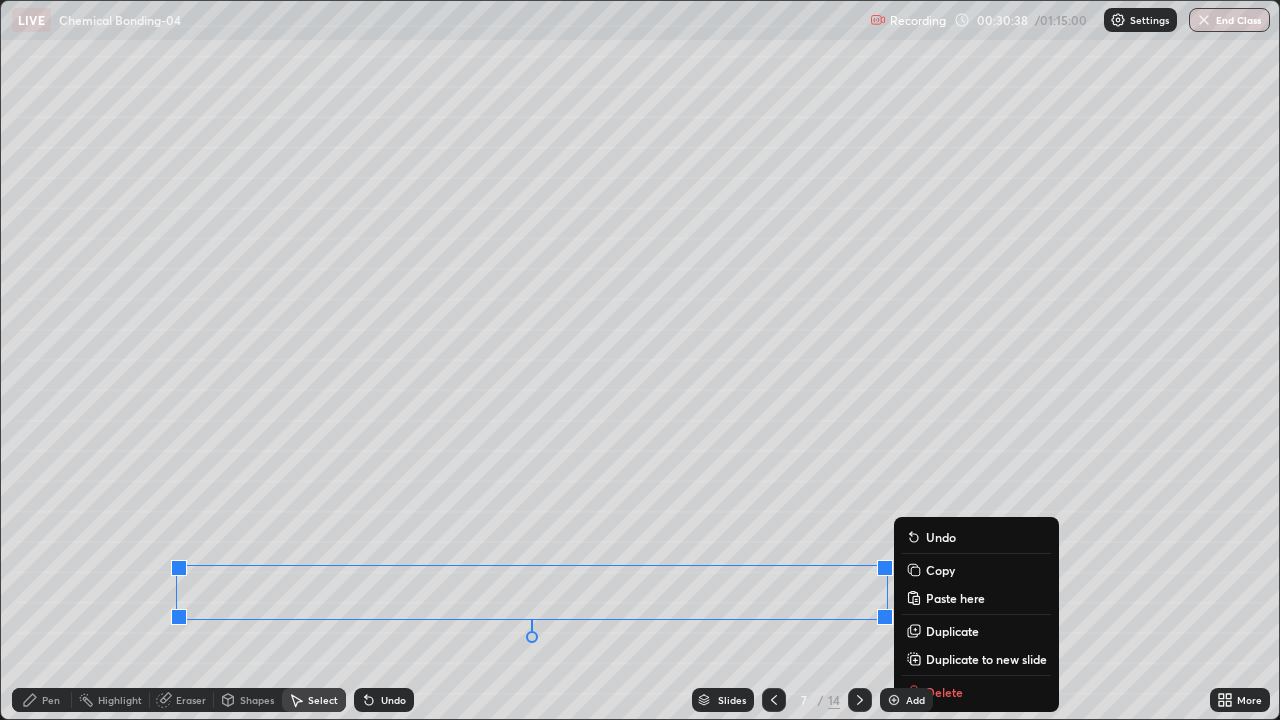 click on "Duplicate to new slide" at bounding box center [986, 659] 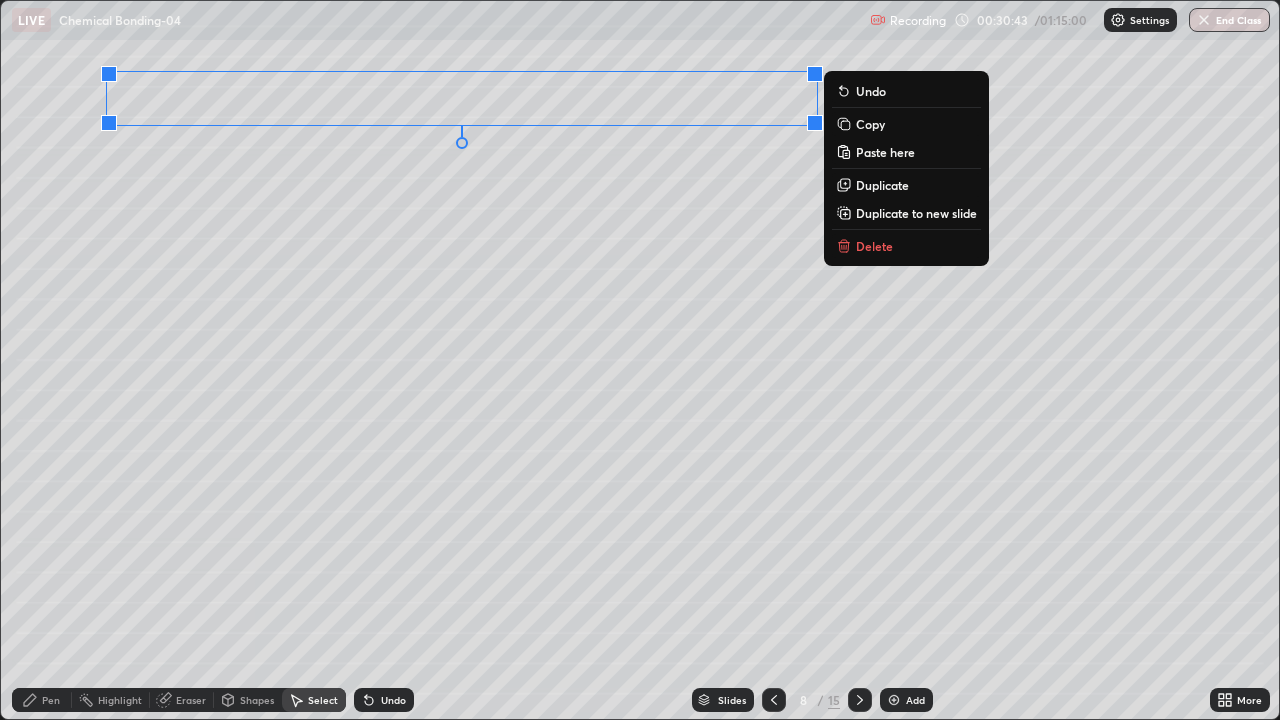 click on "0 ° Undo Copy Paste here Duplicate Duplicate to new slide Delete" at bounding box center [640, 360] 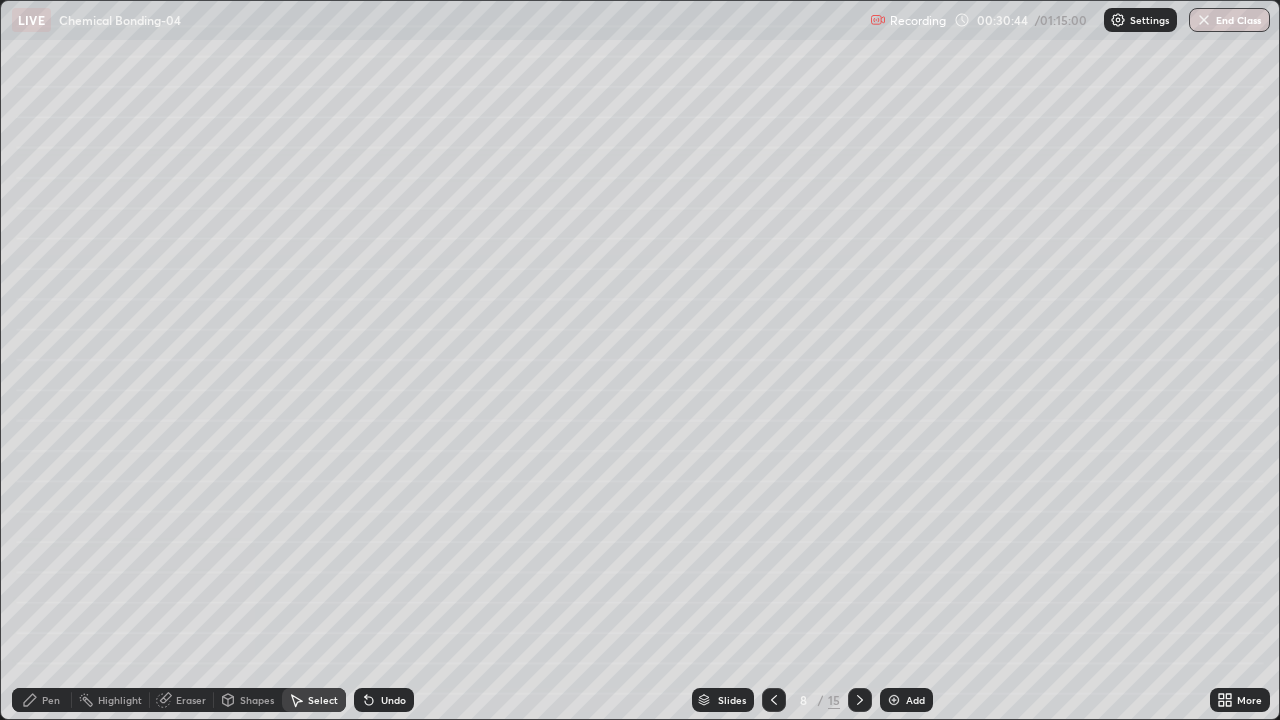 click on "Pen" at bounding box center [51, 700] 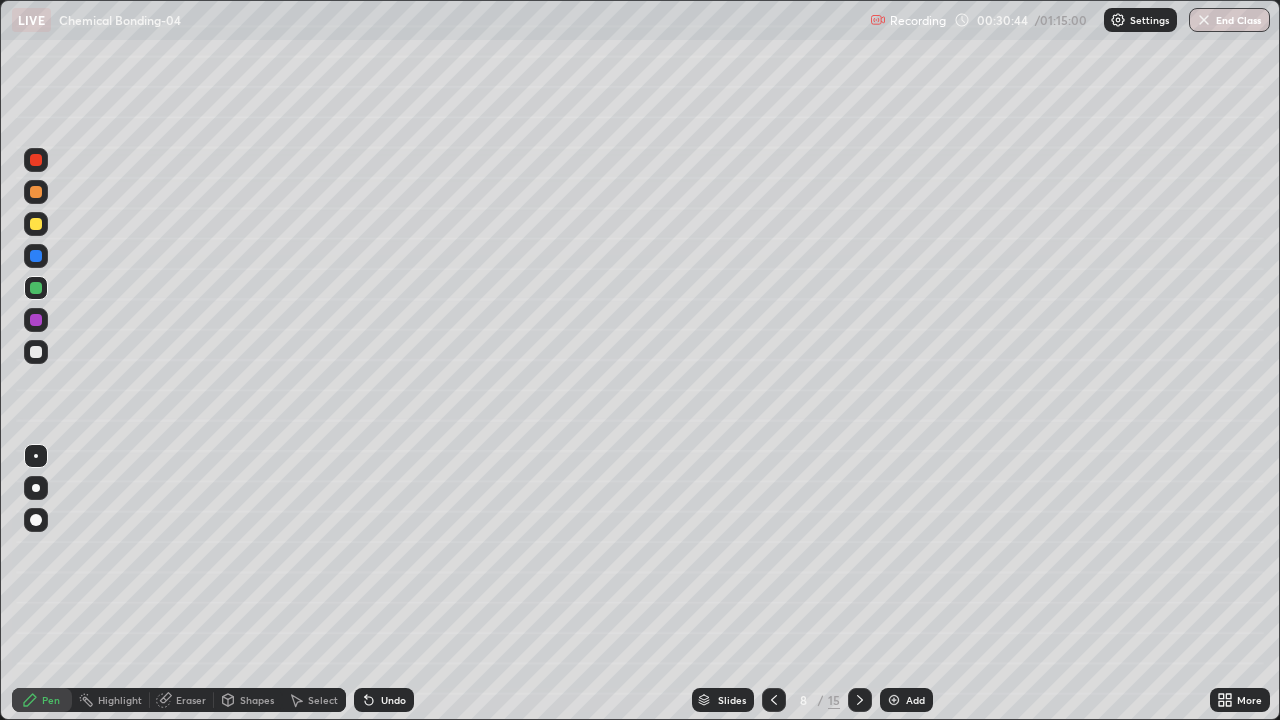 click at bounding box center (36, 352) 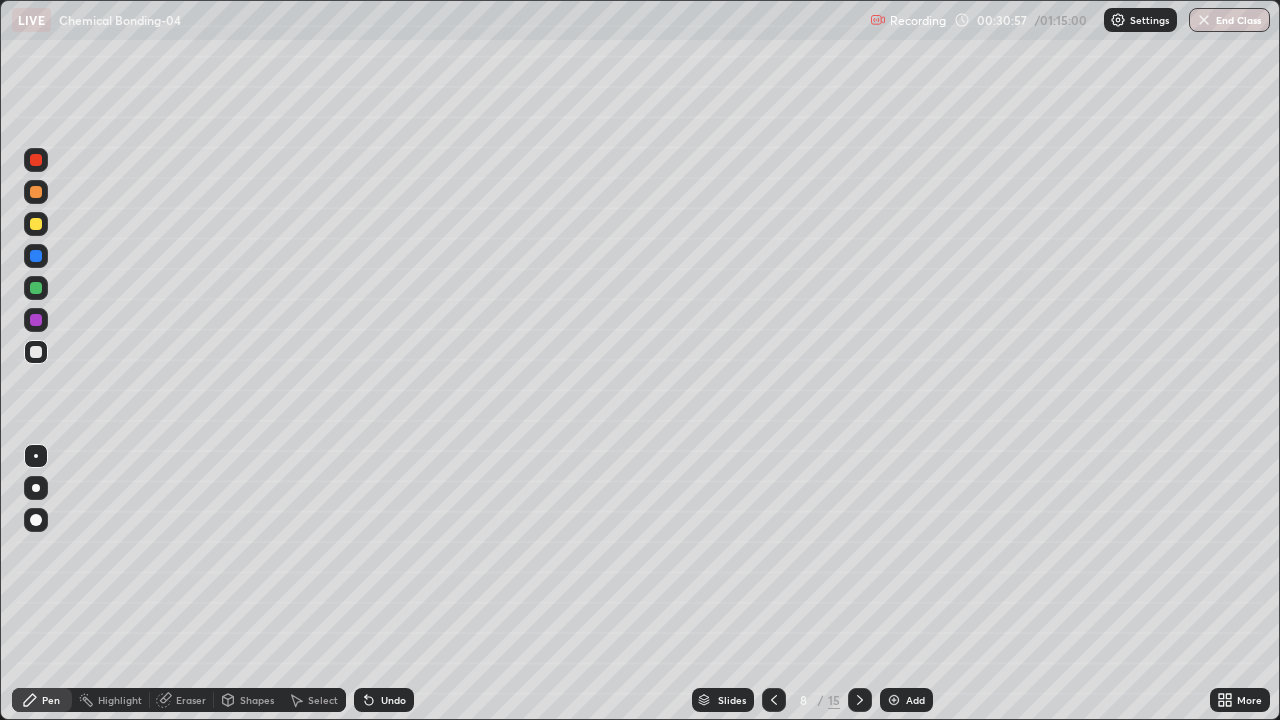 click at bounding box center (36, 256) 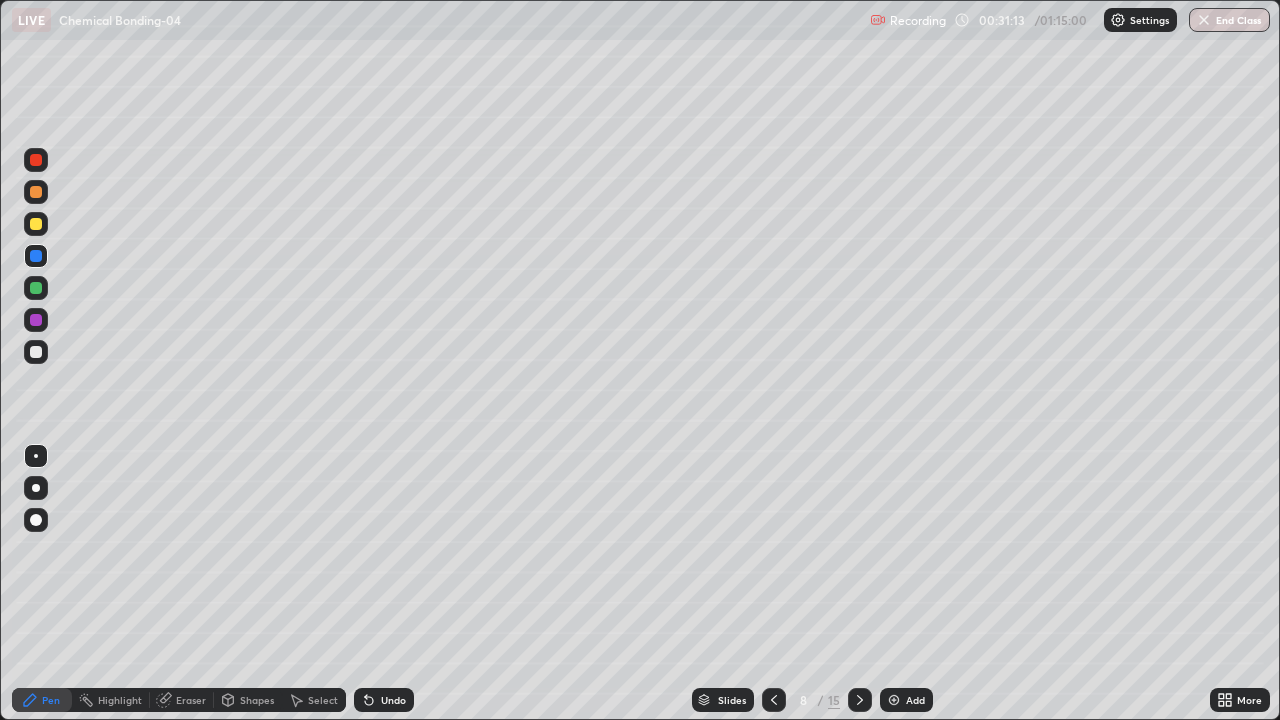 click on "Eraser" at bounding box center [191, 700] 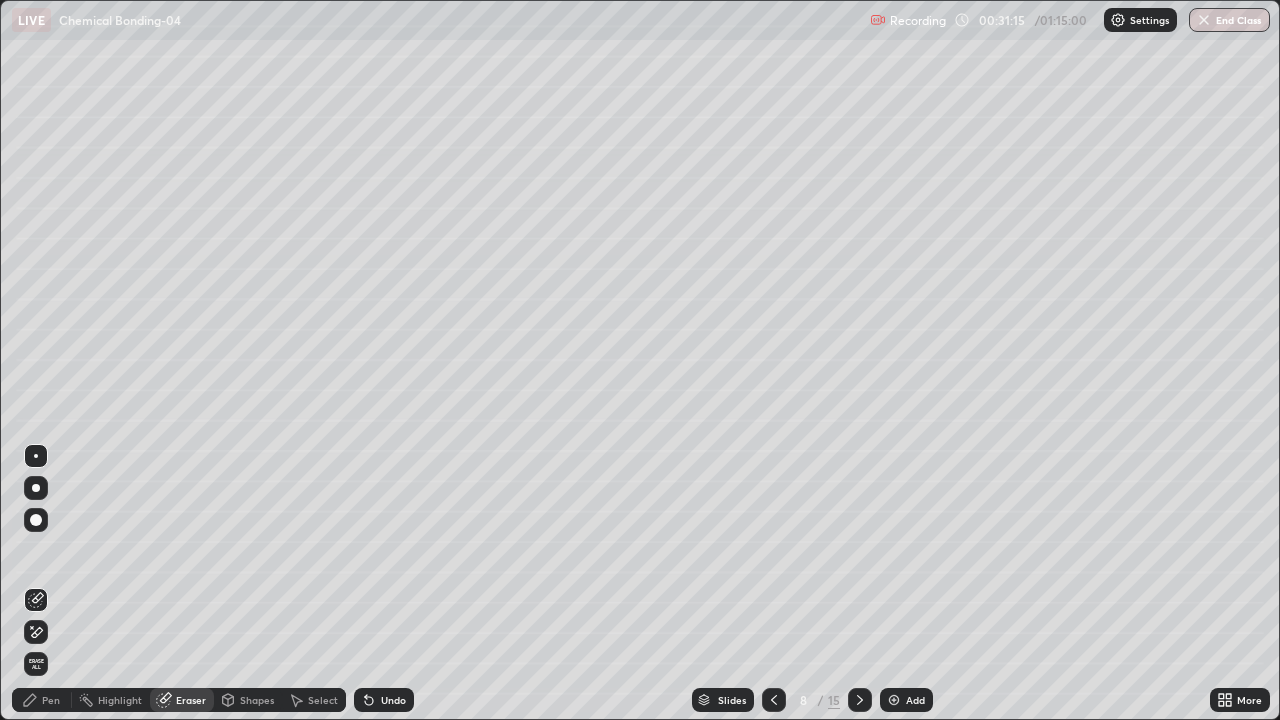 click on "Pen" at bounding box center (51, 700) 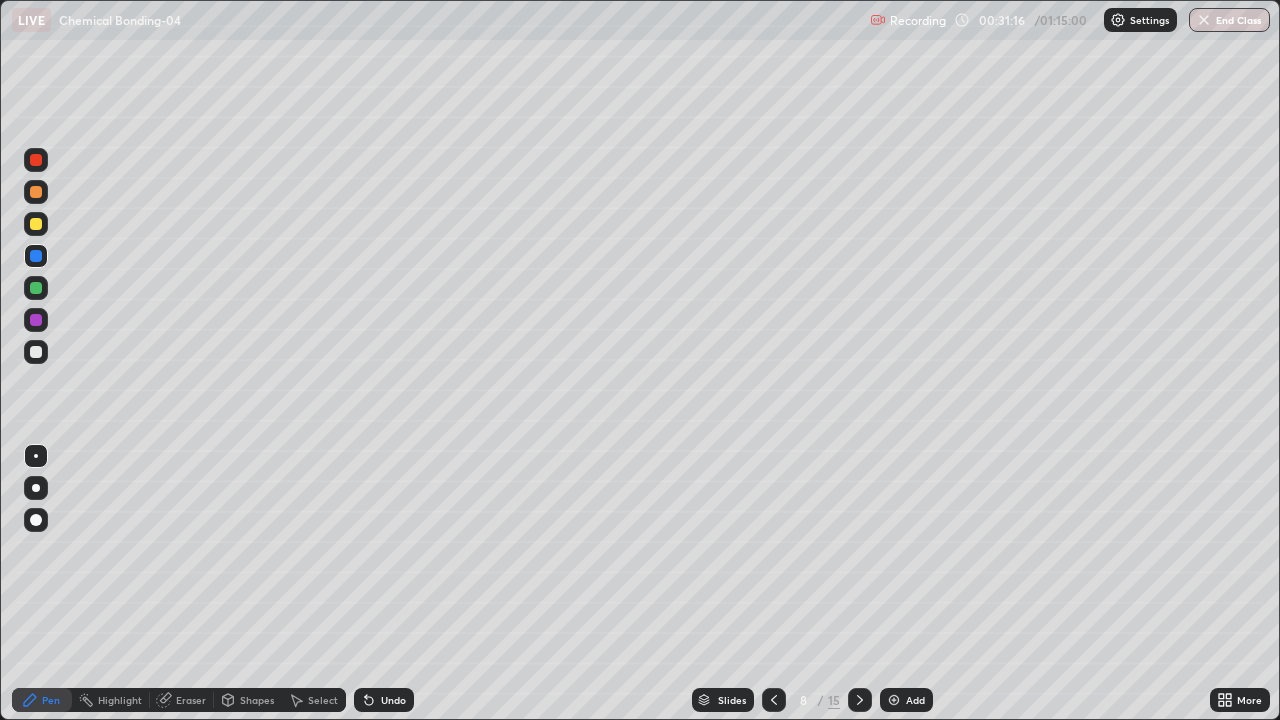 click at bounding box center (36, 288) 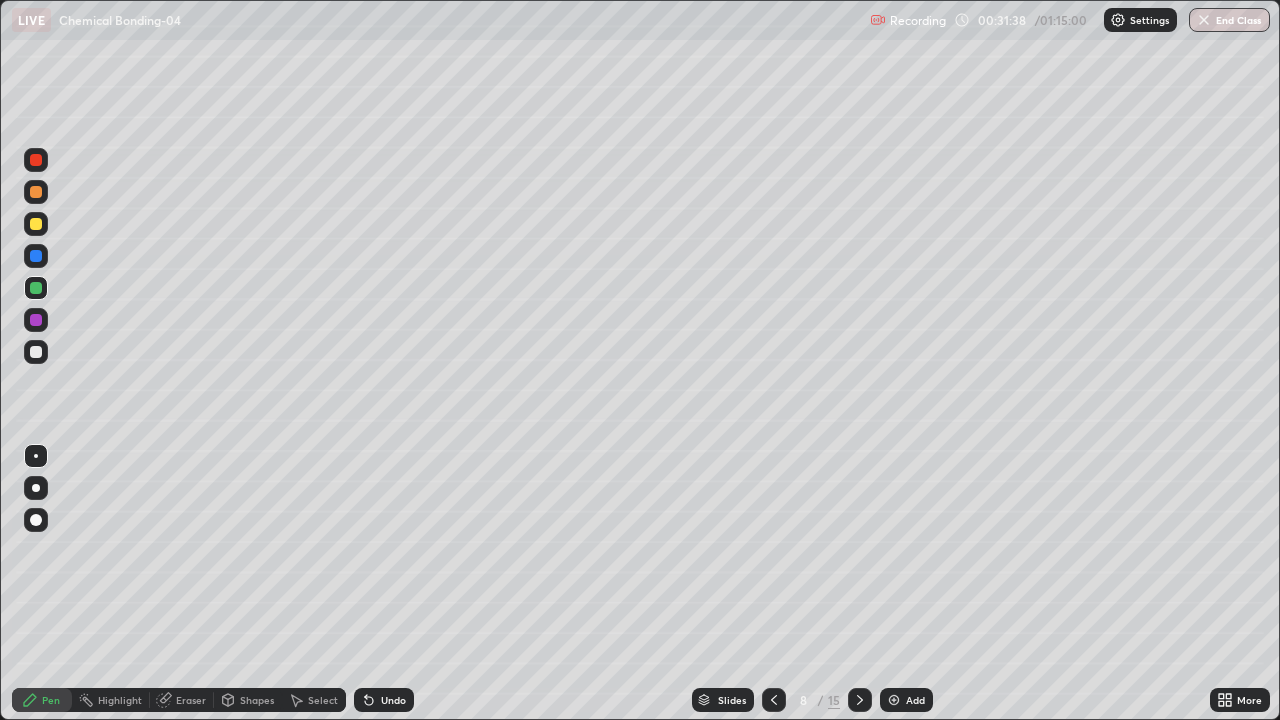 click at bounding box center [36, 192] 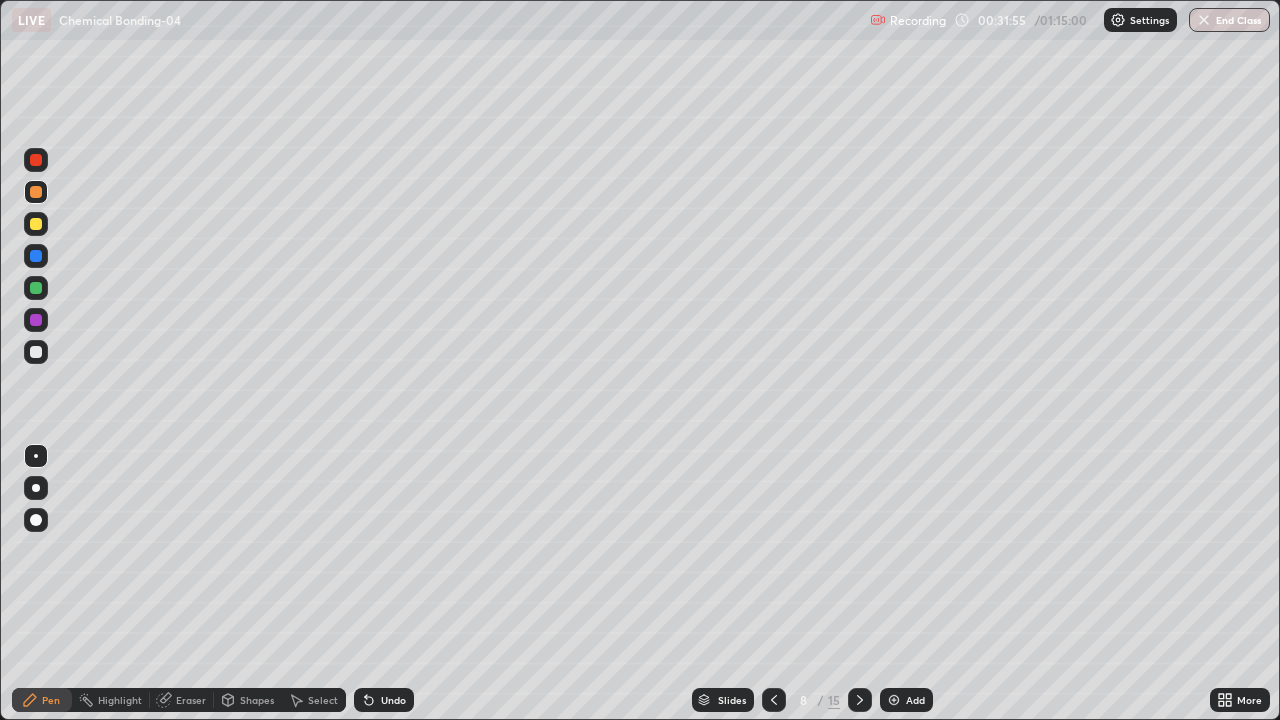 click at bounding box center (36, 288) 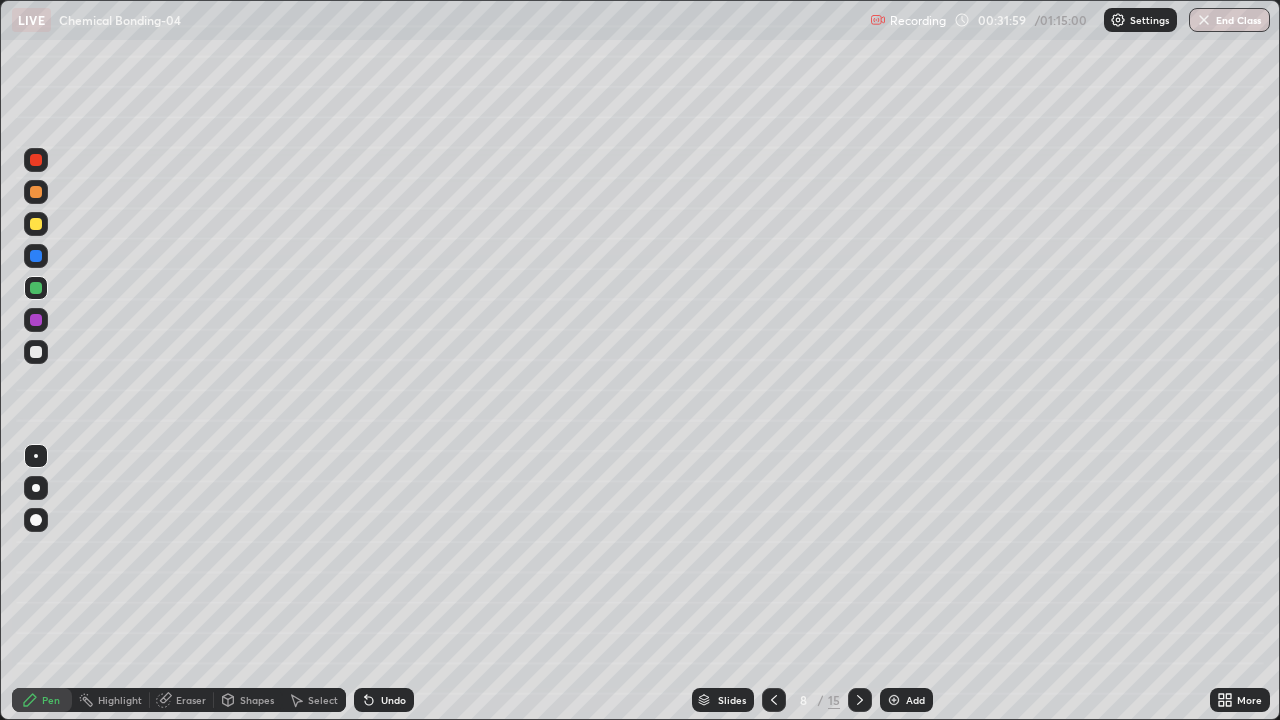 click at bounding box center (36, 224) 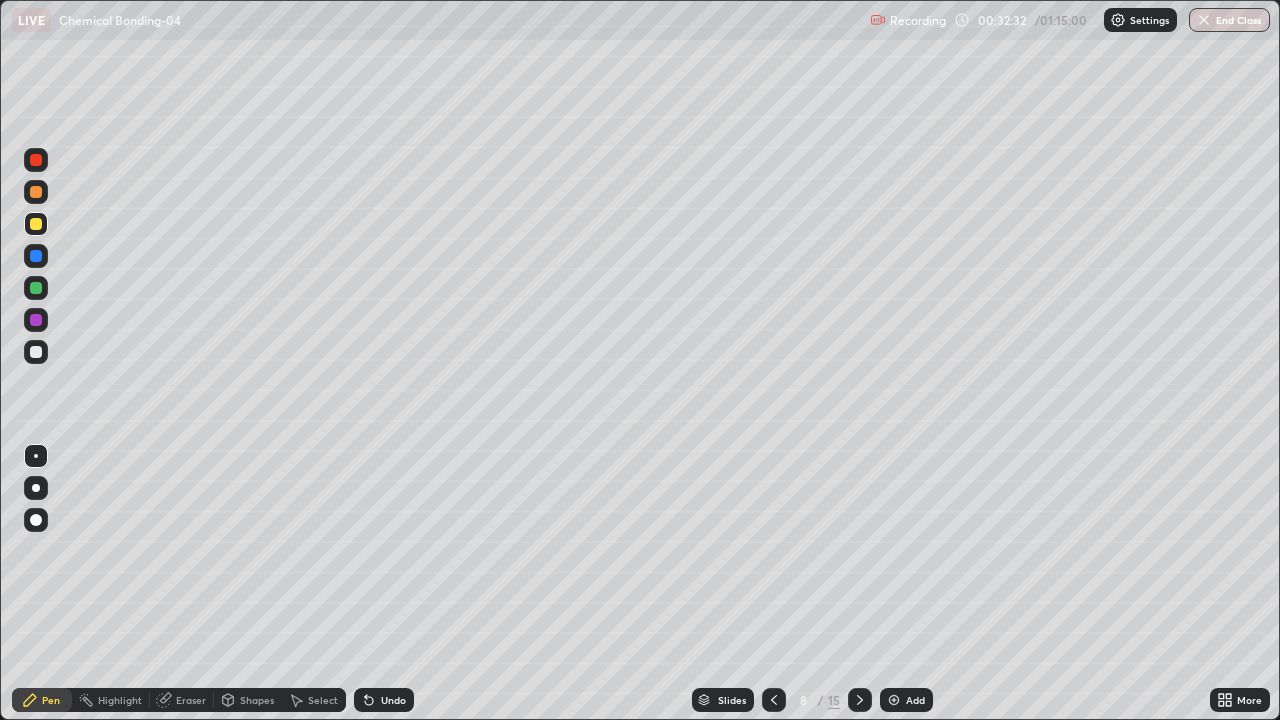 click on "Undo" at bounding box center (393, 700) 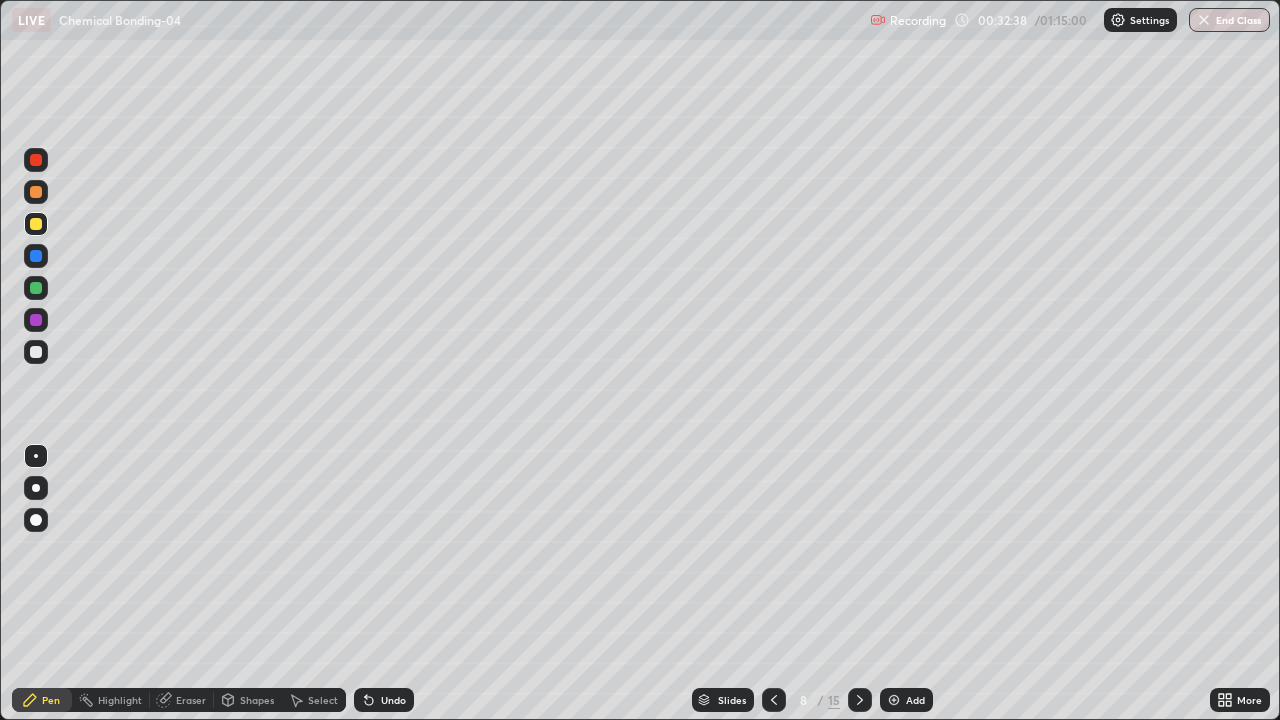 click at bounding box center [36, 320] 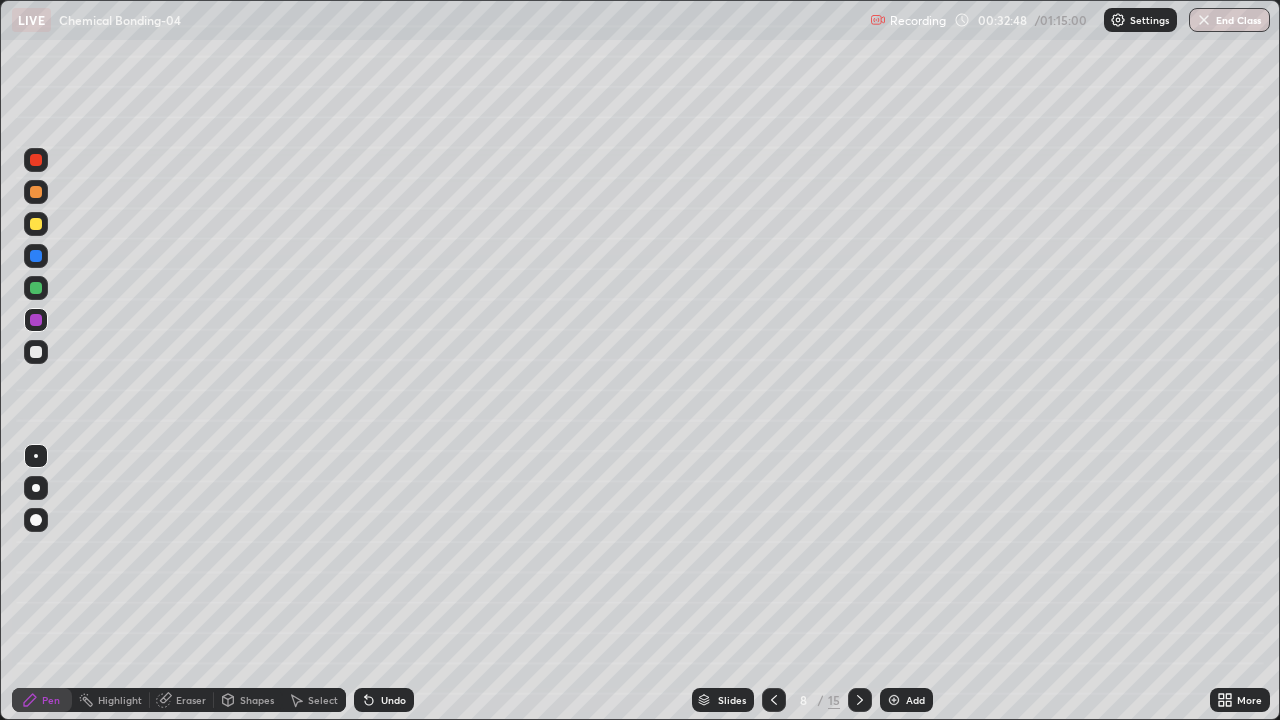 click at bounding box center (36, 352) 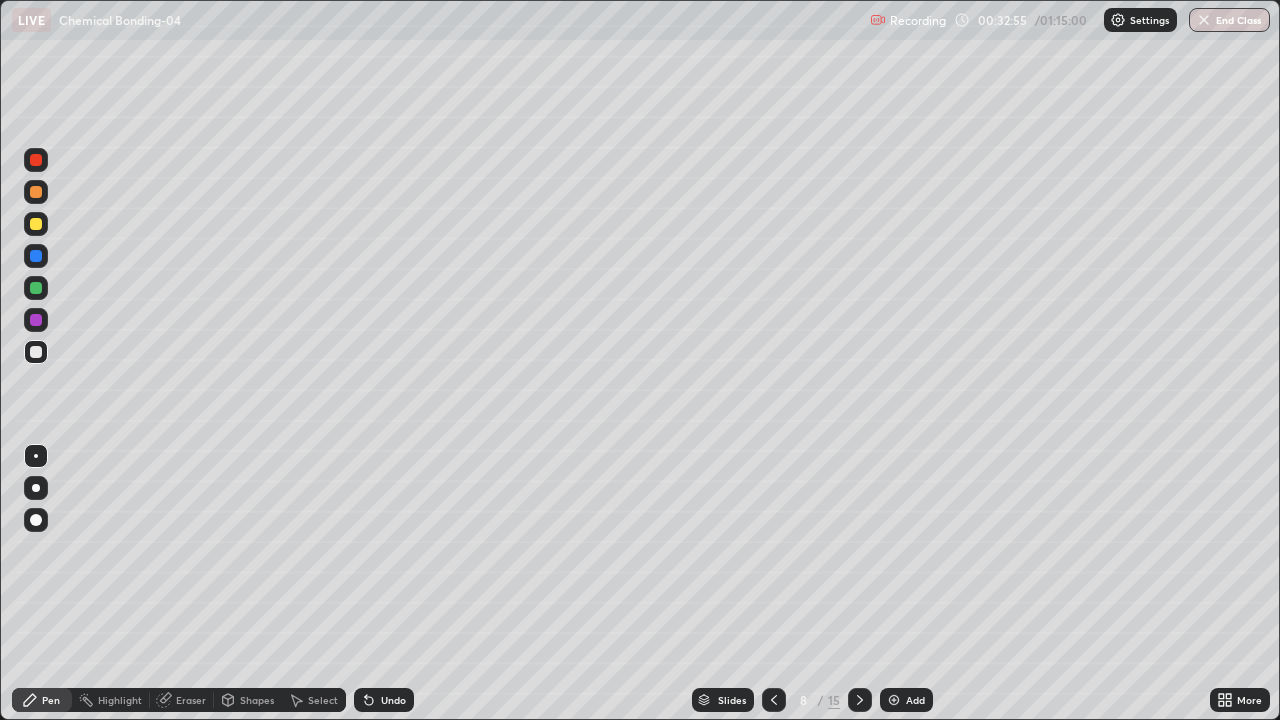 click at bounding box center (36, 256) 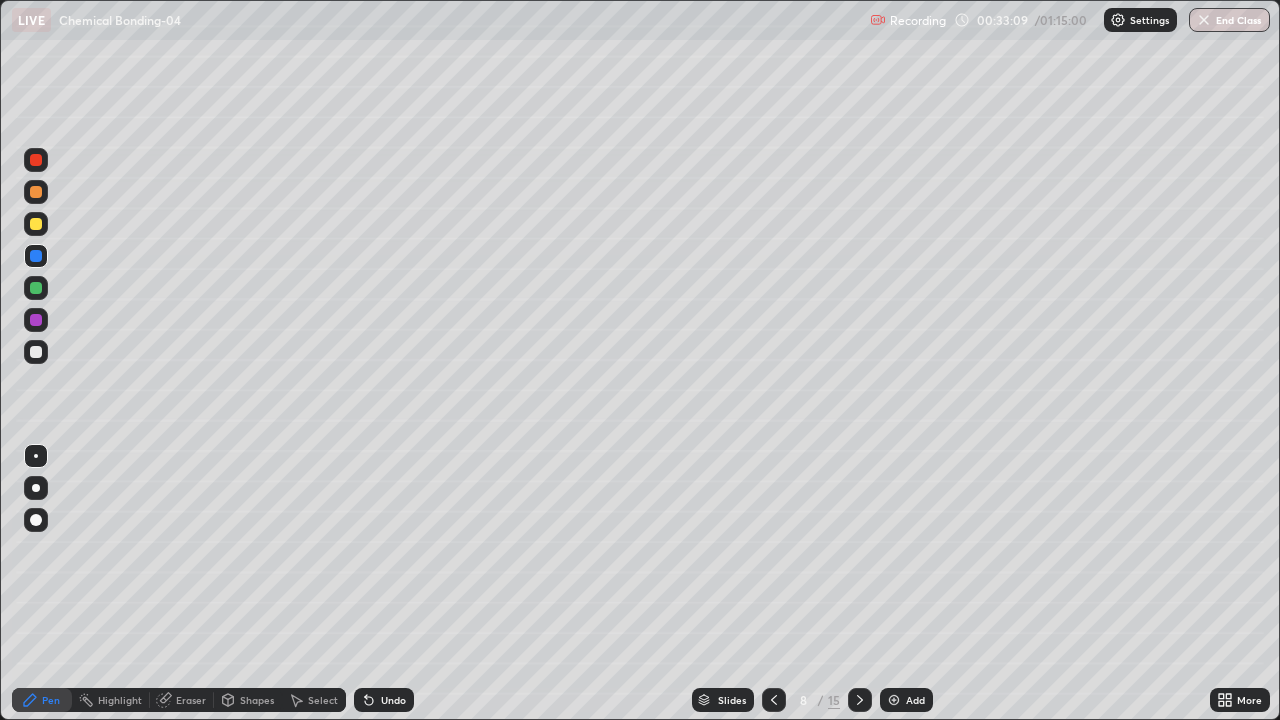 click at bounding box center [36, 160] 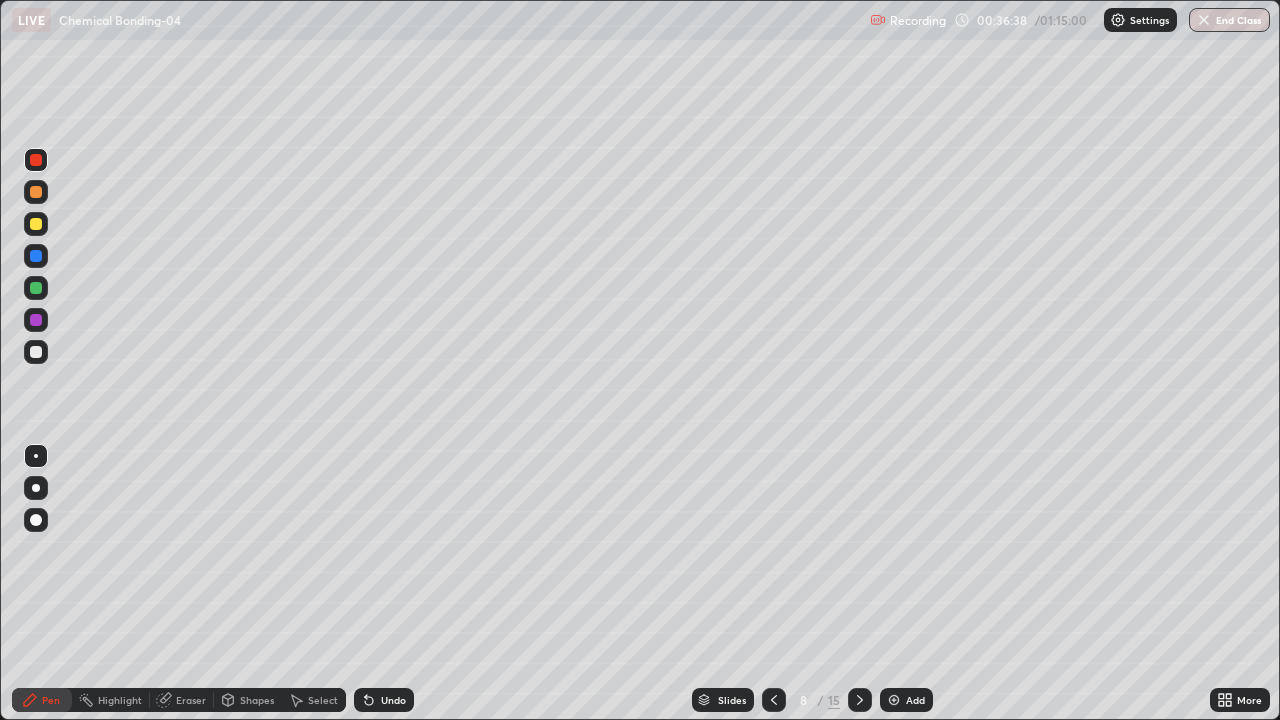 click 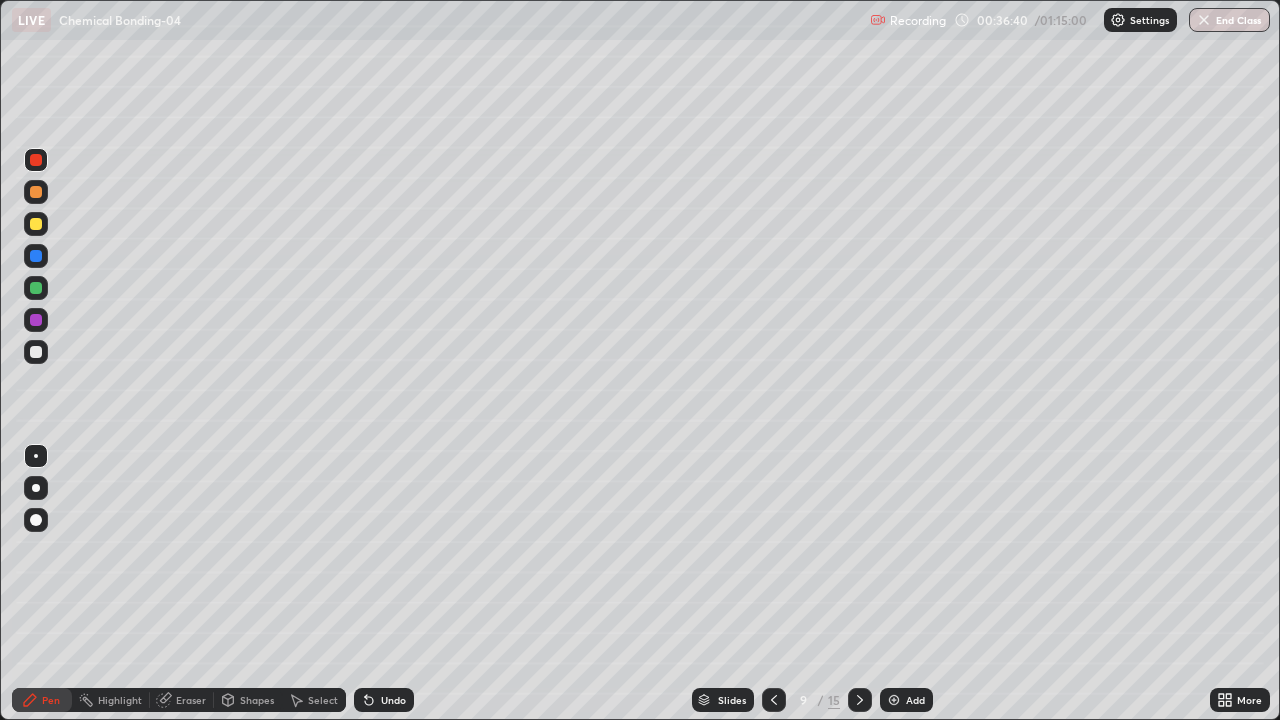 click at bounding box center [36, 192] 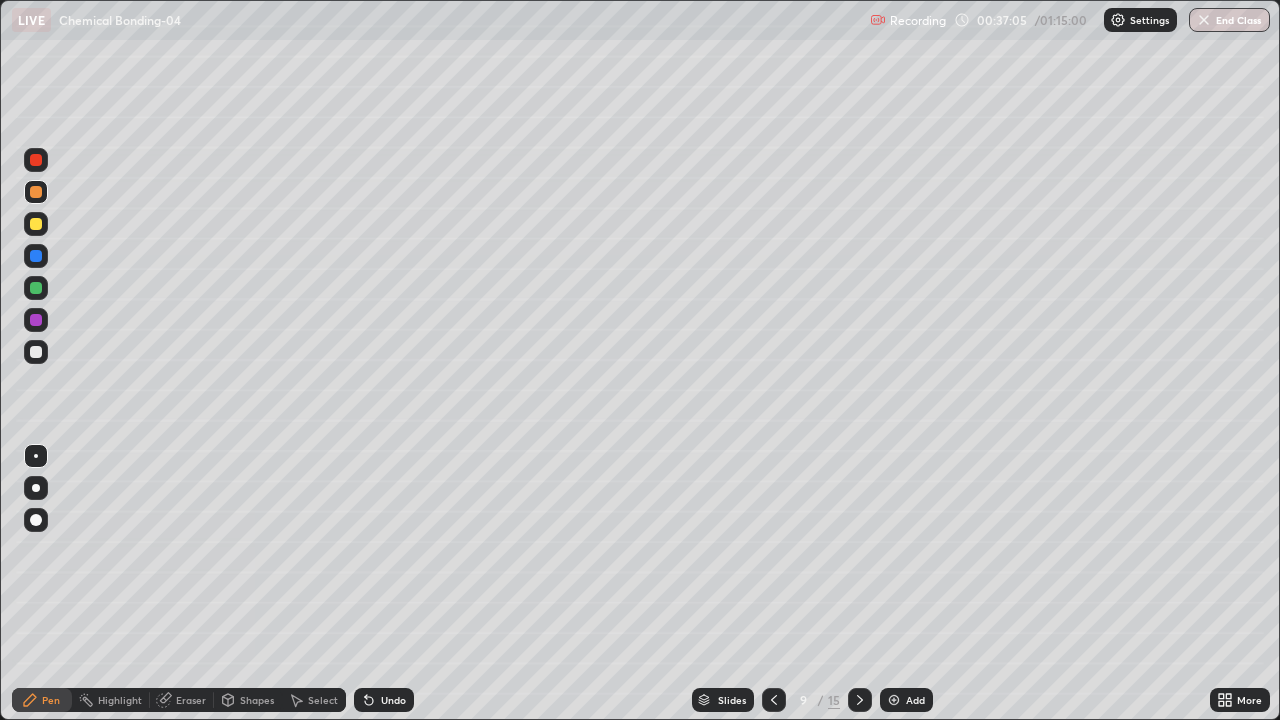 click 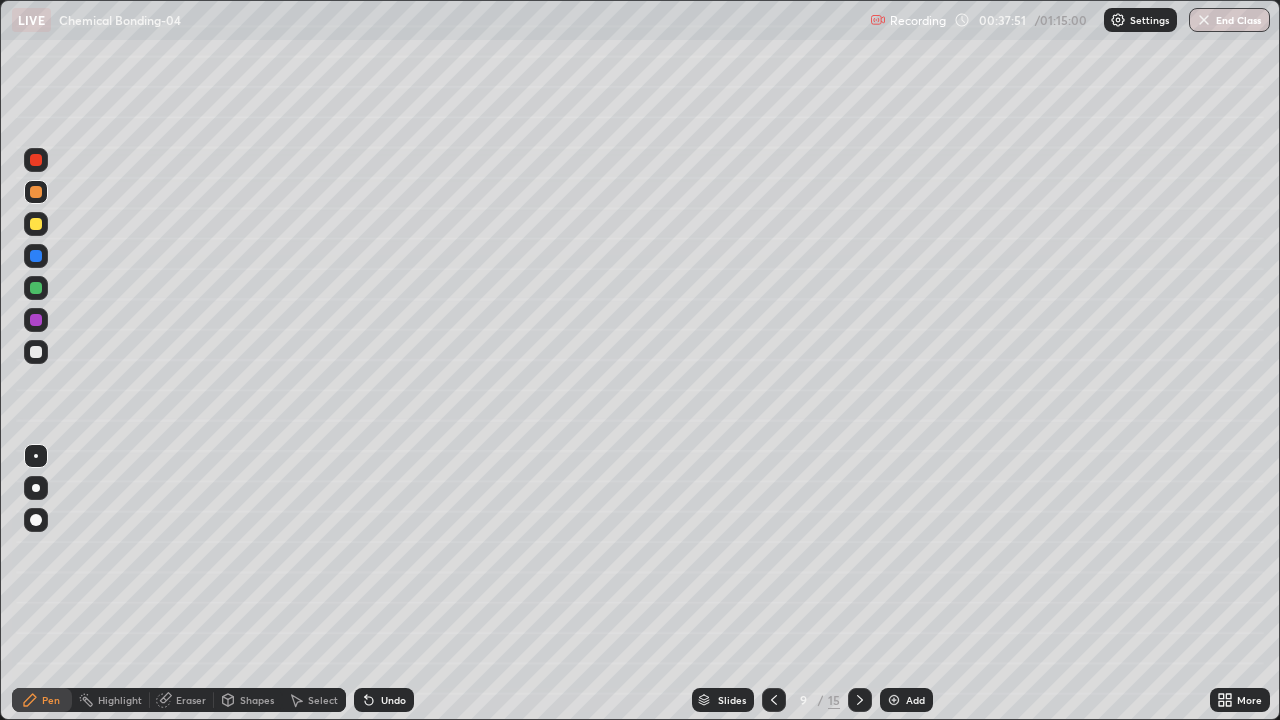 click 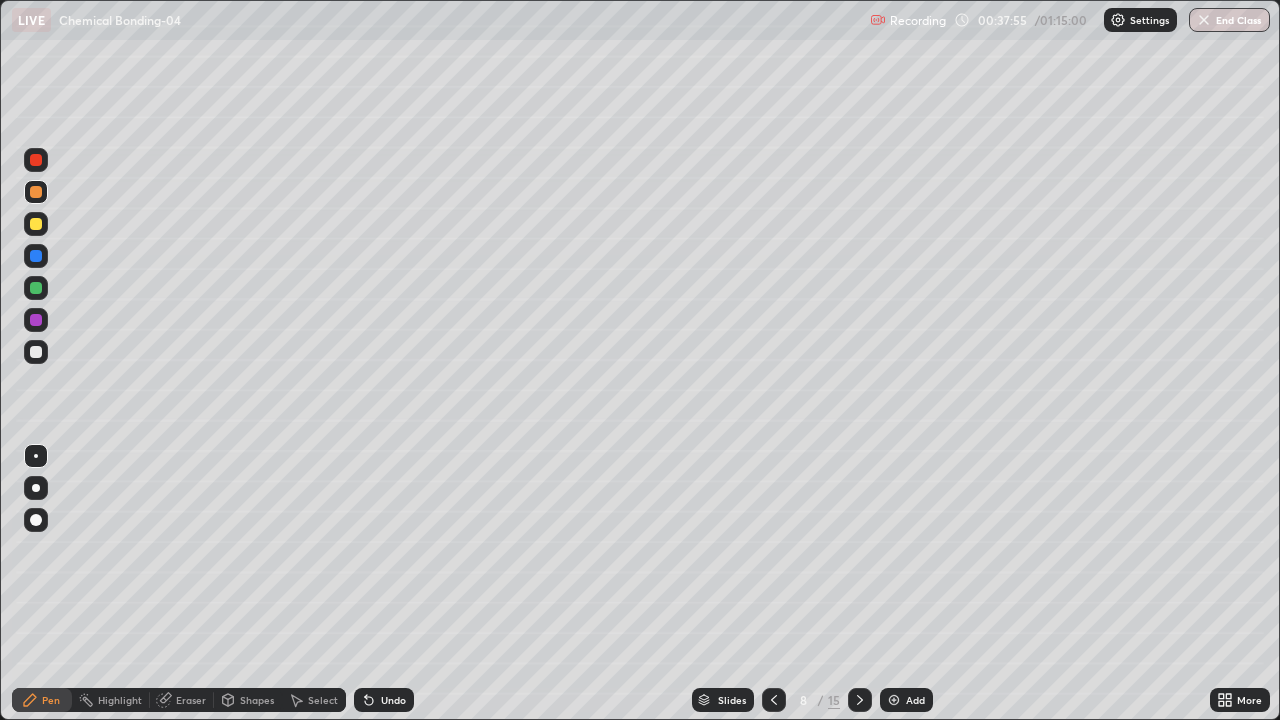 click 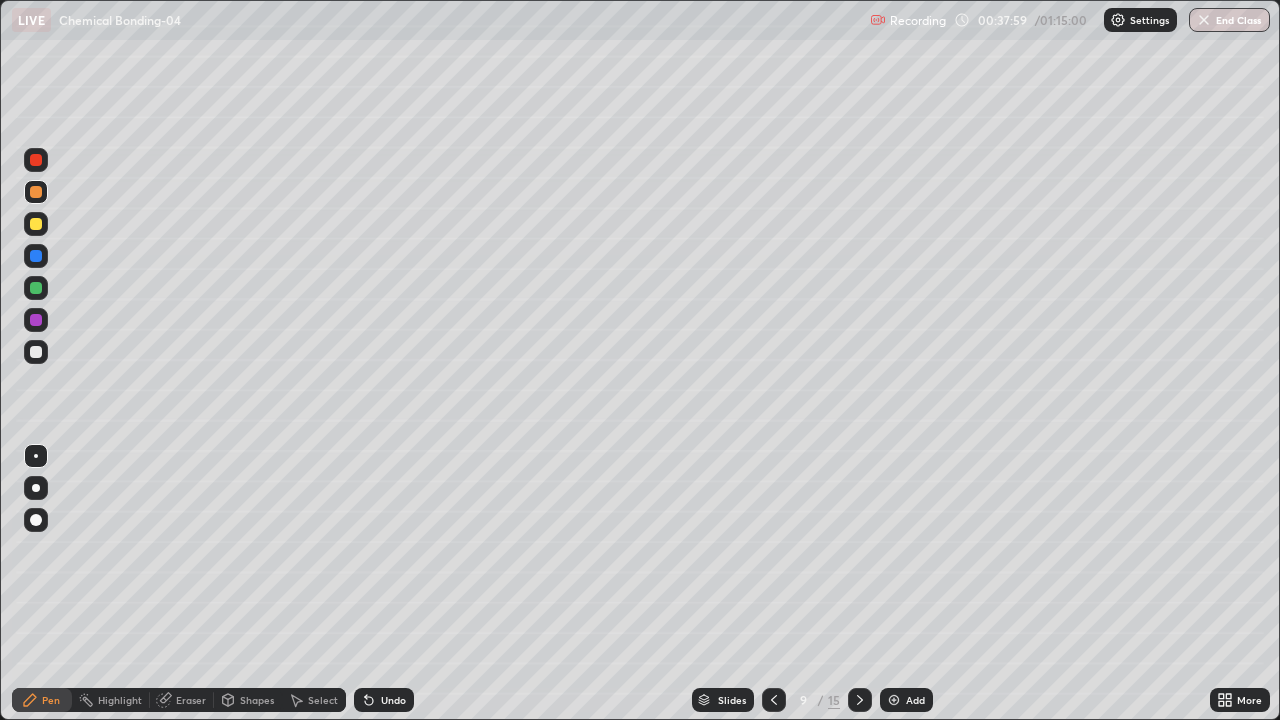 click at bounding box center [36, 352] 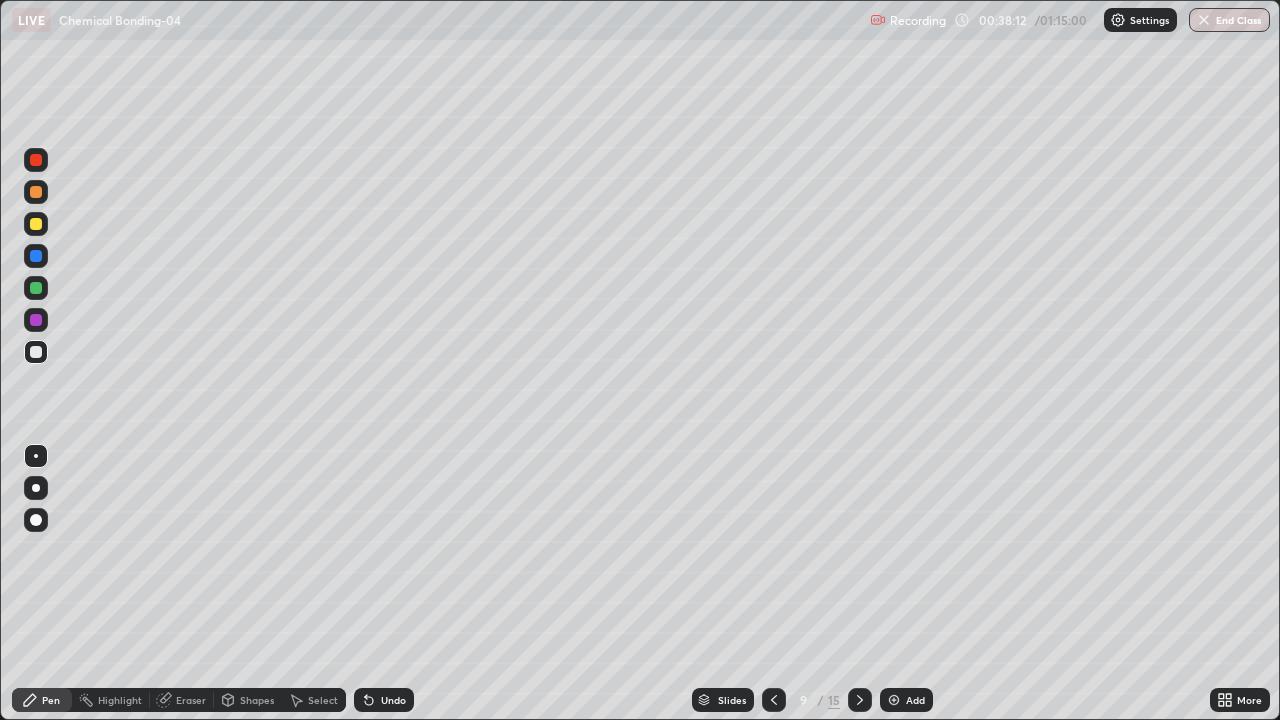 click at bounding box center [36, 288] 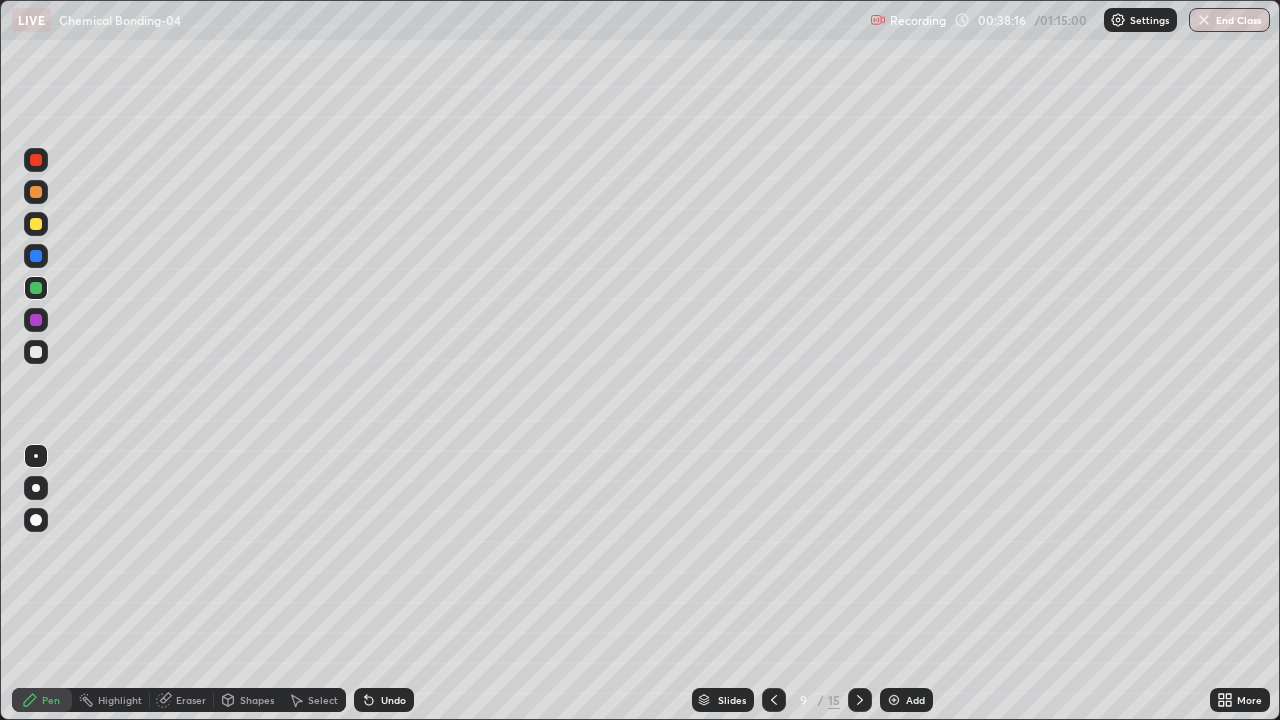 click at bounding box center [36, 352] 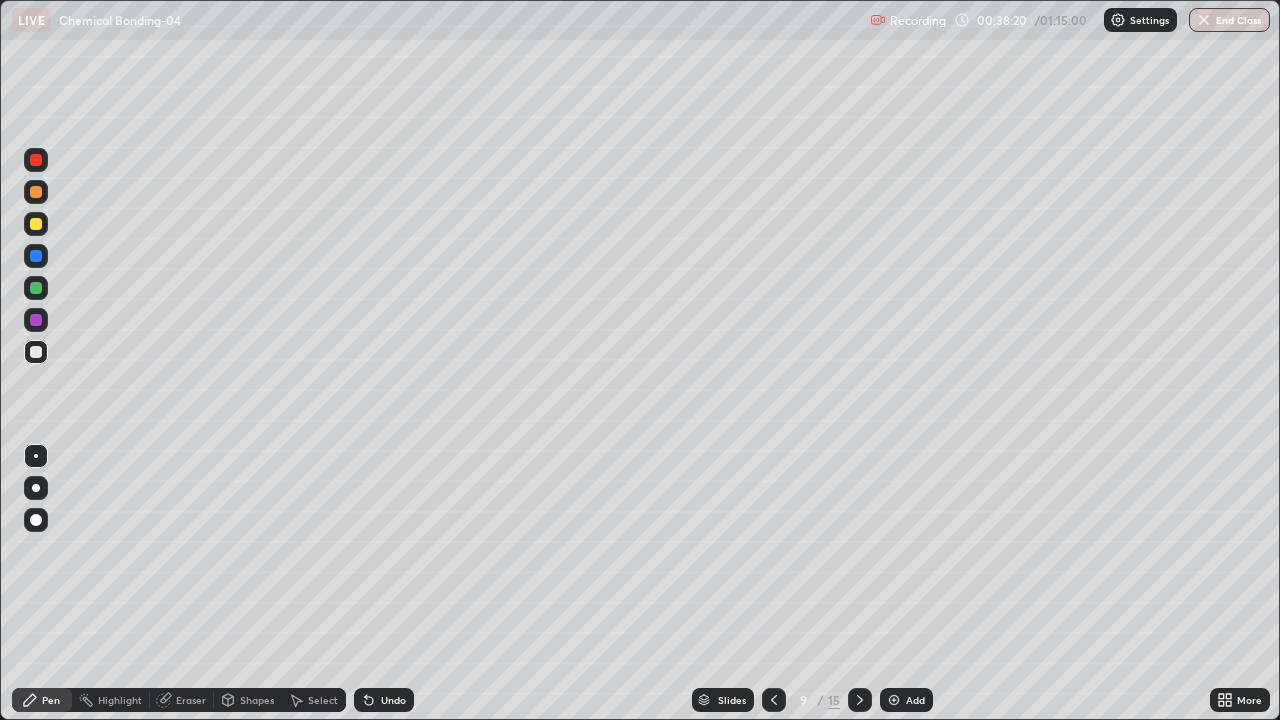 click at bounding box center [36, 288] 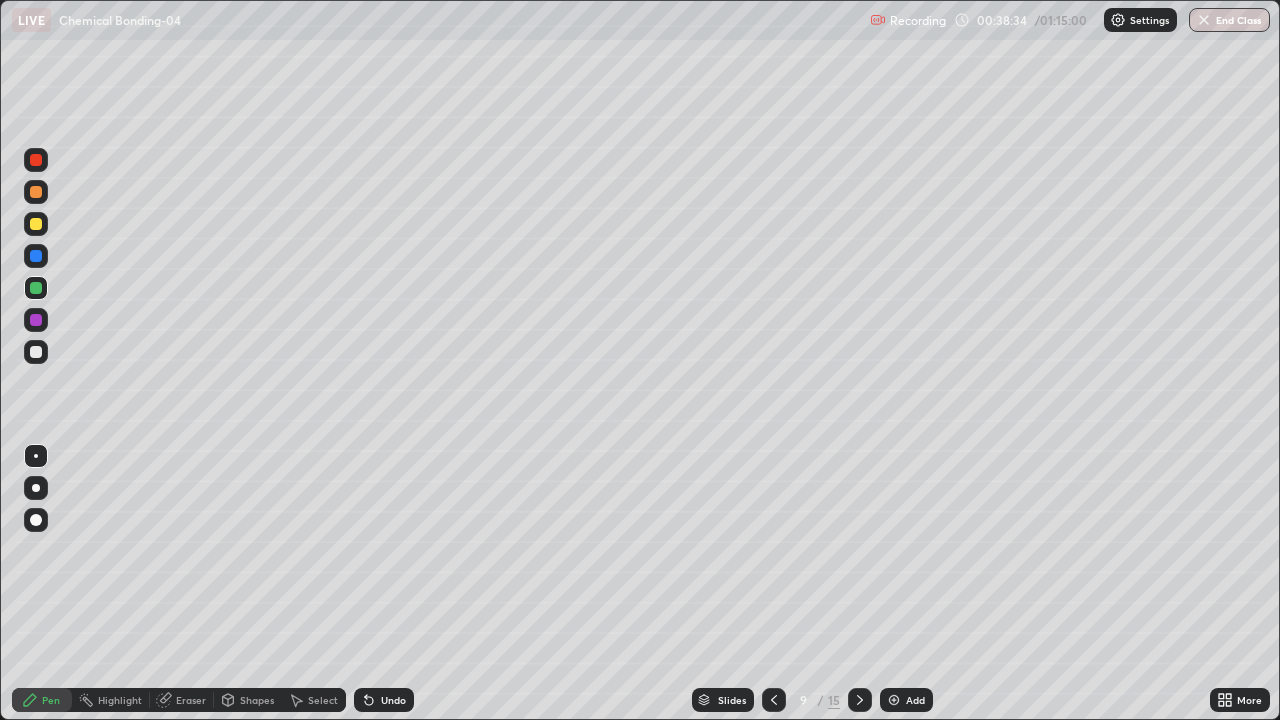 click at bounding box center [36, 352] 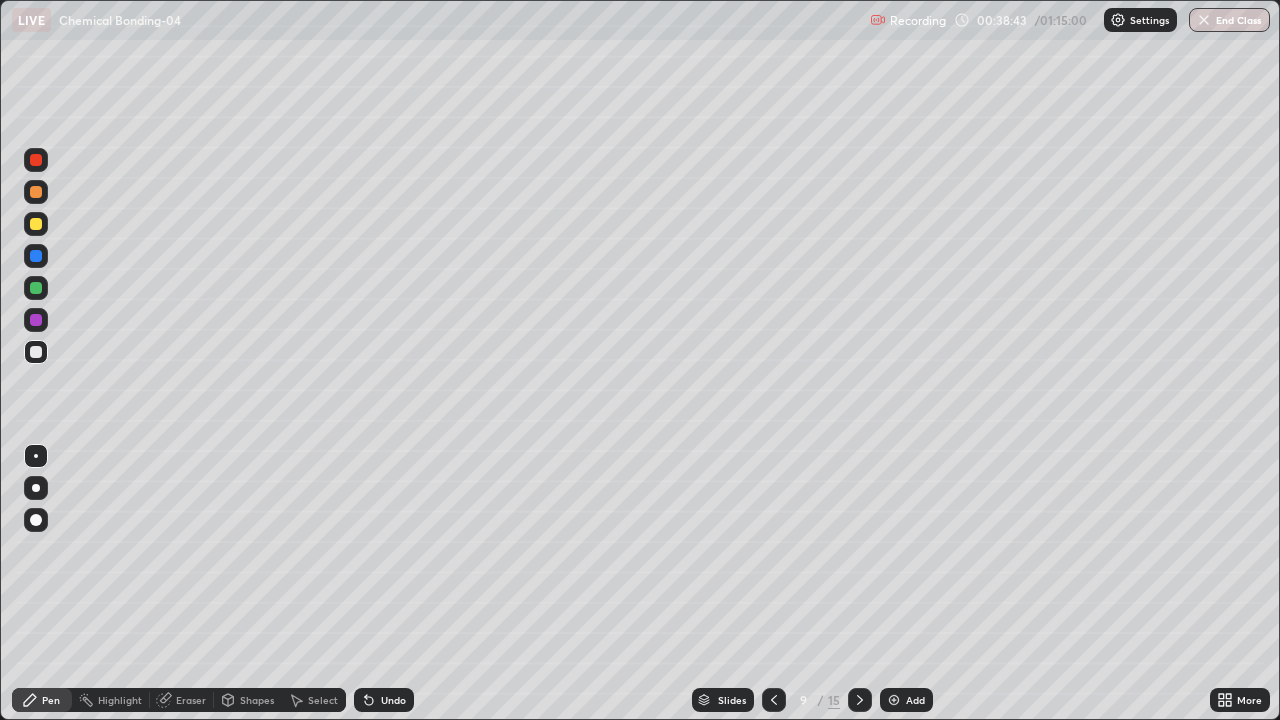 click at bounding box center (36, 288) 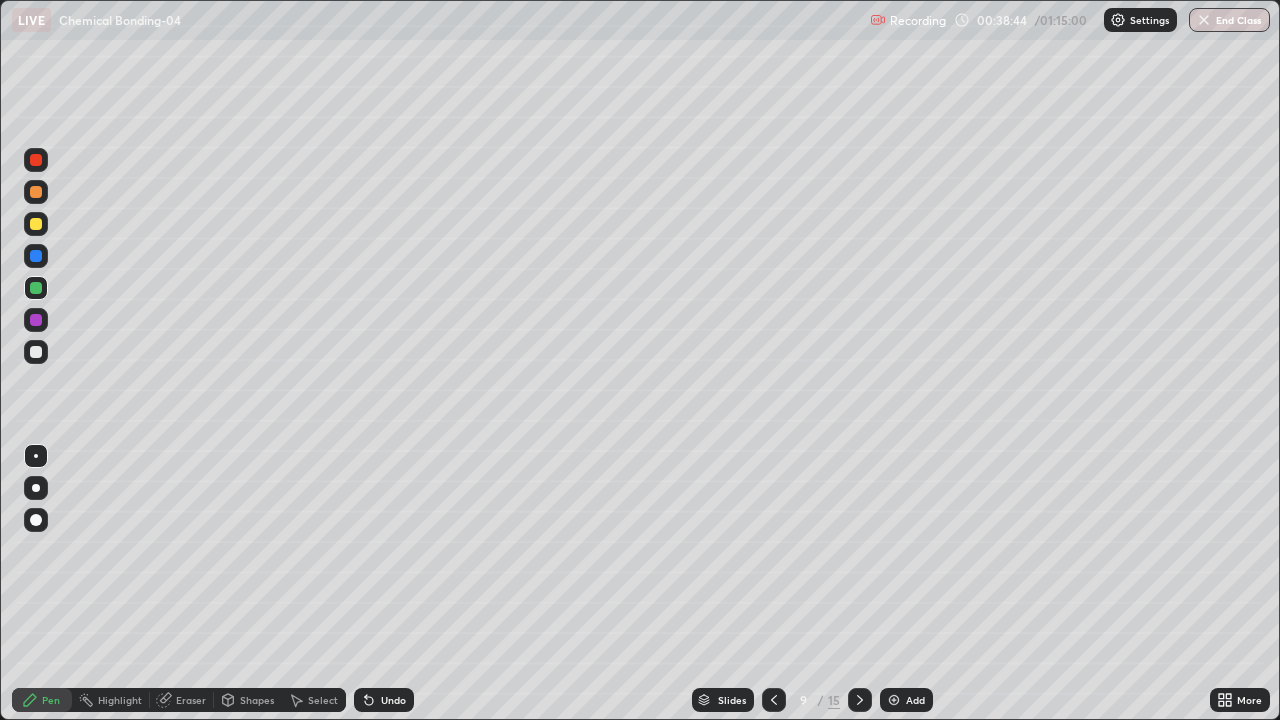 click at bounding box center (36, 320) 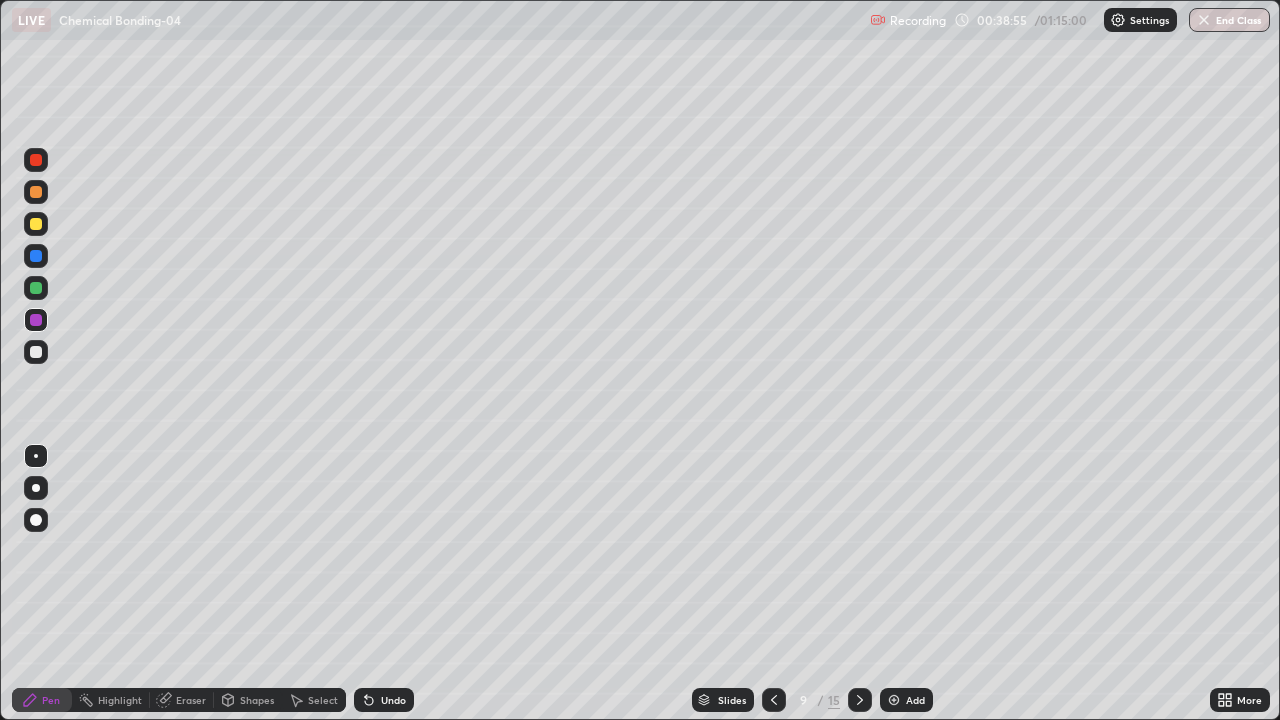 click at bounding box center [36, 160] 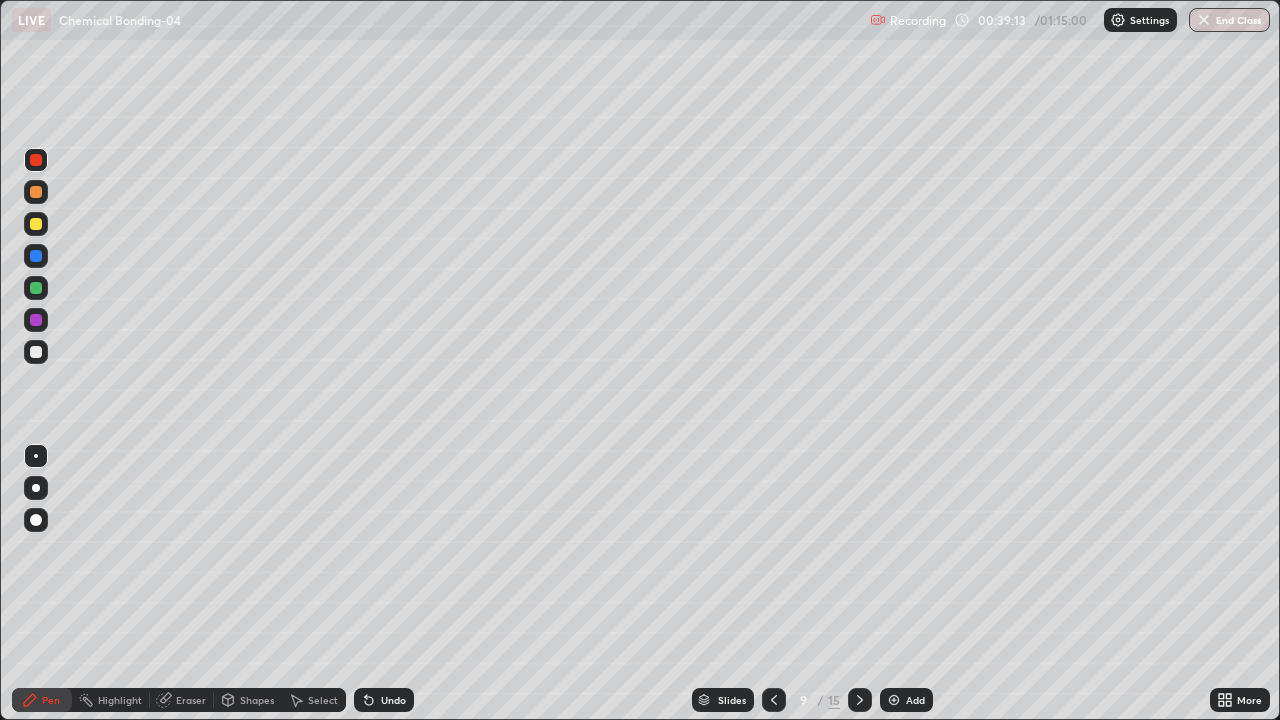 click at bounding box center [36, 320] 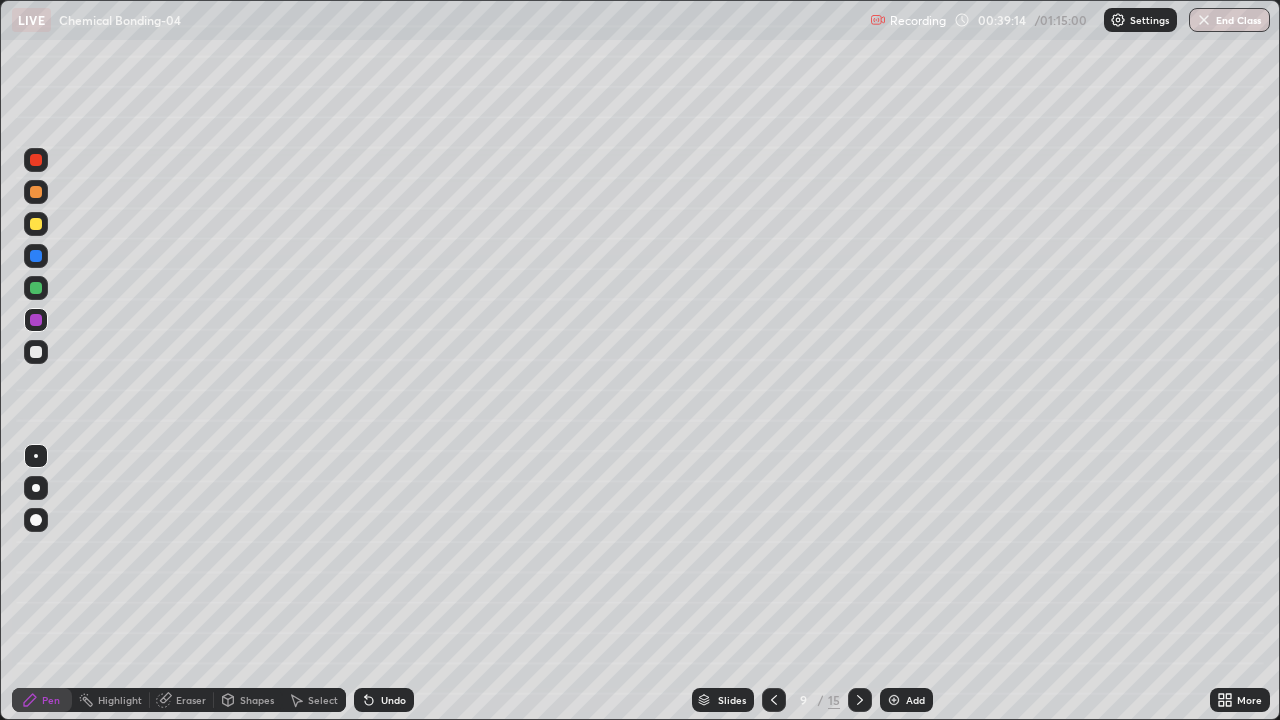 click at bounding box center (36, 224) 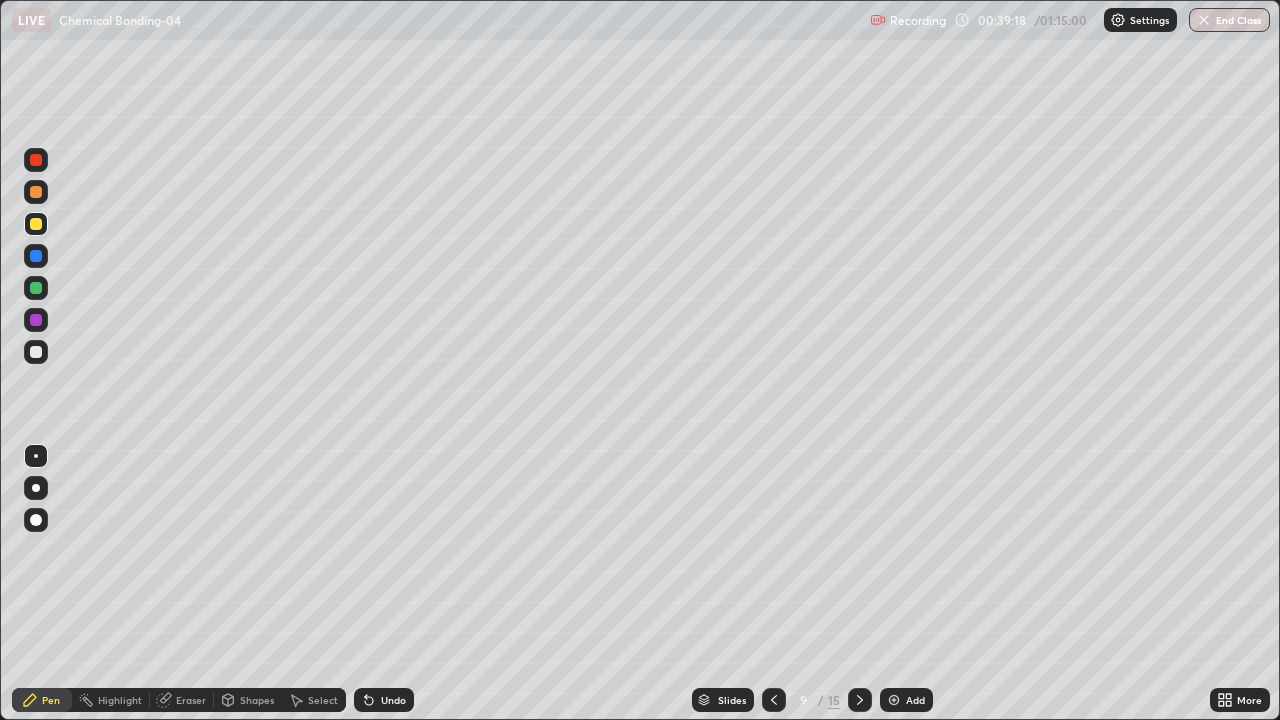 click at bounding box center [36, 352] 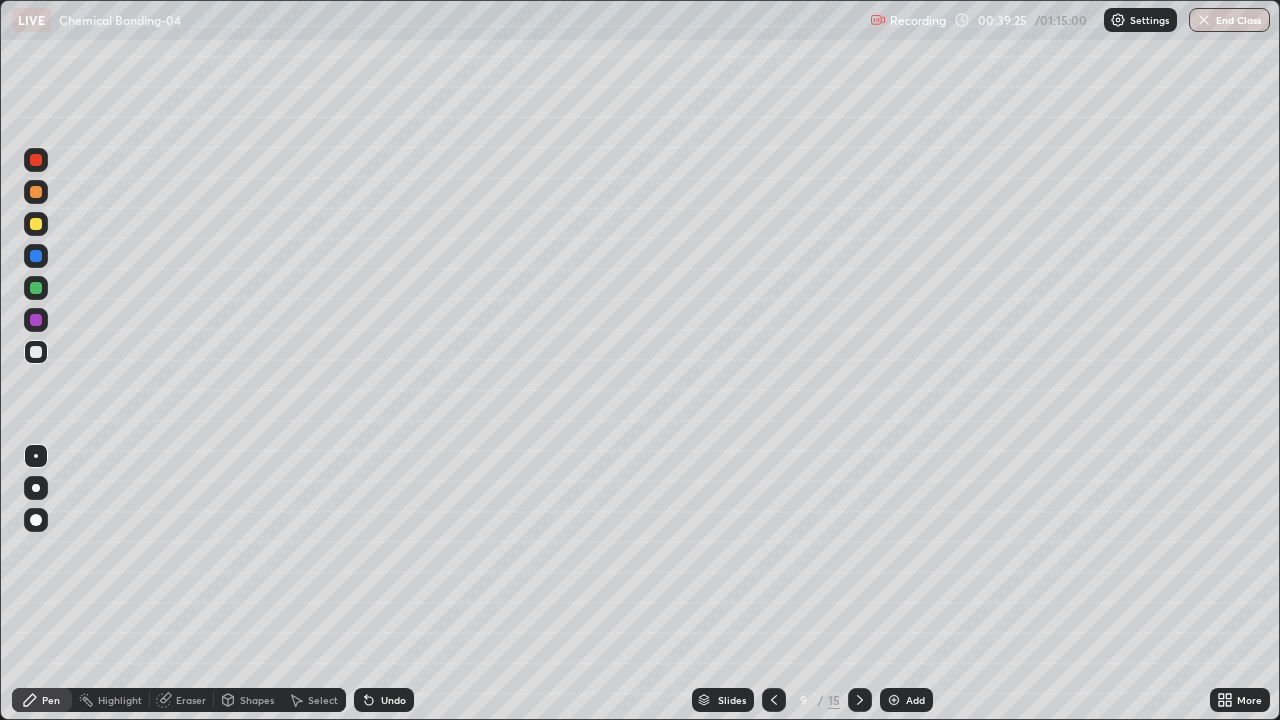 click at bounding box center (36, 320) 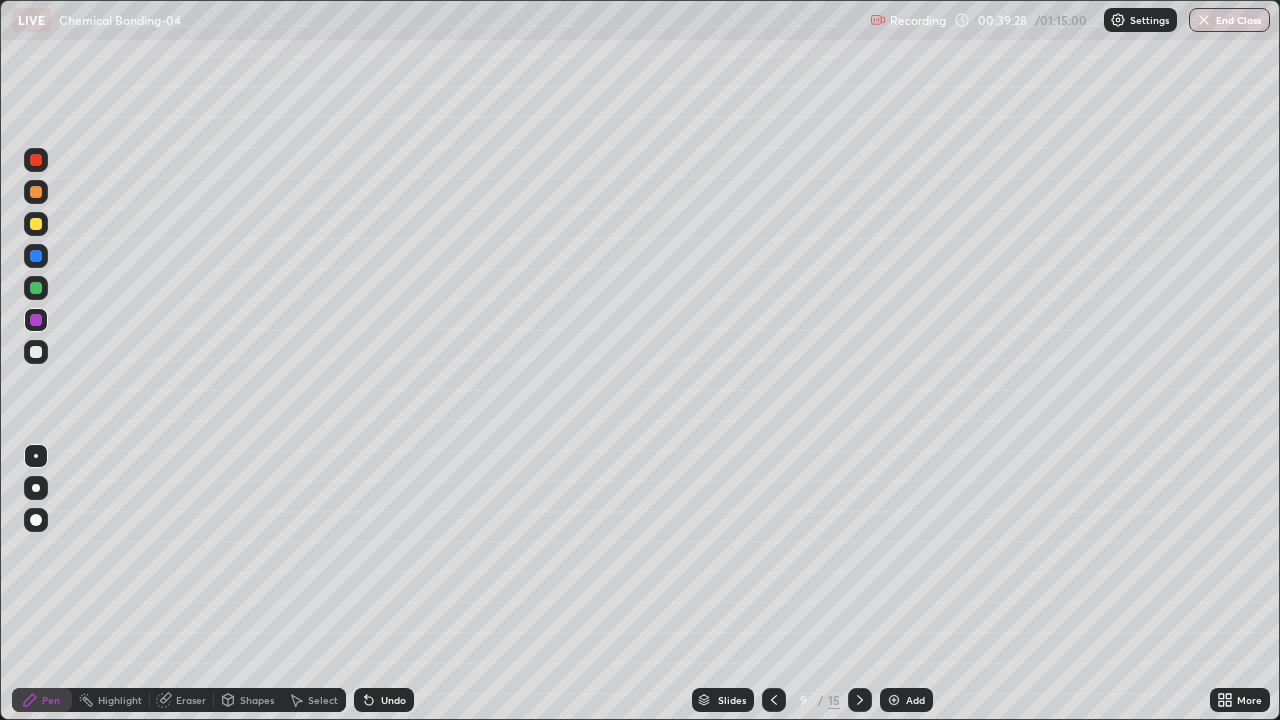 click at bounding box center [36, 160] 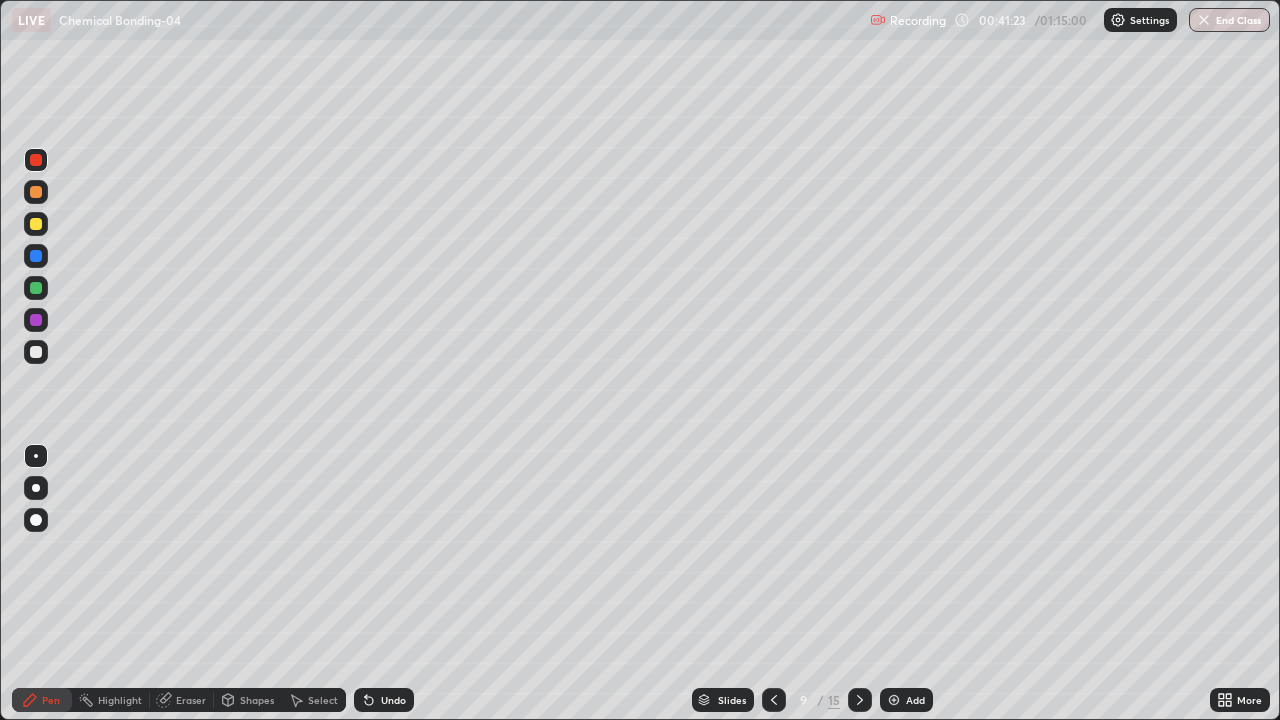 click 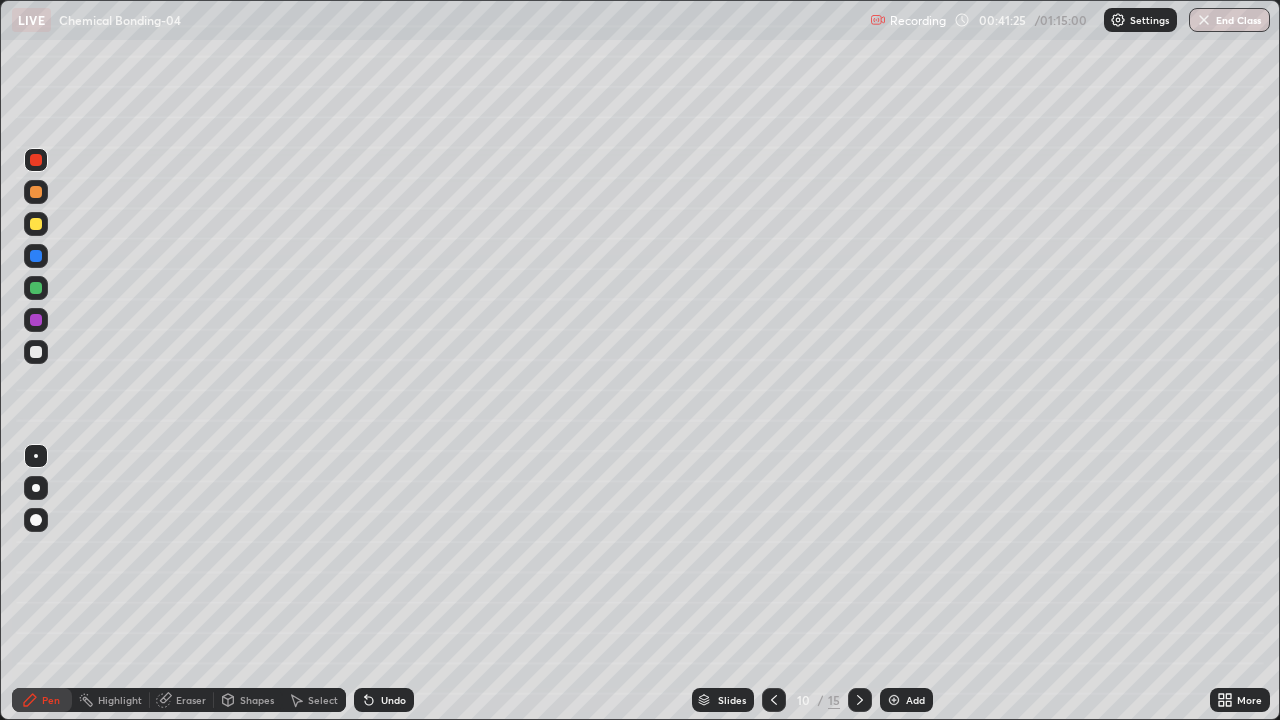 click at bounding box center (36, 192) 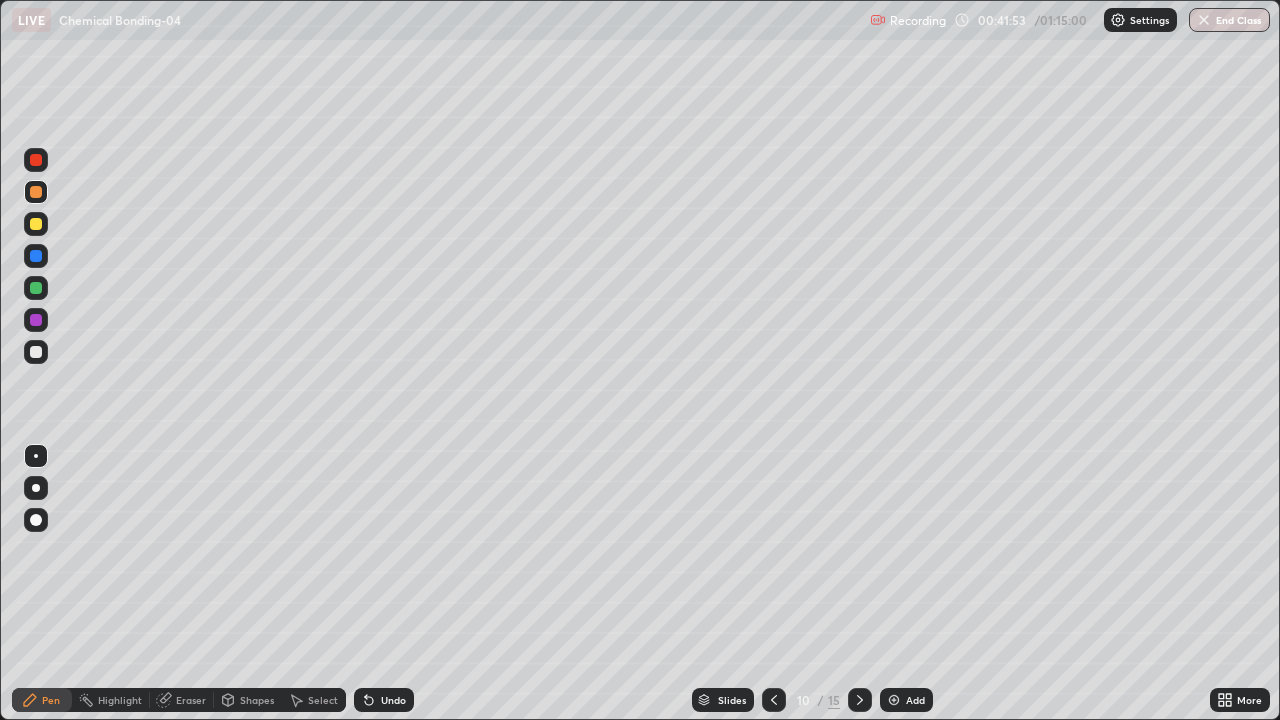 click at bounding box center [36, 224] 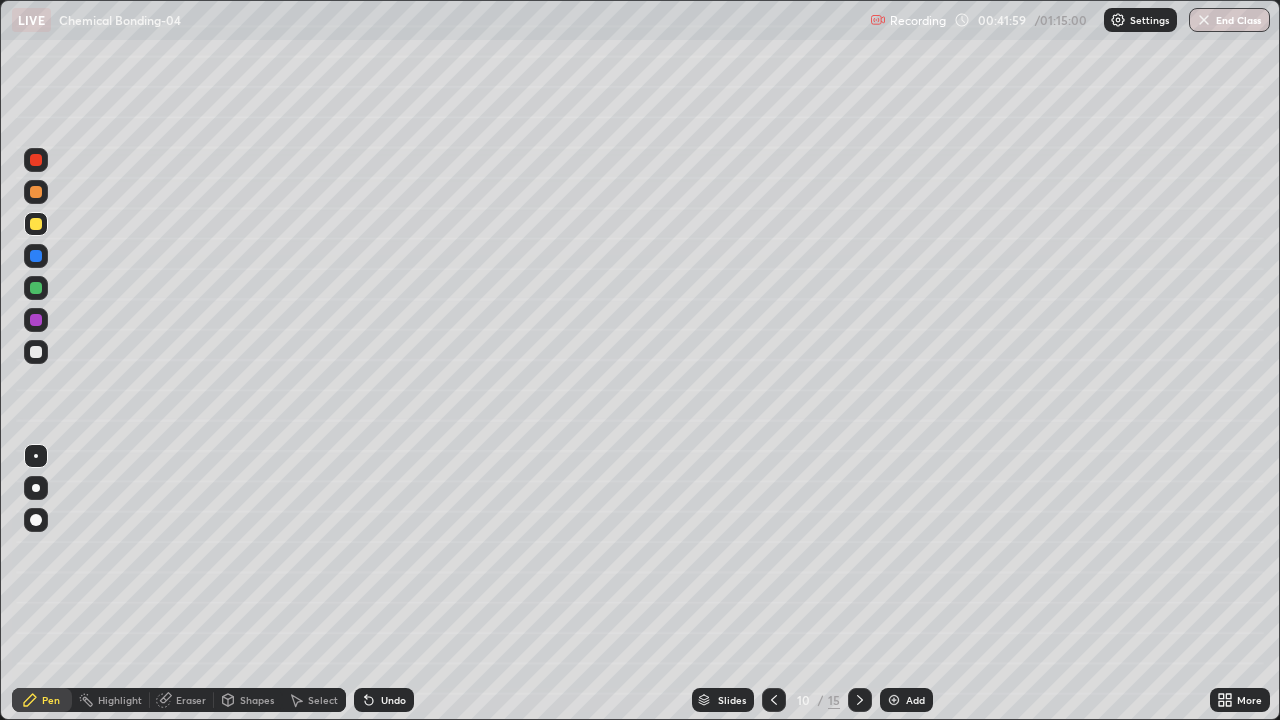 click at bounding box center (36, 256) 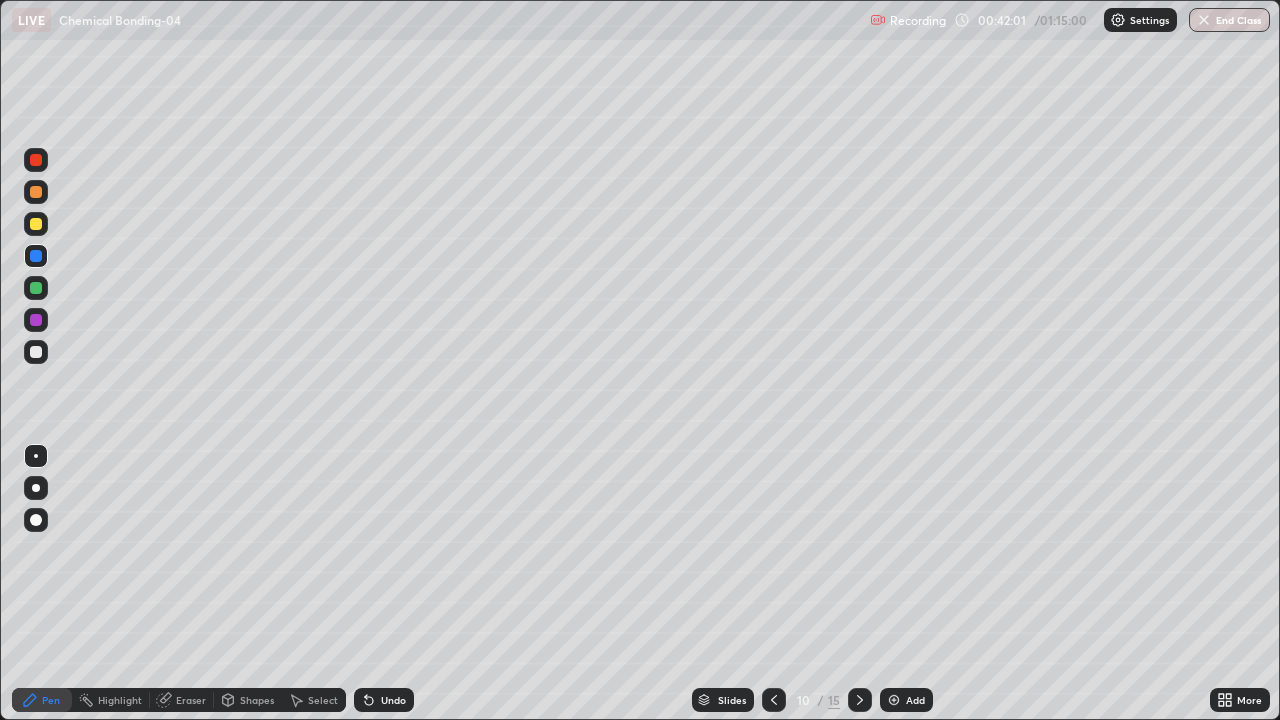 click at bounding box center (36, 320) 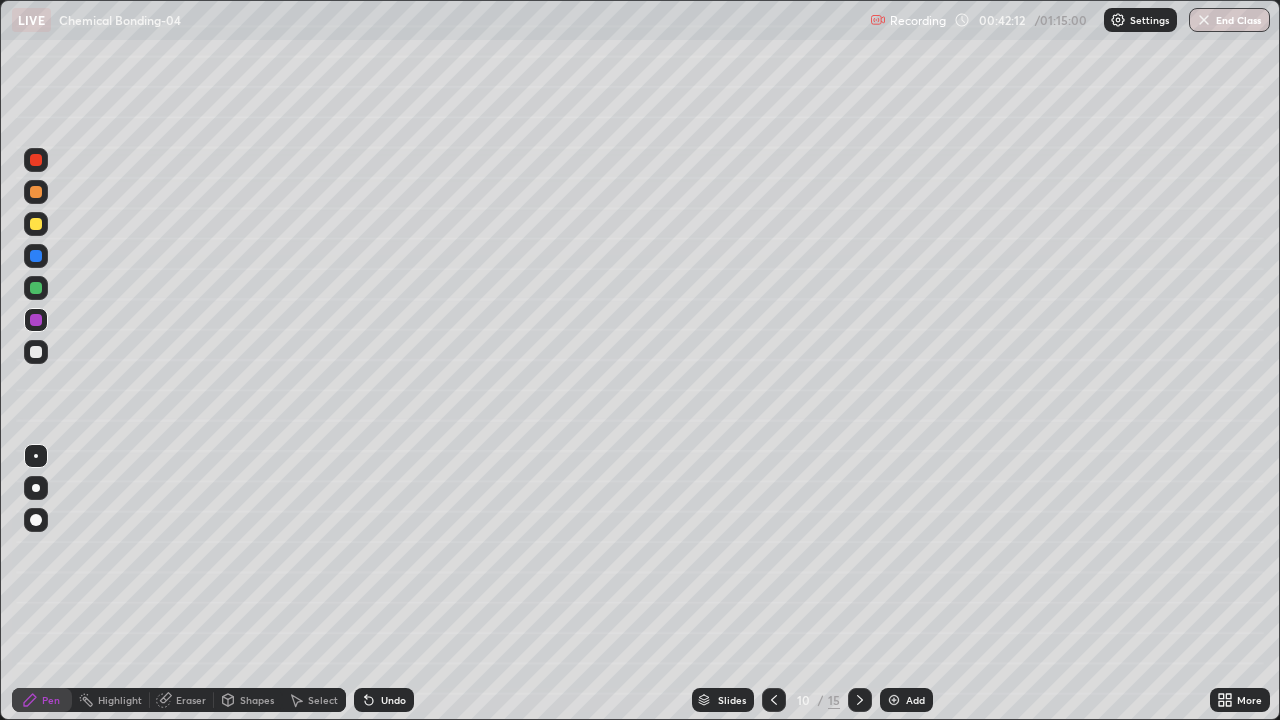 click at bounding box center (36, 224) 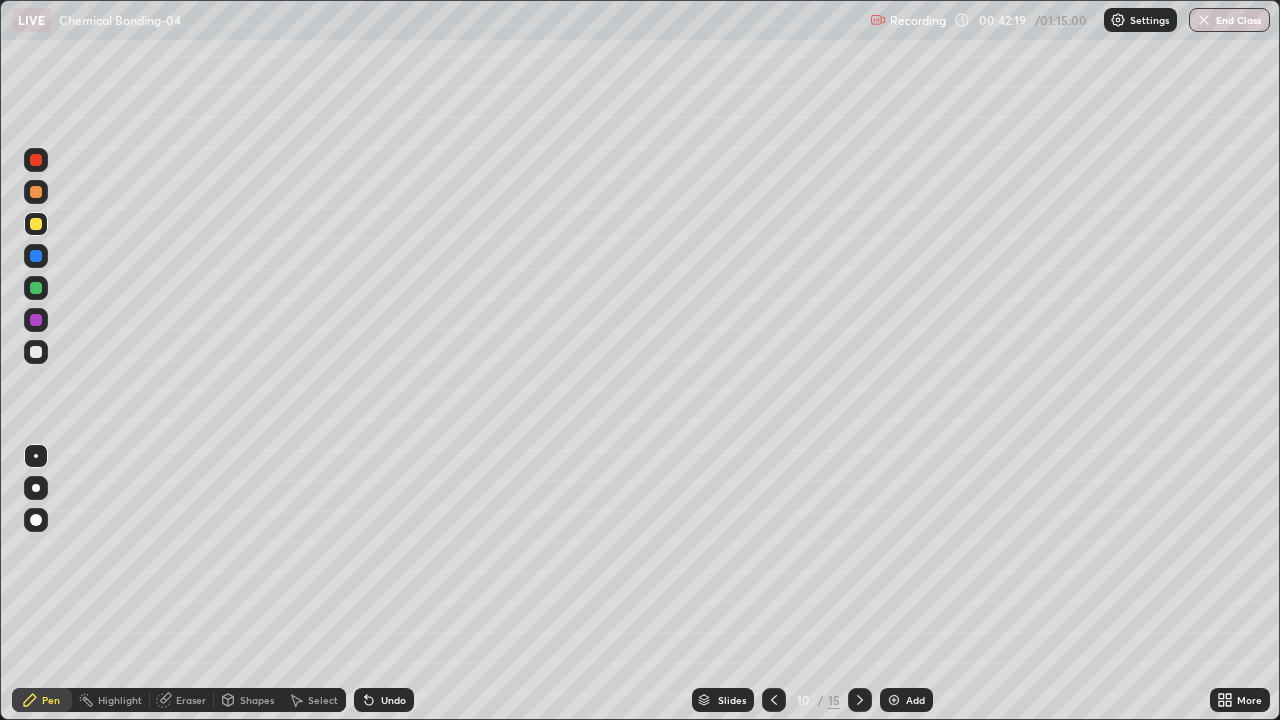 click at bounding box center [36, 256] 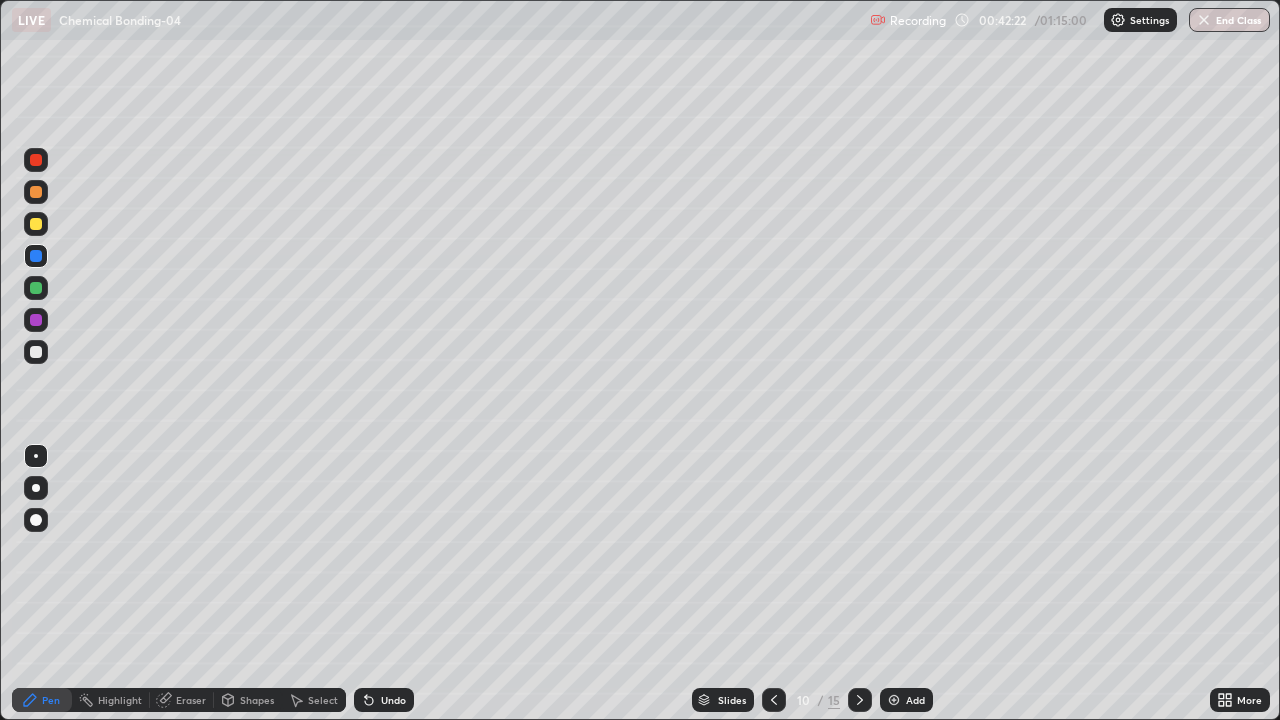 click at bounding box center (36, 320) 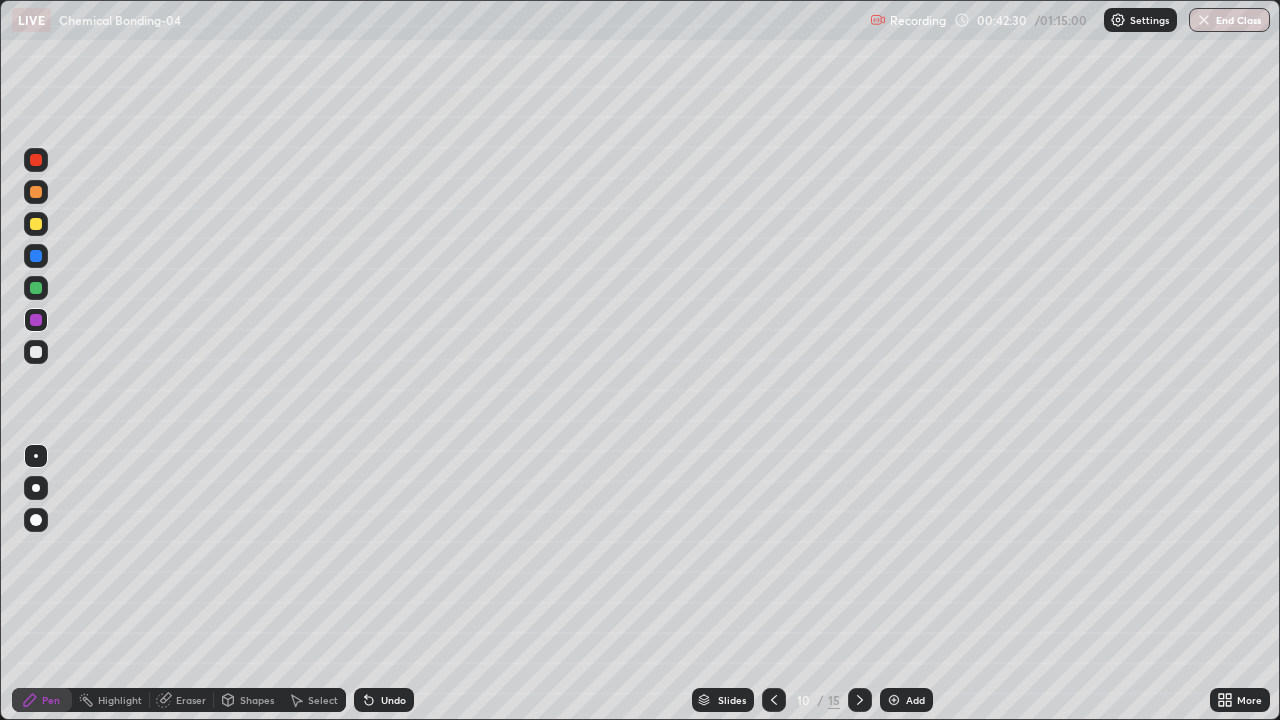 click on "Shapes" at bounding box center (257, 700) 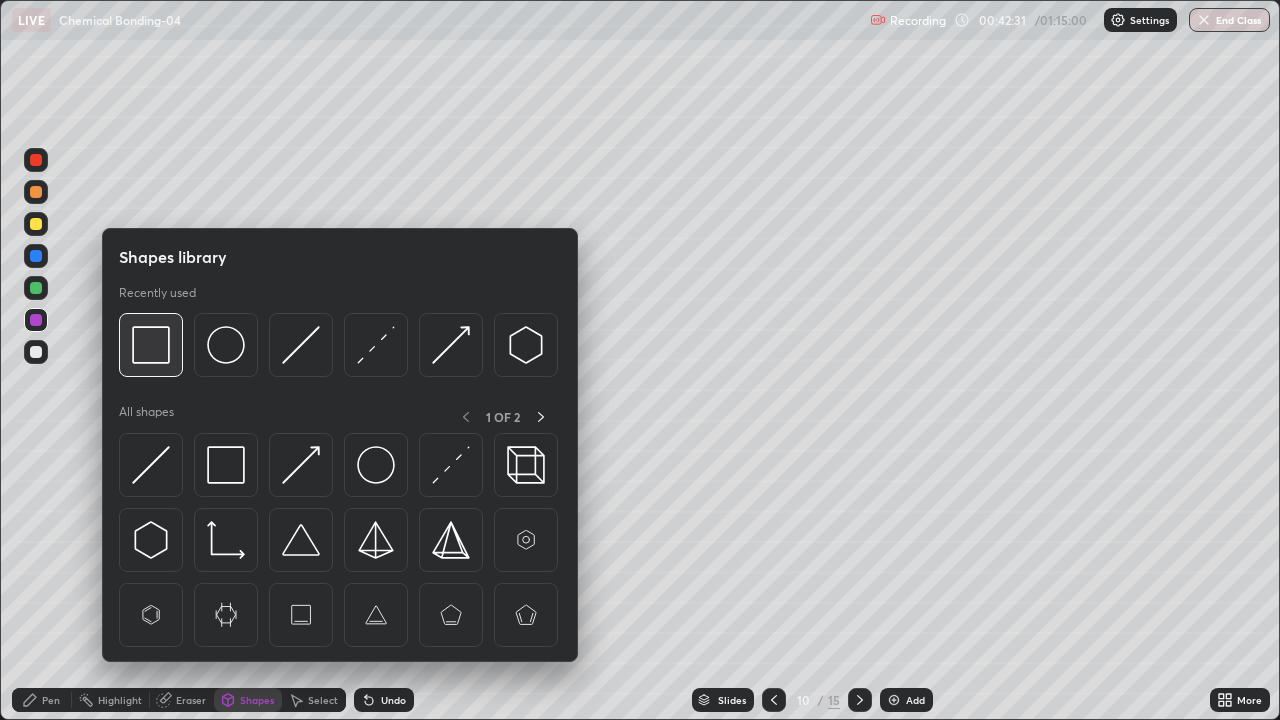 click at bounding box center [151, 345] 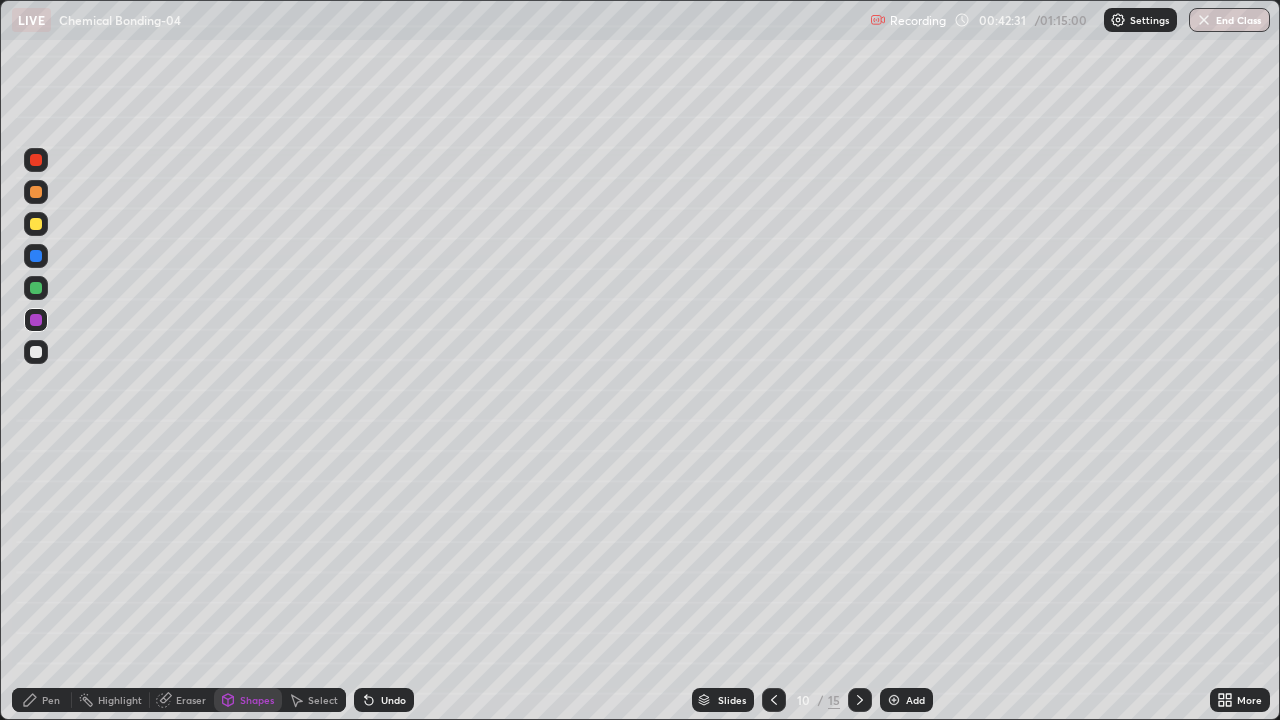 click at bounding box center [36, 160] 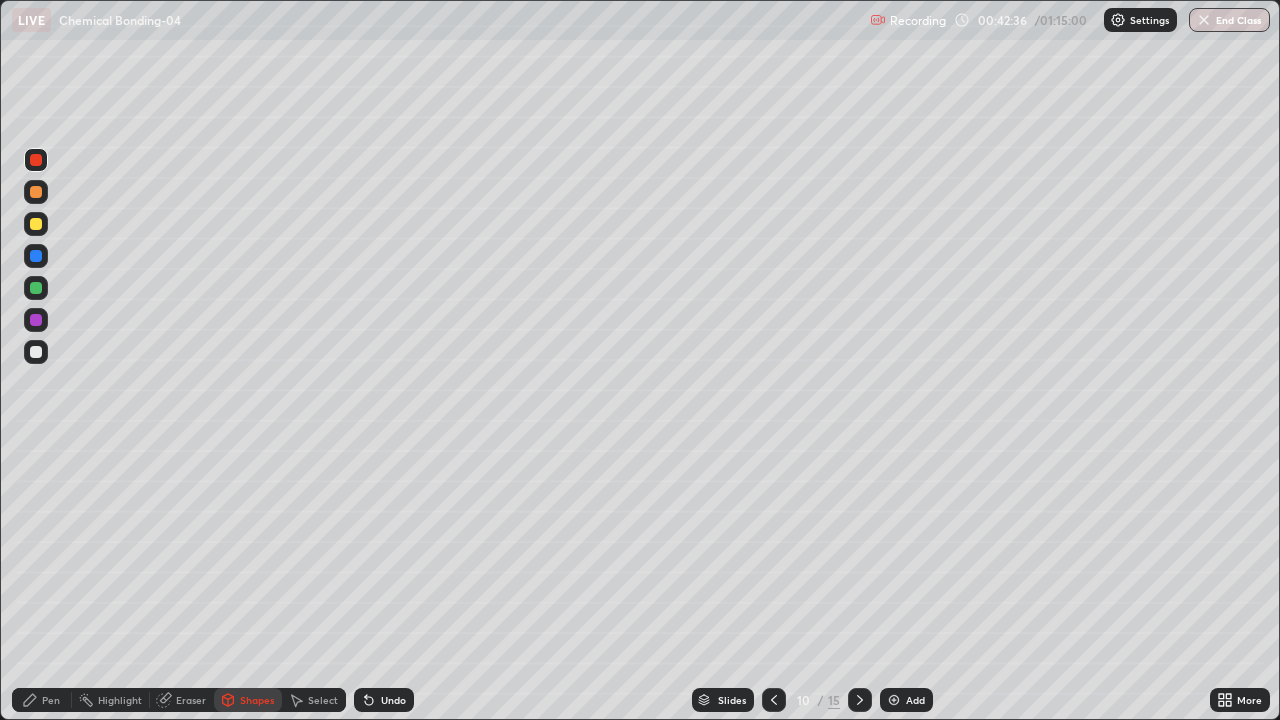 click on "Pen" at bounding box center [51, 700] 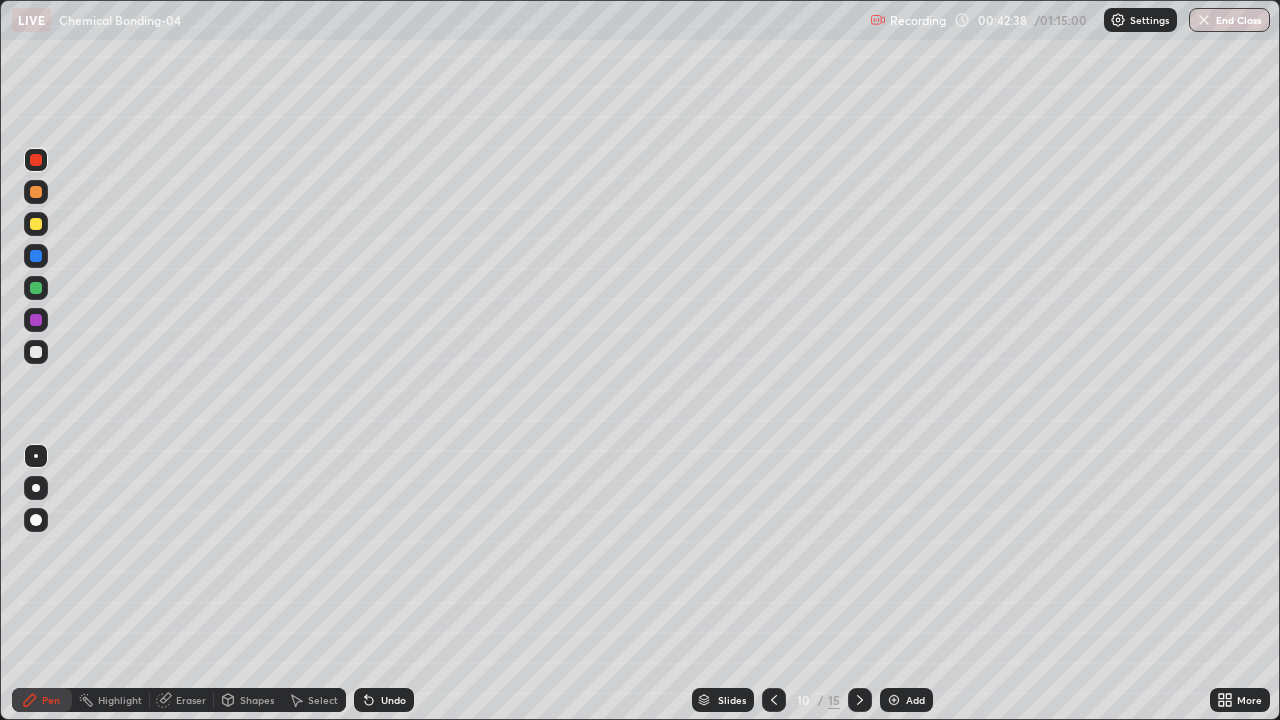 click at bounding box center (36, 288) 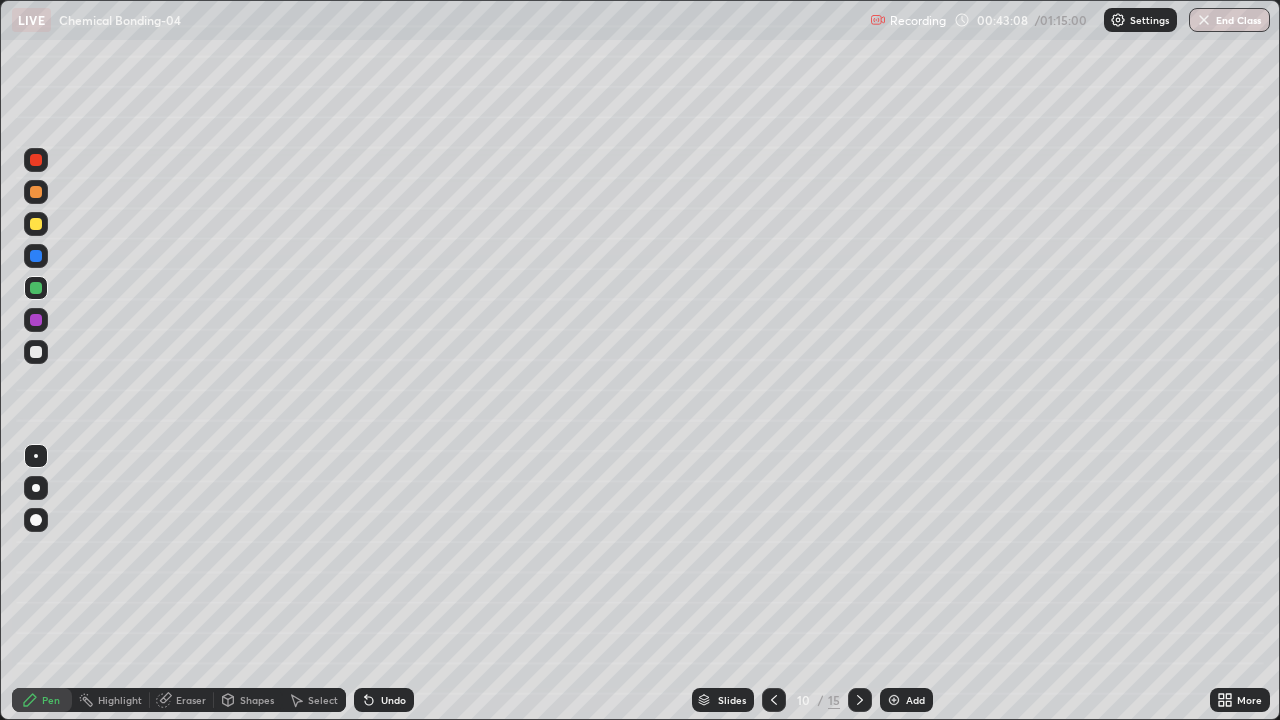 click at bounding box center (36, 192) 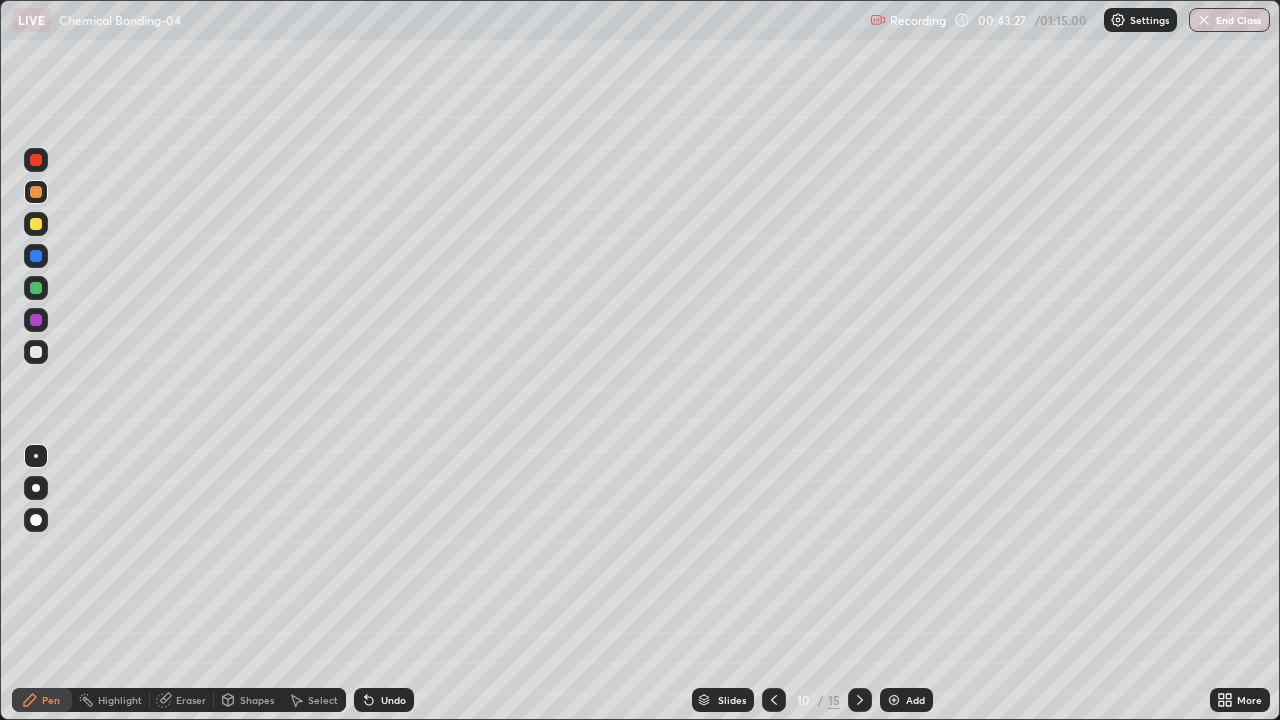 click at bounding box center (36, 288) 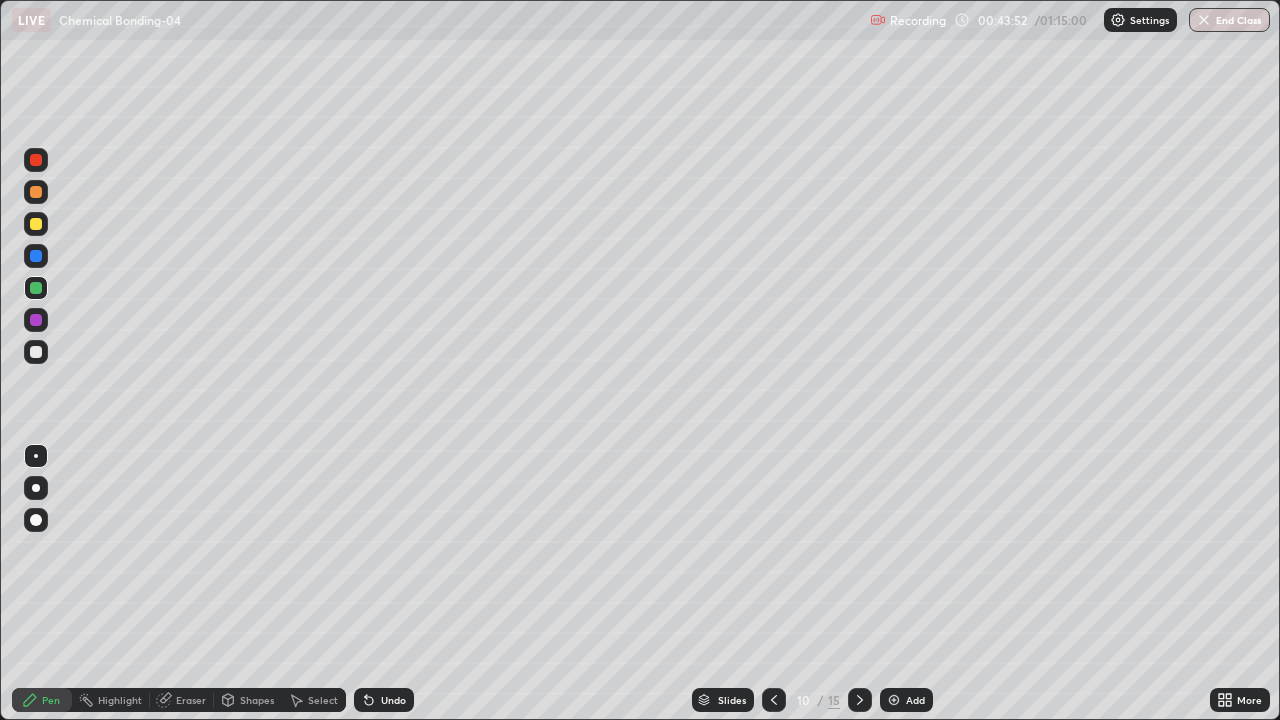 click at bounding box center (36, 192) 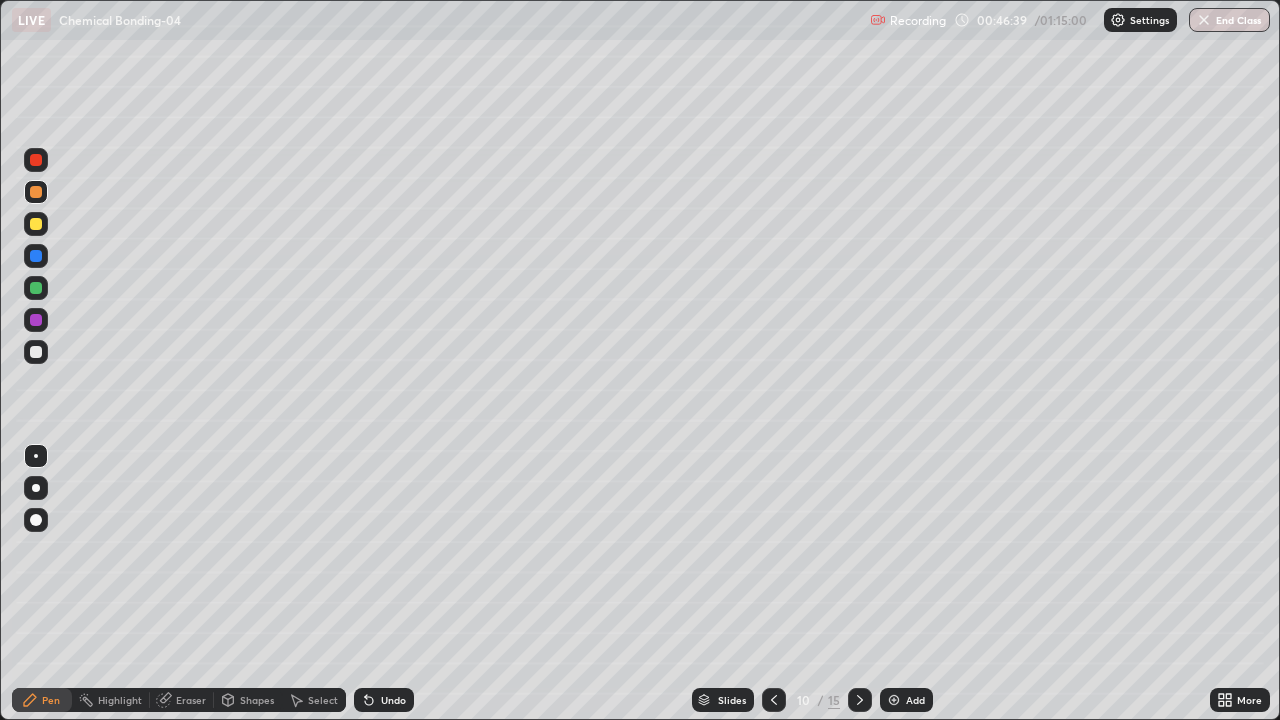click 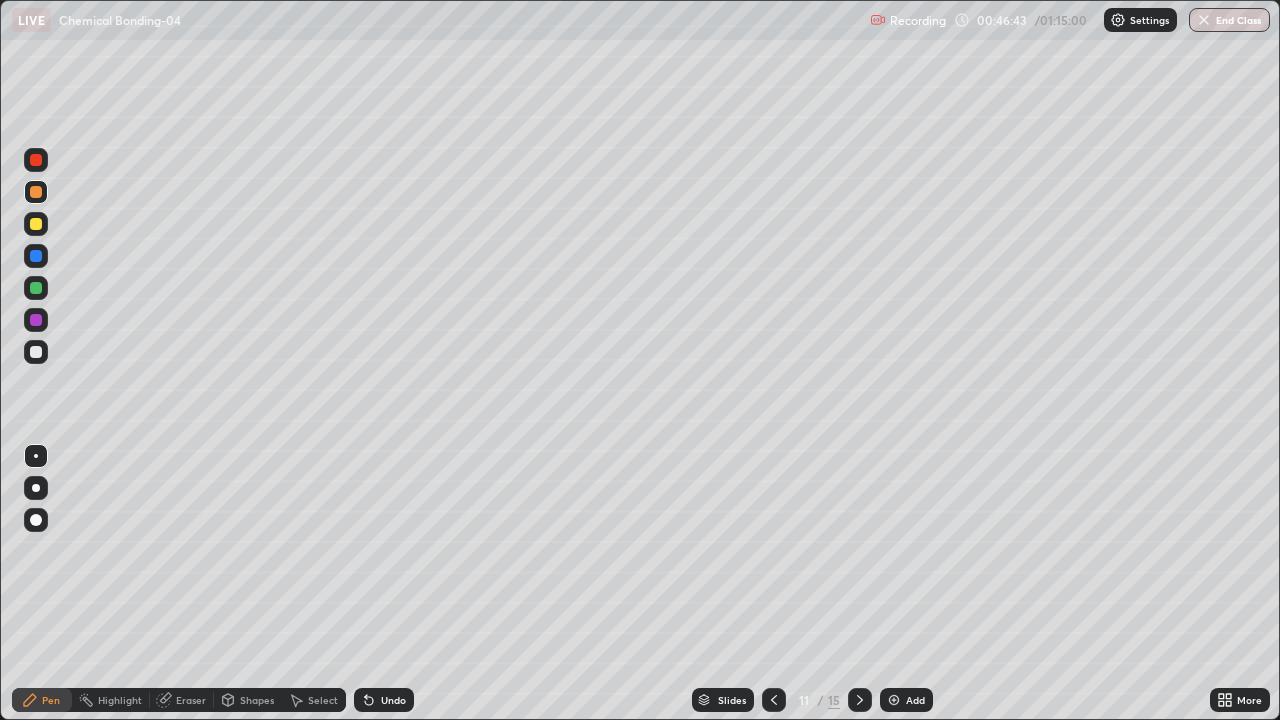 click at bounding box center [36, 160] 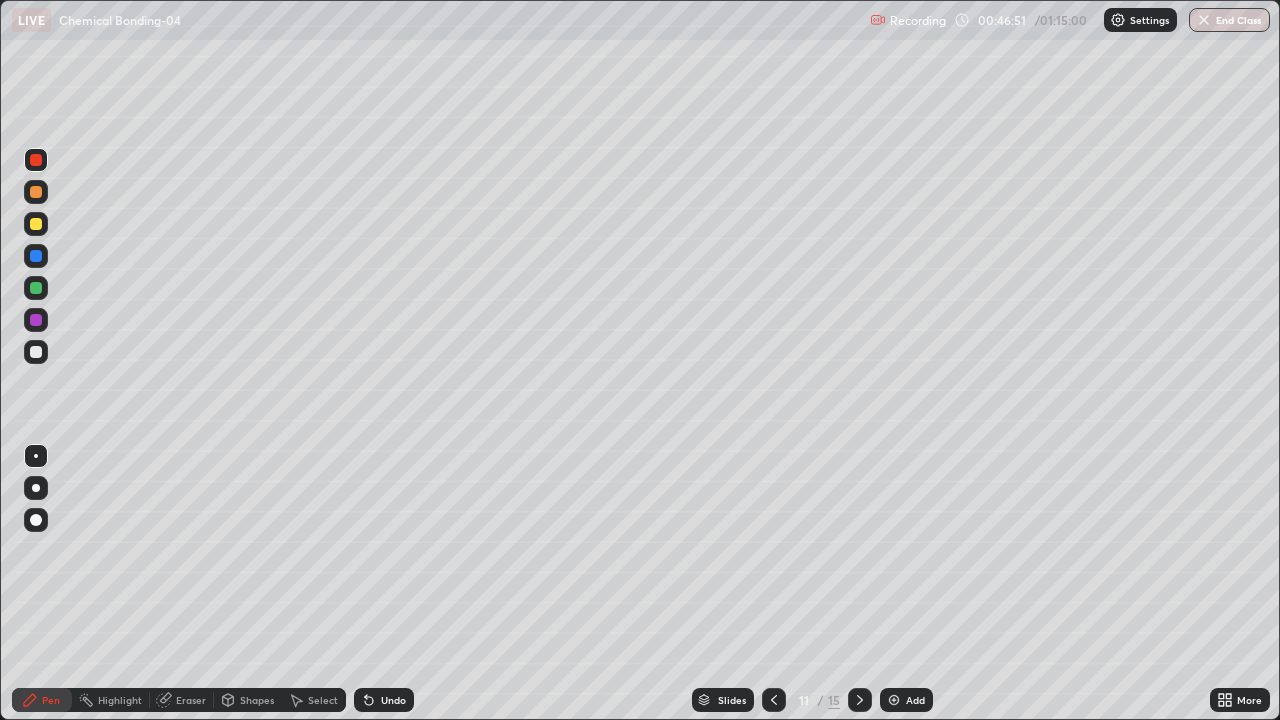 click at bounding box center [36, 192] 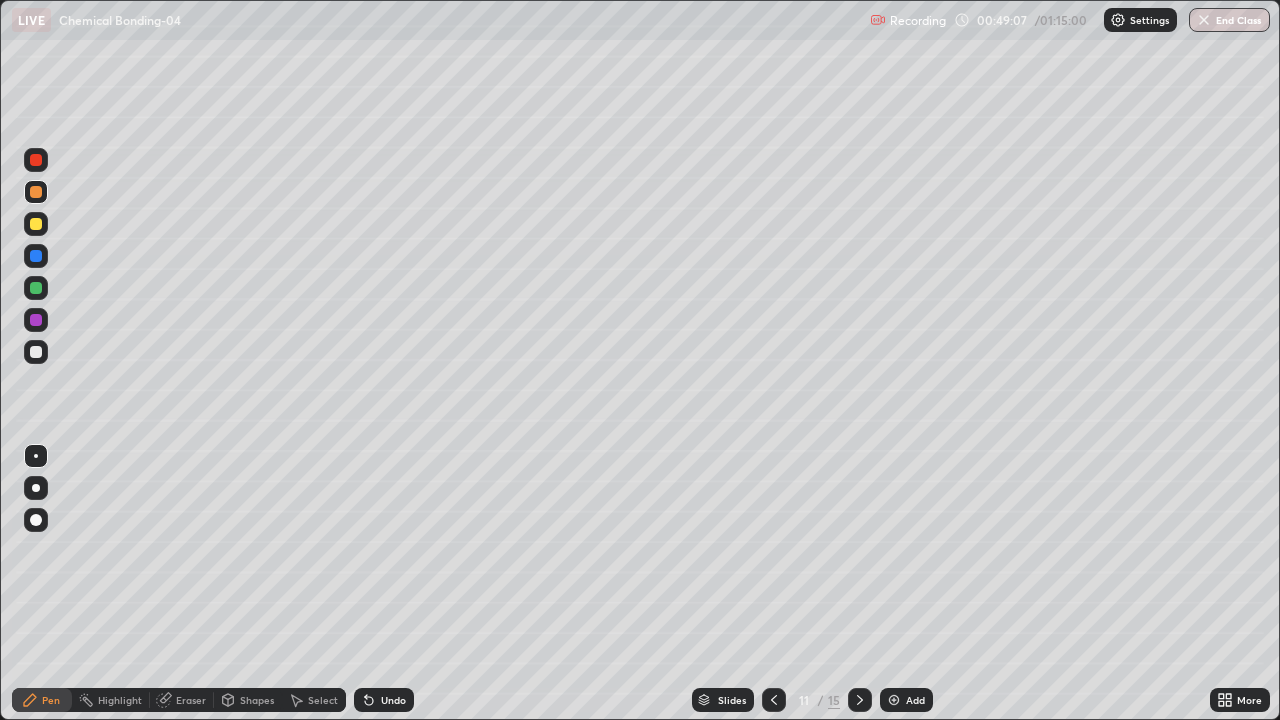 click at bounding box center [774, 700] 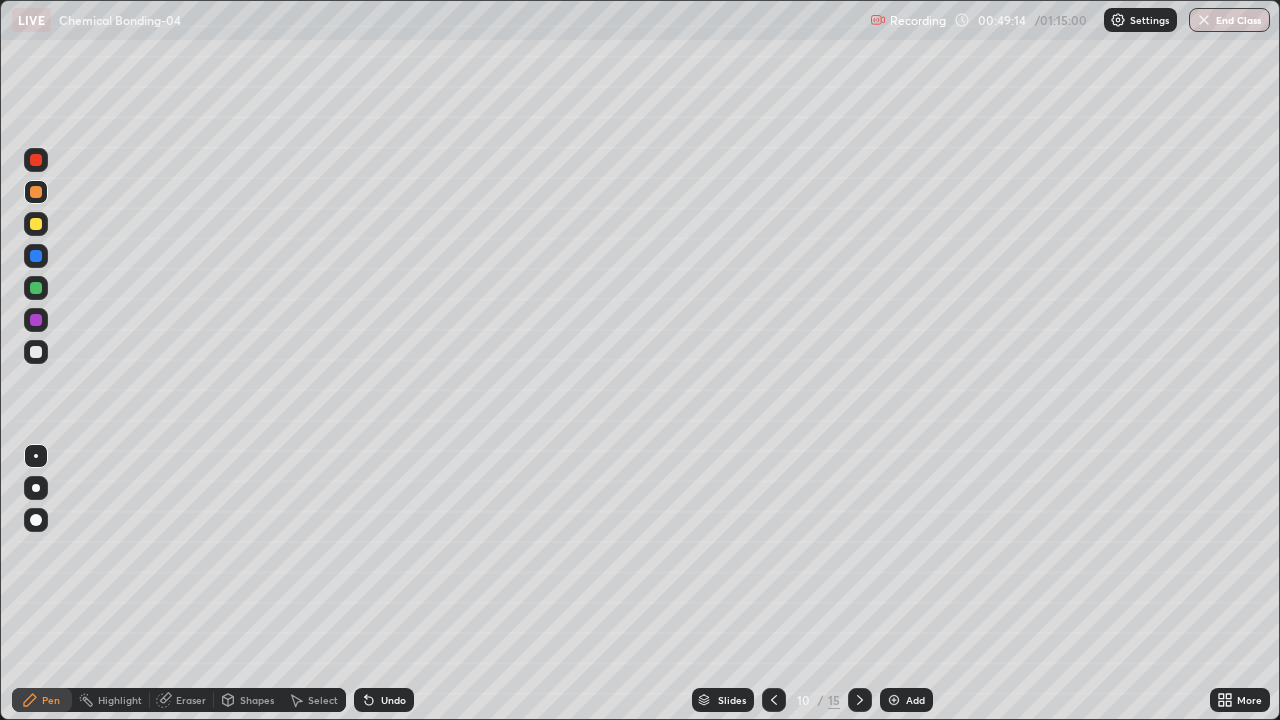 click 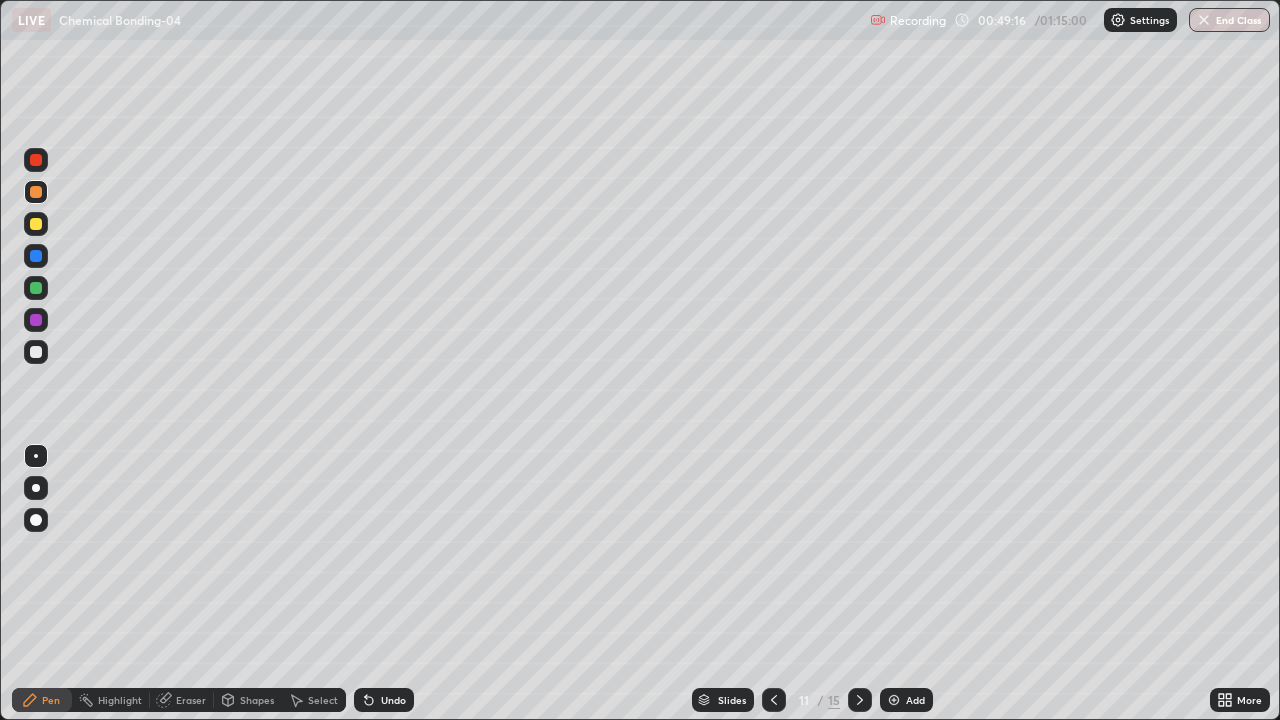 click at bounding box center [36, 288] 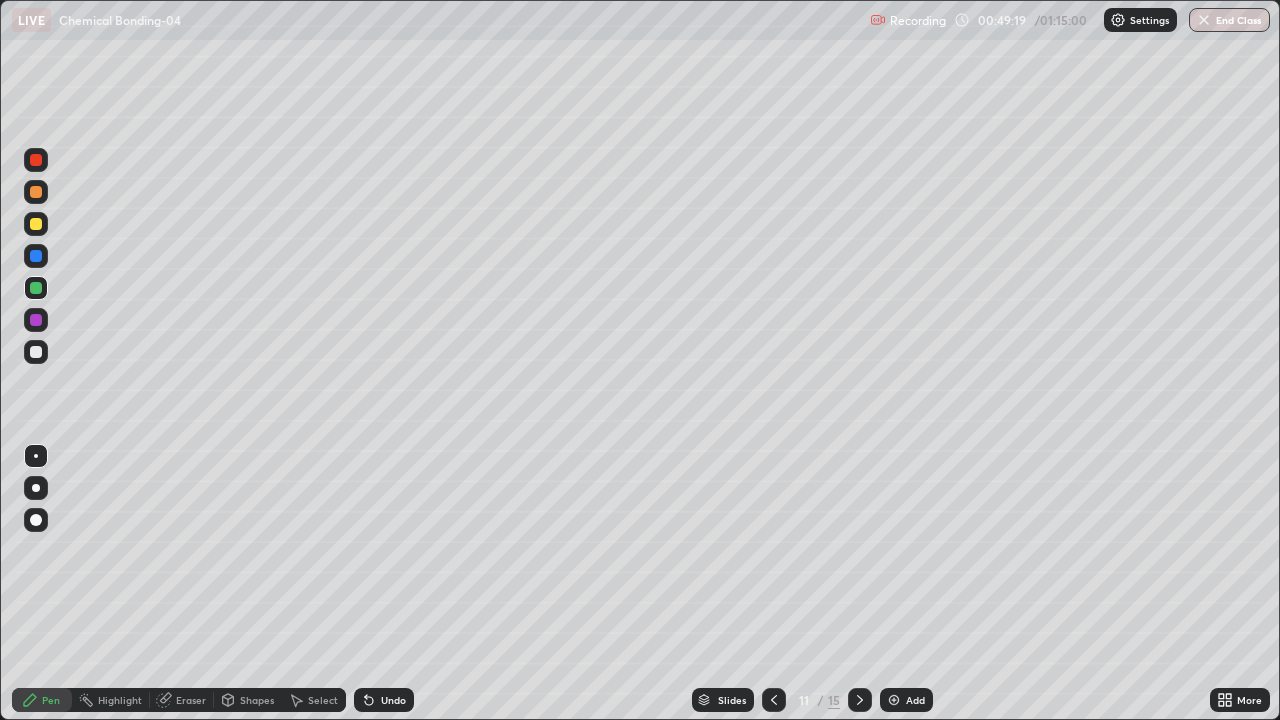 click at bounding box center (36, 256) 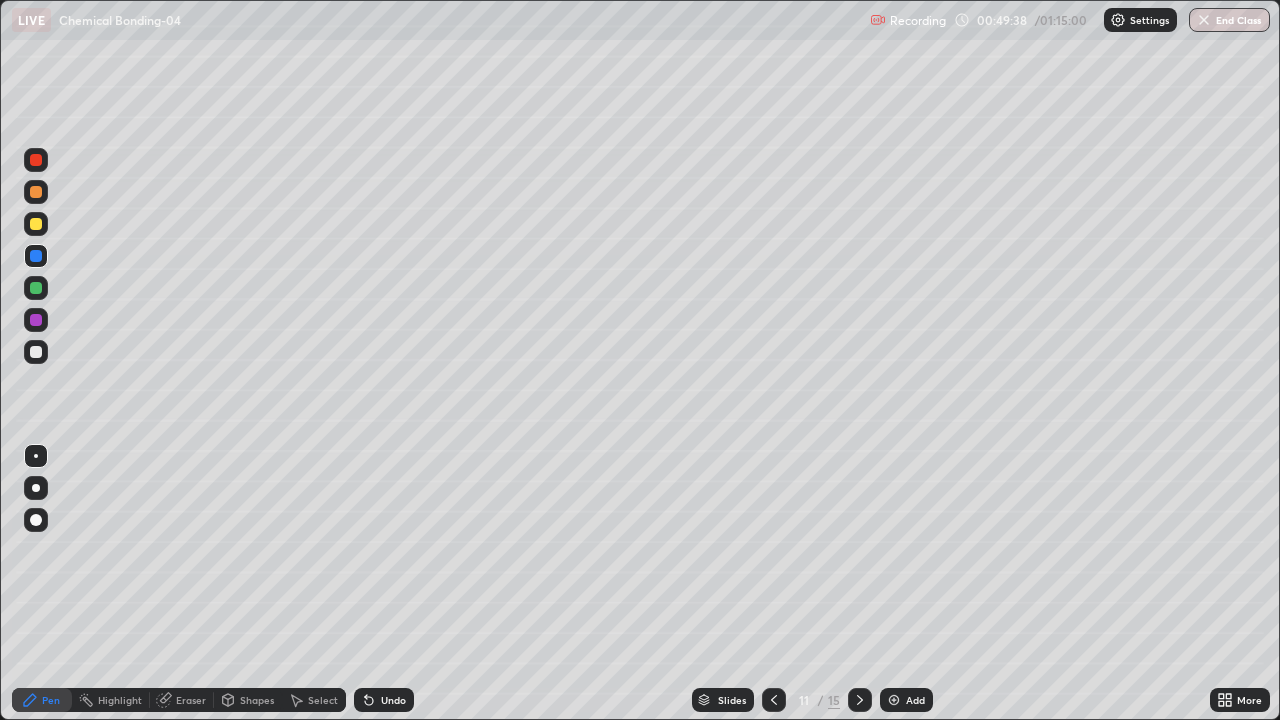 click at bounding box center (36, 288) 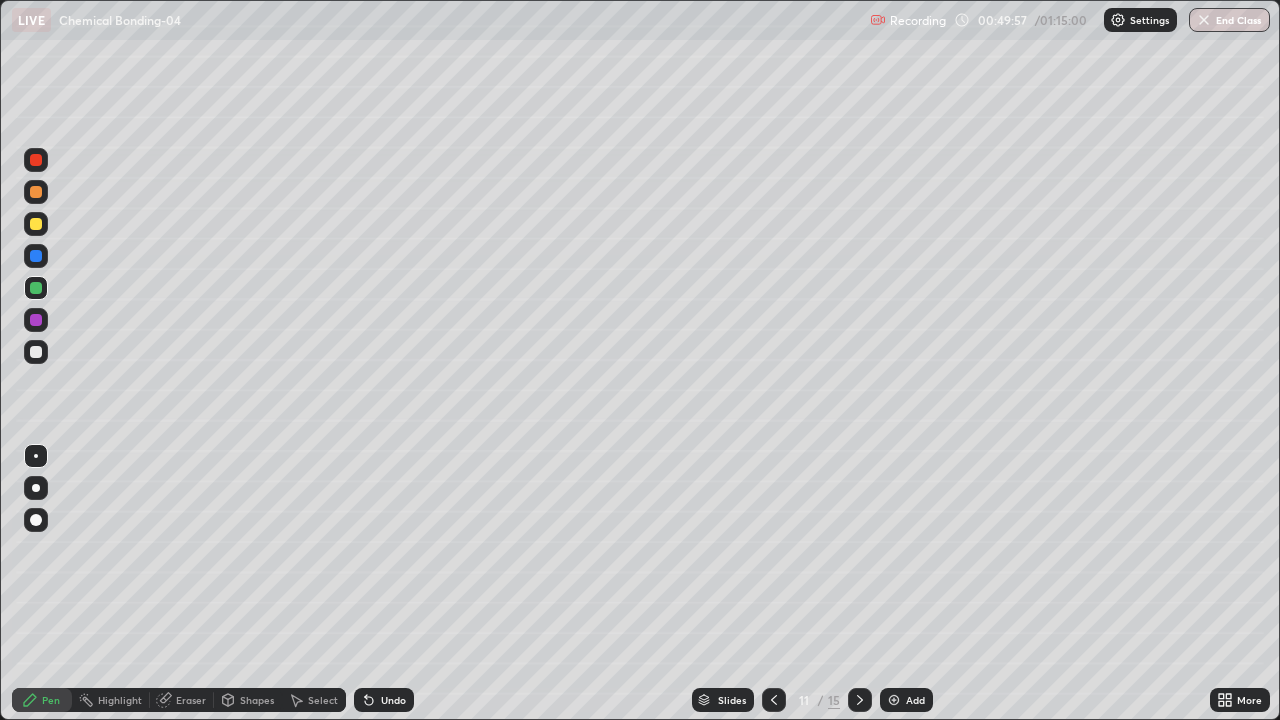 click at bounding box center (36, 352) 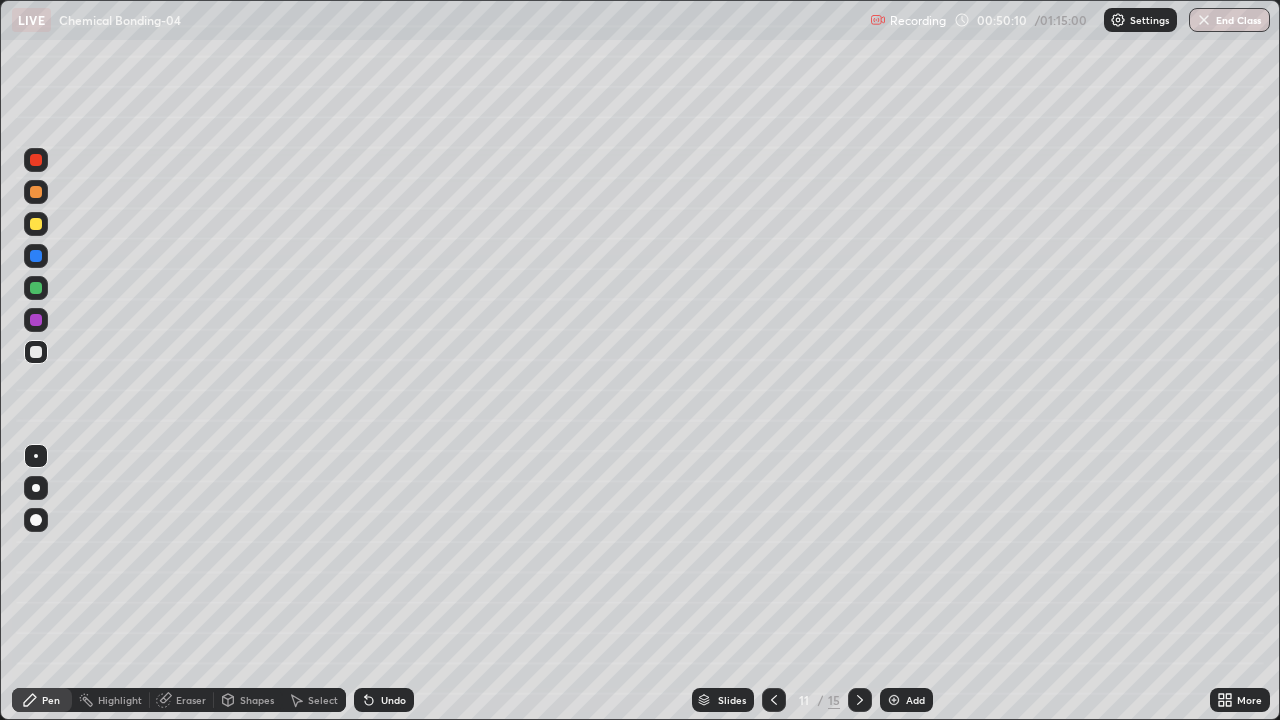 click at bounding box center [36, 224] 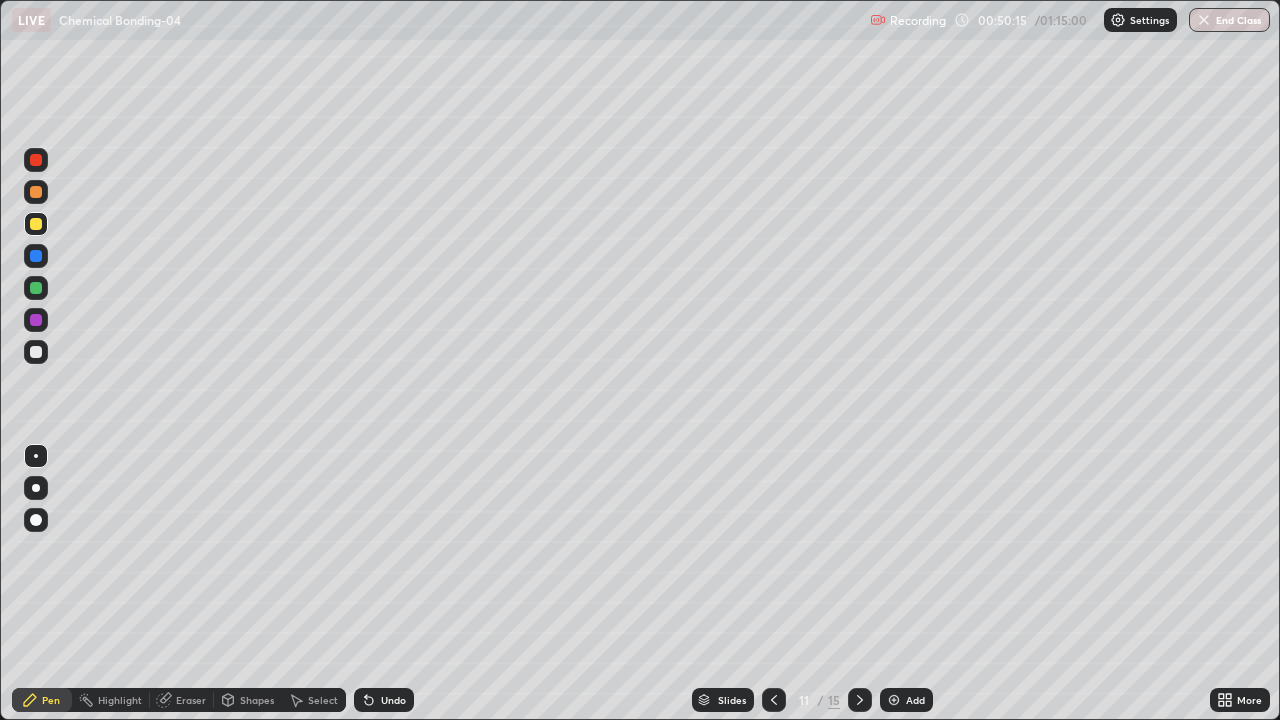 click at bounding box center (36, 320) 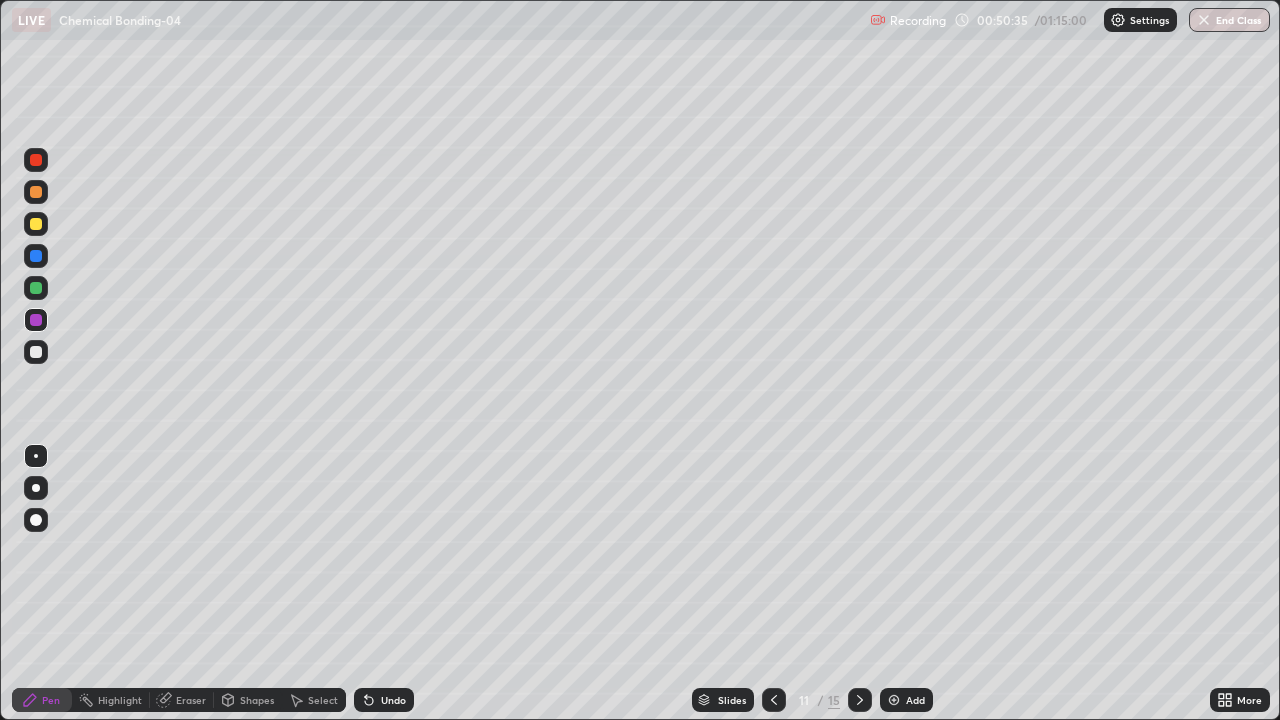 click at bounding box center (36, 192) 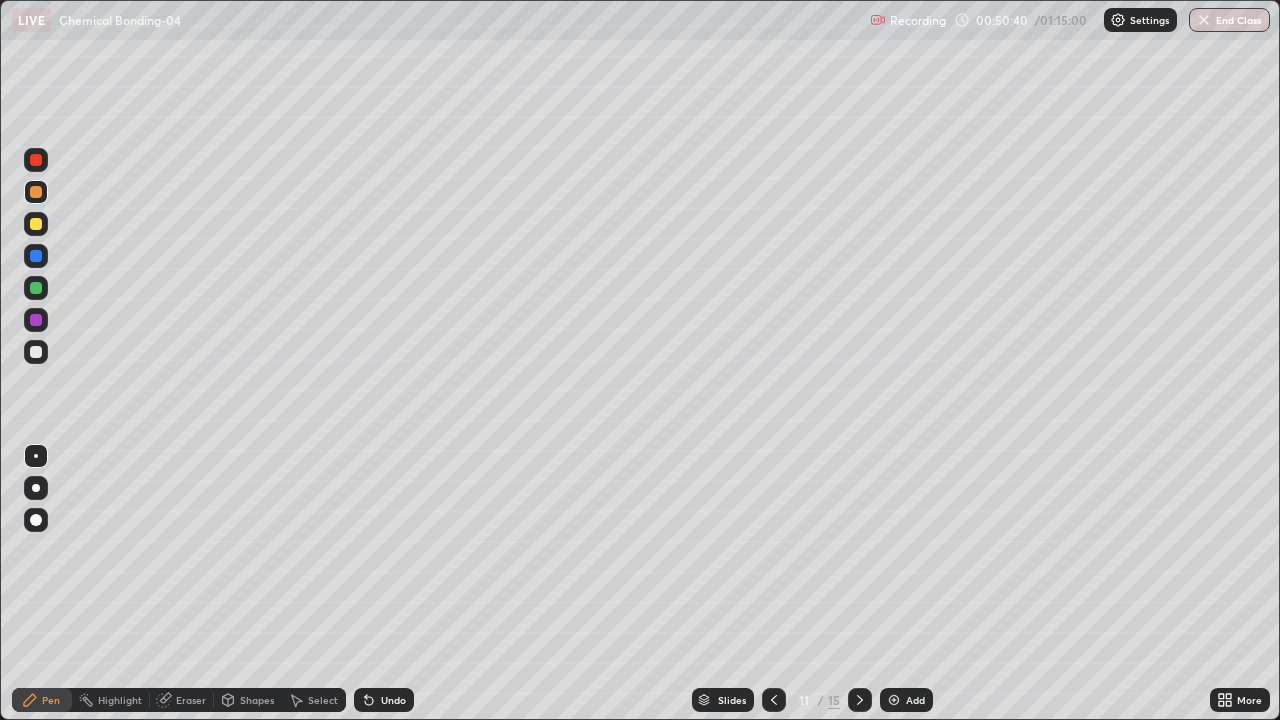 click at bounding box center [36, 352] 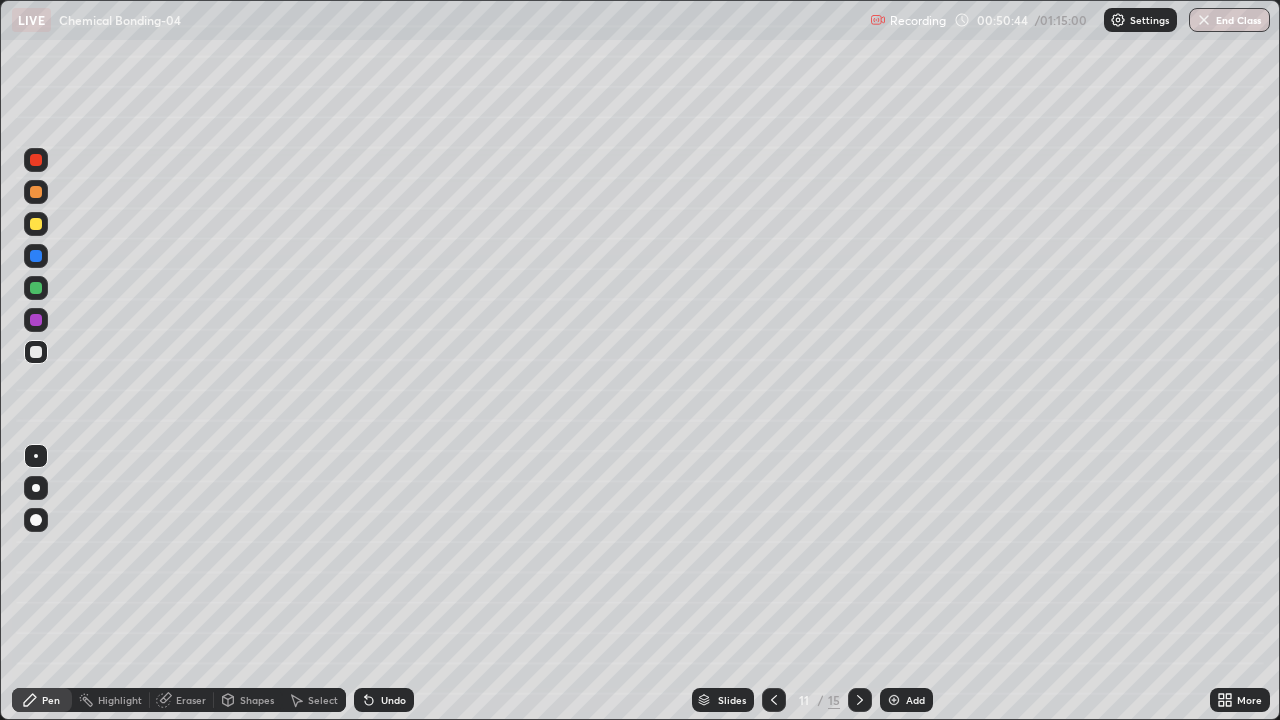 click at bounding box center [774, 700] 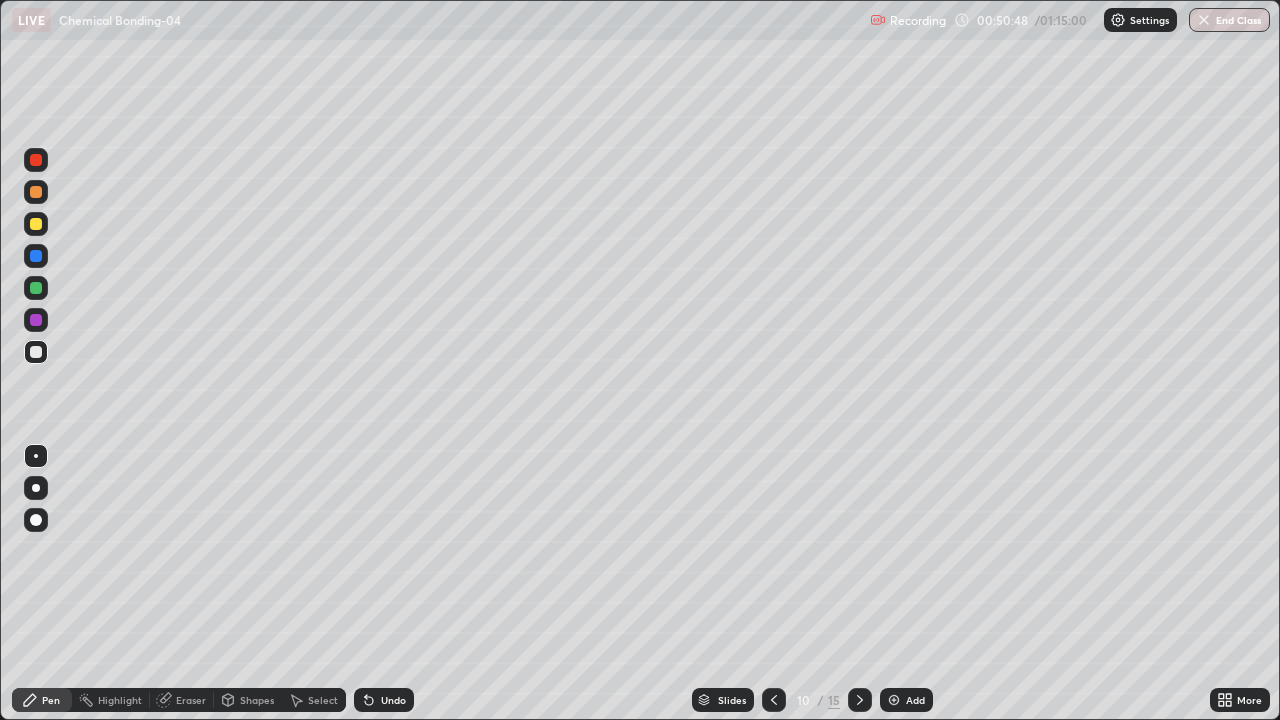 click 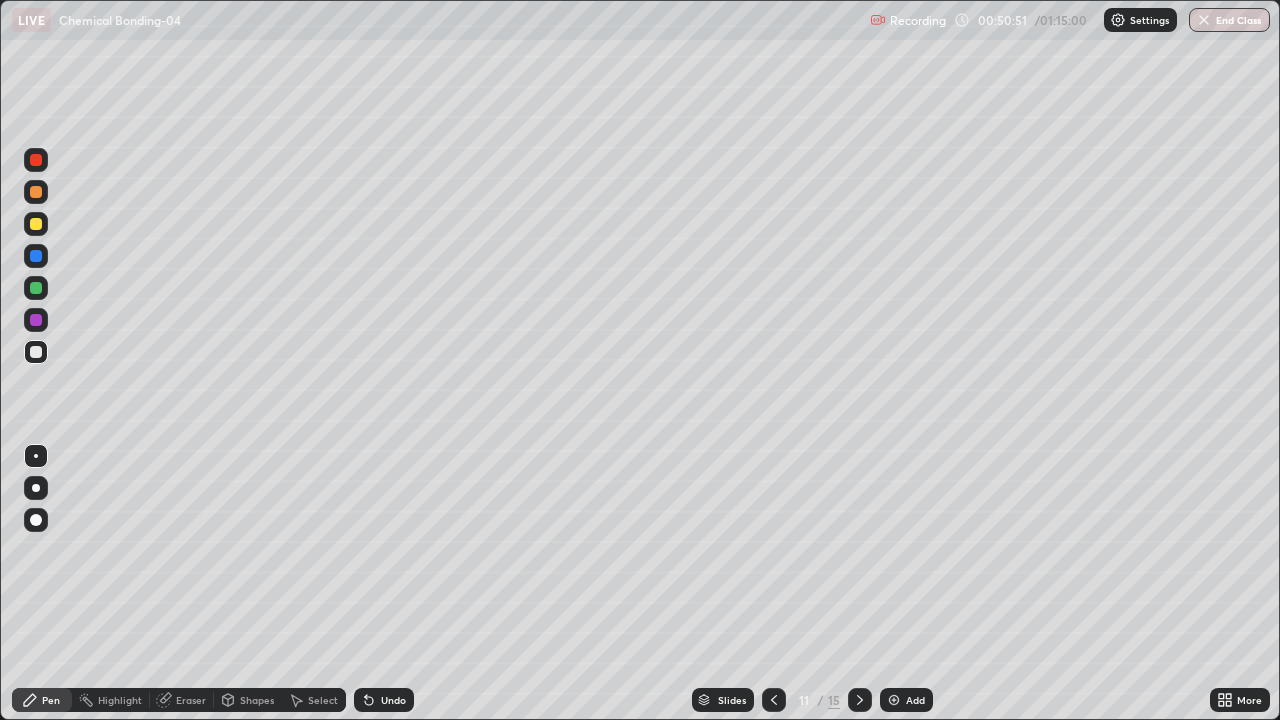 click at bounding box center [36, 256] 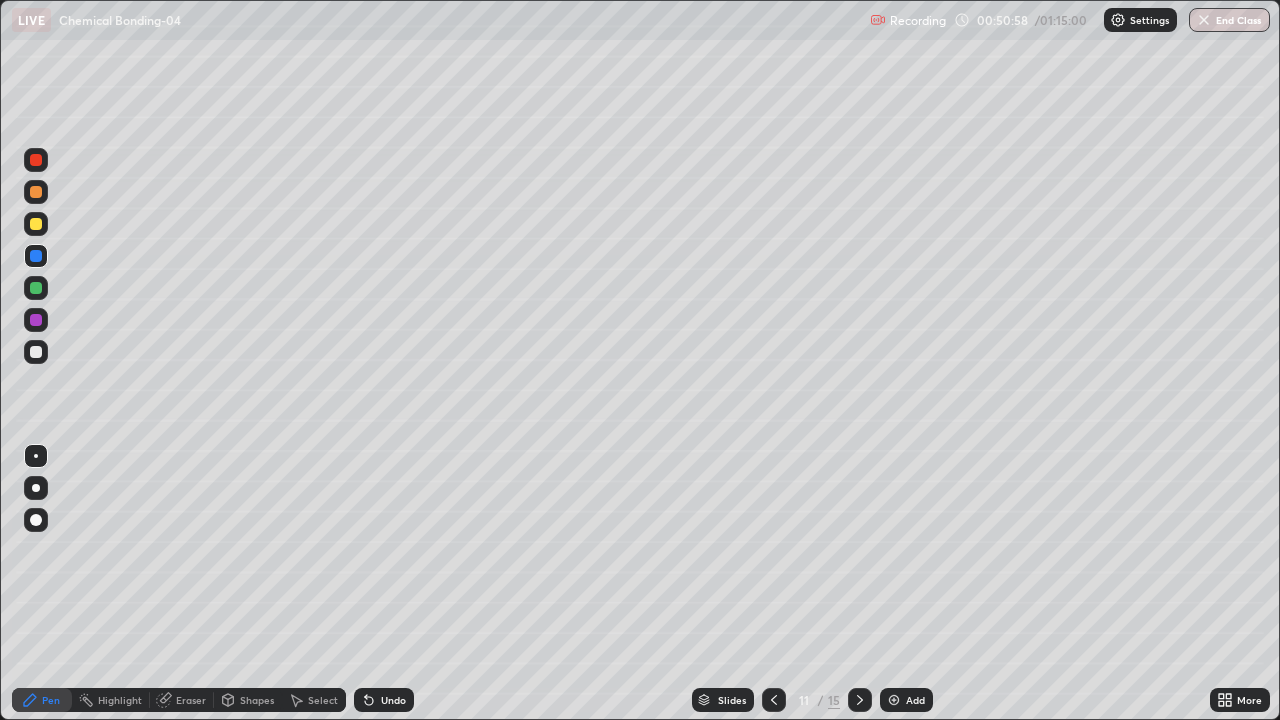 click at bounding box center (36, 320) 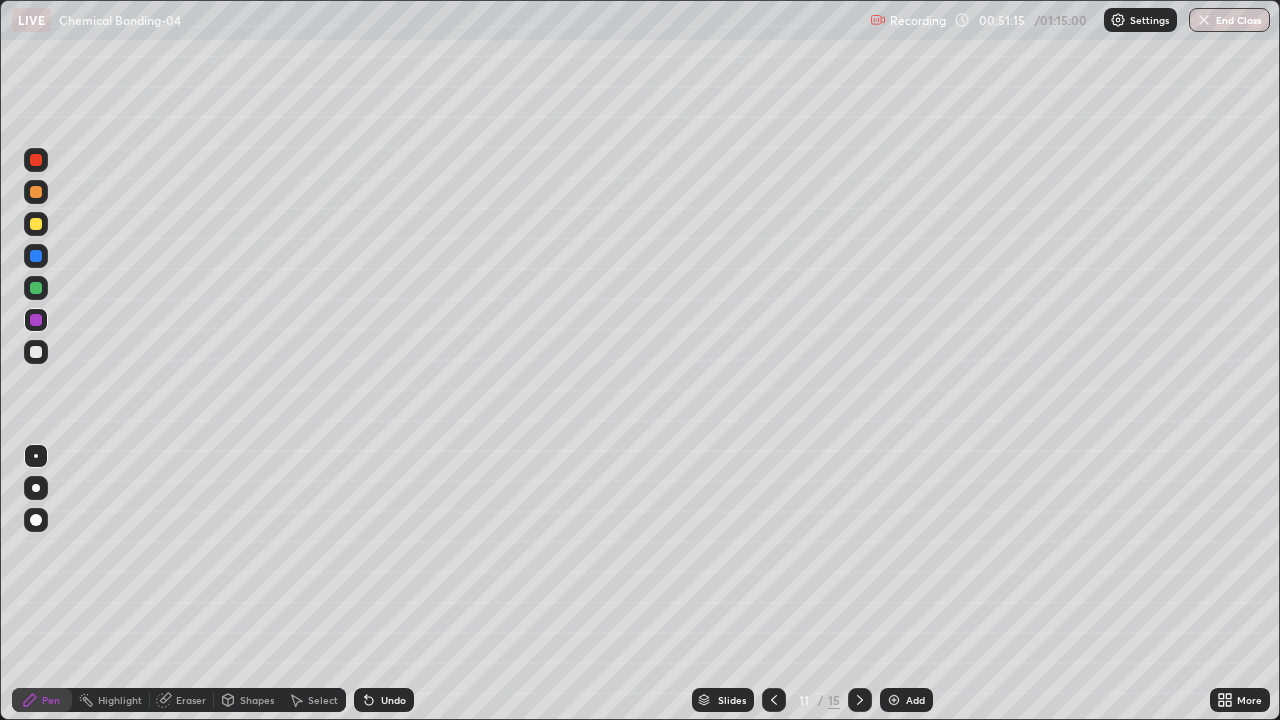 click 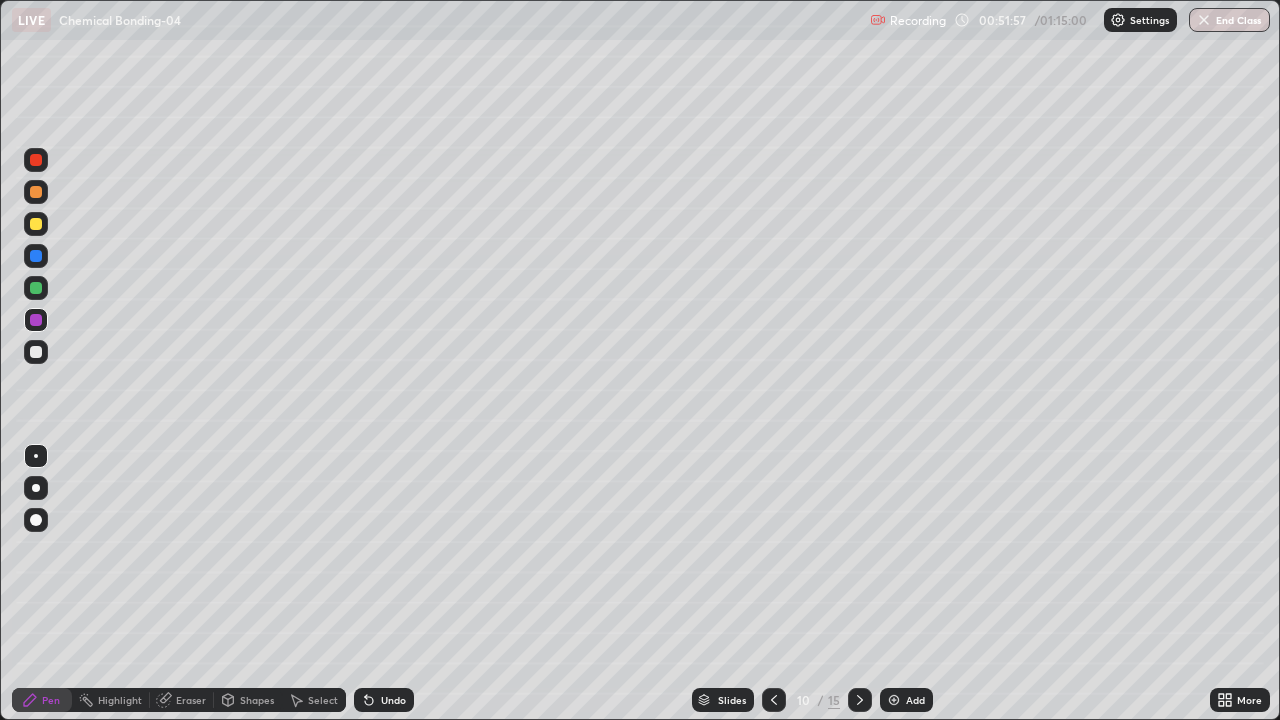 click at bounding box center [36, 352] 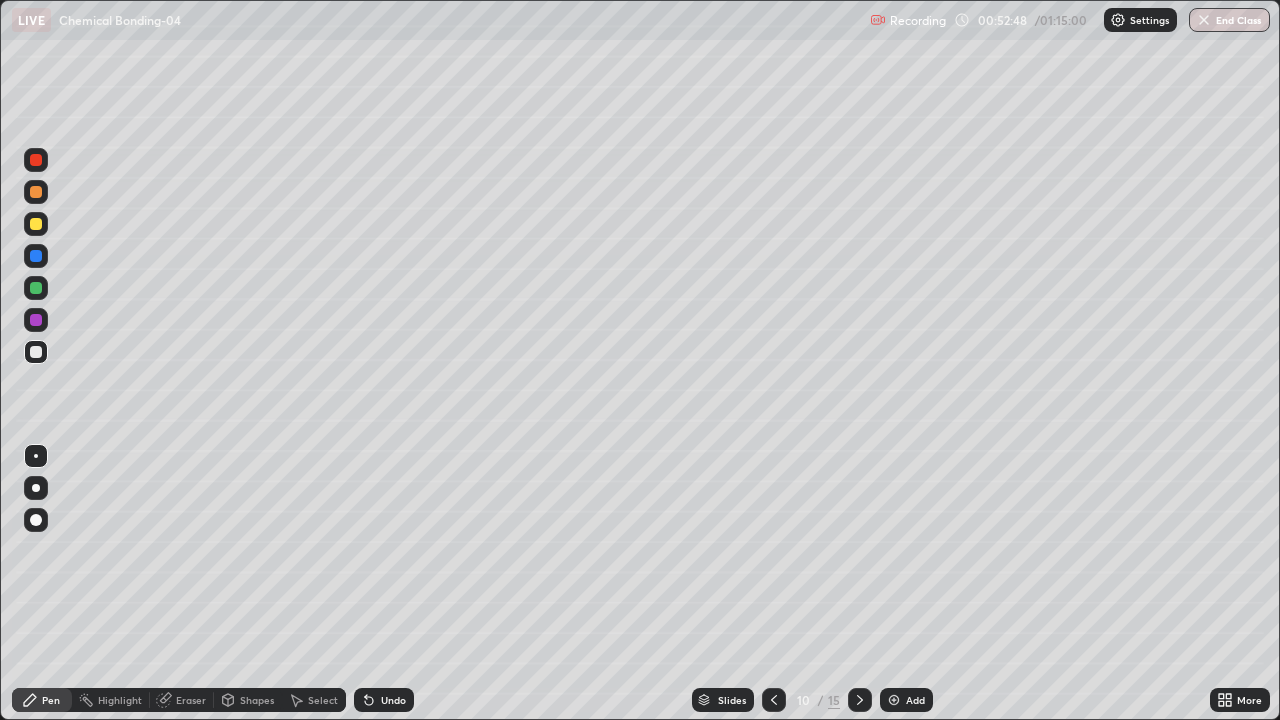 click at bounding box center (860, 700) 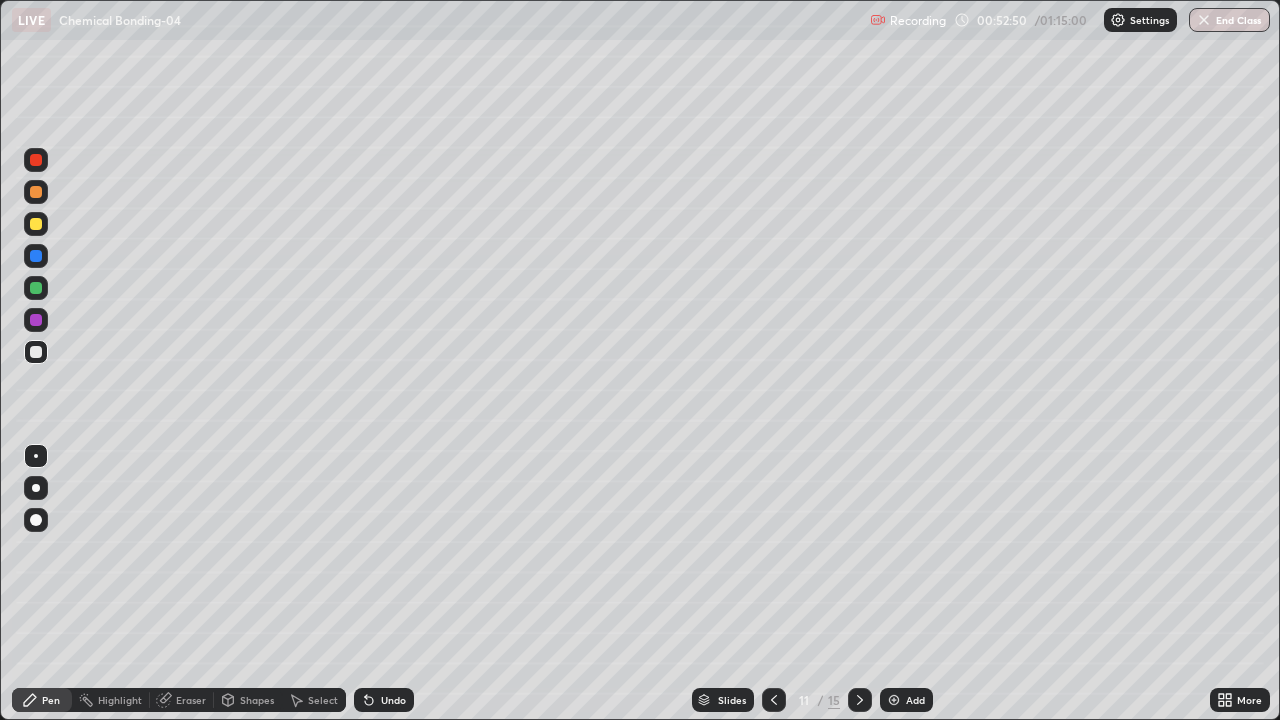 click at bounding box center (36, 352) 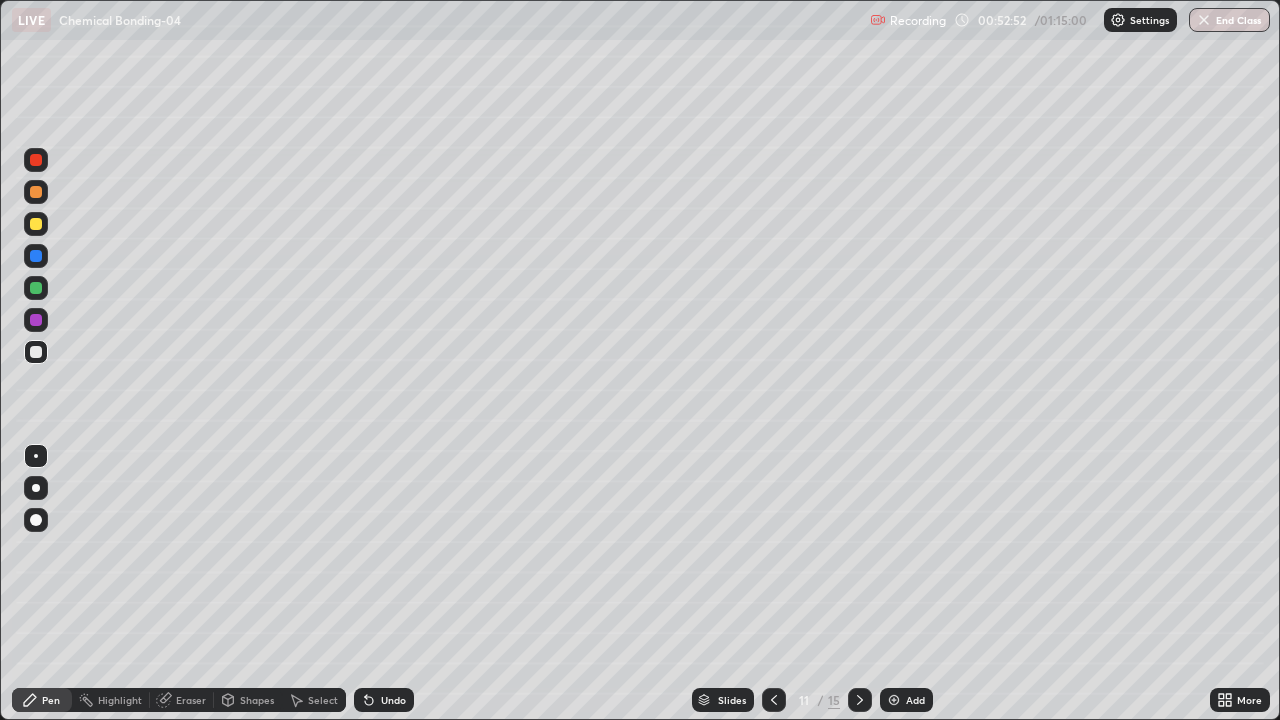 click at bounding box center [36, 256] 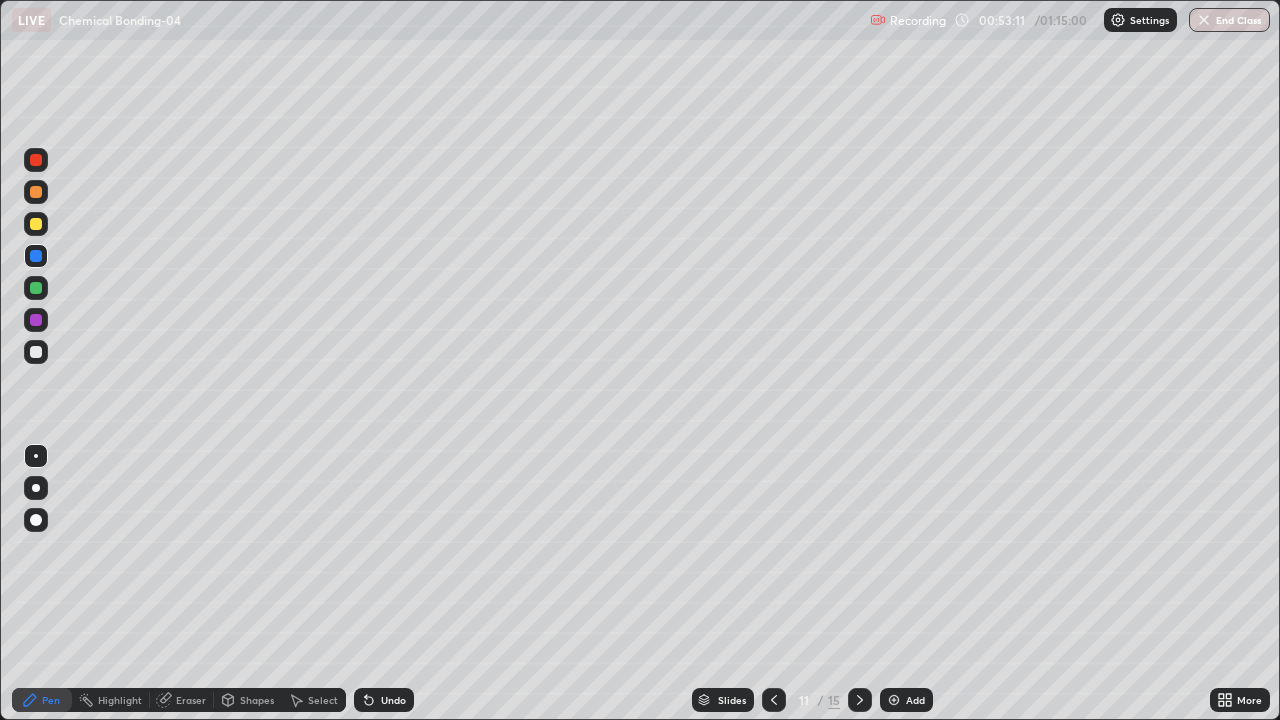 click at bounding box center (36, 352) 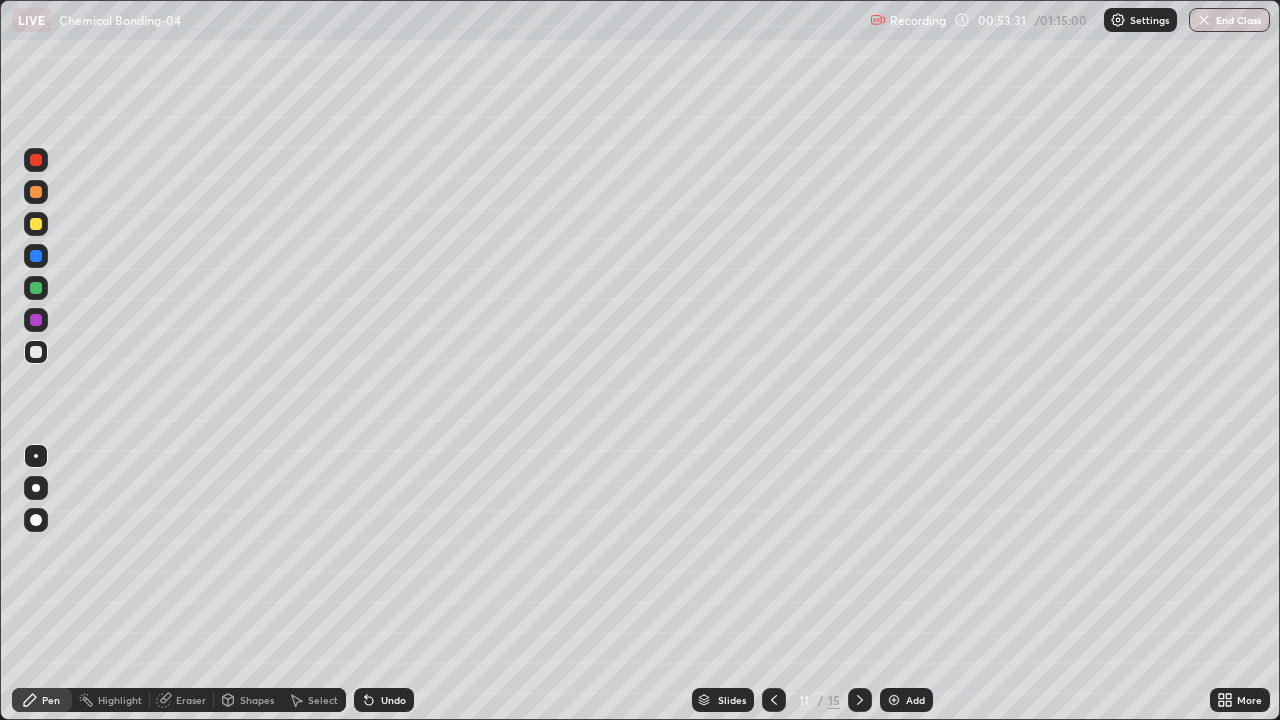 click at bounding box center (36, 320) 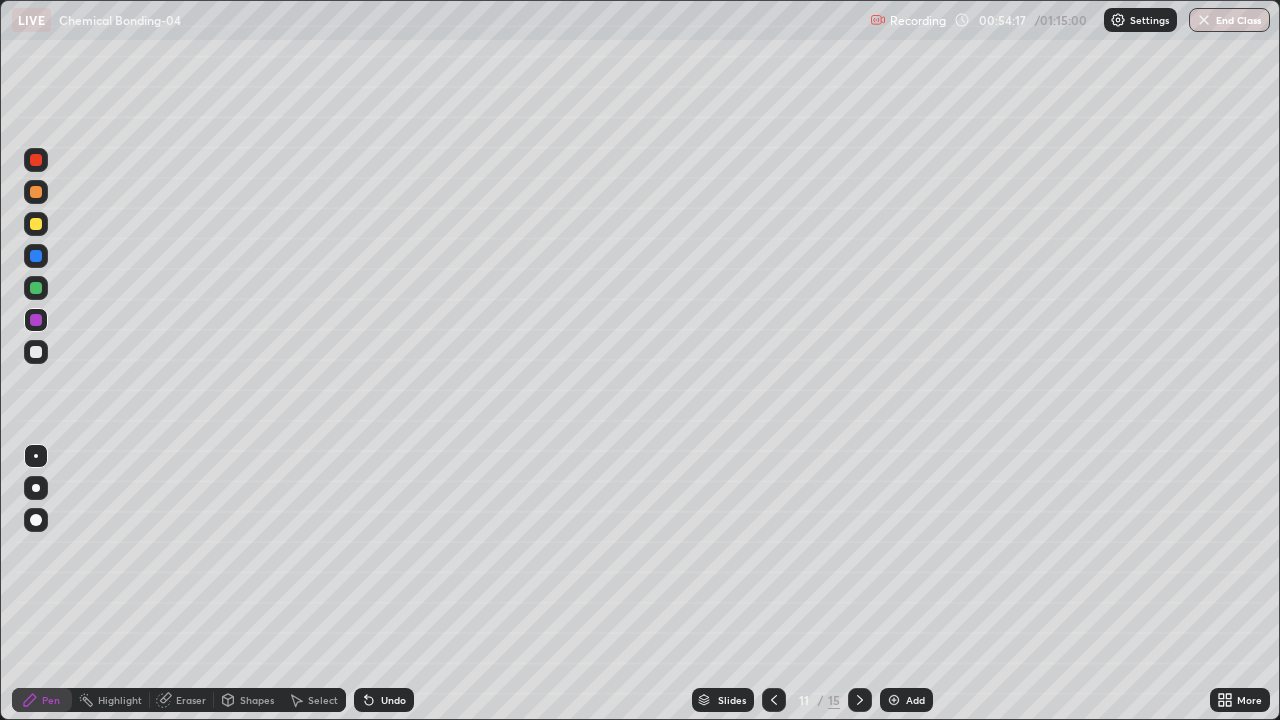click on "Eraser" at bounding box center (191, 700) 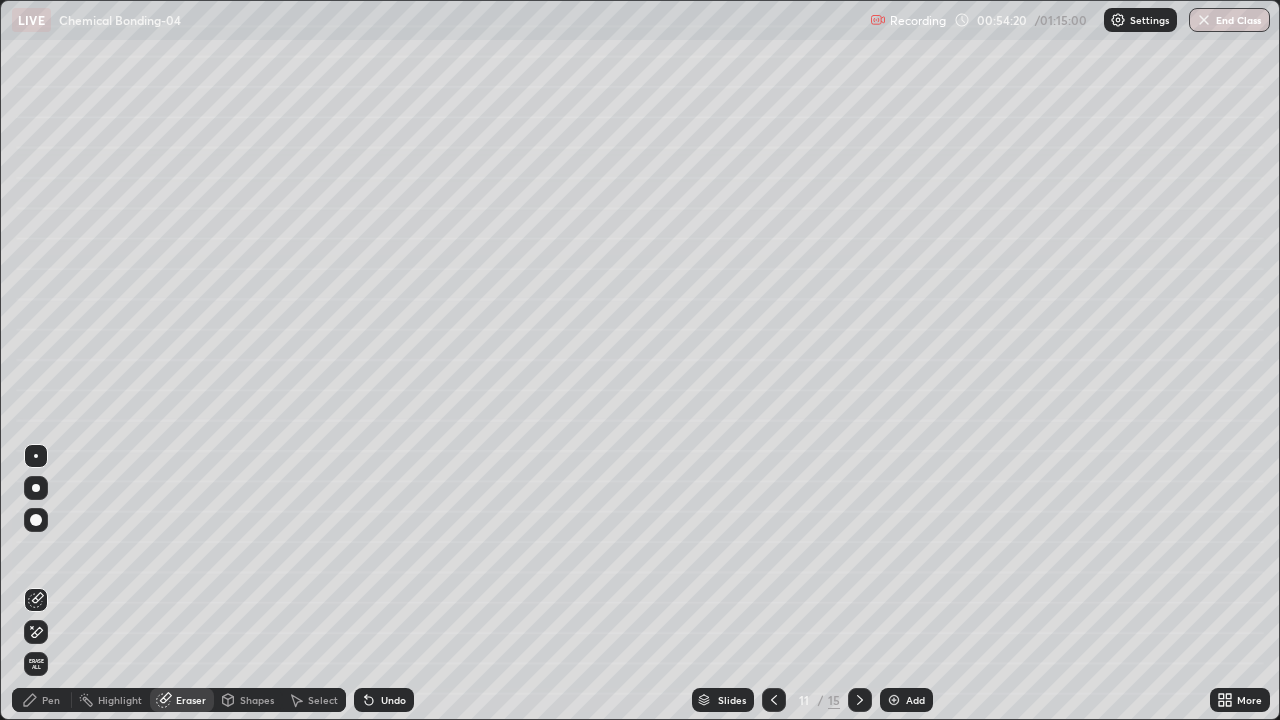 click on "Pen" at bounding box center (51, 700) 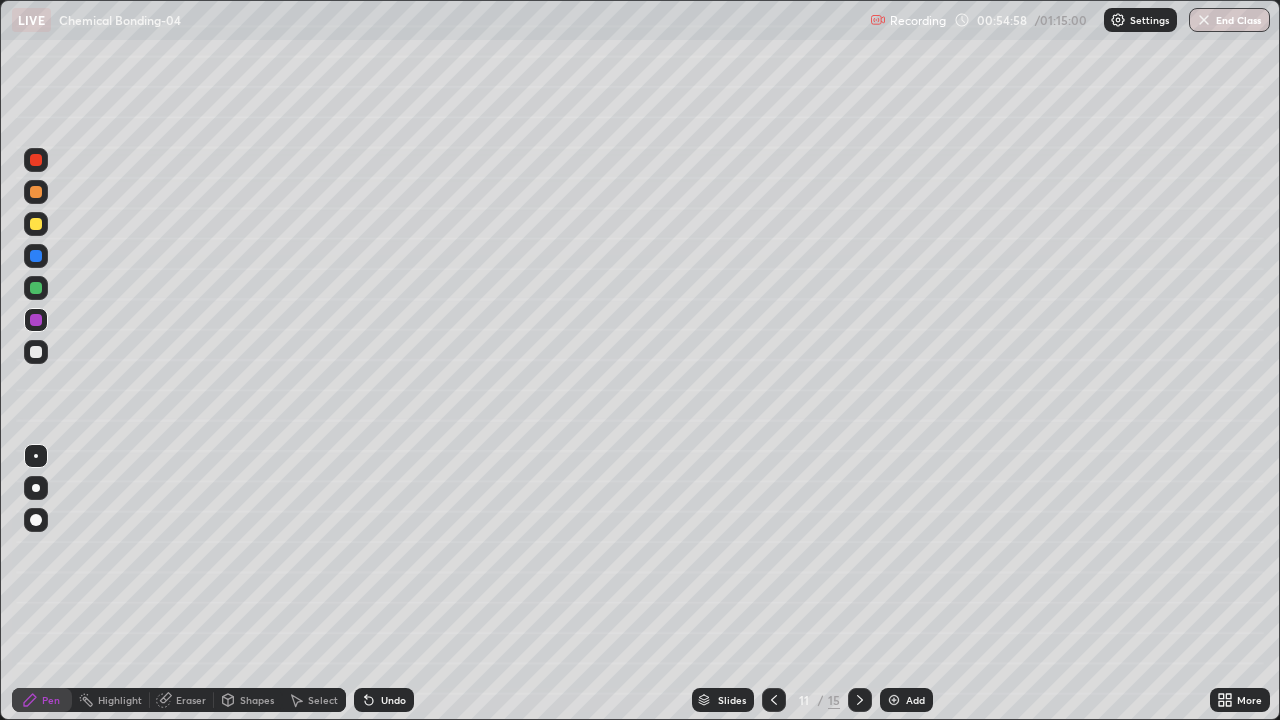 click 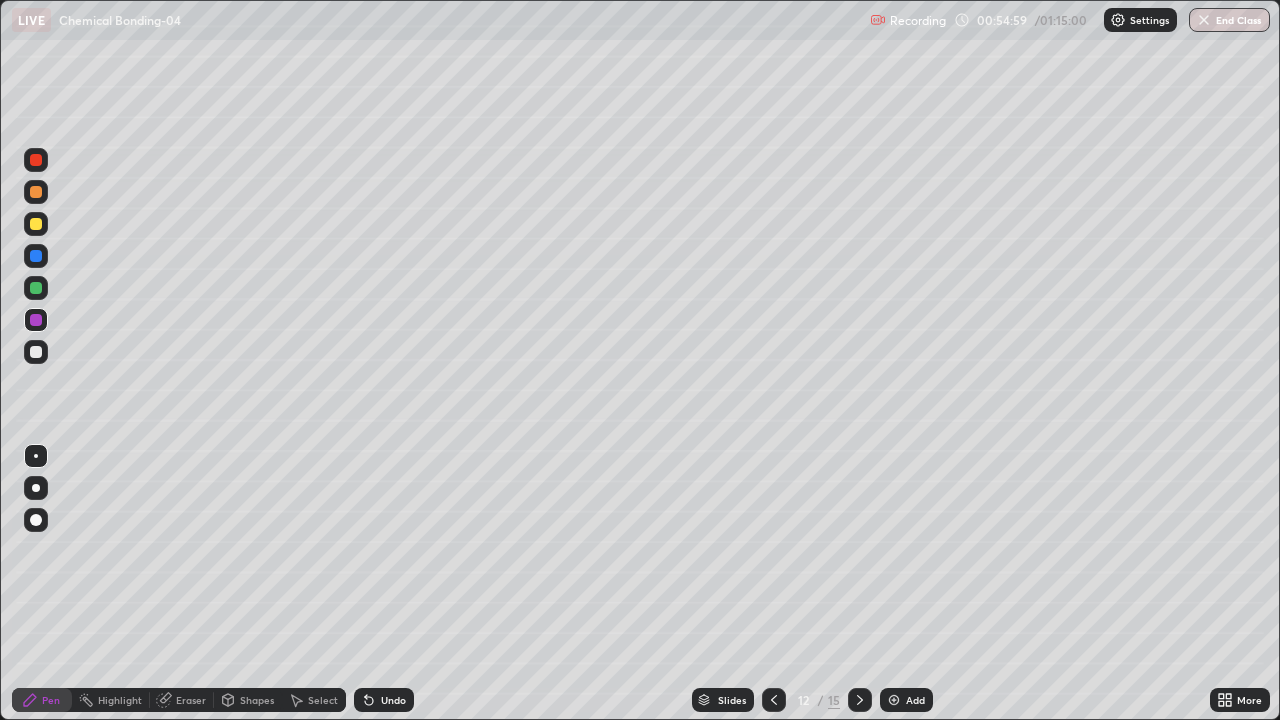 click at bounding box center (36, 192) 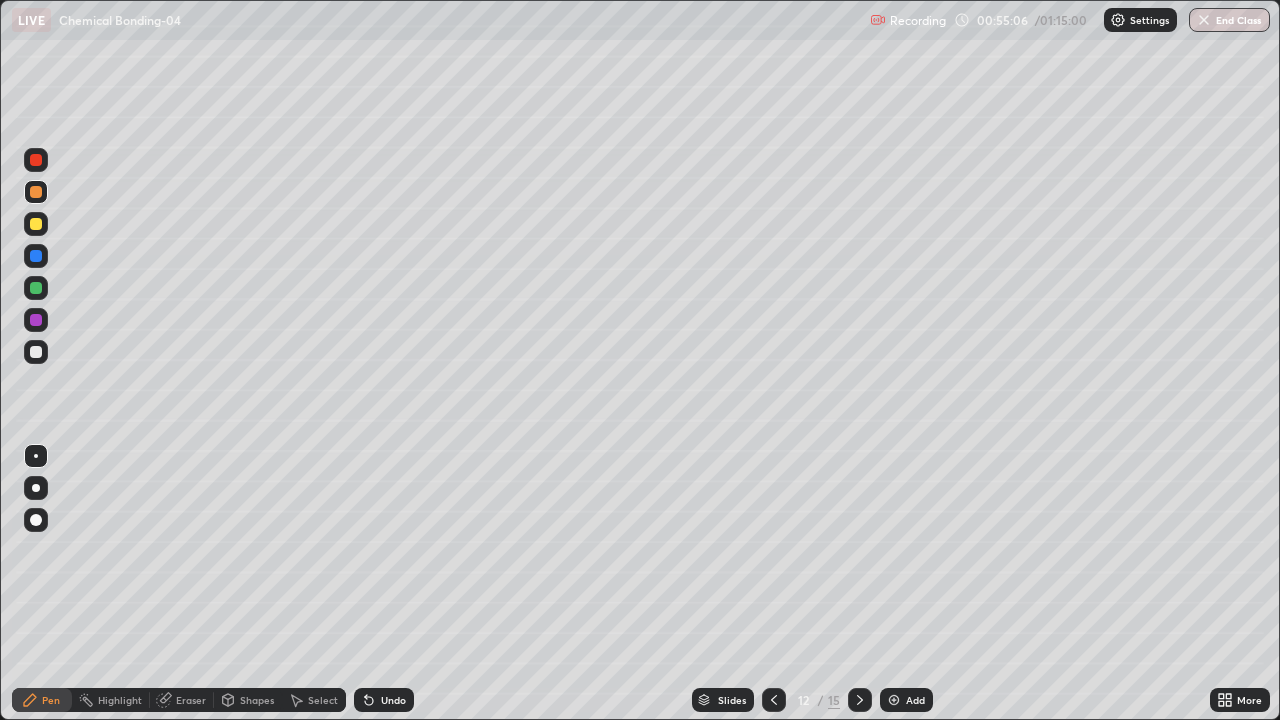 click at bounding box center (36, 352) 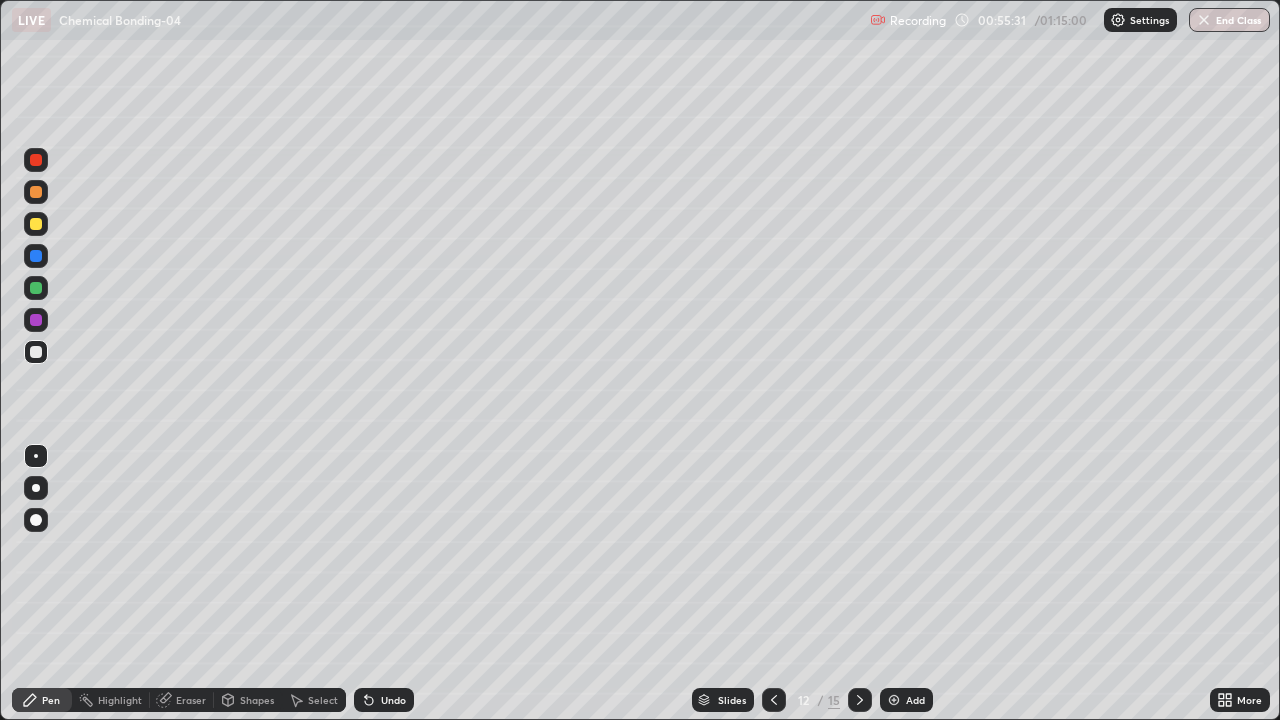 click 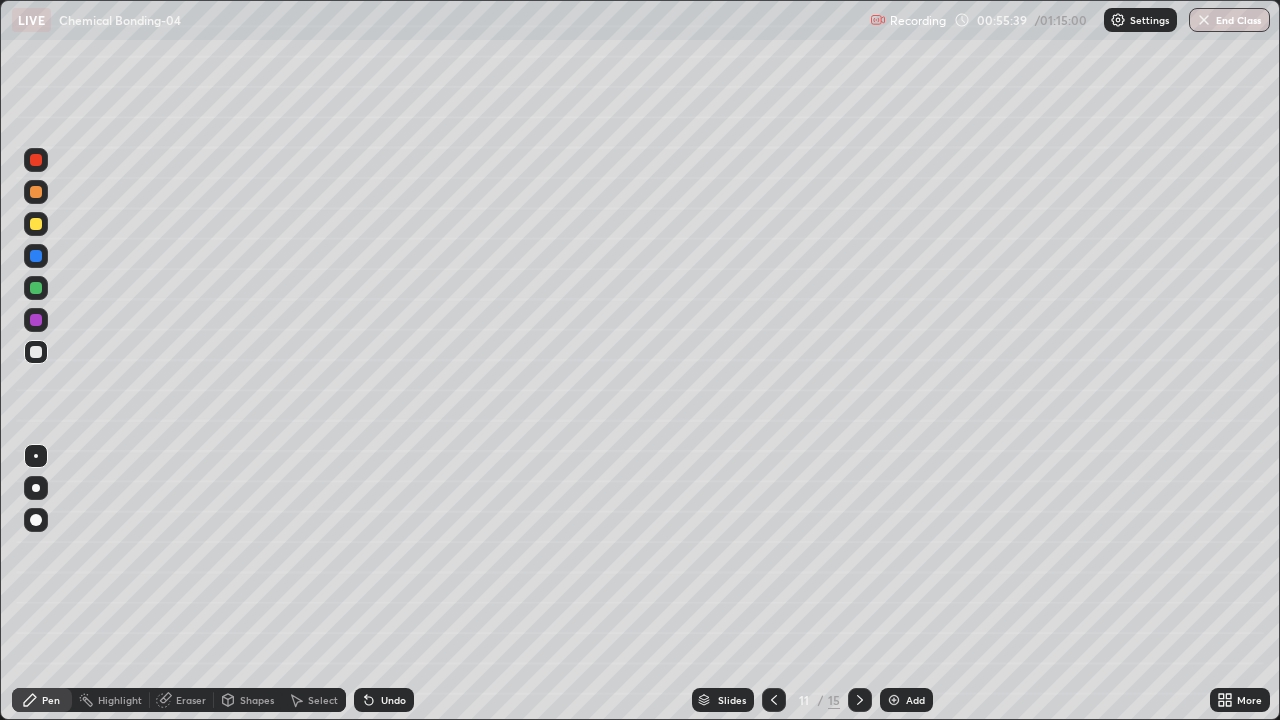 click 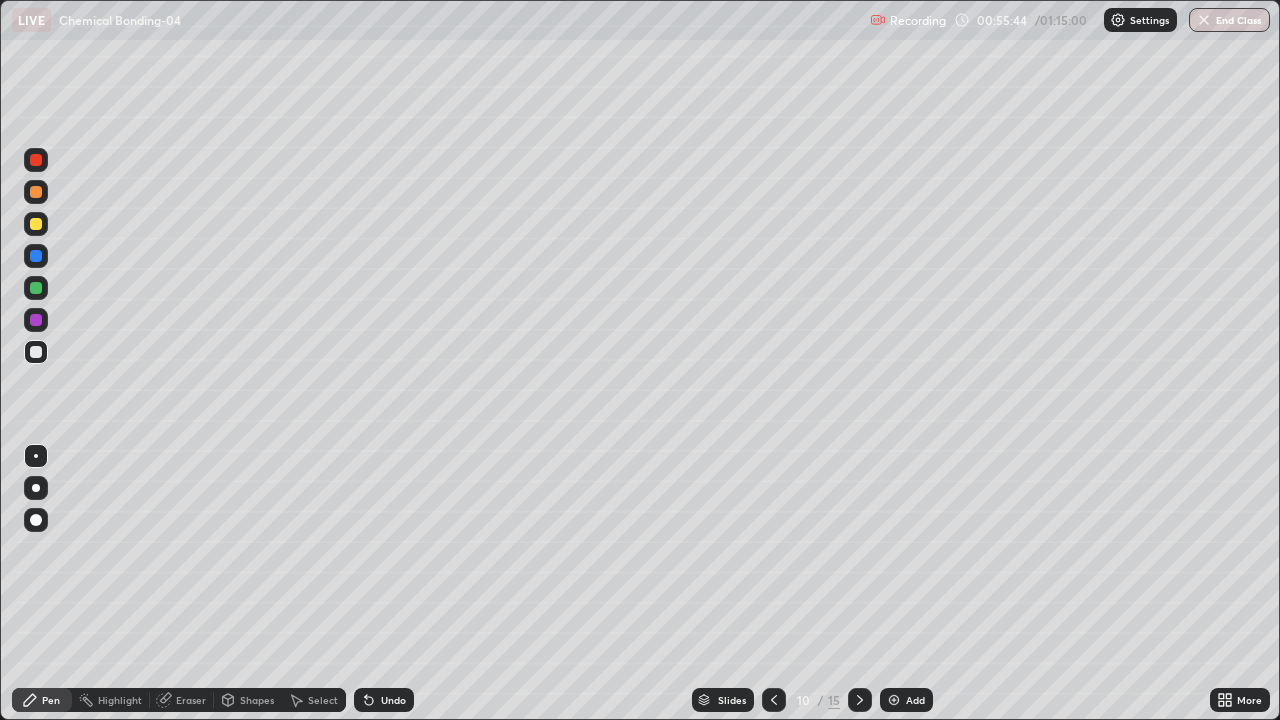 click at bounding box center (860, 700) 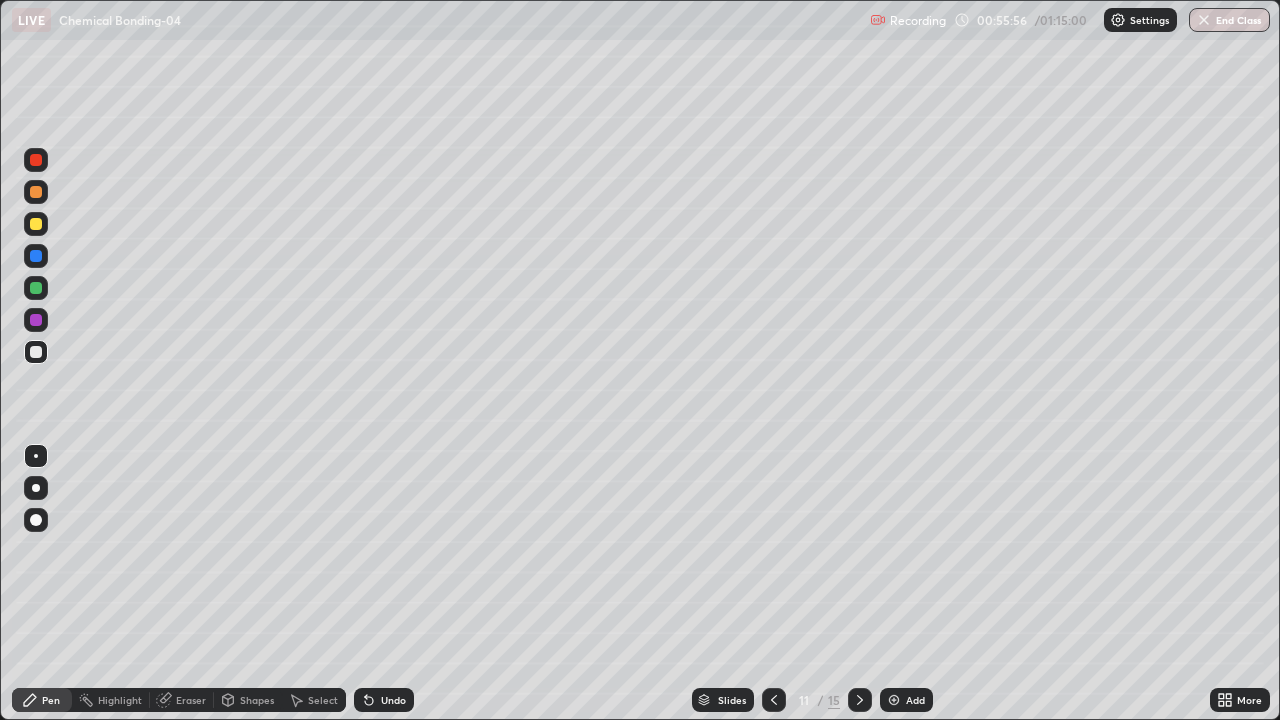 click at bounding box center [860, 700] 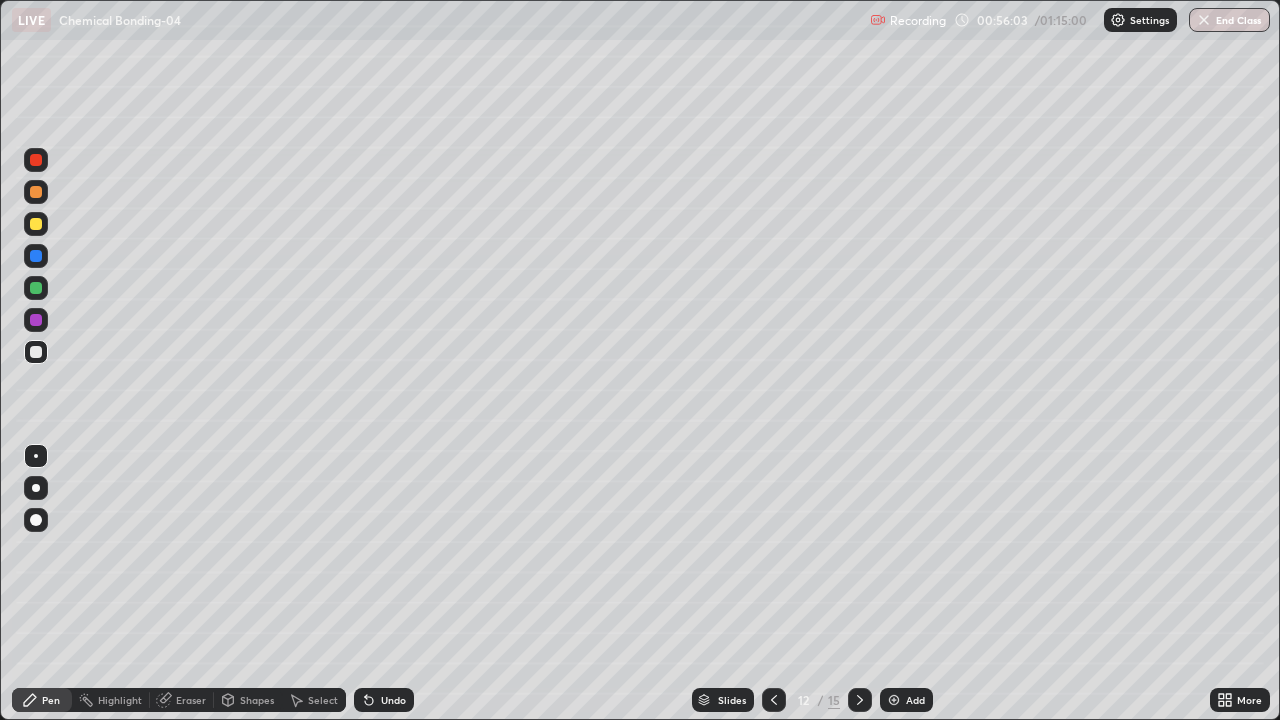 click at bounding box center [774, 700] 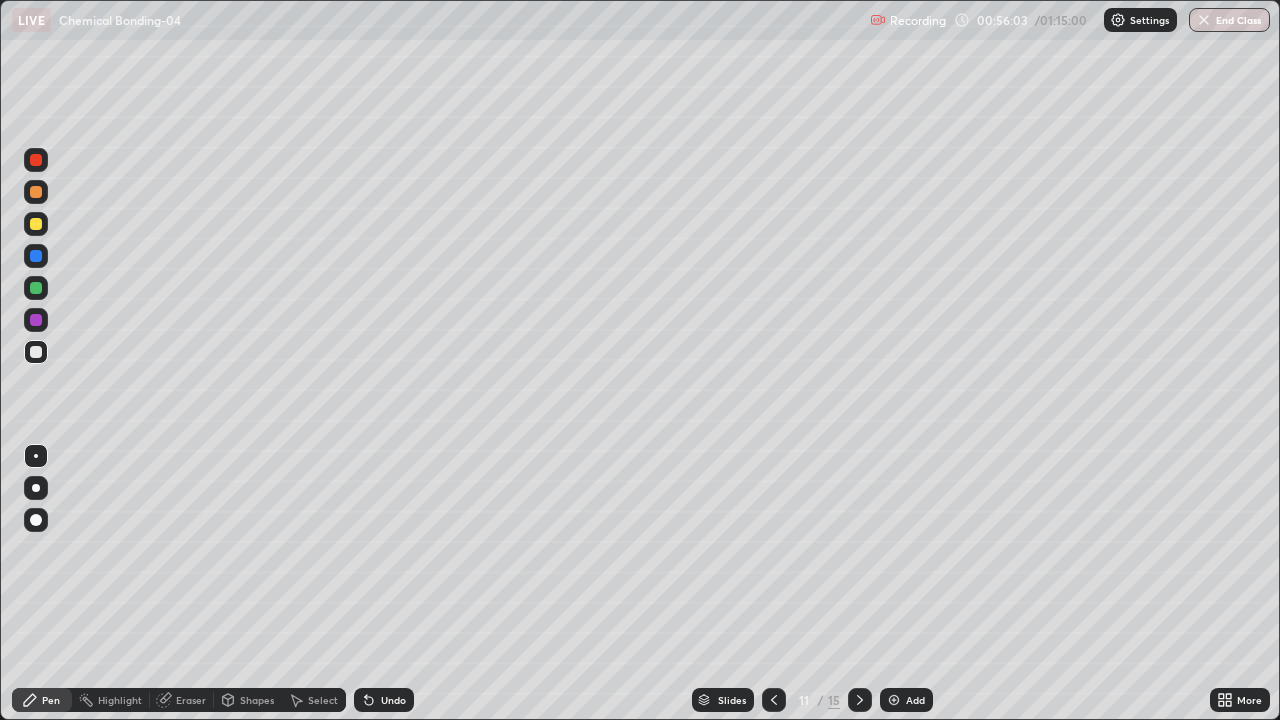 click at bounding box center [774, 700] 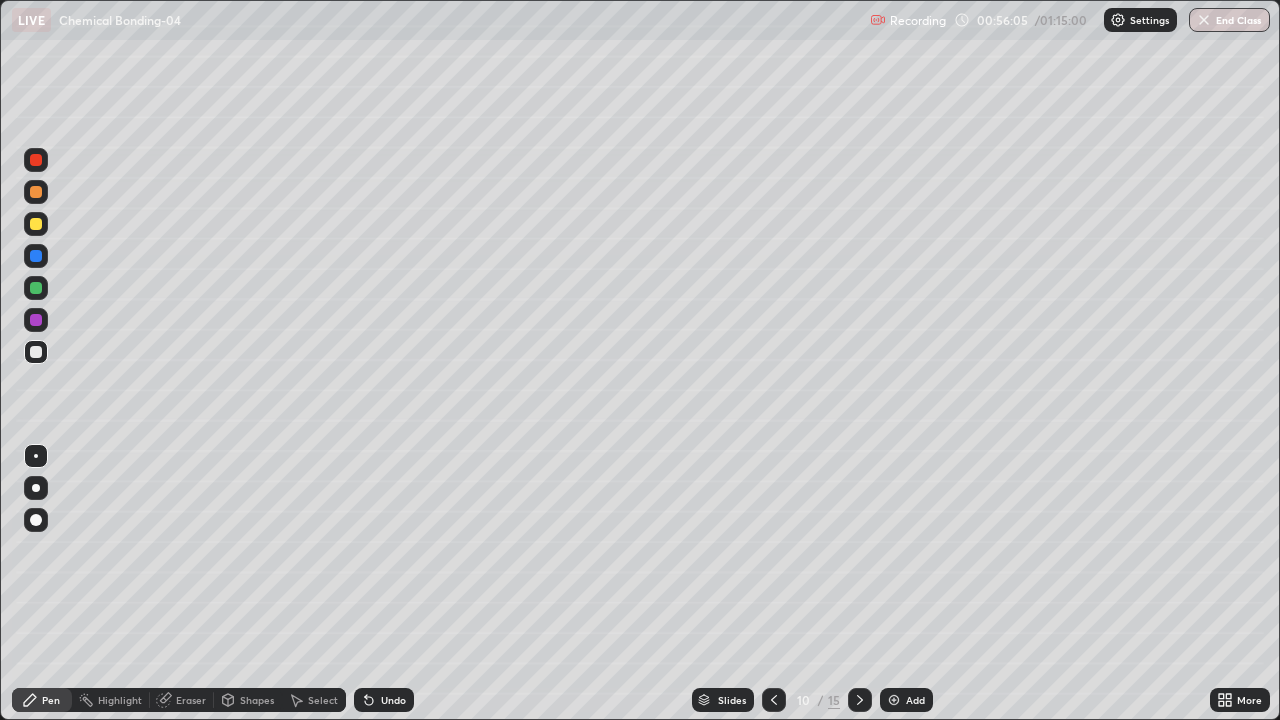 click at bounding box center [36, 224] 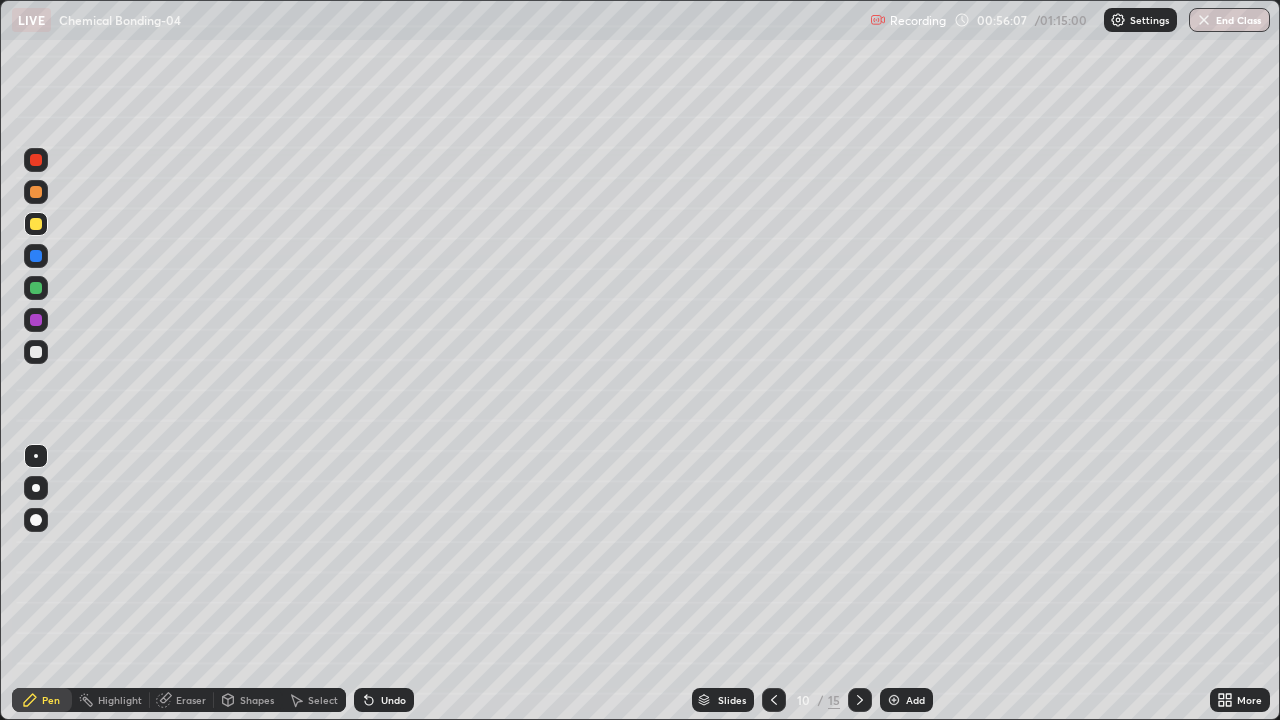 click at bounding box center [36, 288] 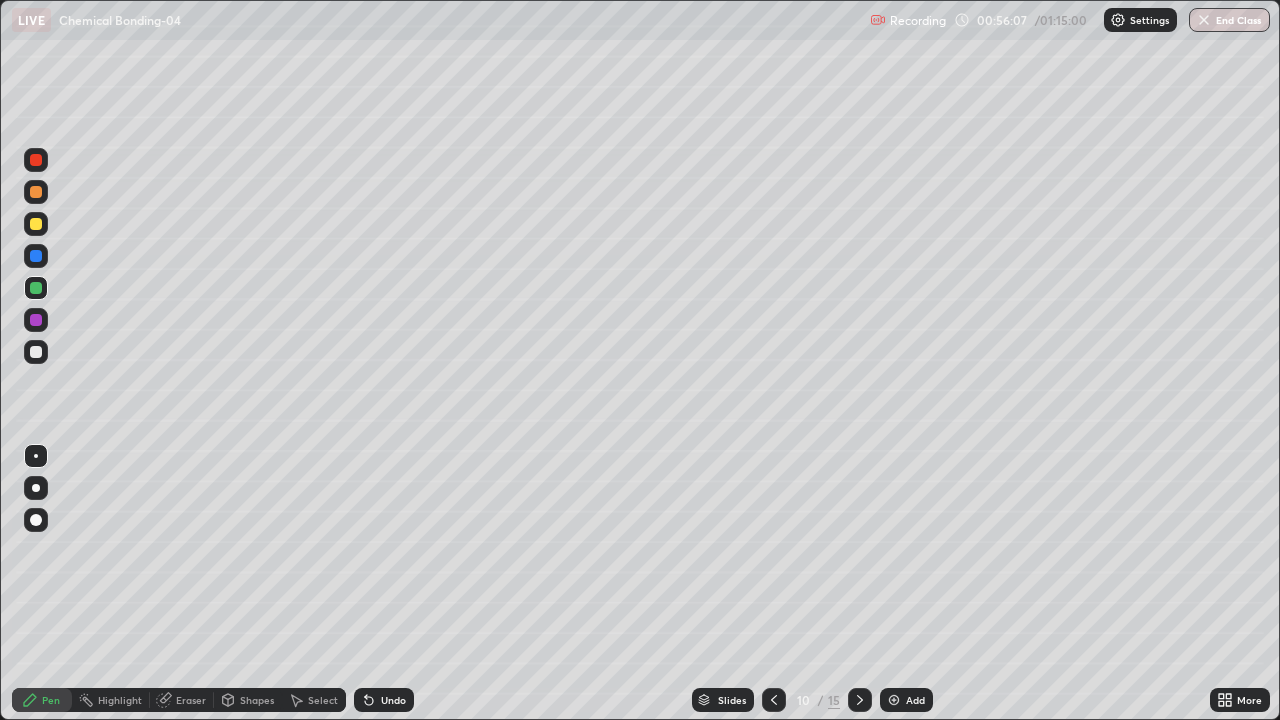 click on "Shapes" at bounding box center [257, 700] 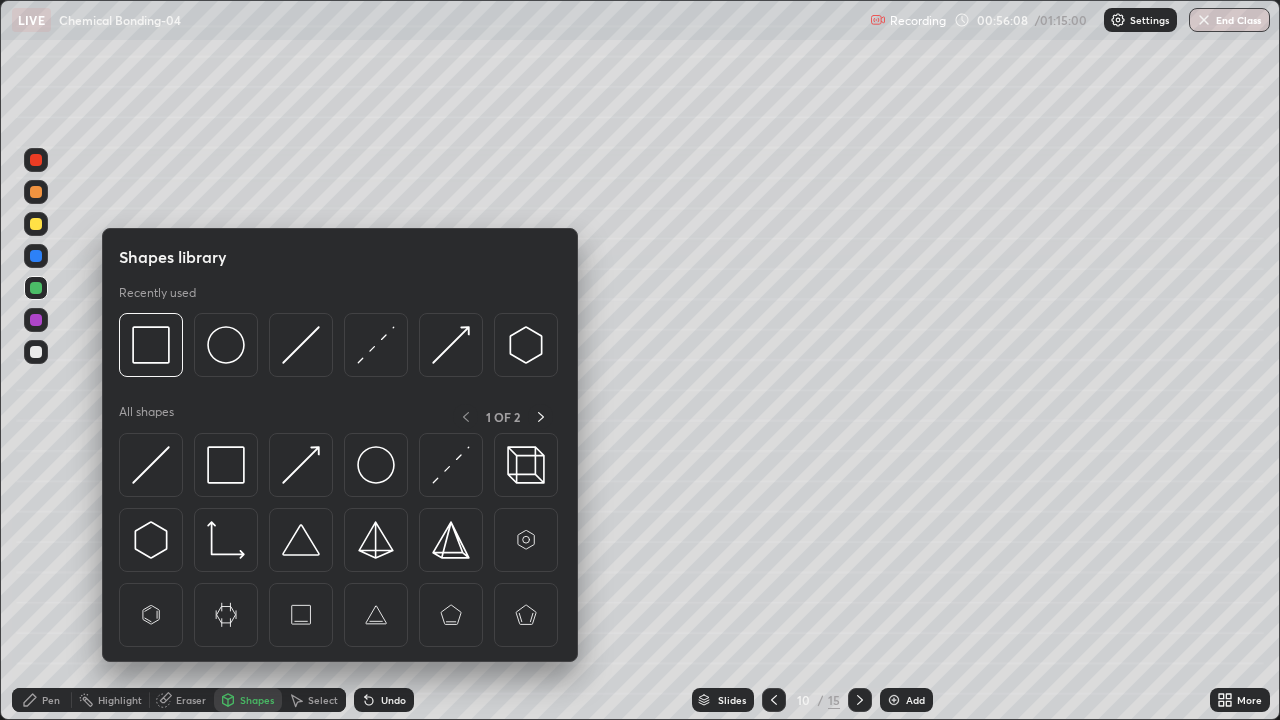 click on "Highlight" at bounding box center [120, 700] 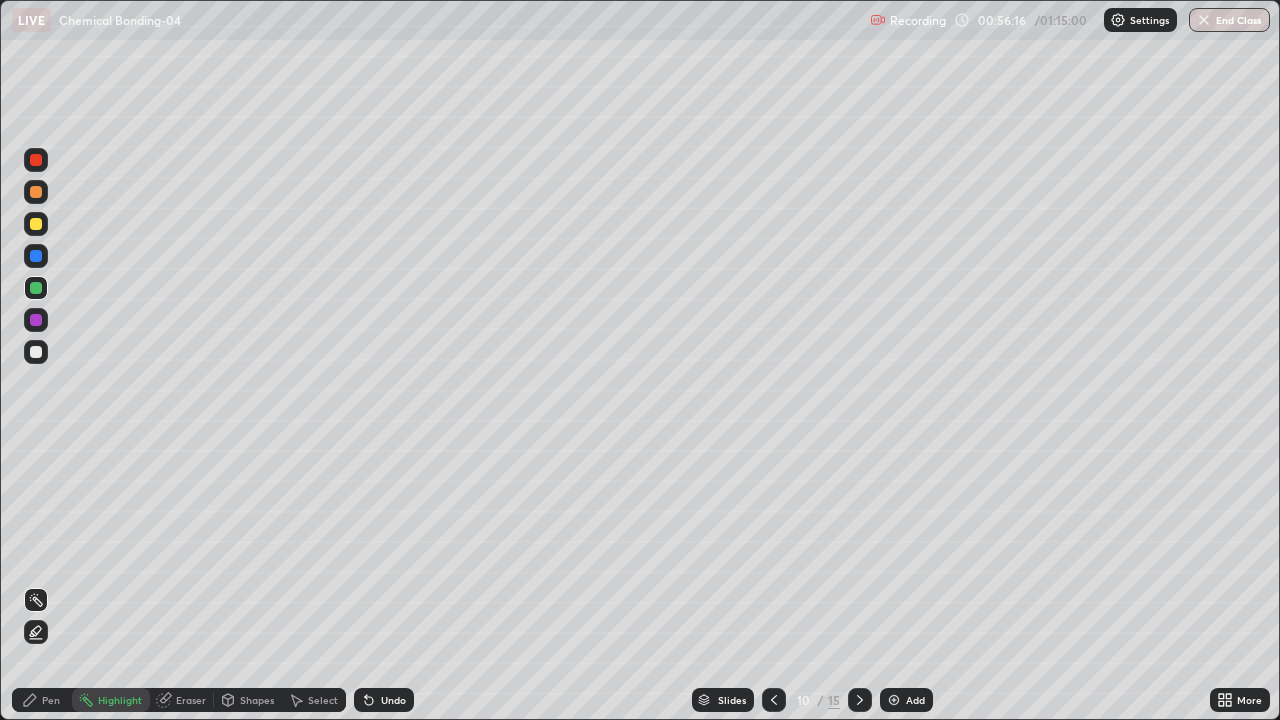 click 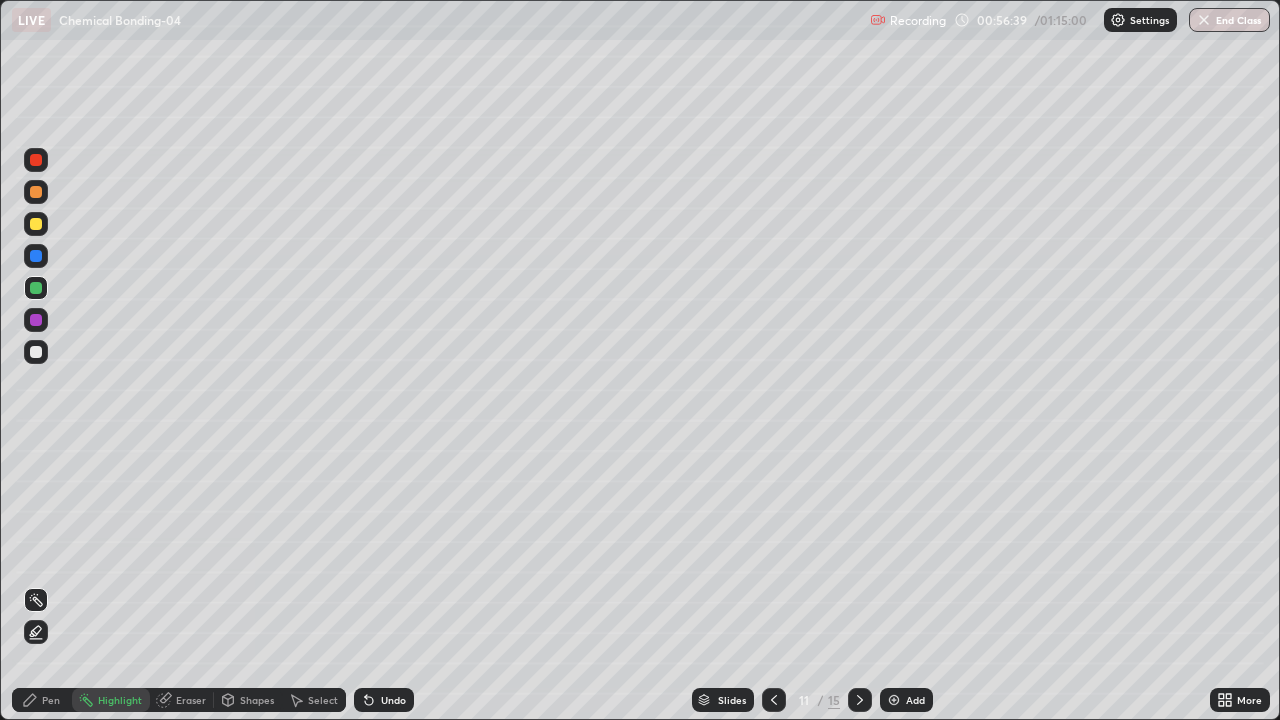 click at bounding box center (774, 700) 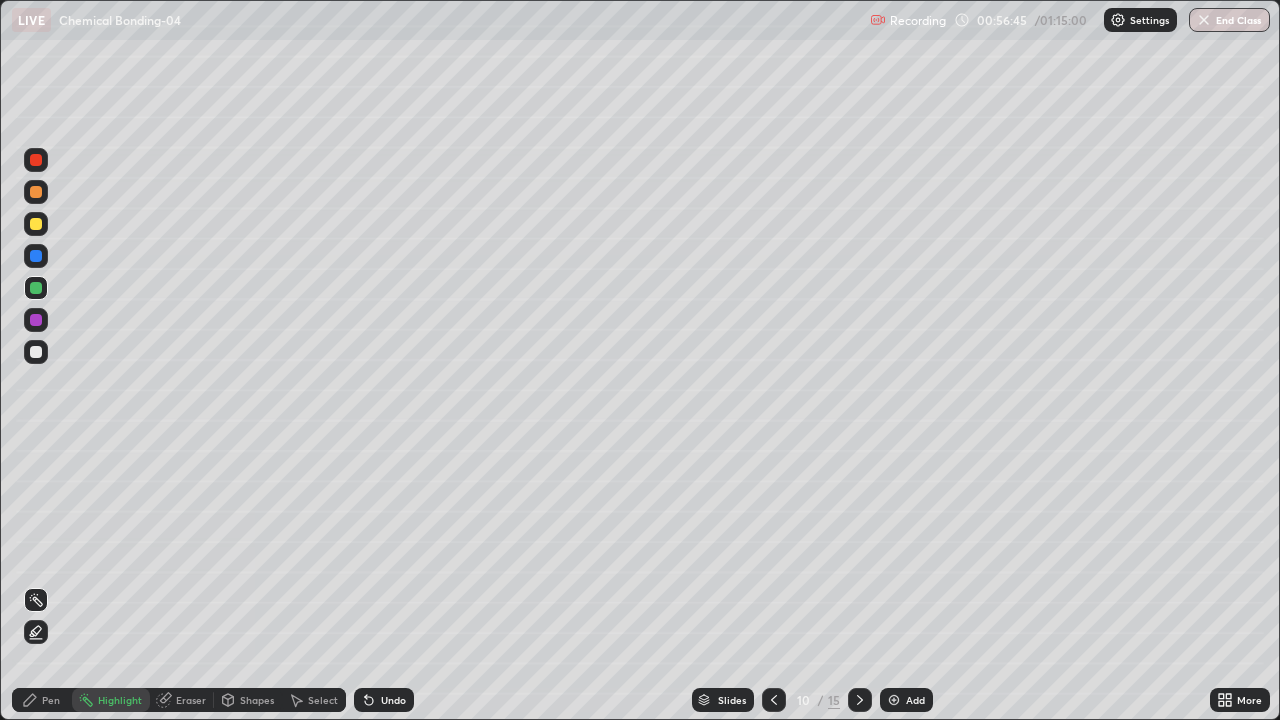 click at bounding box center [860, 700] 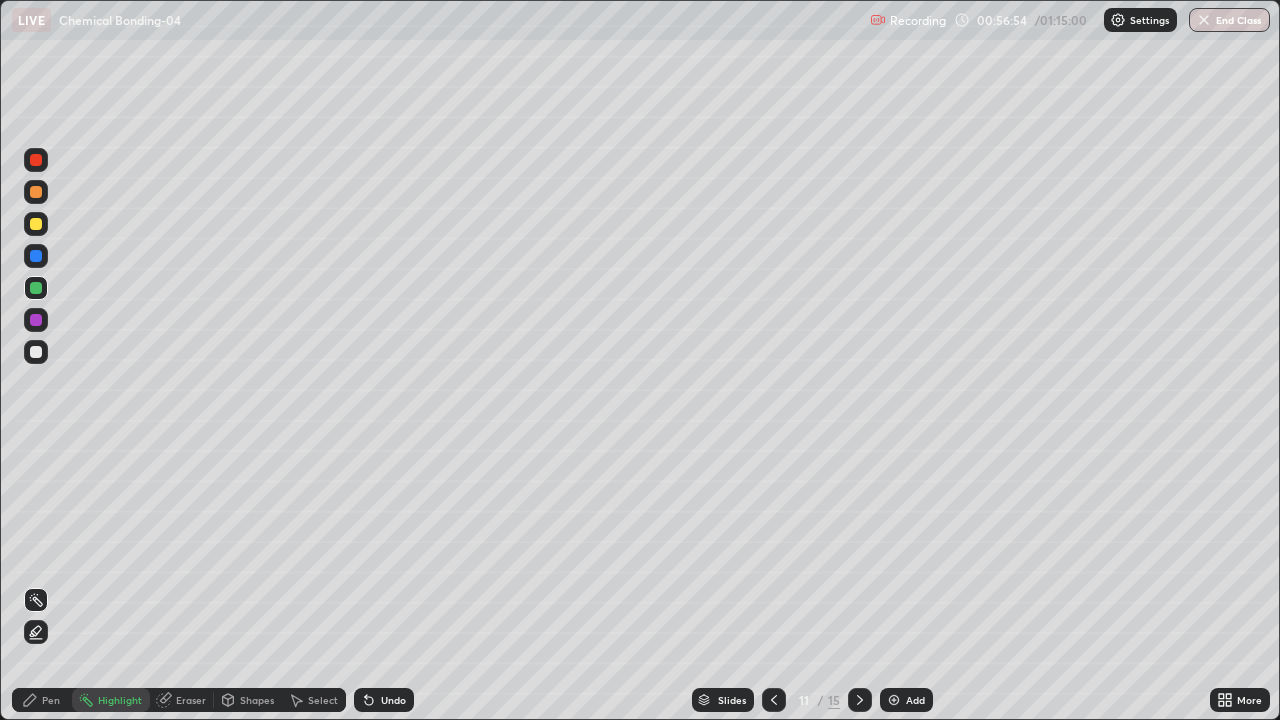 click 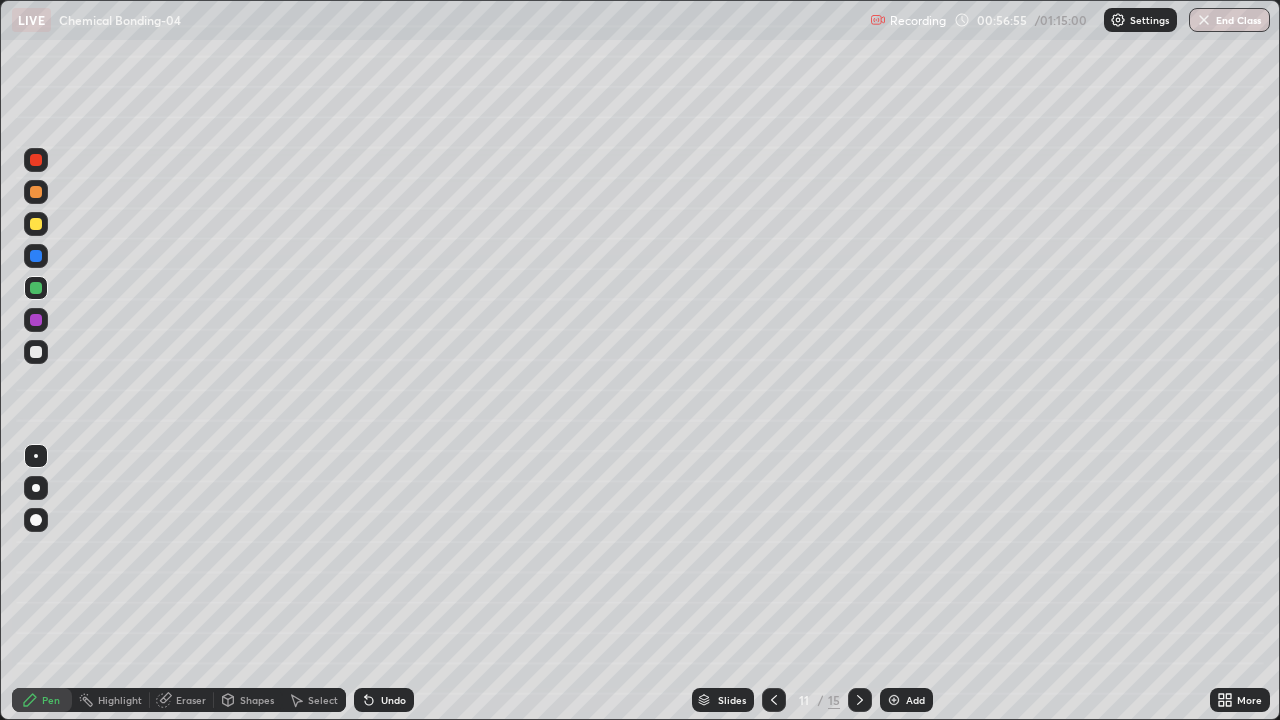 click at bounding box center [36, 192] 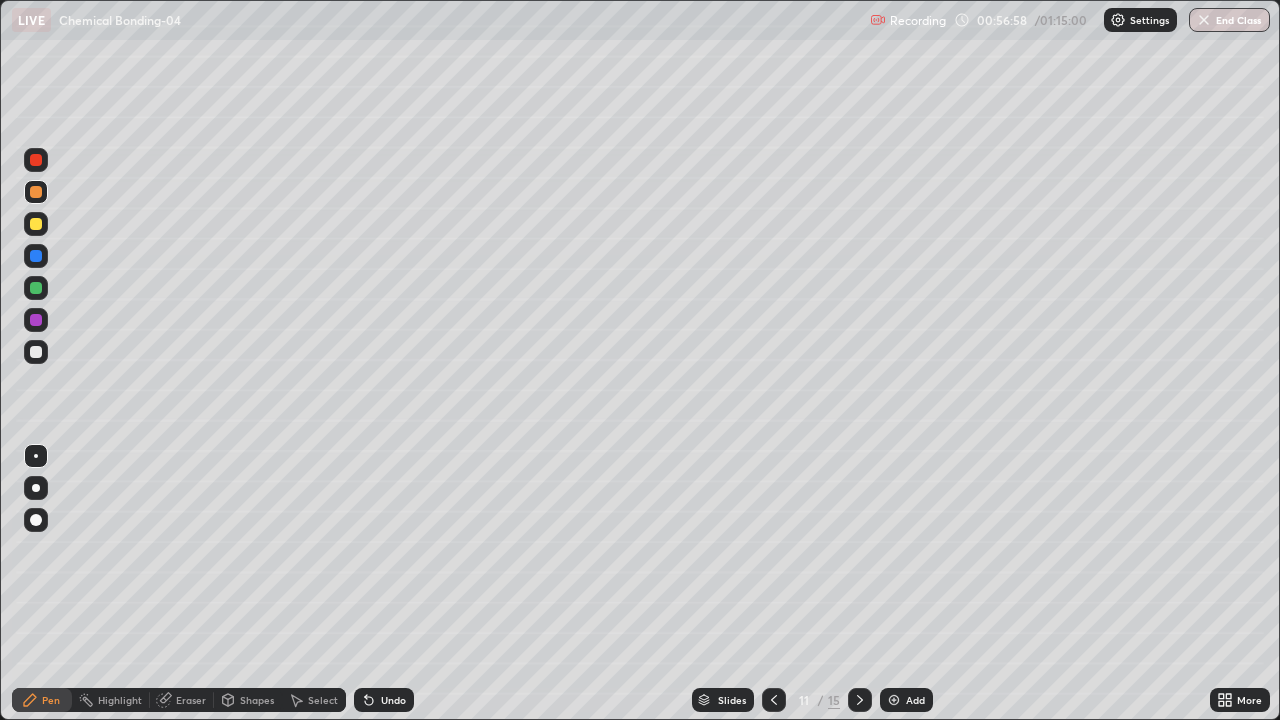 click at bounding box center (36, 160) 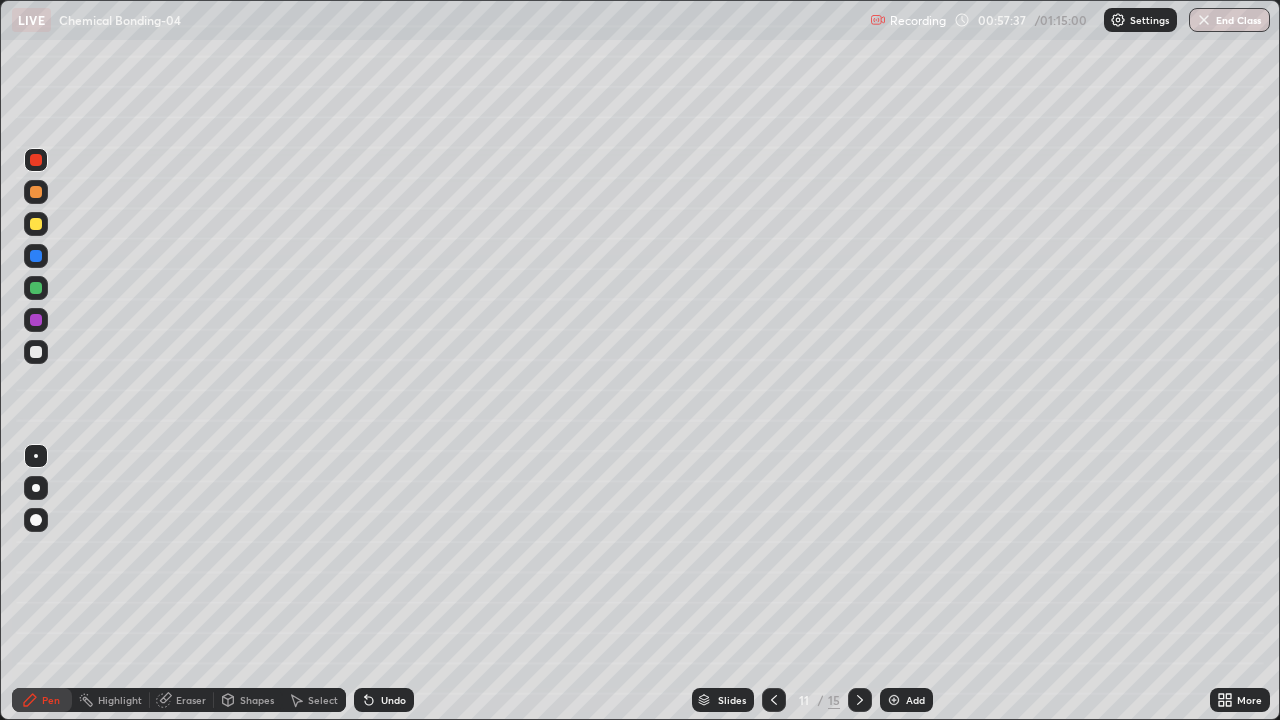 click 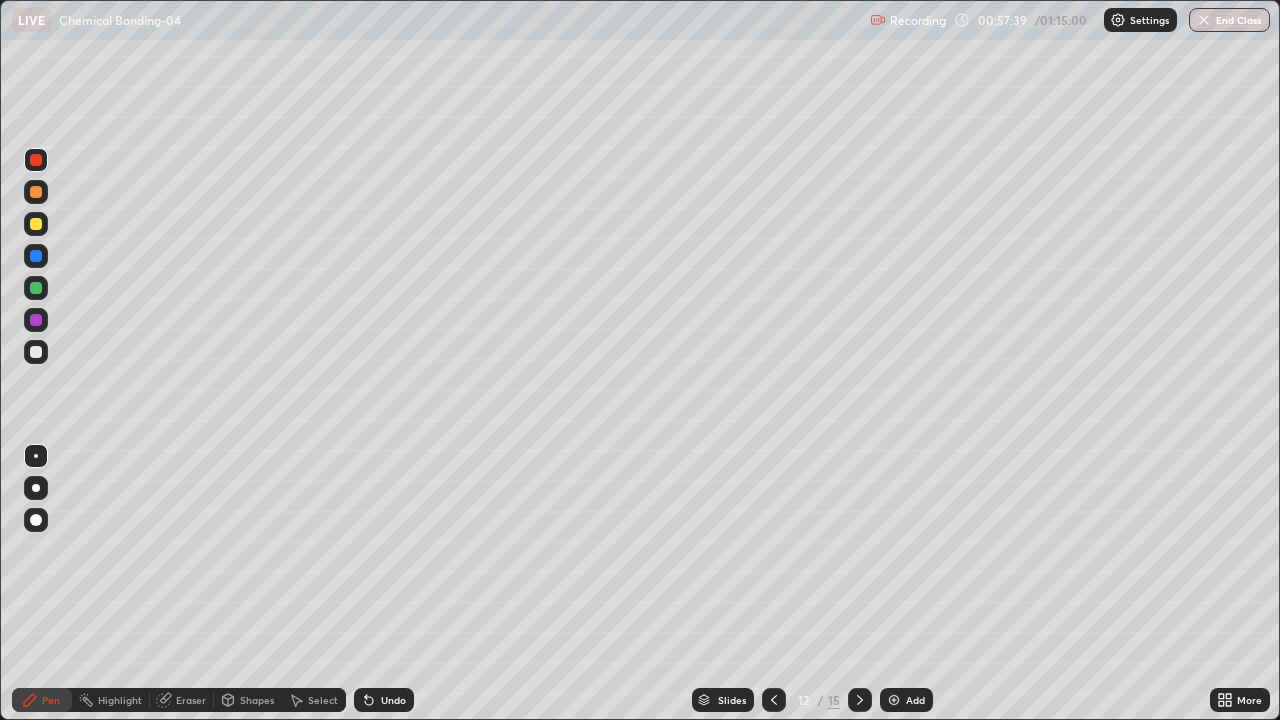 click on "Eraser" at bounding box center [182, 700] 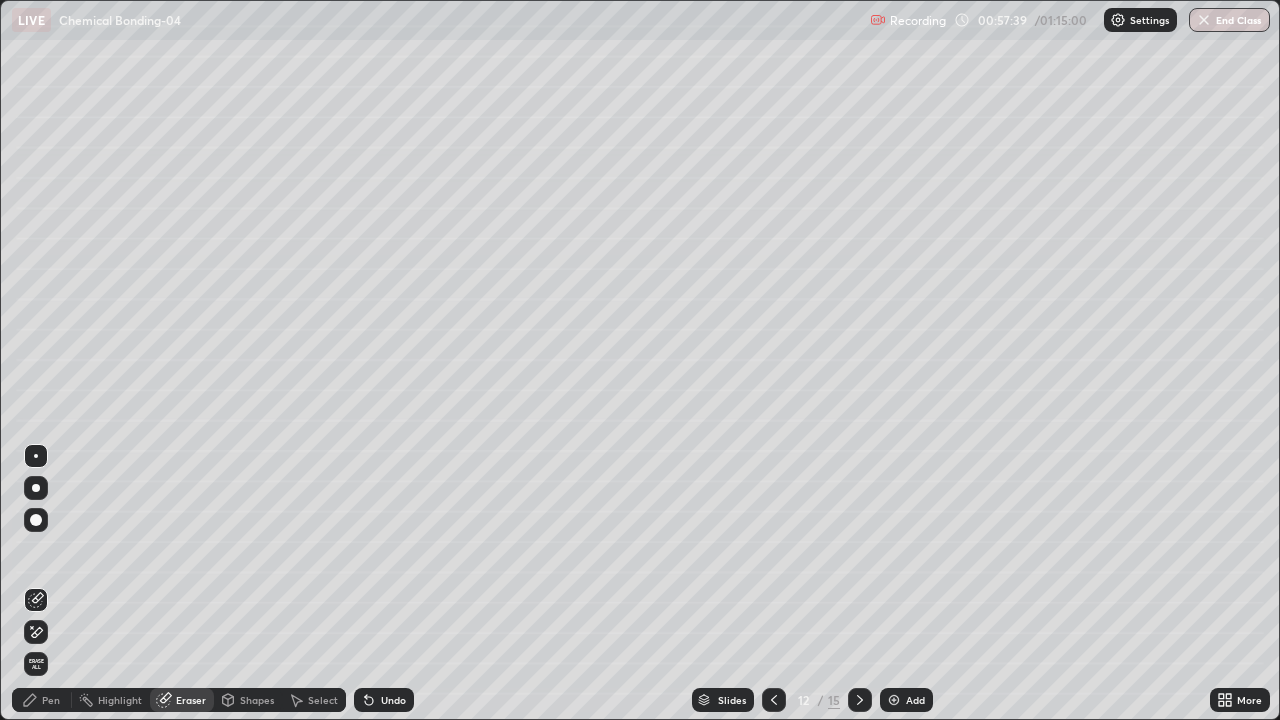 click at bounding box center (36, 632) 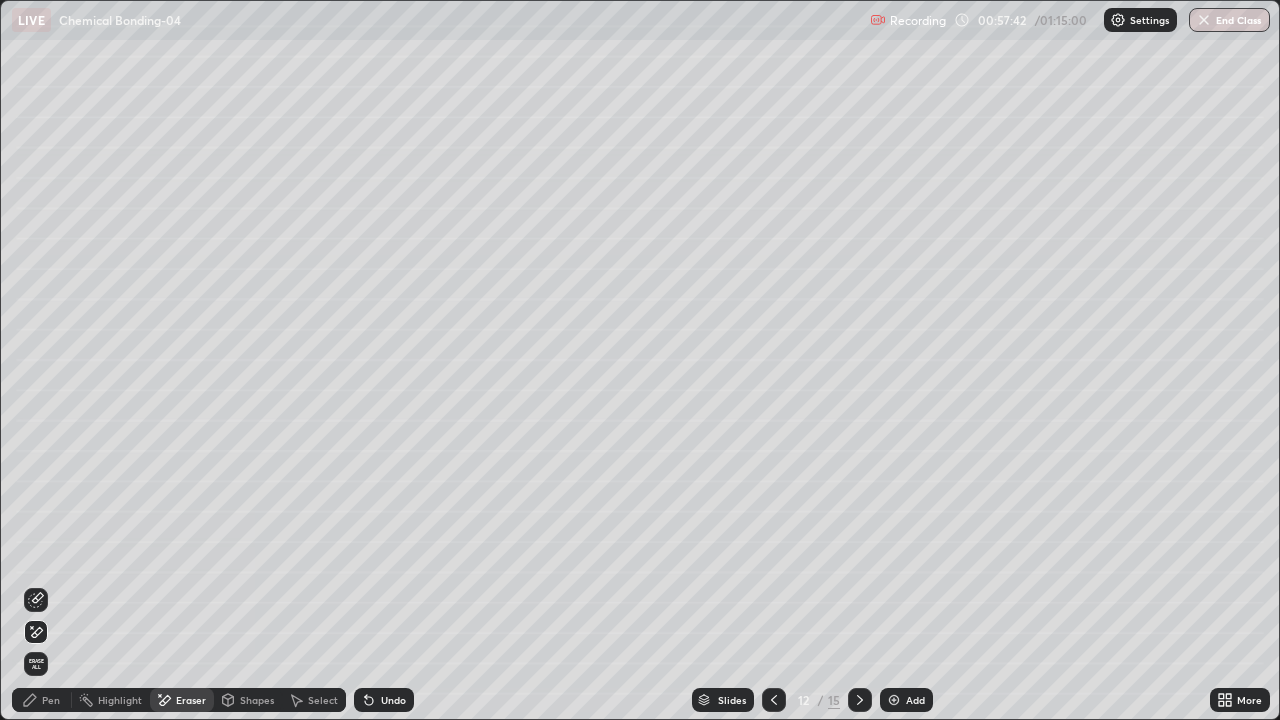 click on "Erase all" at bounding box center [36, 664] 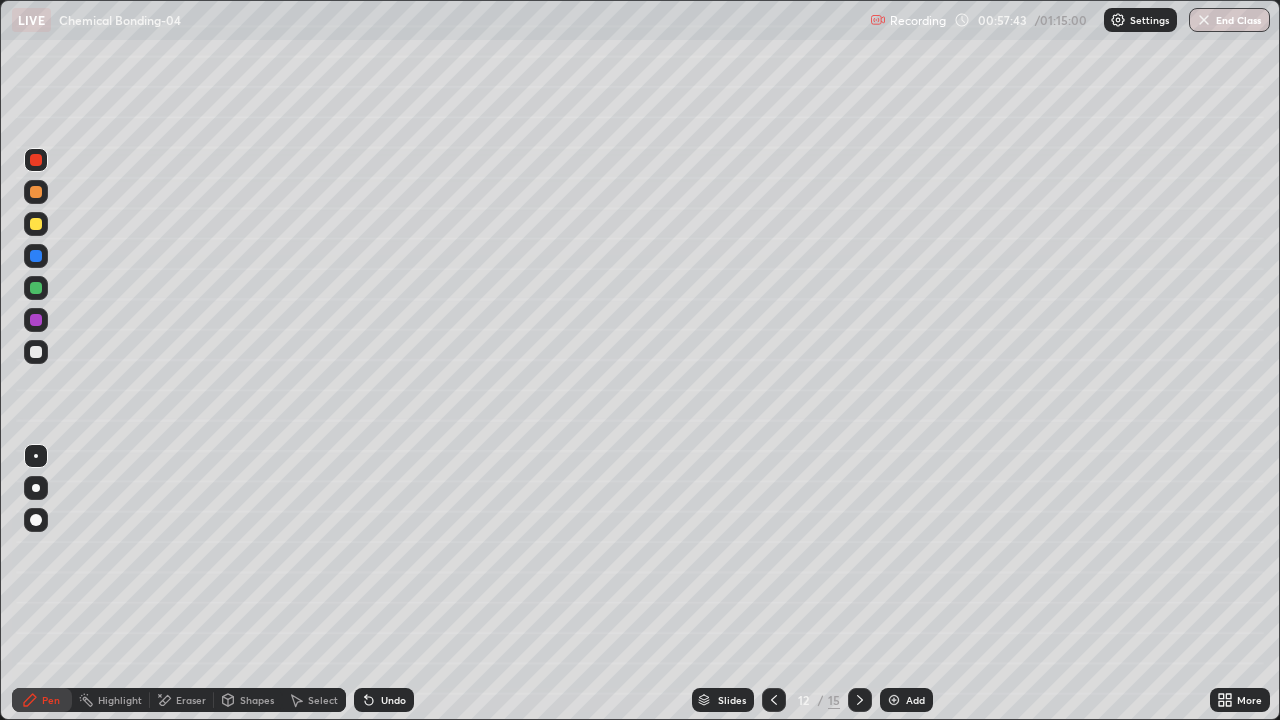 click on "Pen" at bounding box center (51, 700) 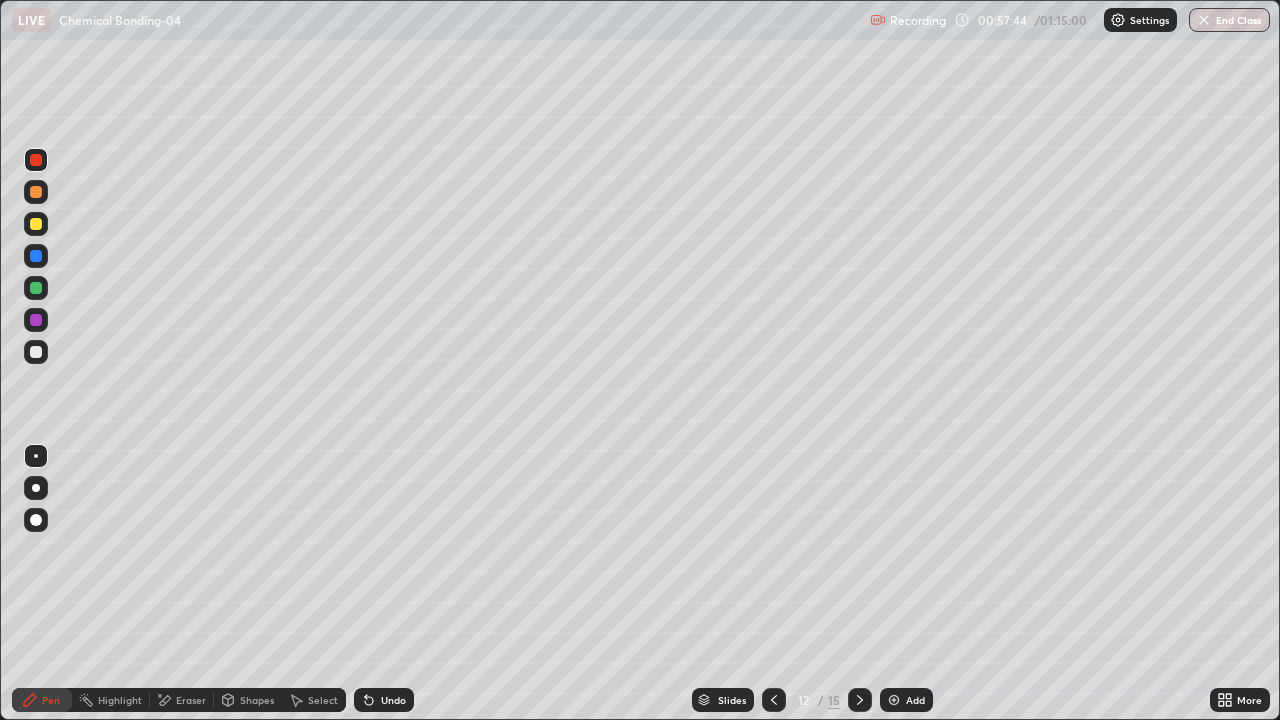 click at bounding box center [36, 192] 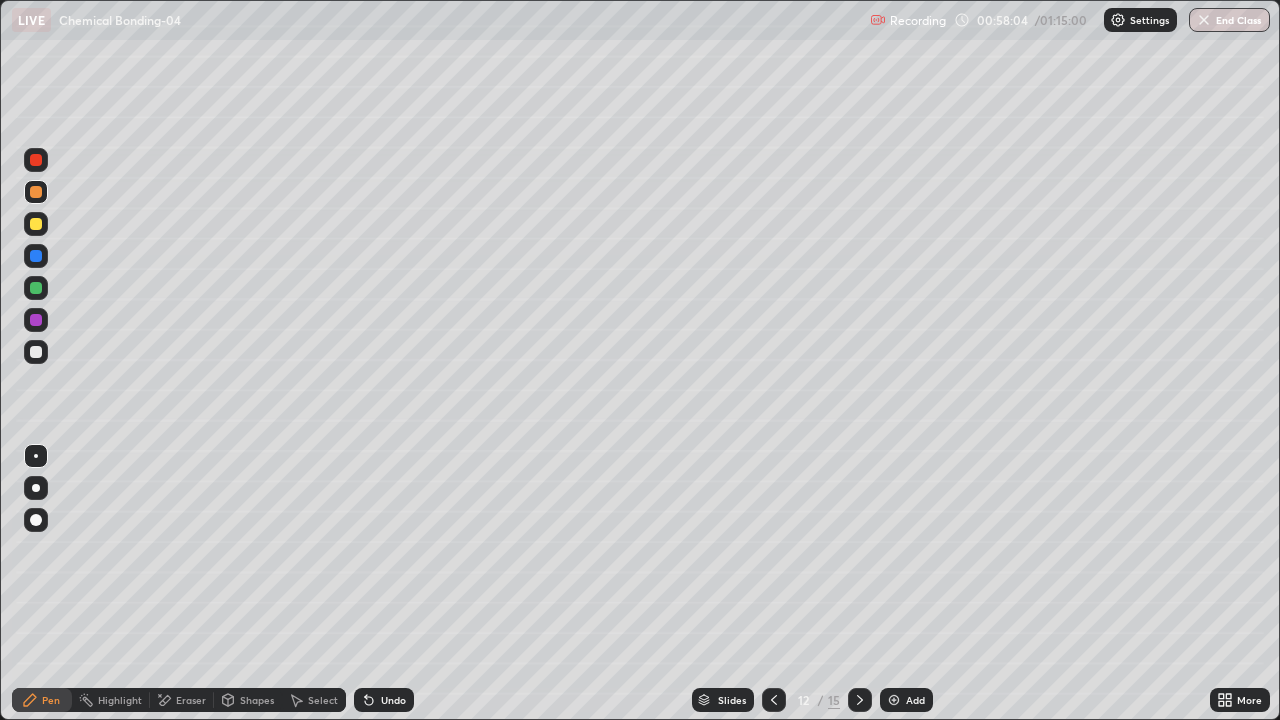 click at bounding box center [36, 224] 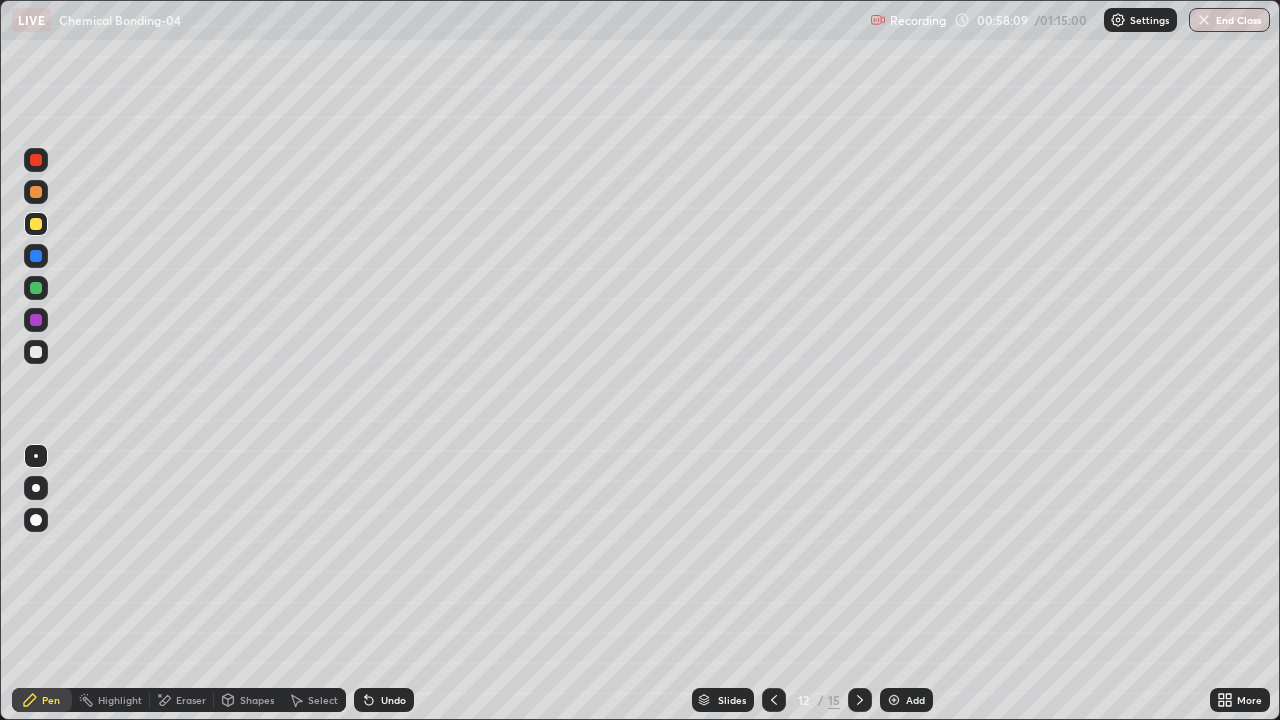 click at bounding box center [36, 288] 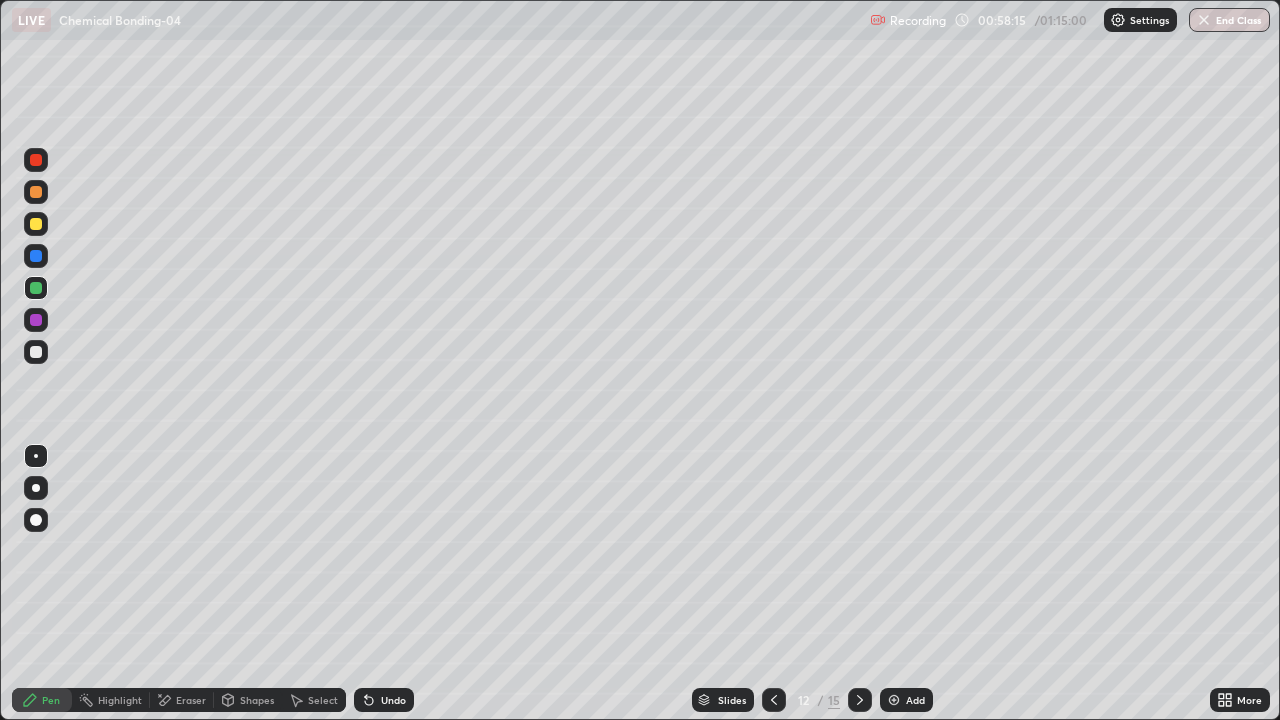 click at bounding box center (36, 192) 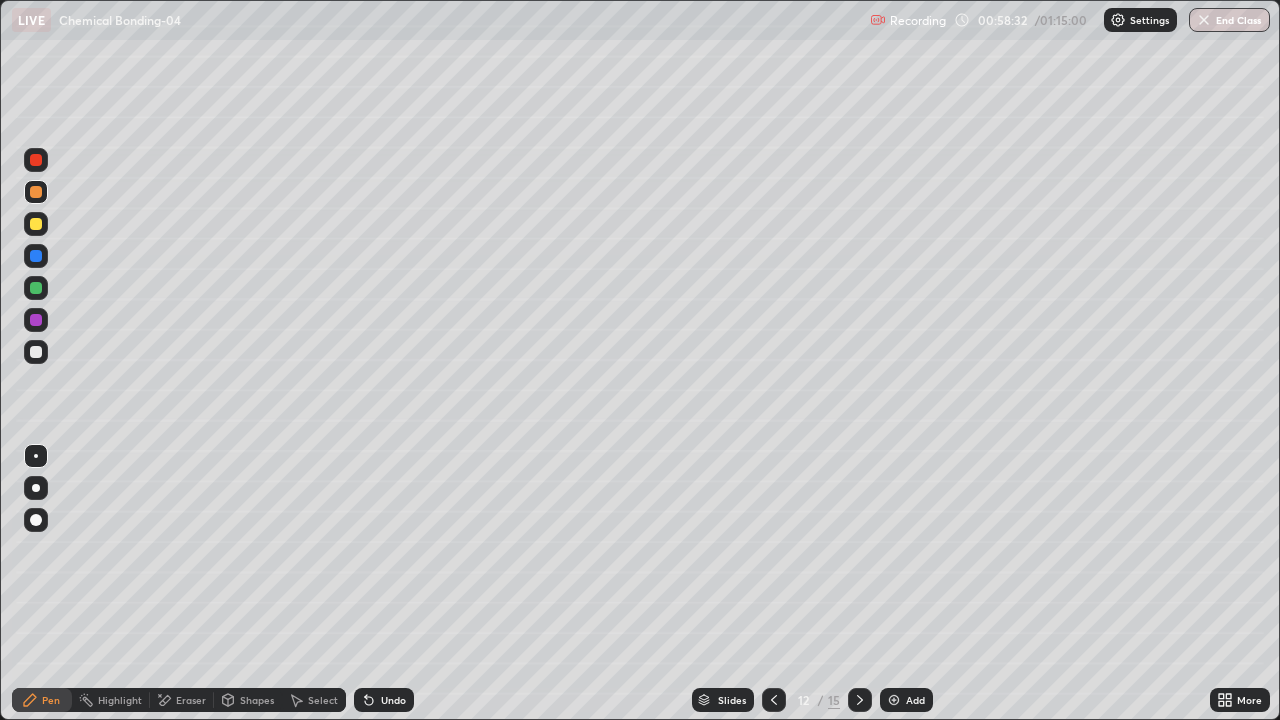 click on "Shapes" at bounding box center (257, 700) 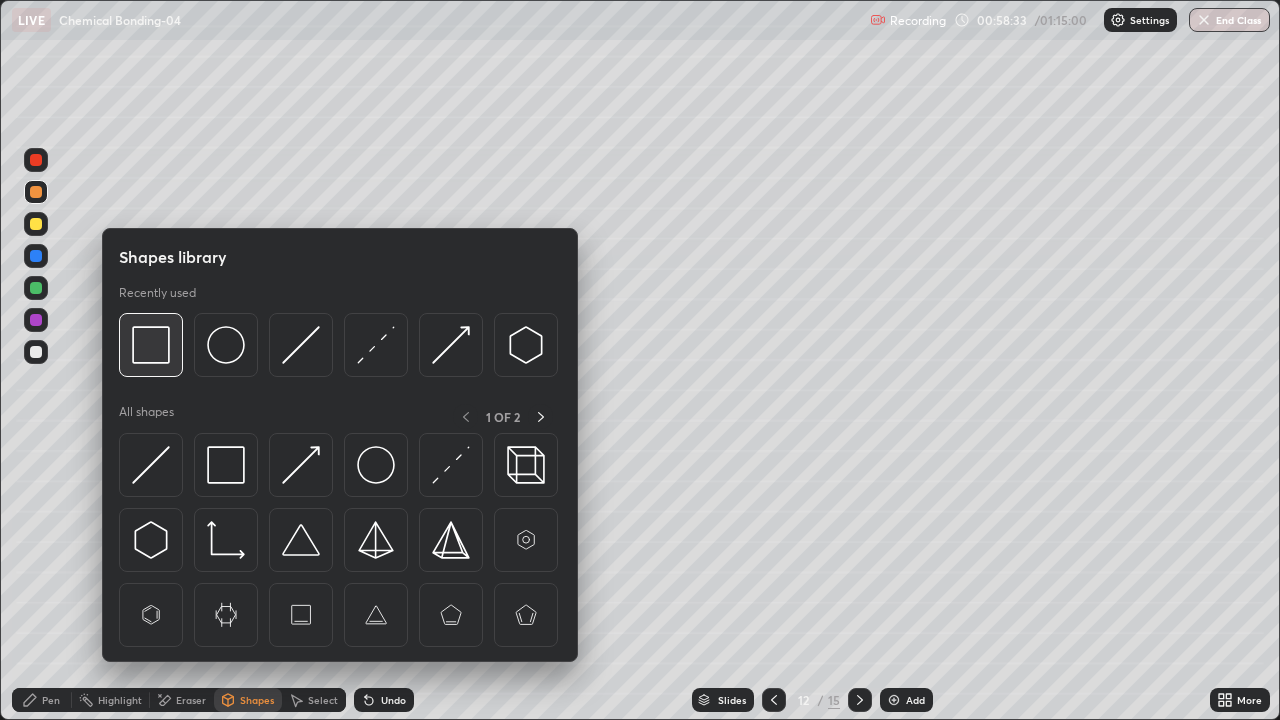click at bounding box center [151, 345] 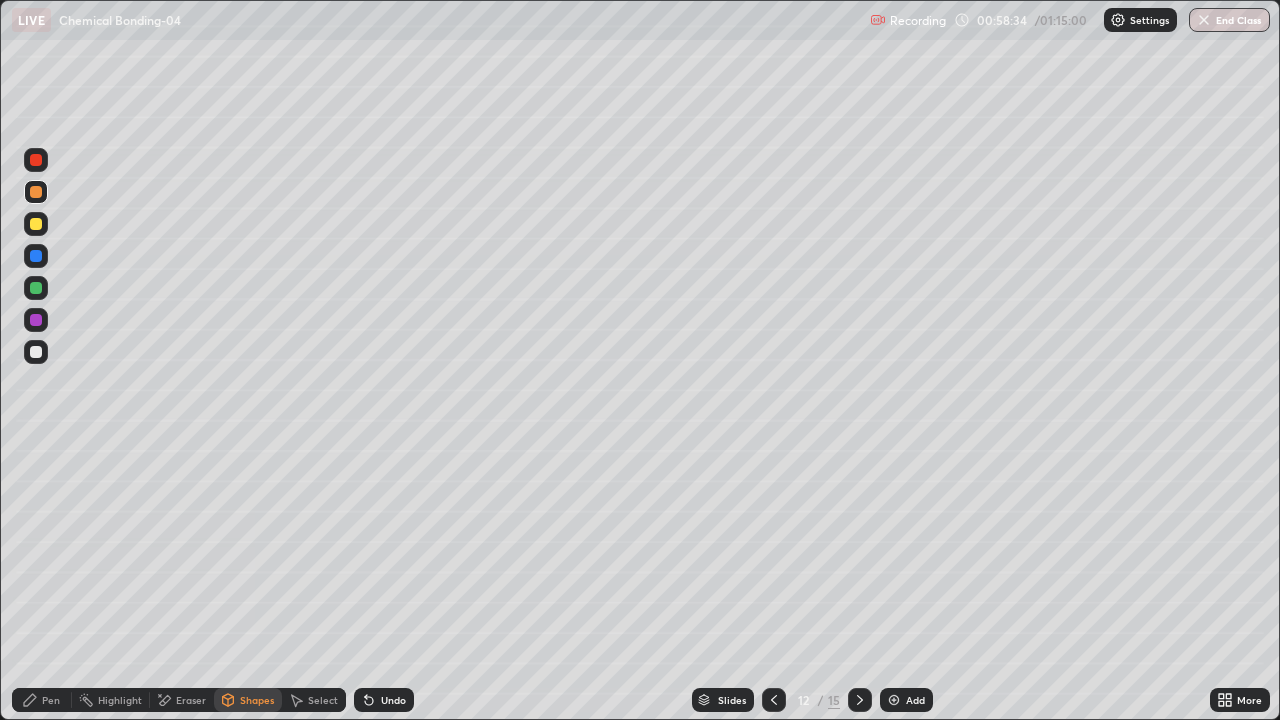 click at bounding box center (36, 320) 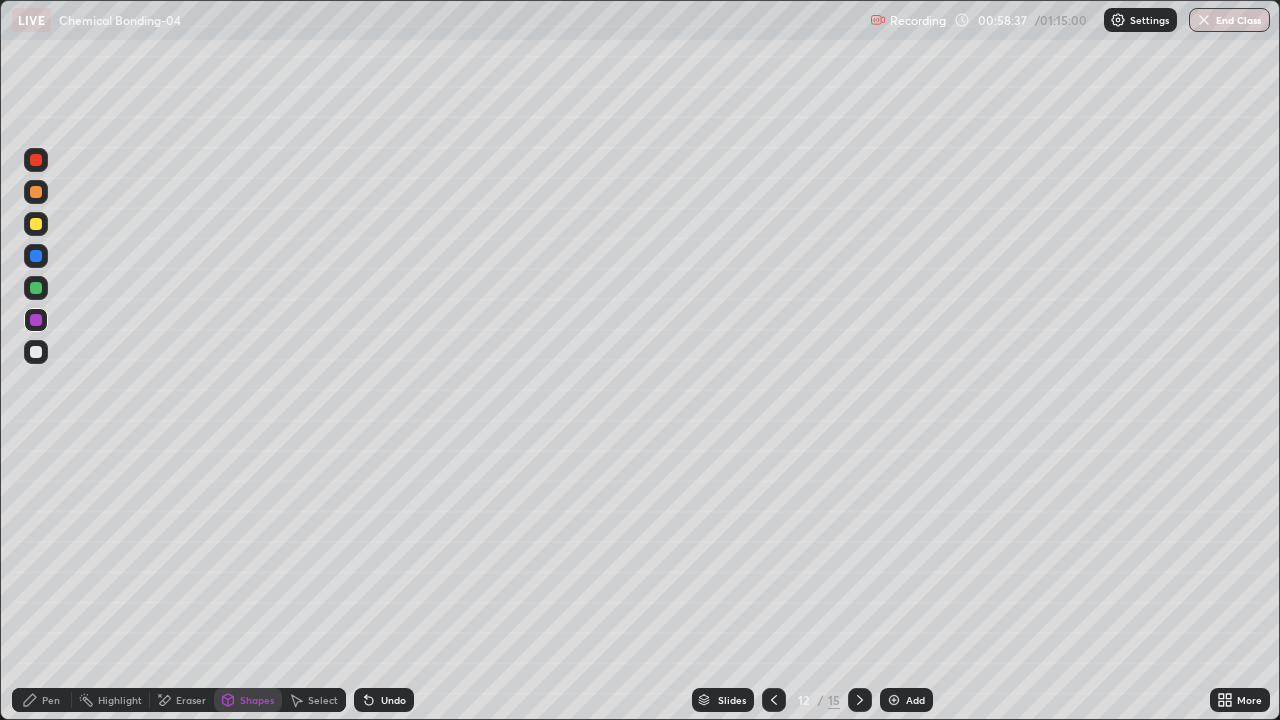 click on "Pen" at bounding box center [51, 700] 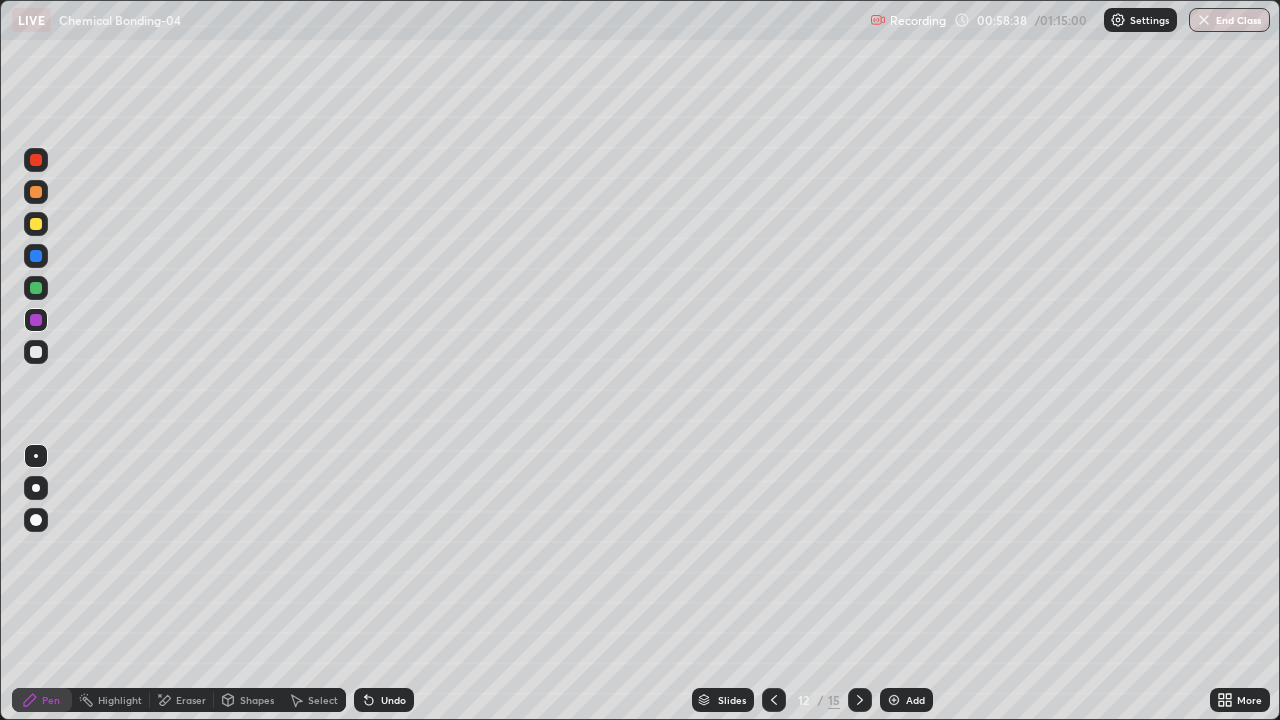 click at bounding box center [36, 288] 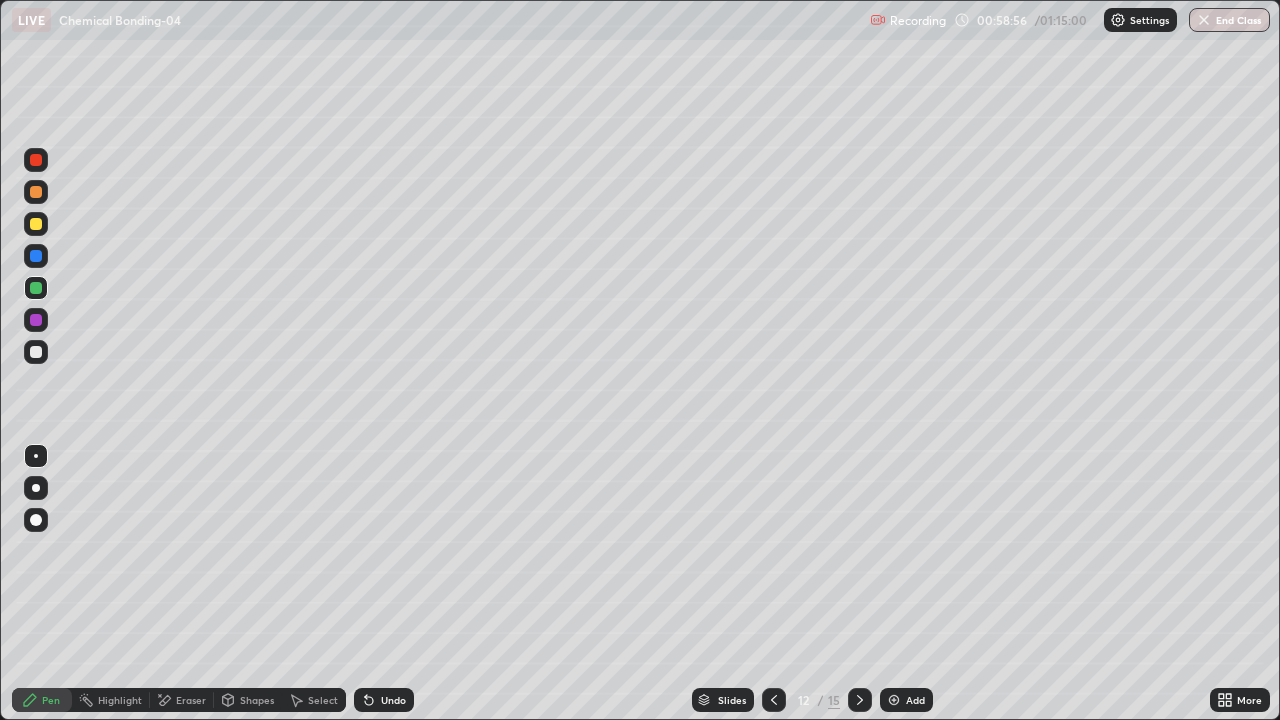 click at bounding box center [36, 160] 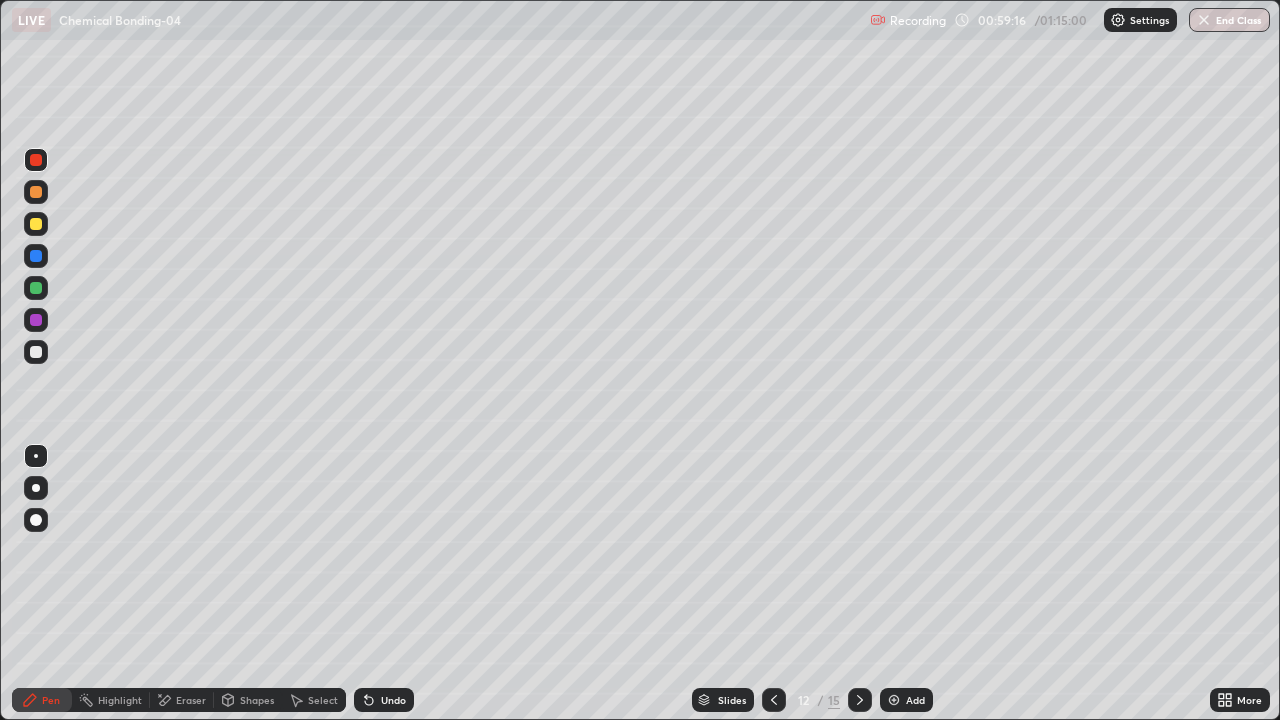 click at bounding box center (36, 224) 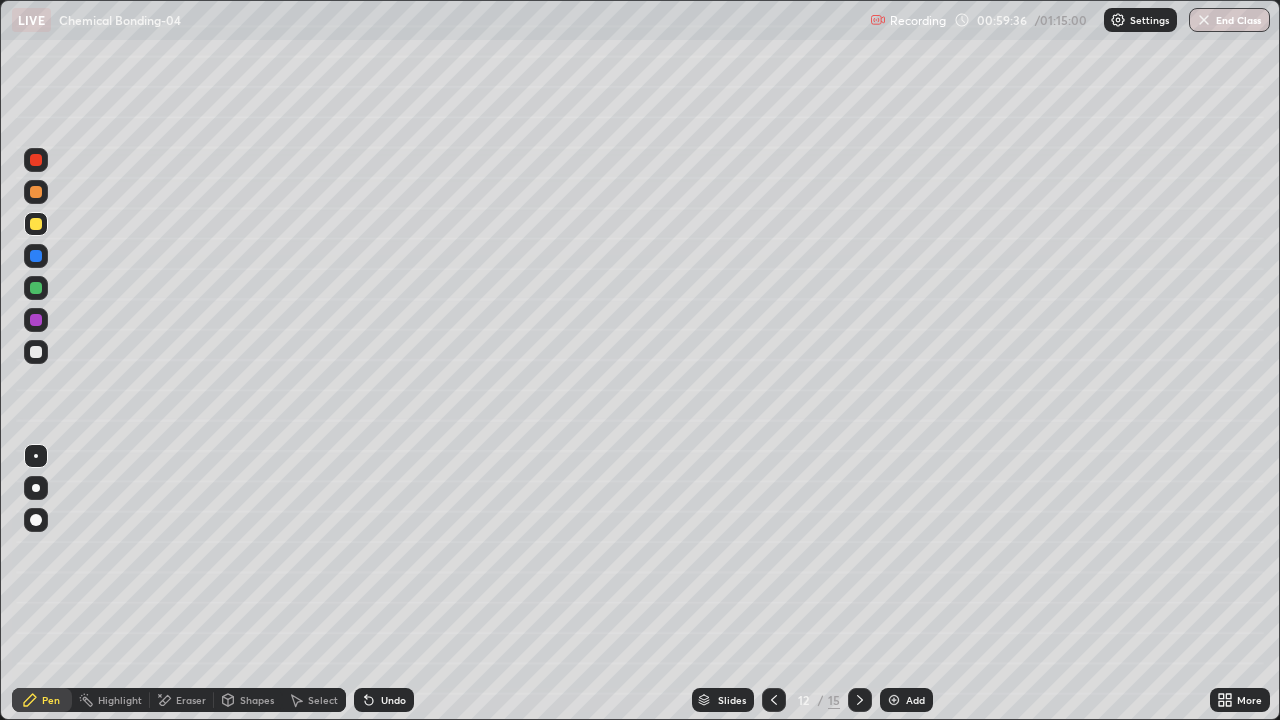 click on "Eraser" at bounding box center [191, 700] 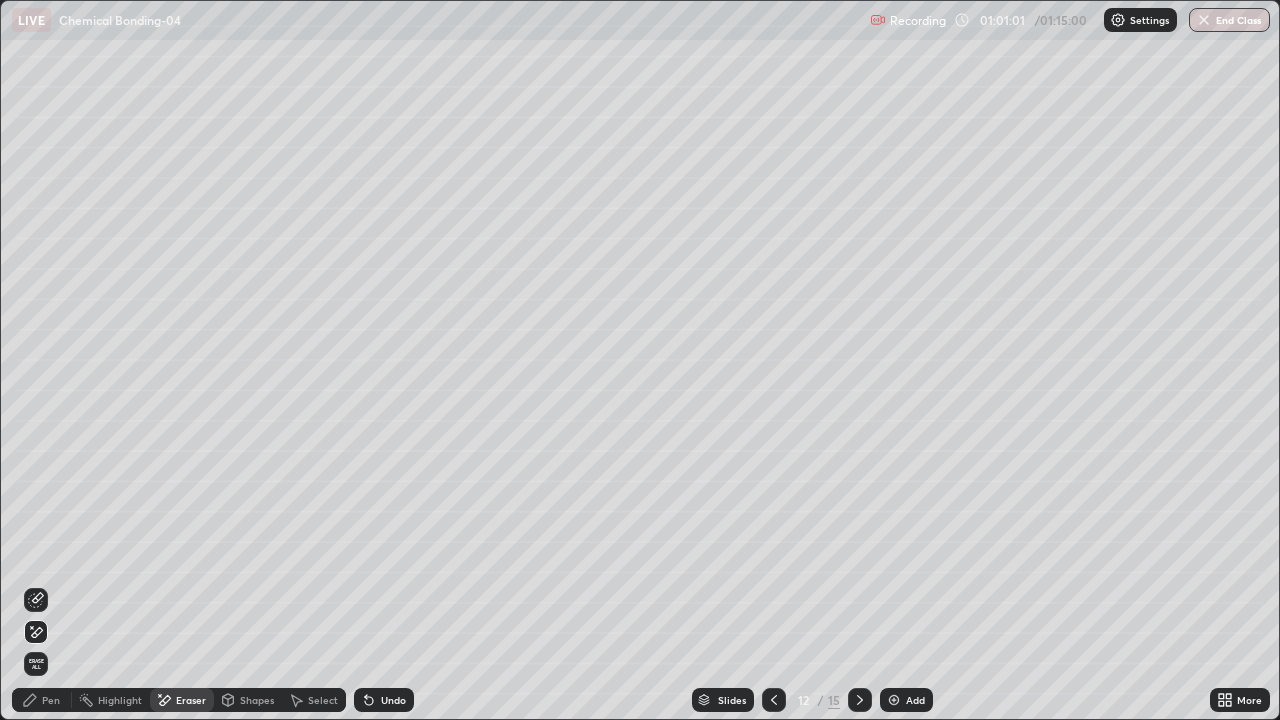 click 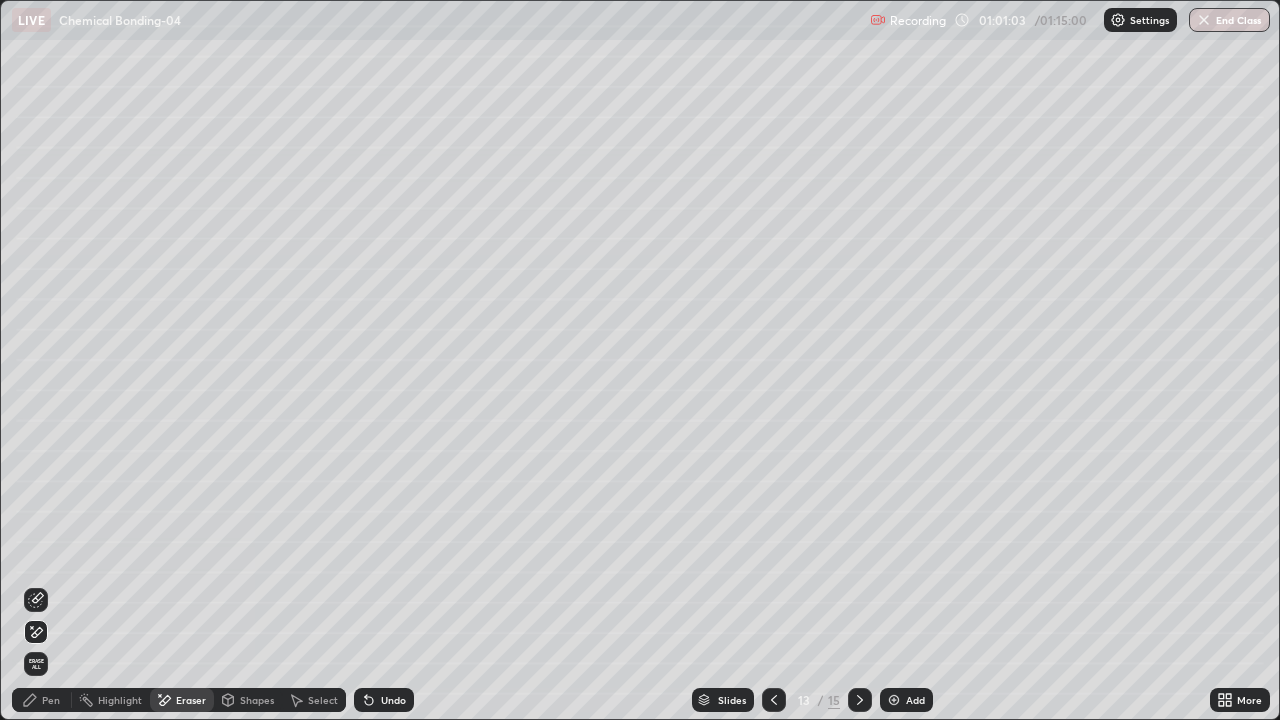click on "Pen" at bounding box center (51, 700) 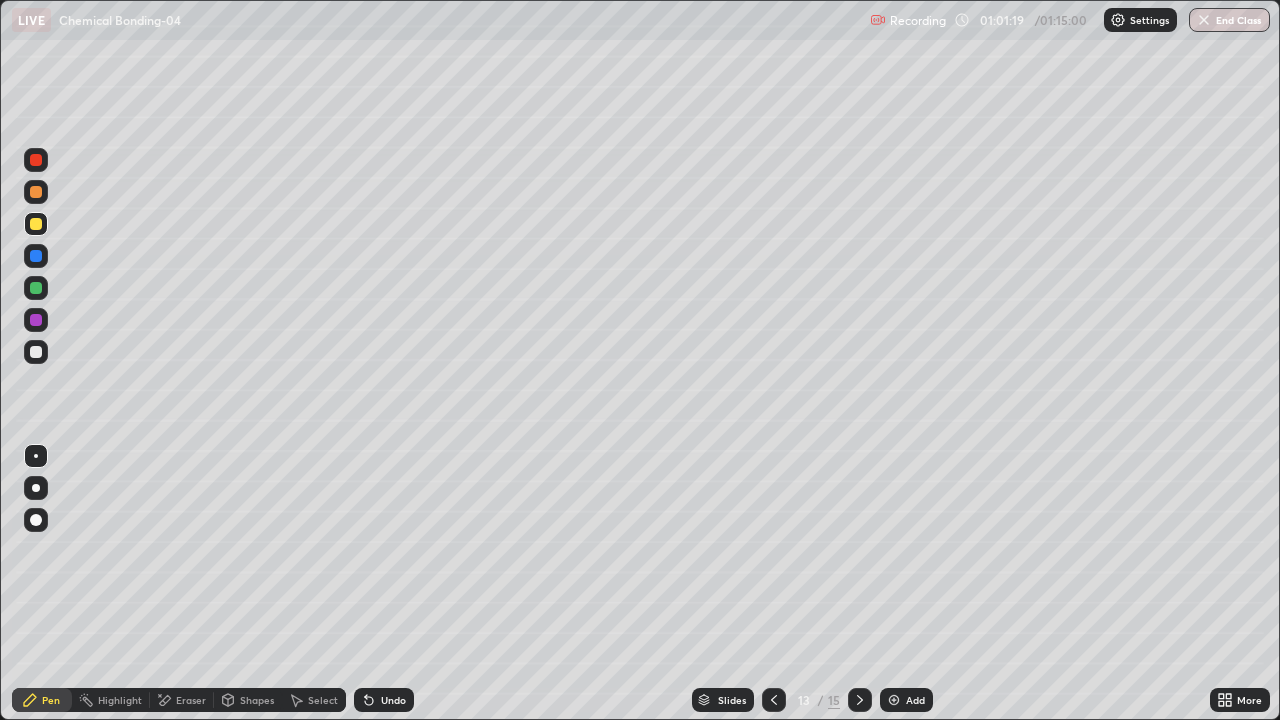 click at bounding box center [36, 192] 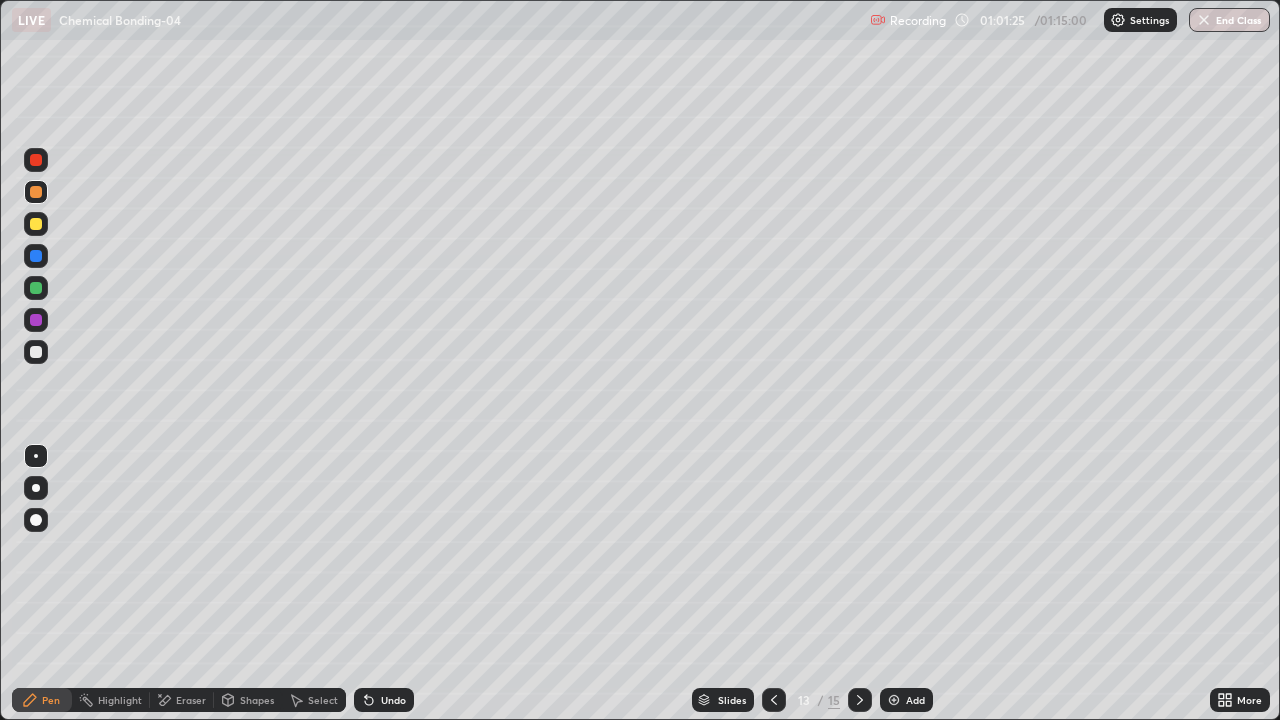 click at bounding box center [36, 320] 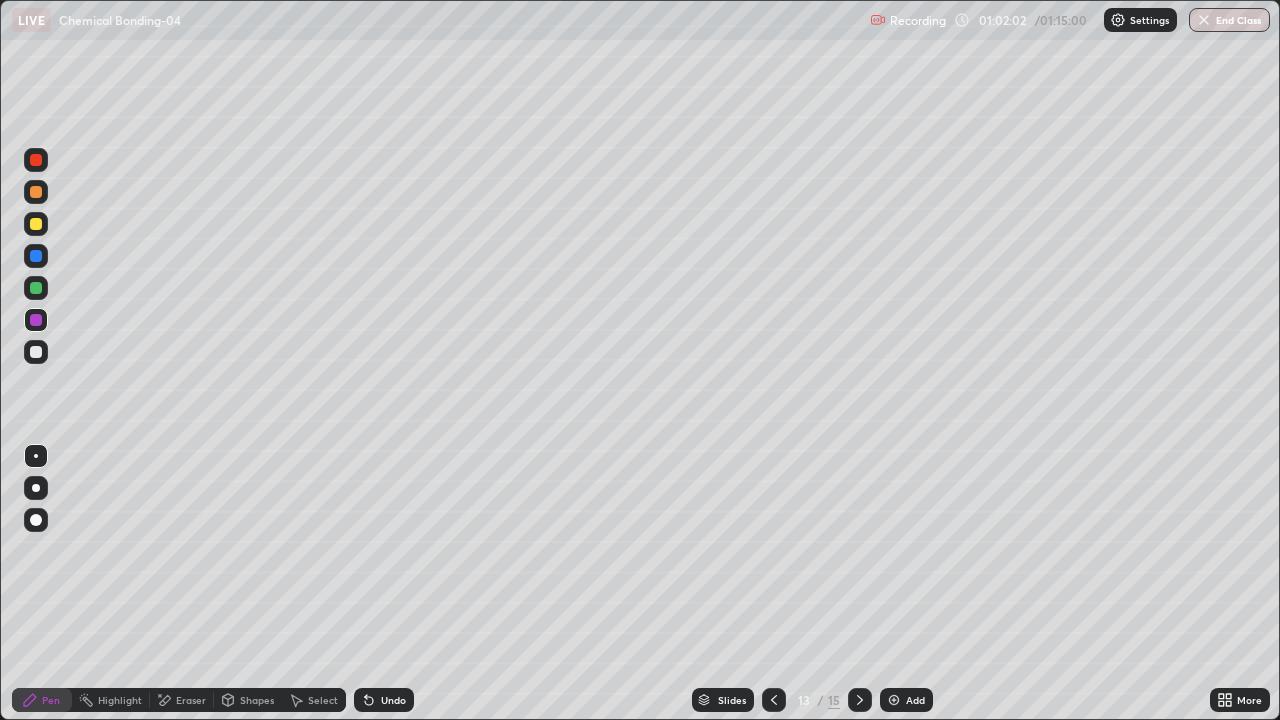 click at bounding box center [36, 288] 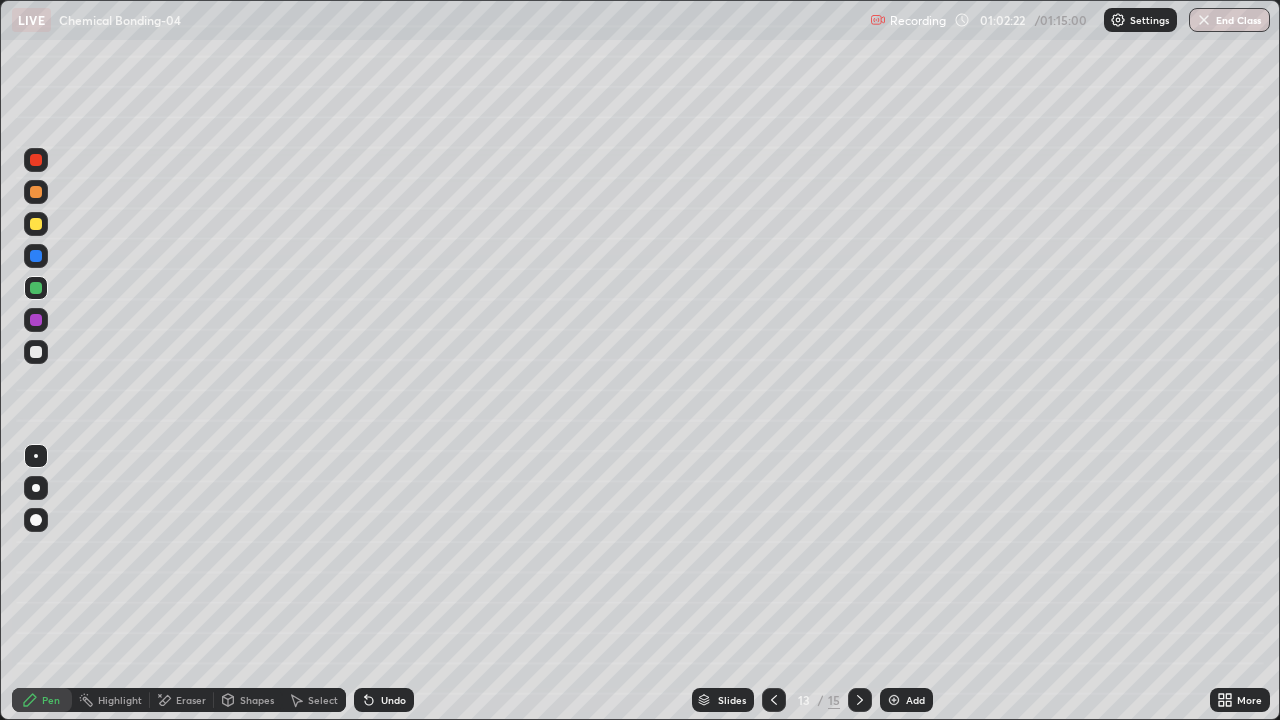 click at bounding box center (36, 160) 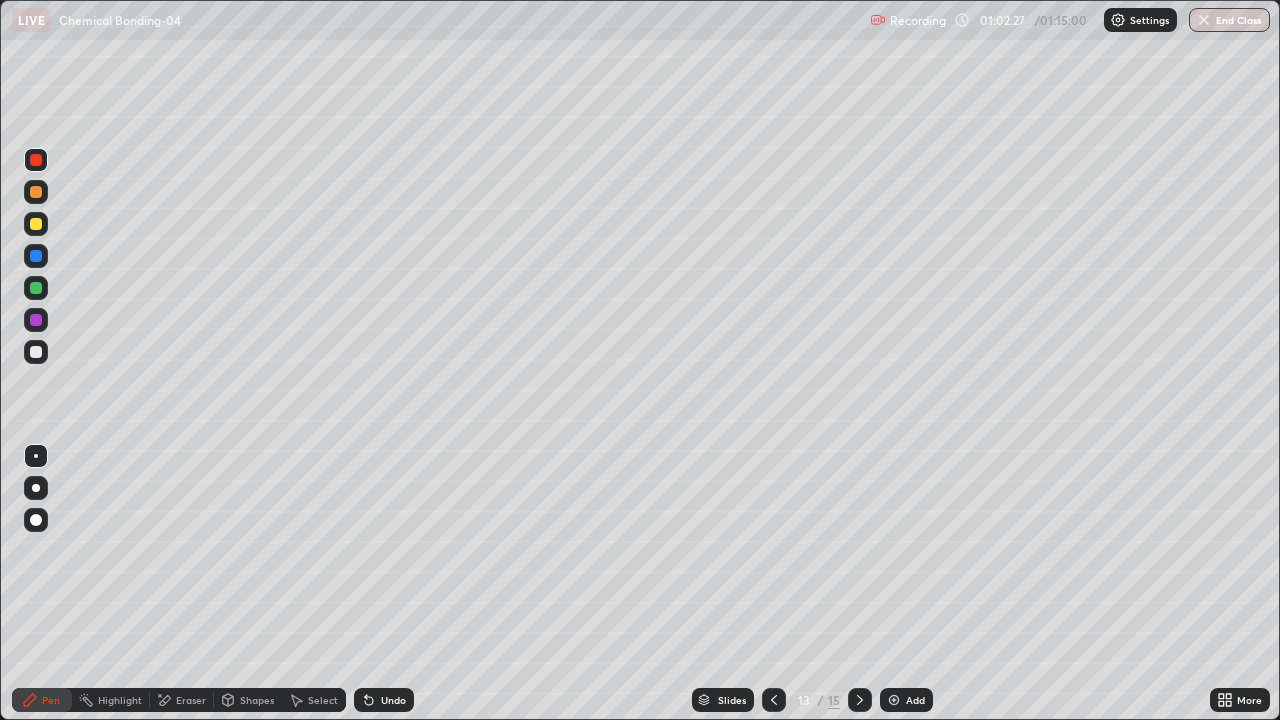 click at bounding box center [36, 192] 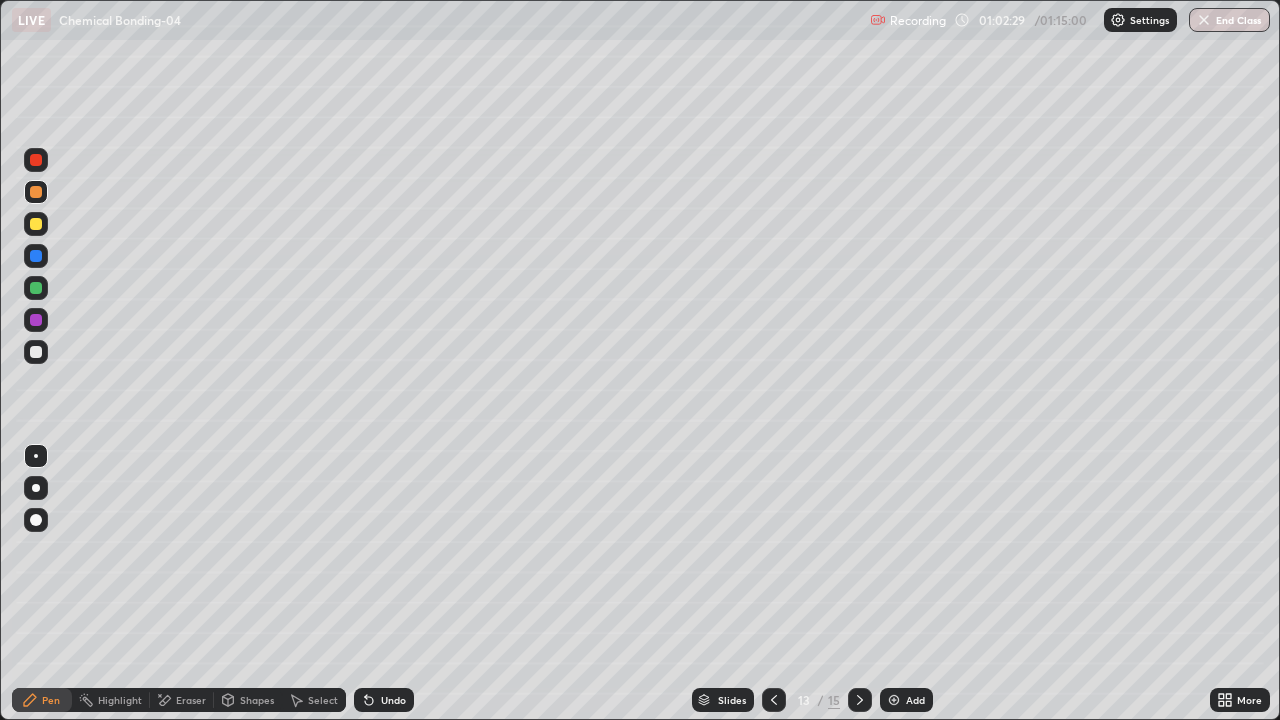 click at bounding box center [36, 320] 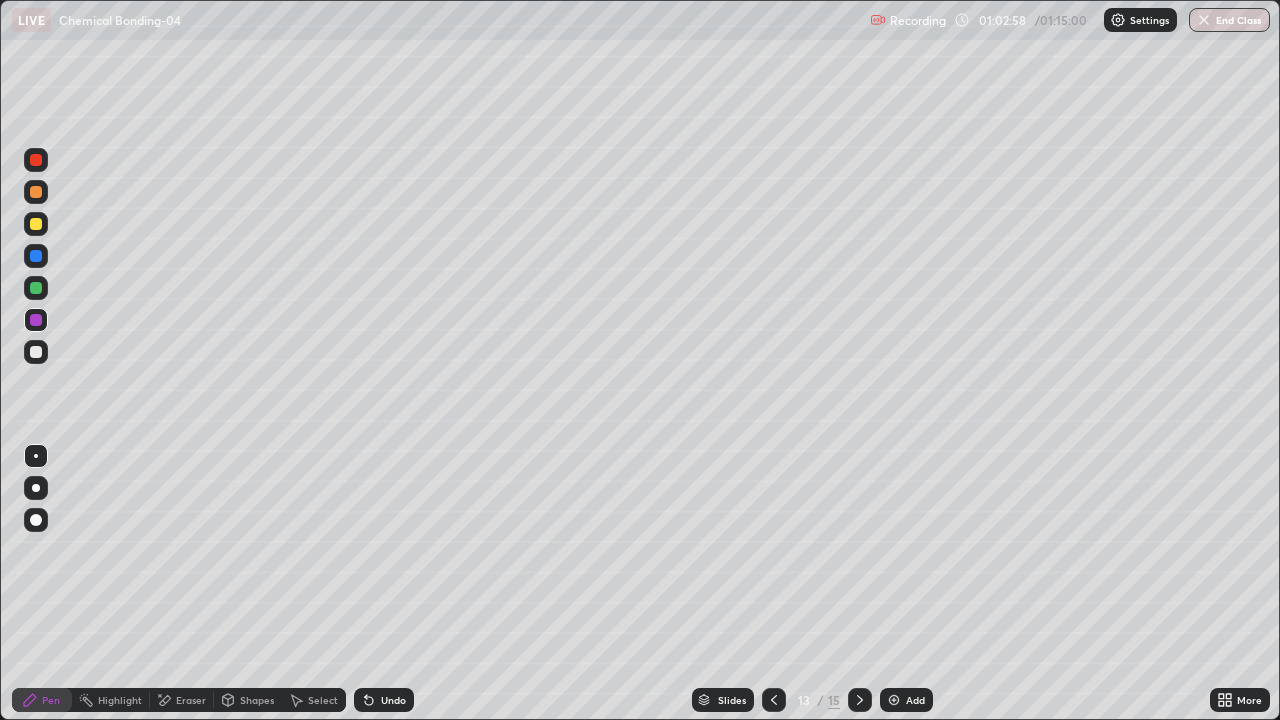 click at bounding box center [36, 288] 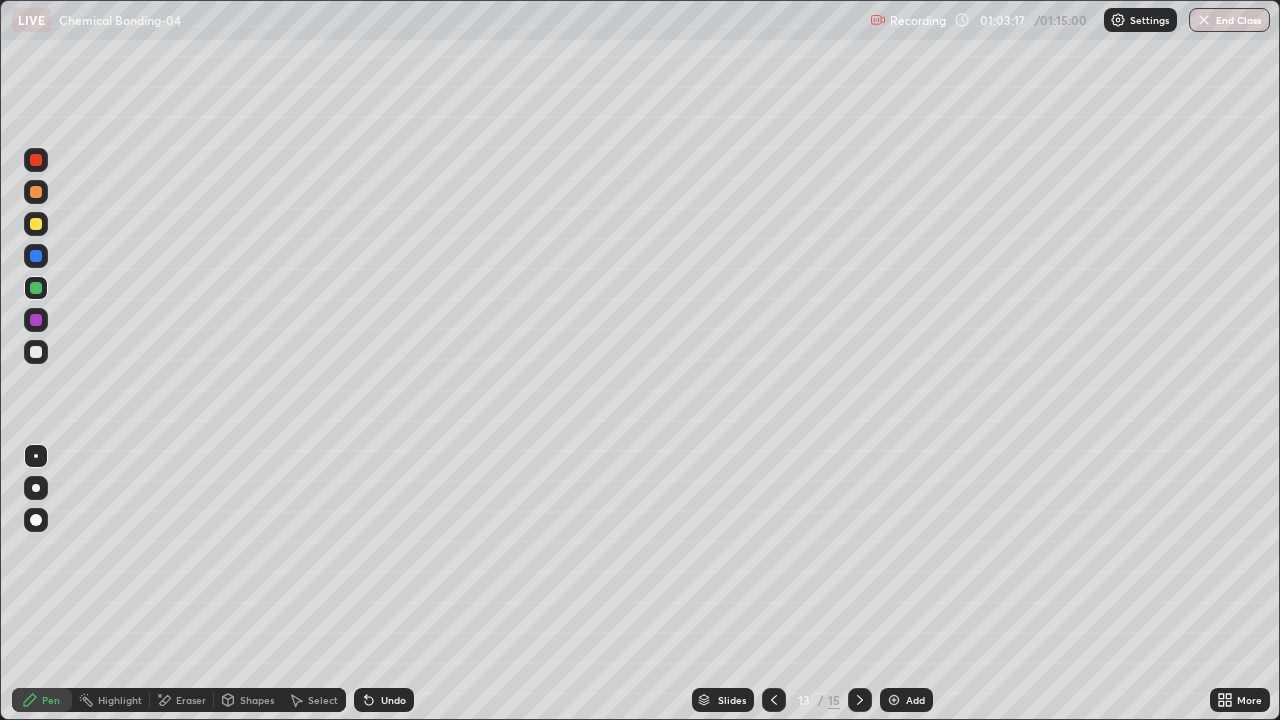 click at bounding box center [36, 160] 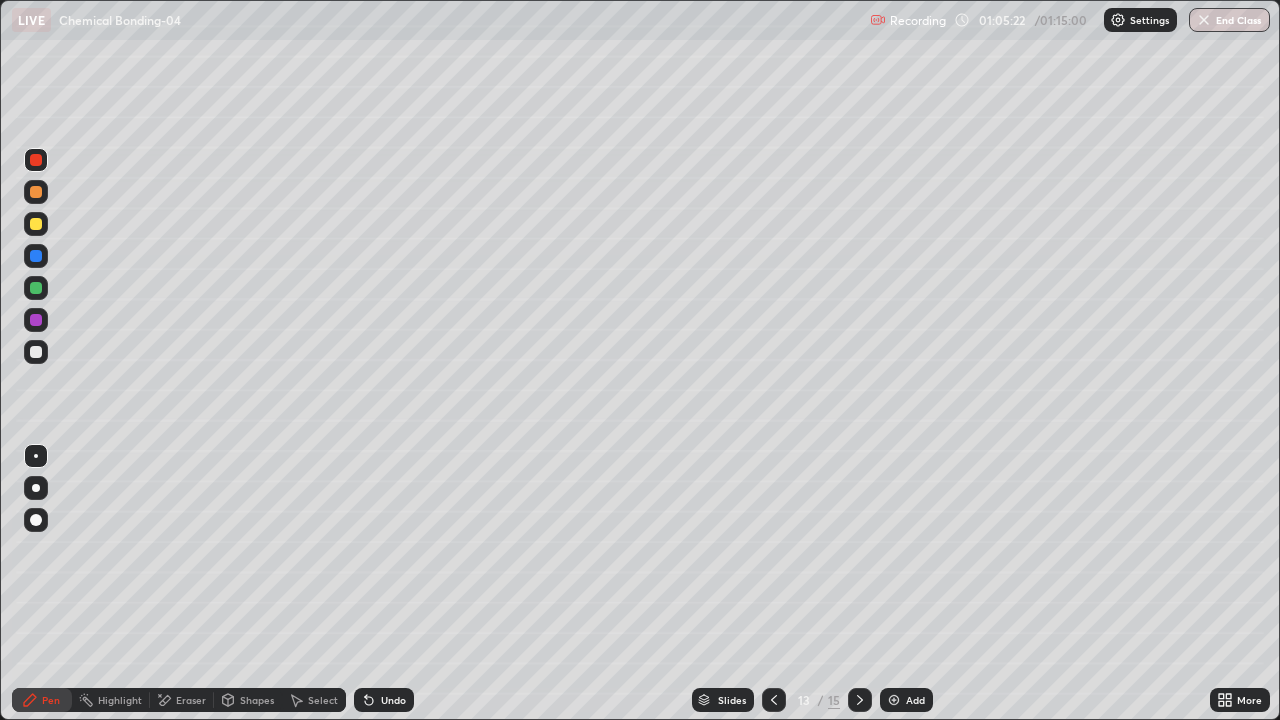 click 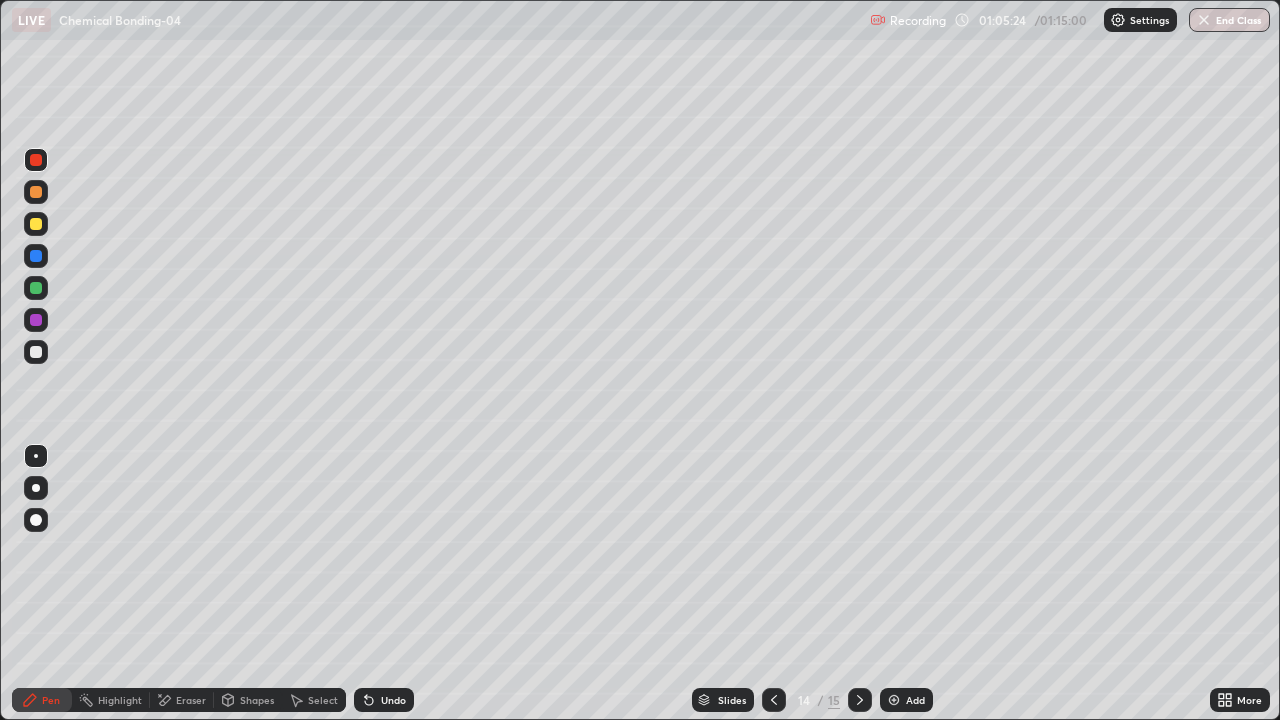 click at bounding box center (36, 192) 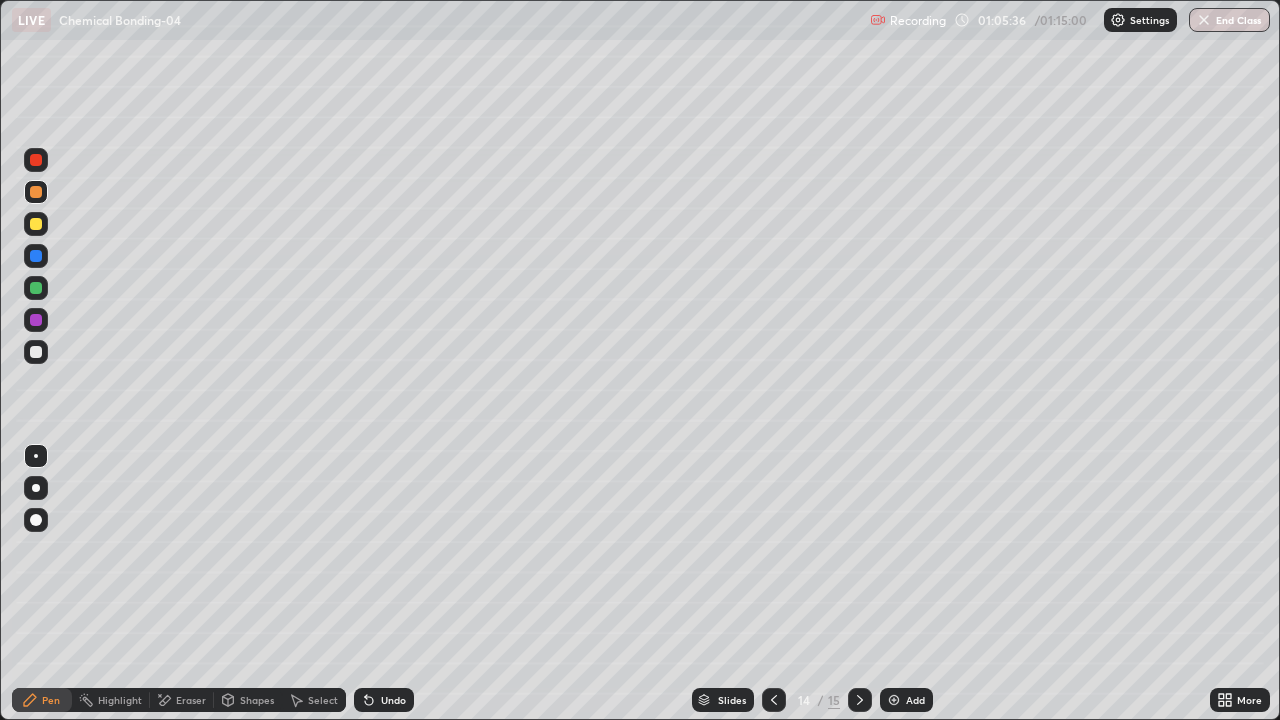 click at bounding box center [36, 256] 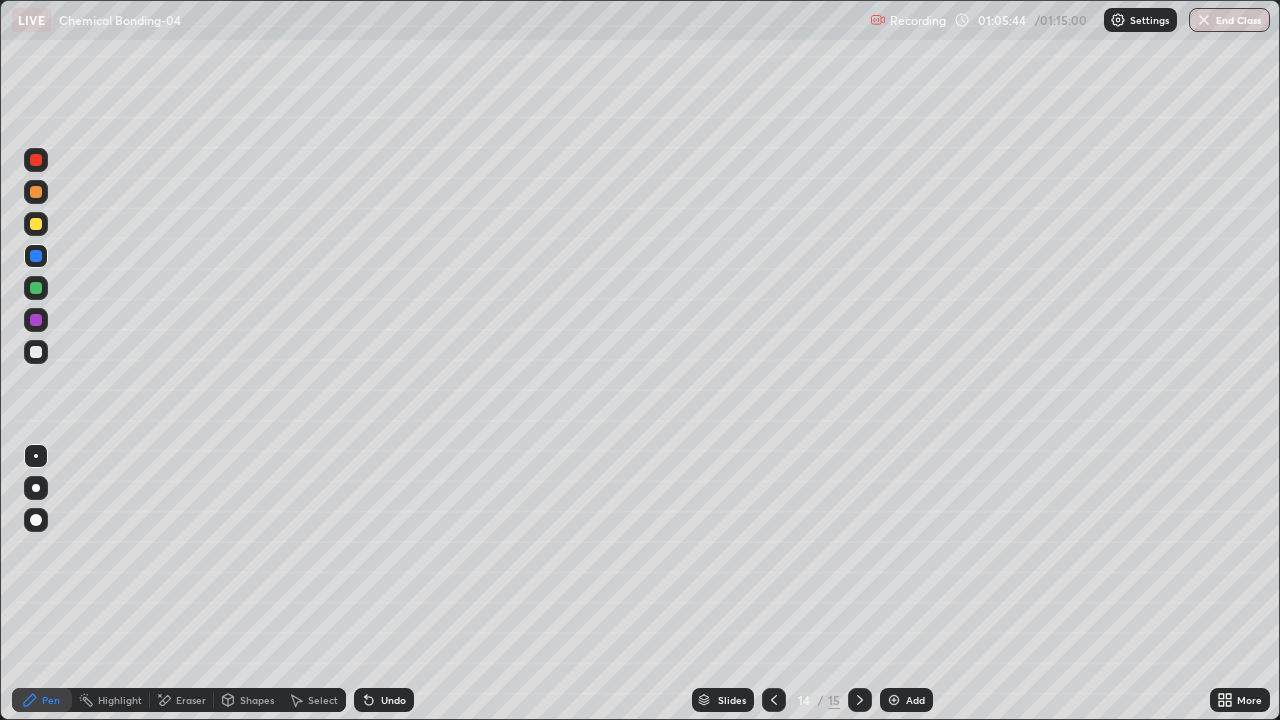 click at bounding box center (36, 192) 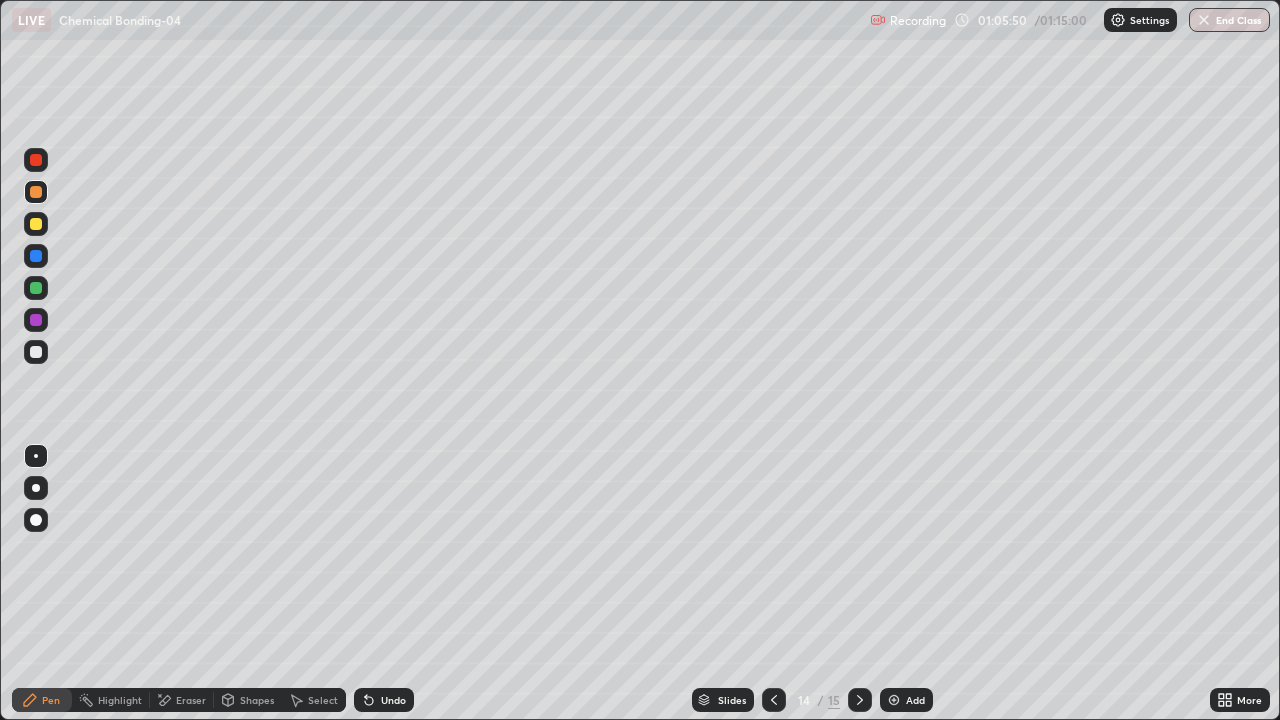 click at bounding box center [36, 224] 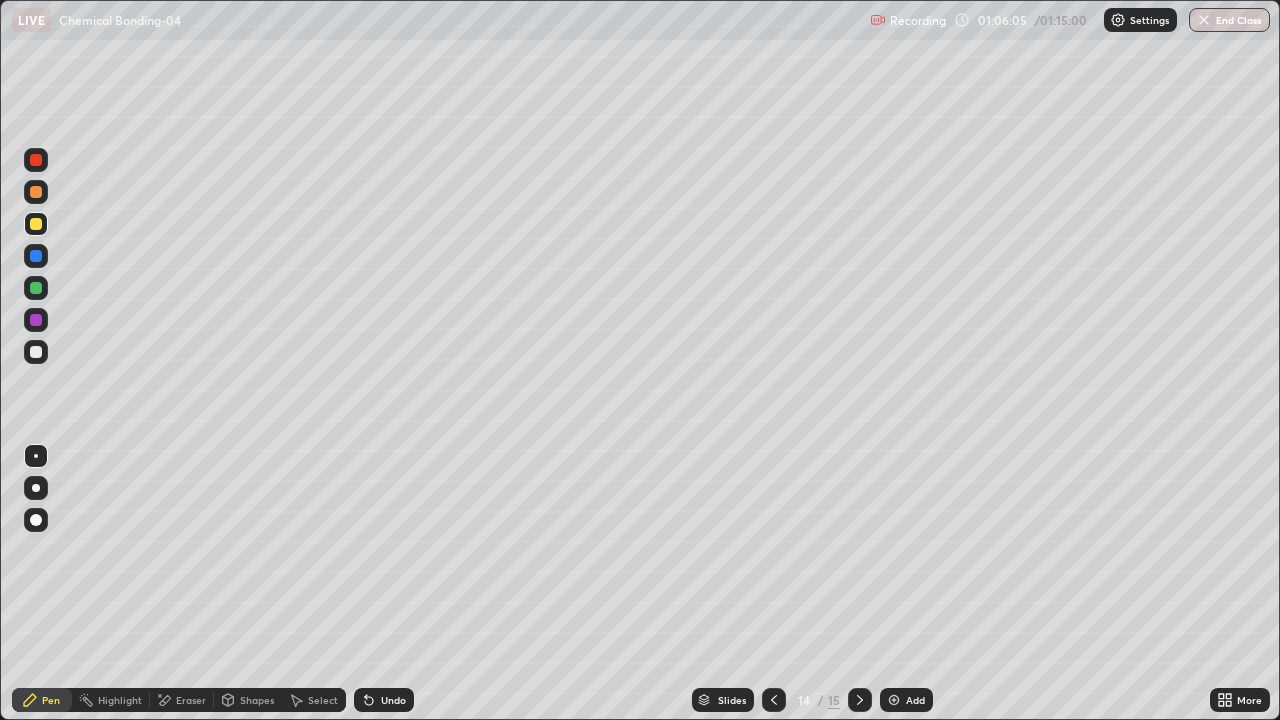click on "Undo" at bounding box center [384, 700] 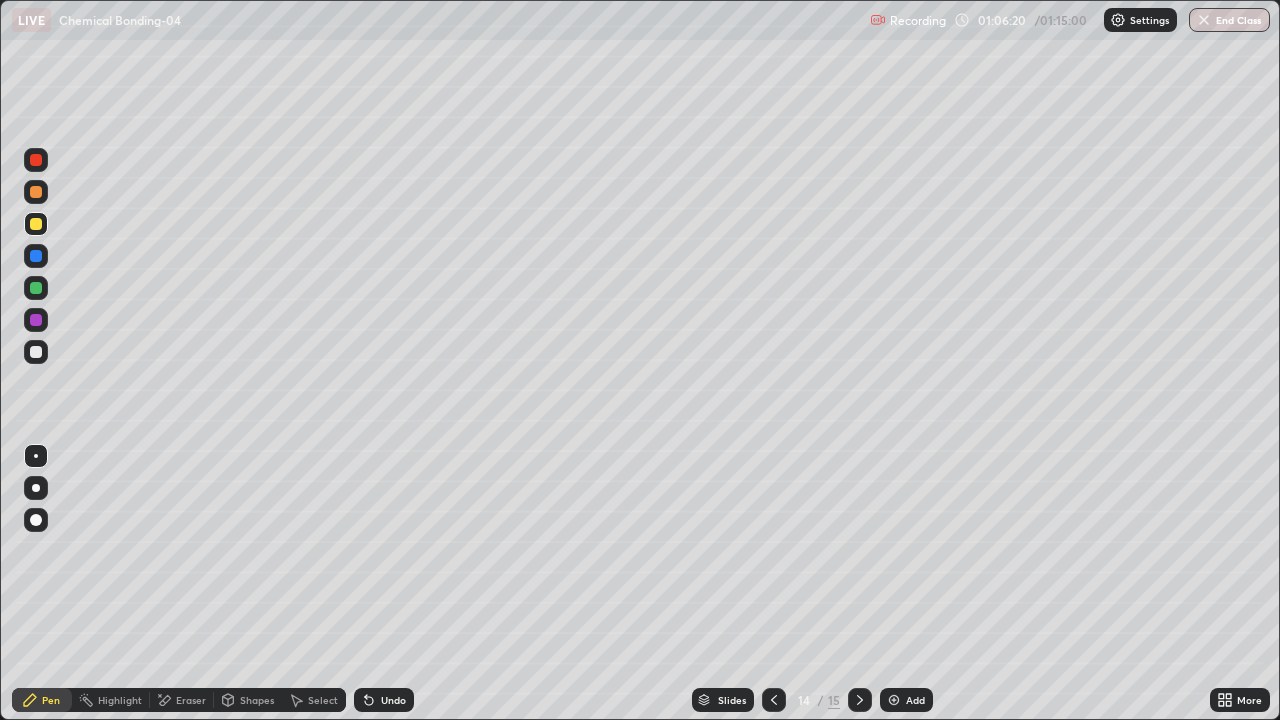 click on "Eraser" at bounding box center (191, 700) 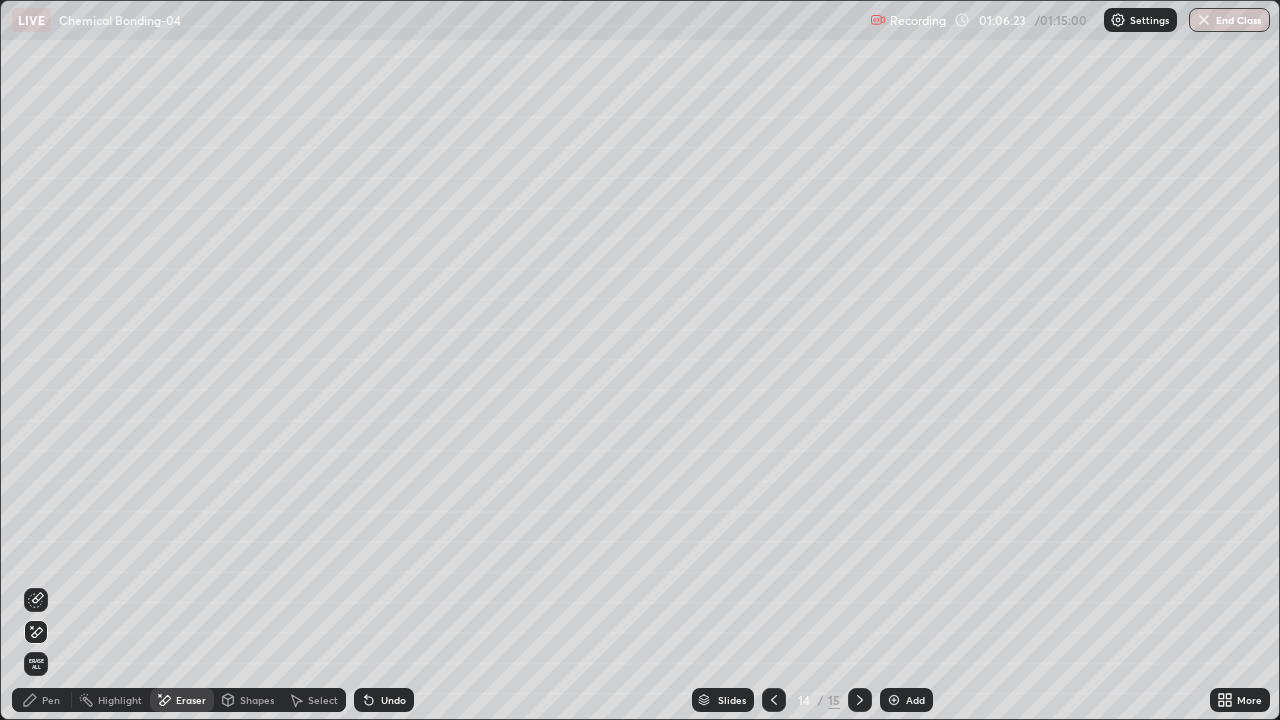 click on "Pen" at bounding box center [42, 700] 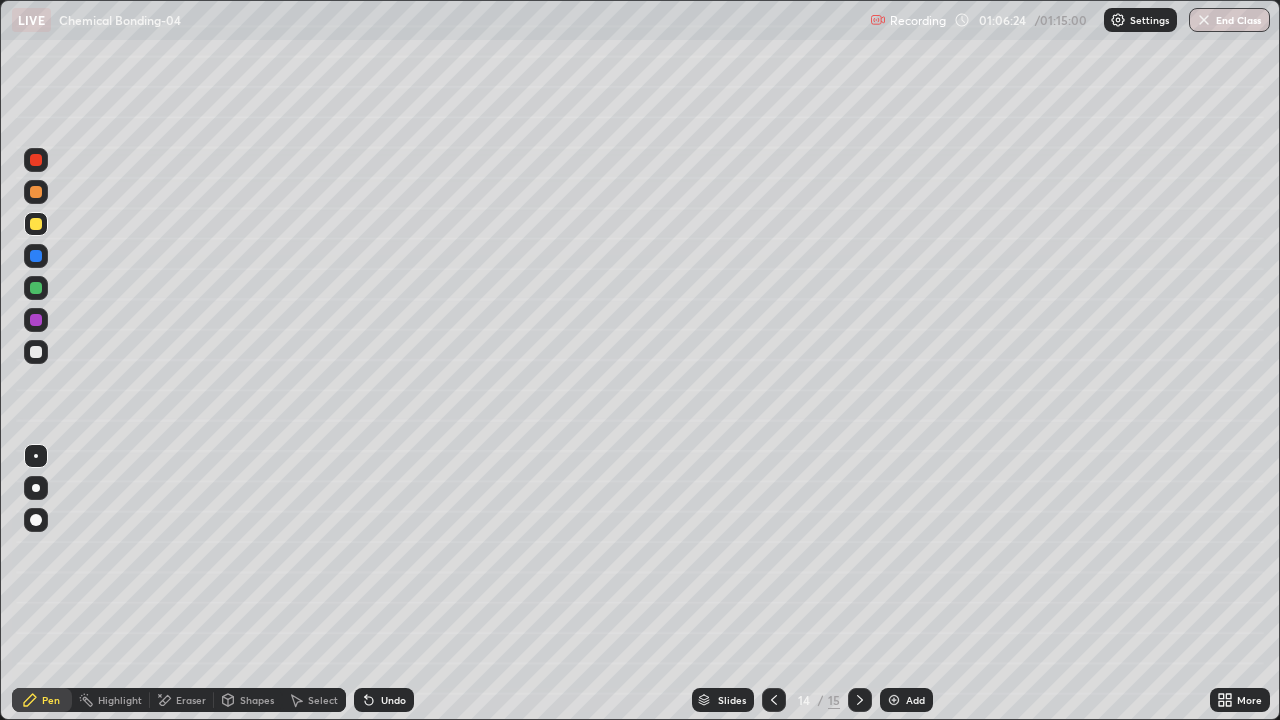 click at bounding box center [36, 192] 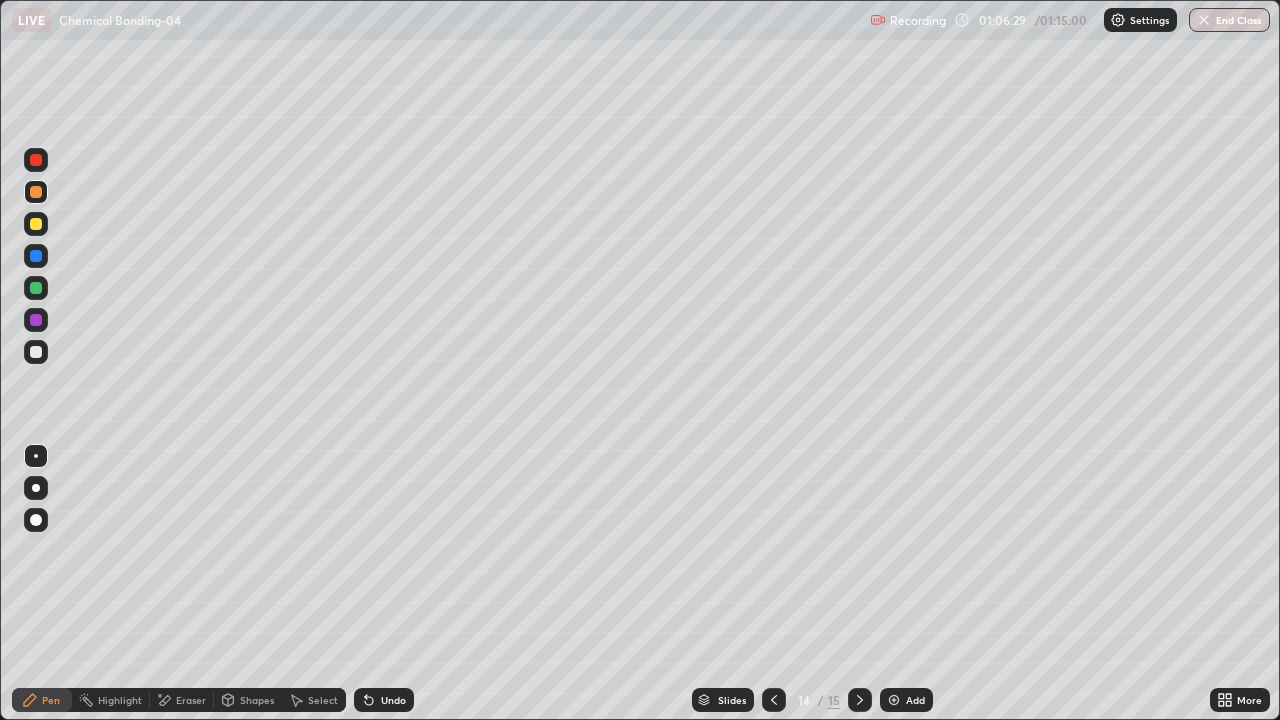 click at bounding box center (36, 352) 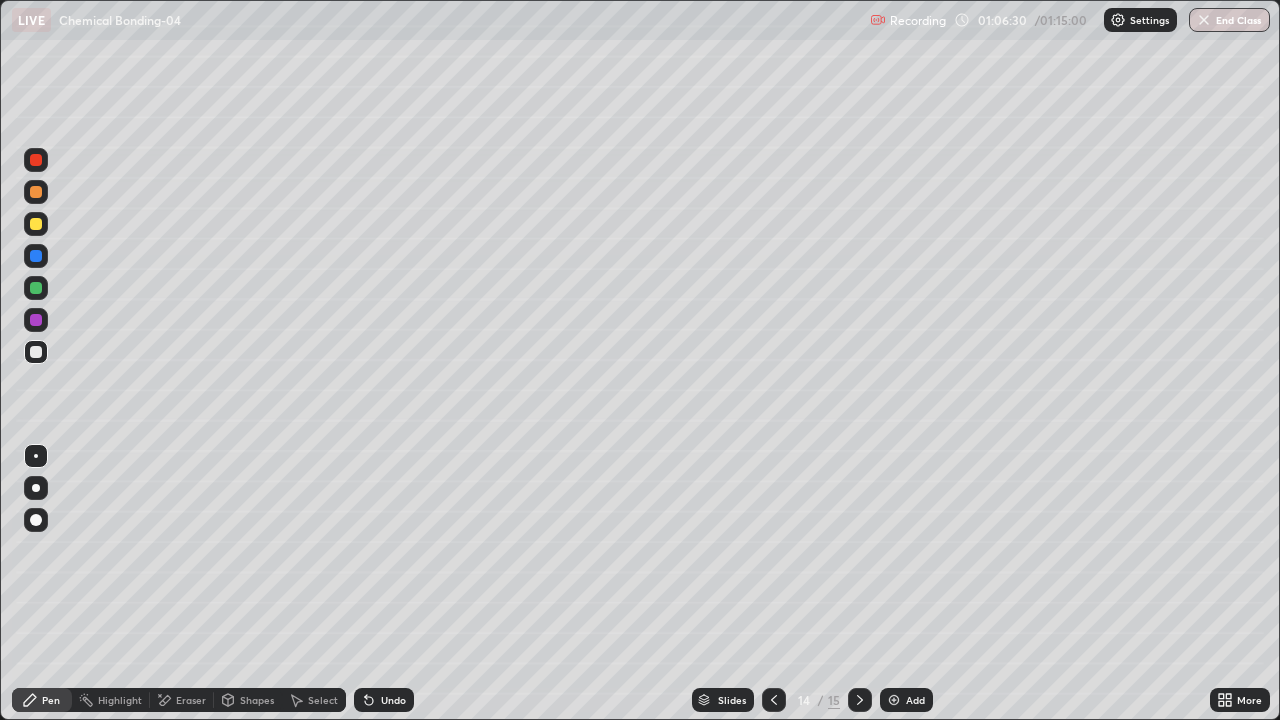 click at bounding box center (36, 288) 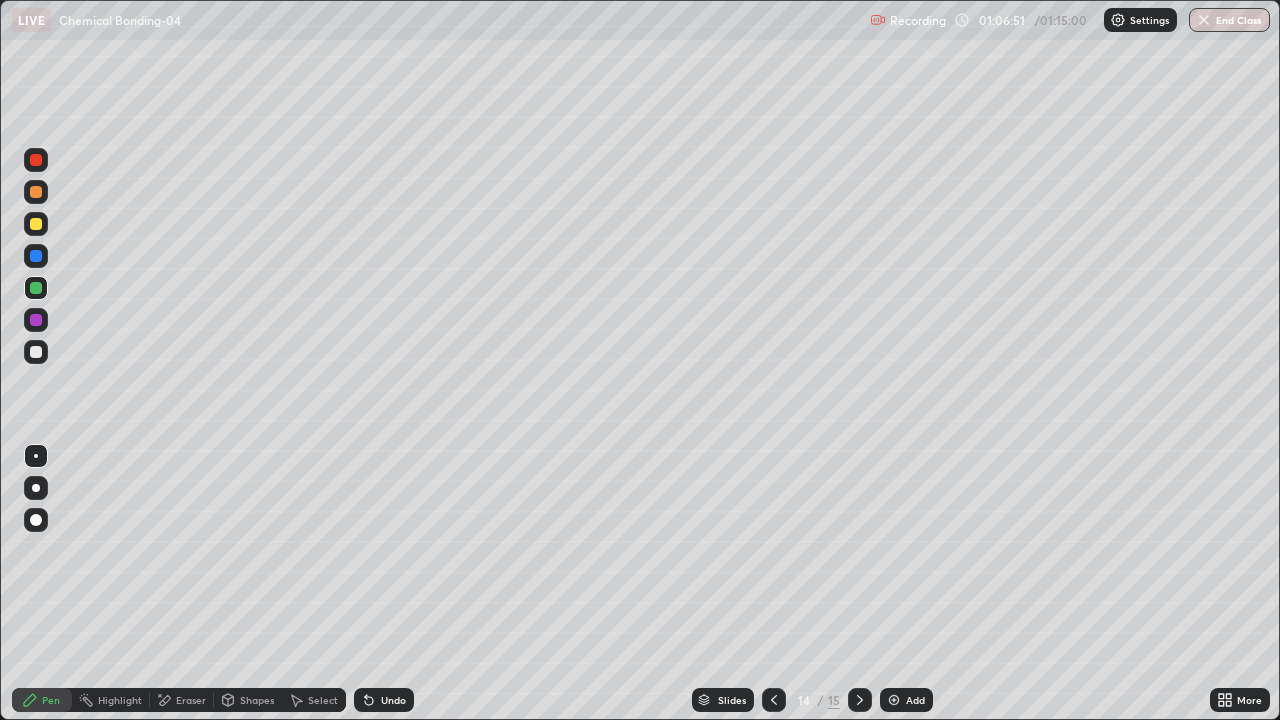 click at bounding box center [36, 256] 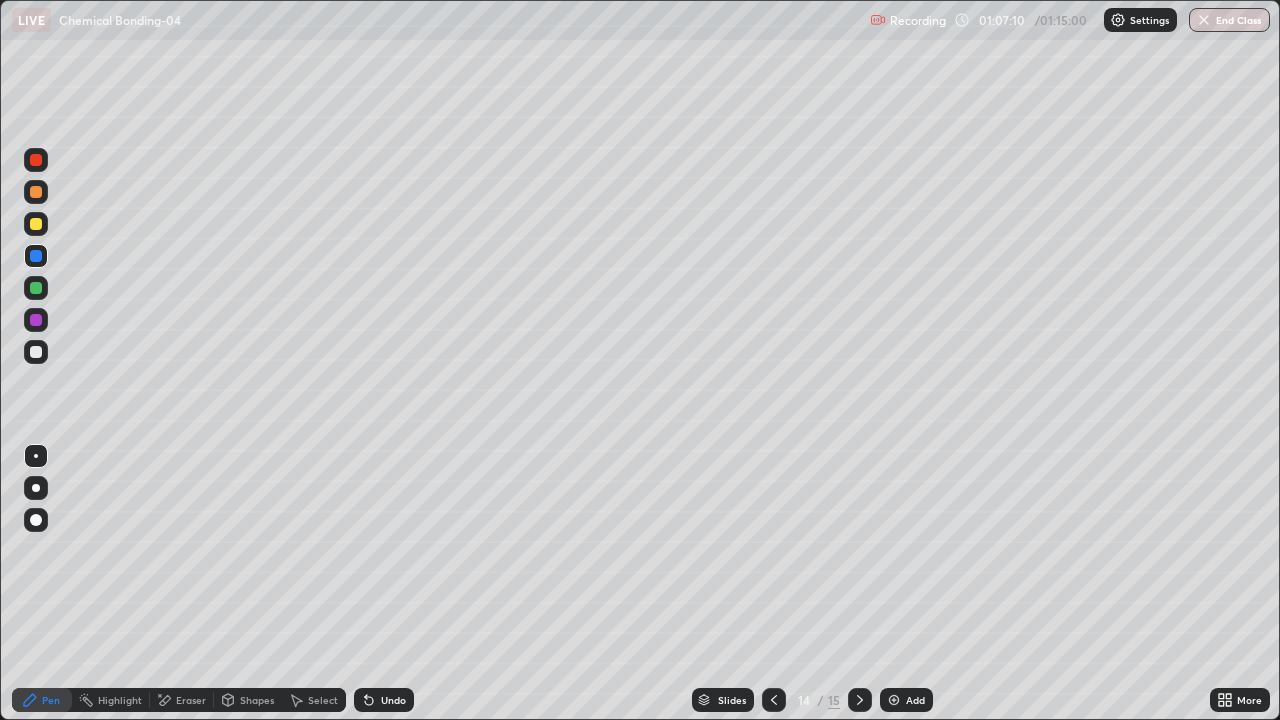 click at bounding box center (36, 192) 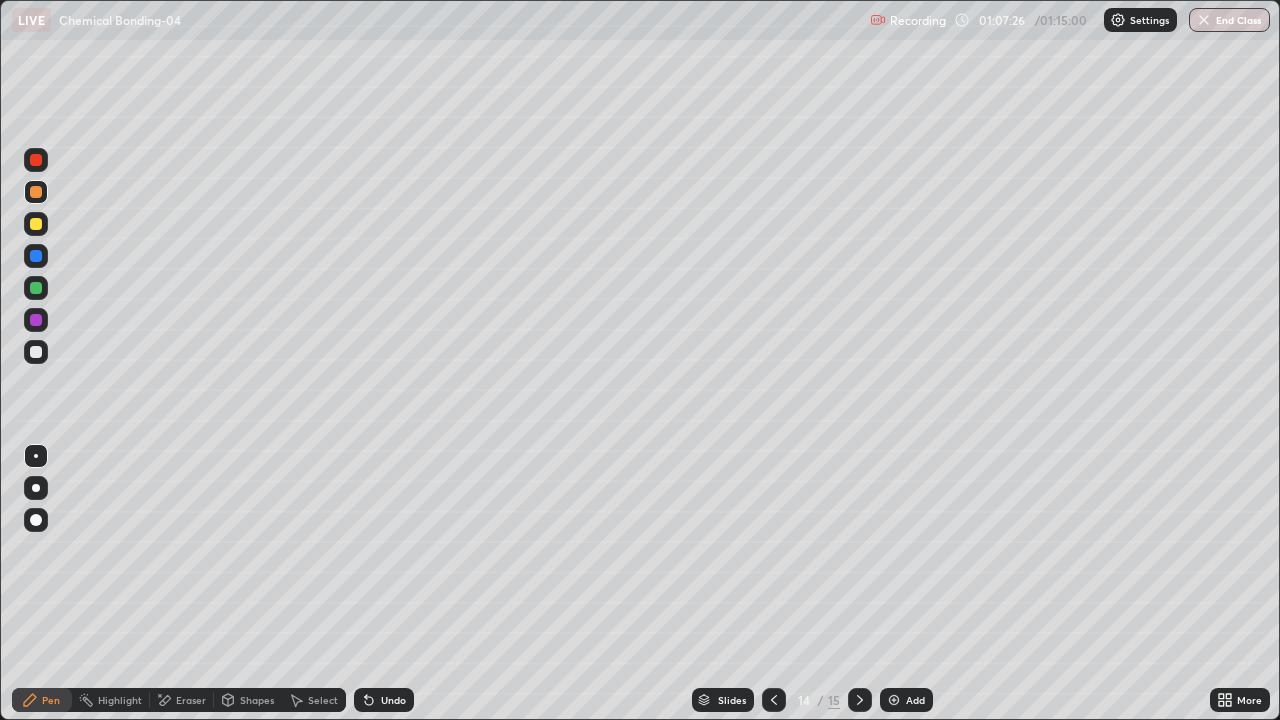 click at bounding box center (36, 320) 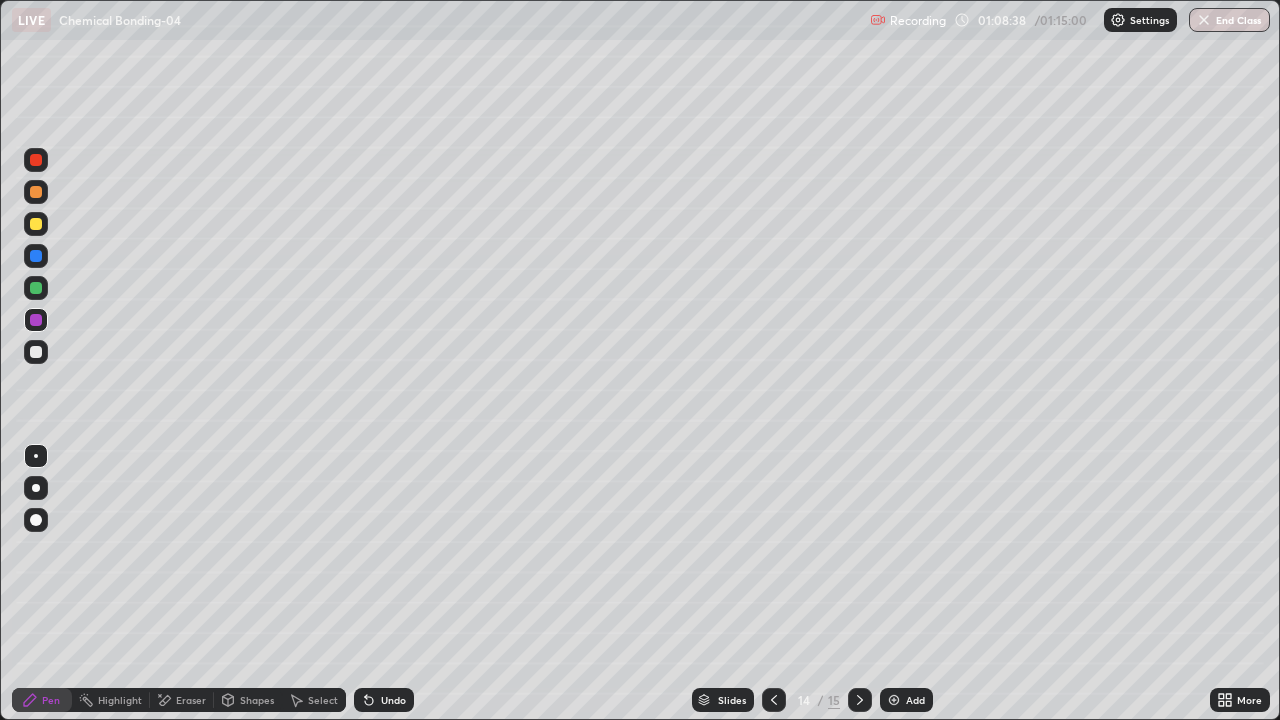 click at bounding box center (36, 192) 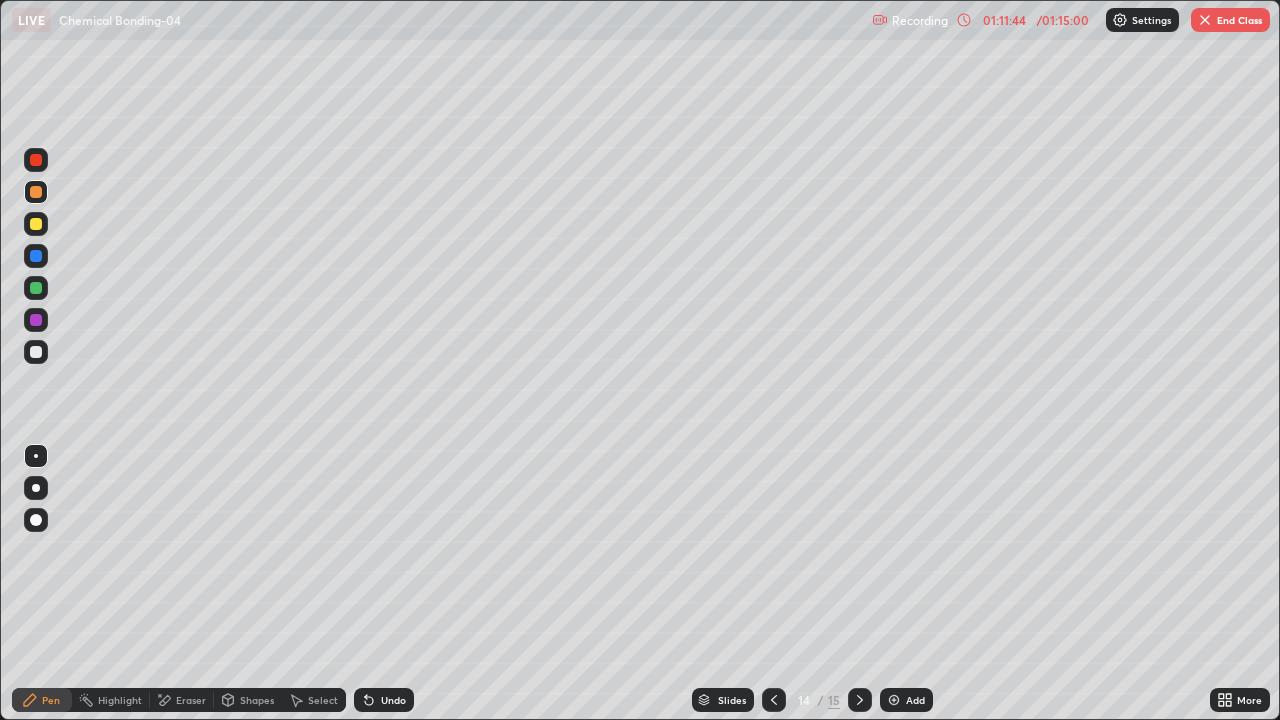 click on "End Class" at bounding box center [1230, 20] 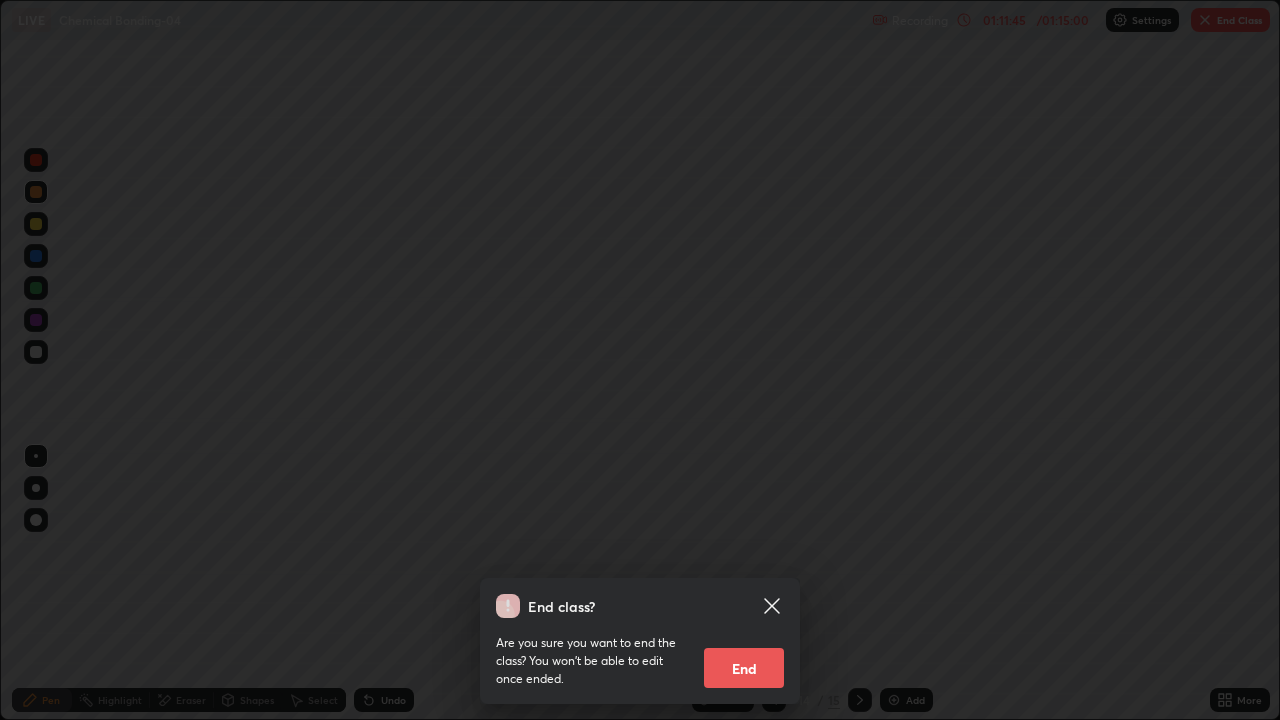 click on "End" at bounding box center [744, 668] 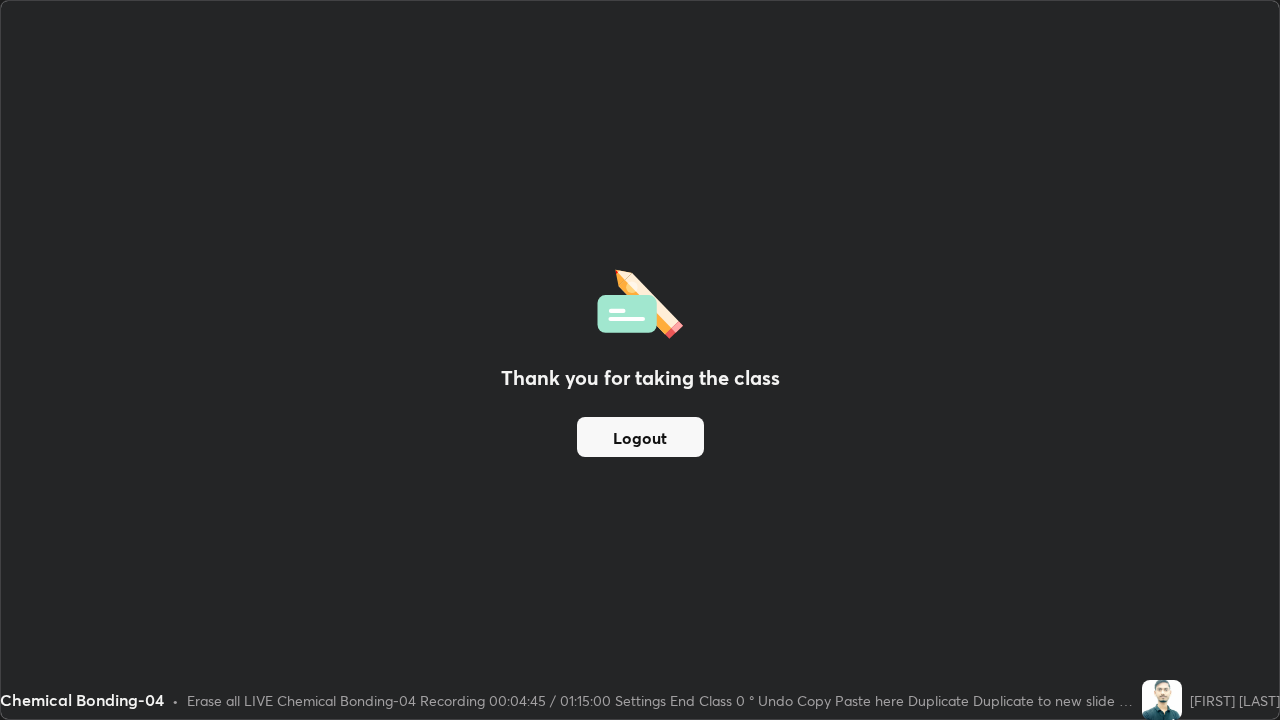 click on "Logout" at bounding box center (640, 437) 